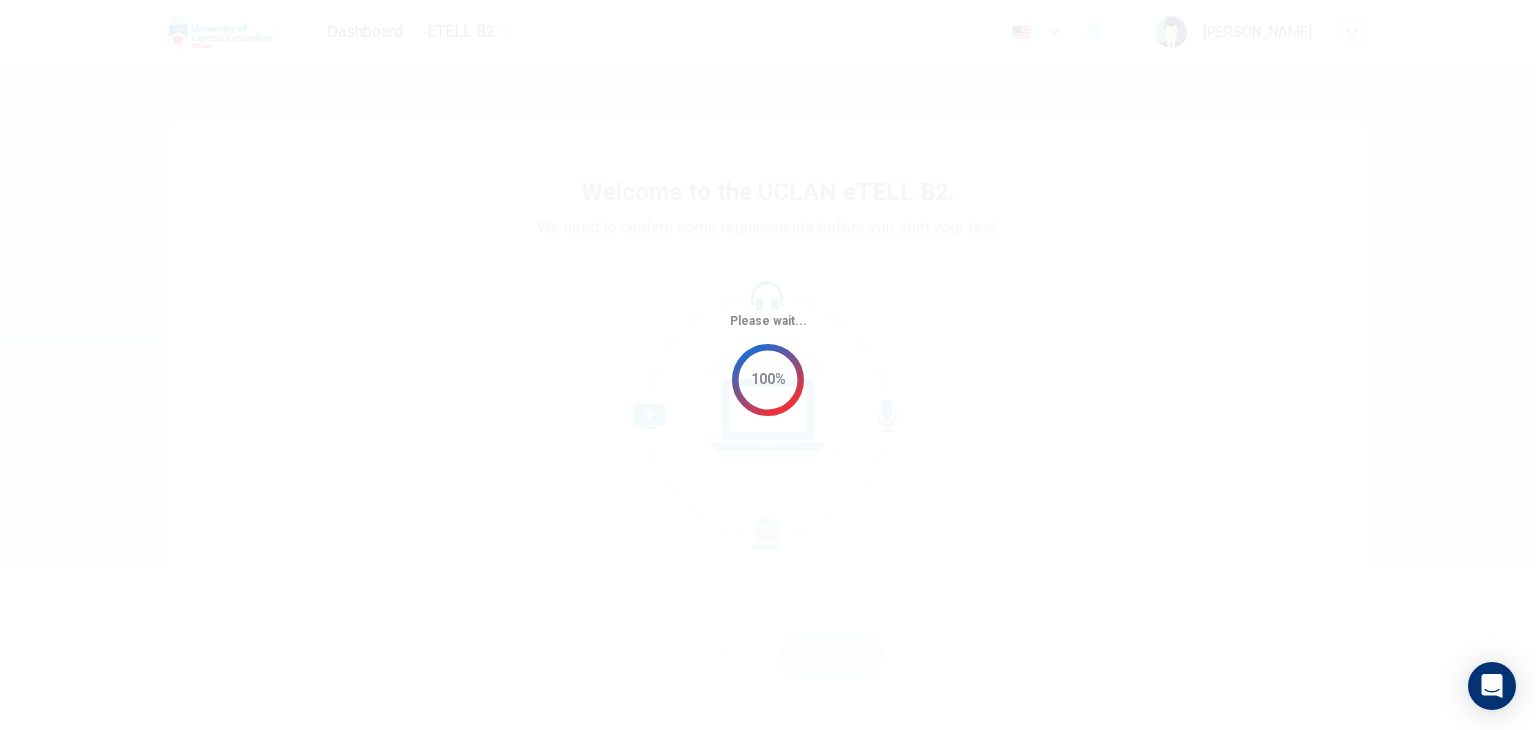 scroll, scrollTop: 0, scrollLeft: 0, axis: both 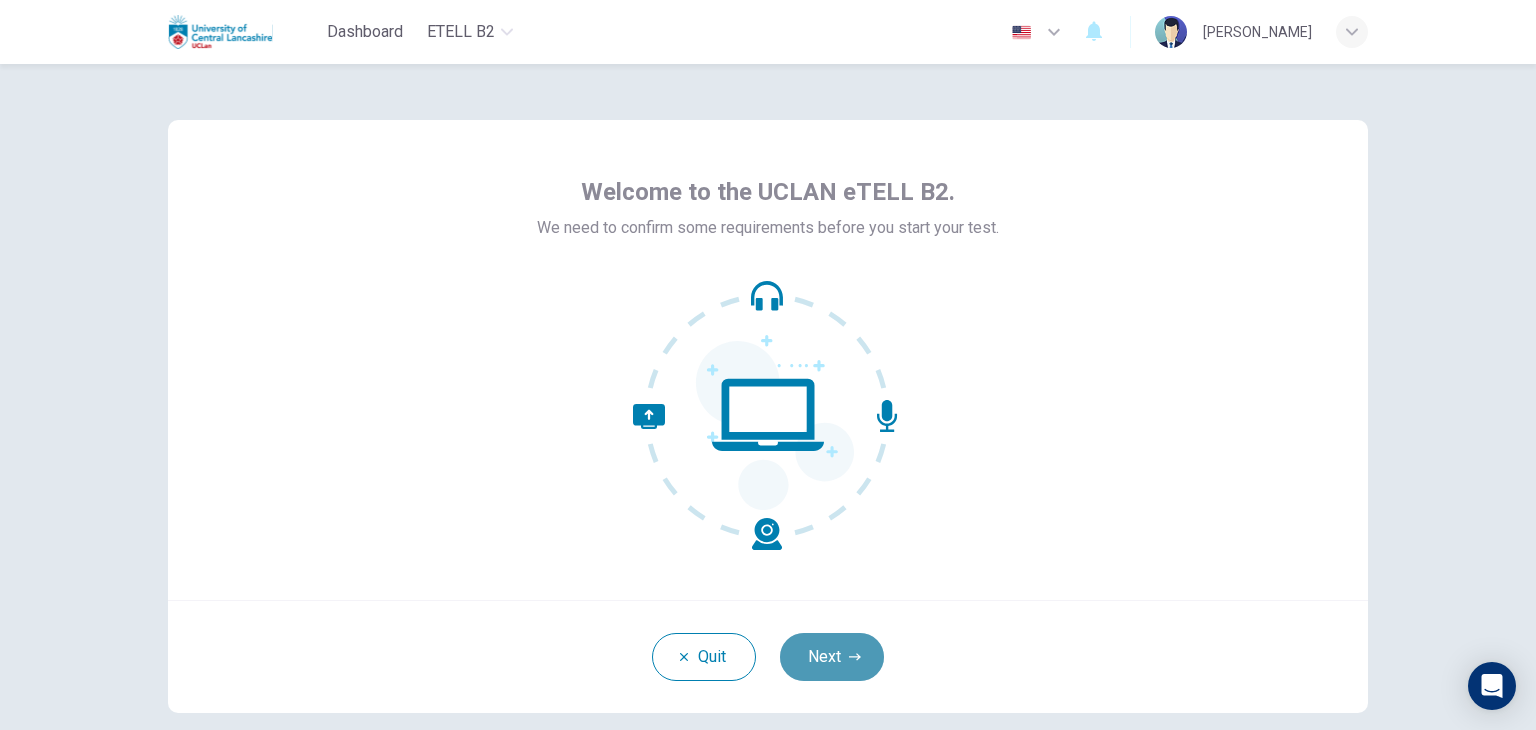 click on "Next" at bounding box center [832, 657] 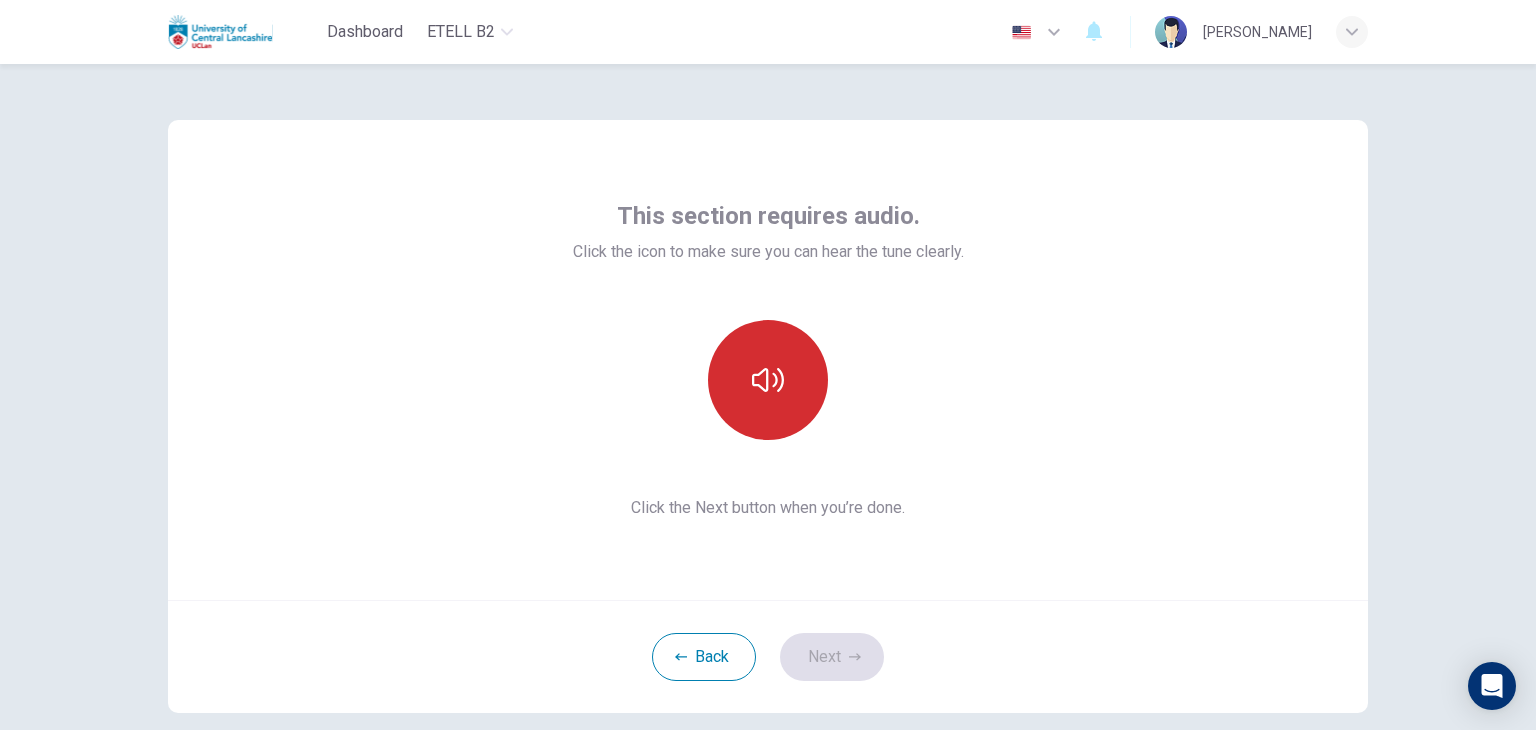 click 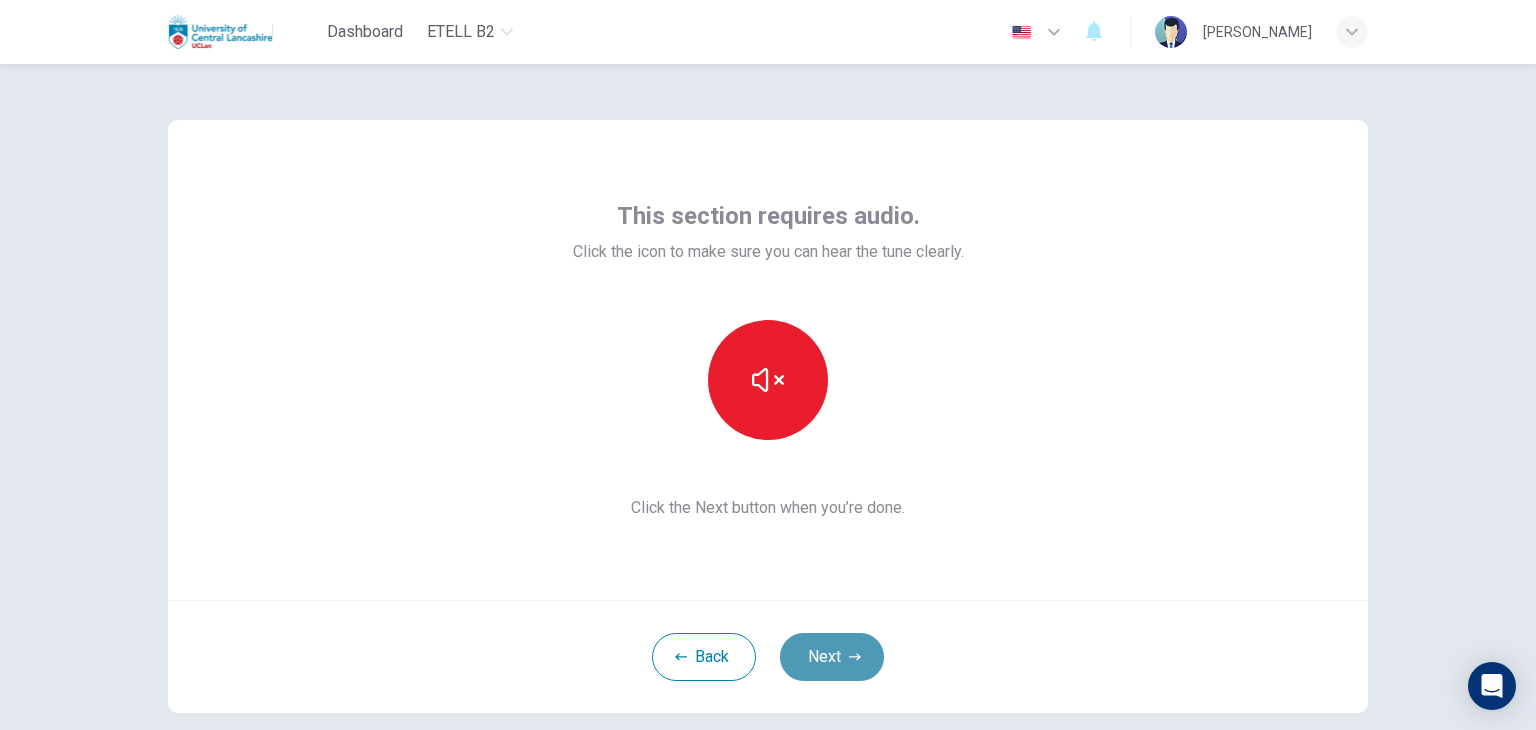 click on "Next" at bounding box center [832, 657] 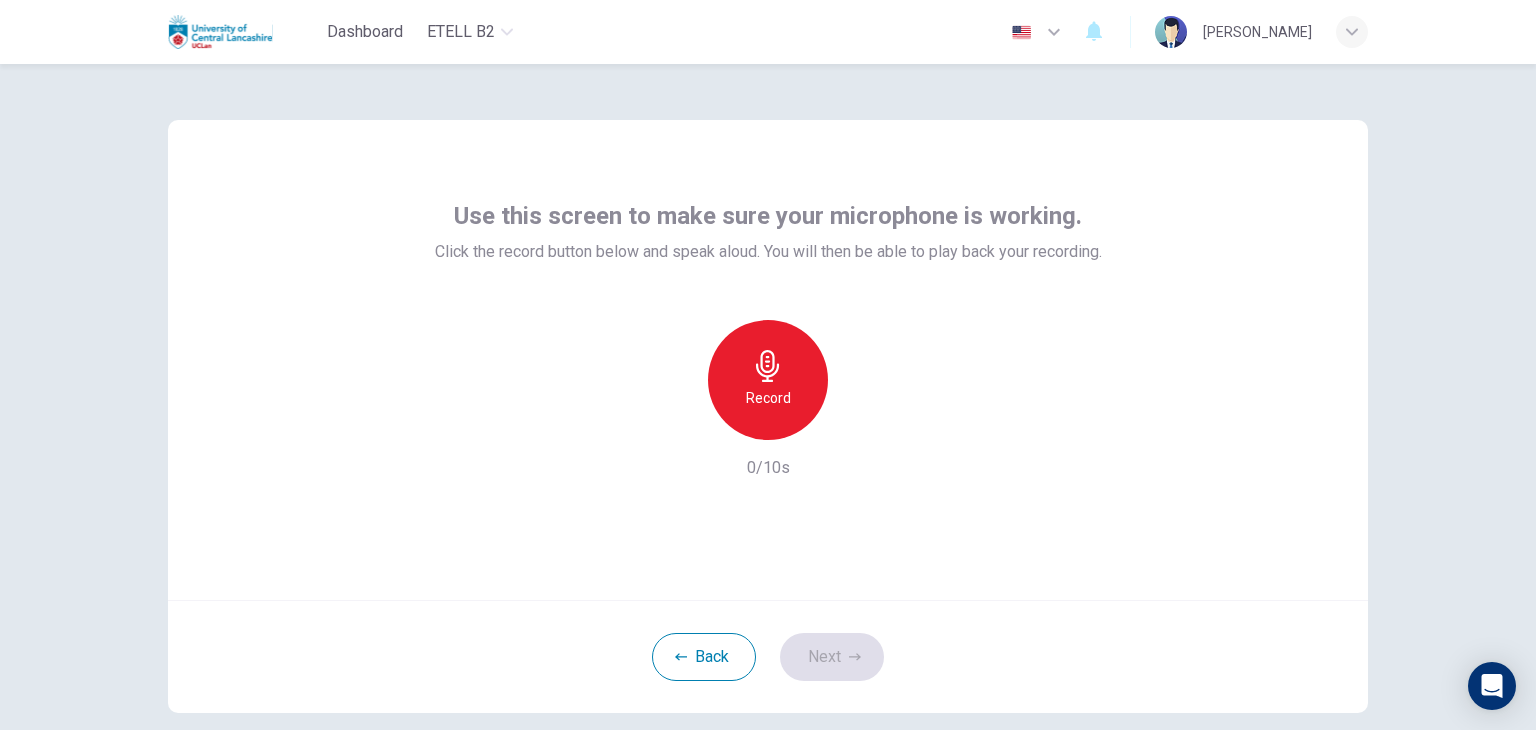 click 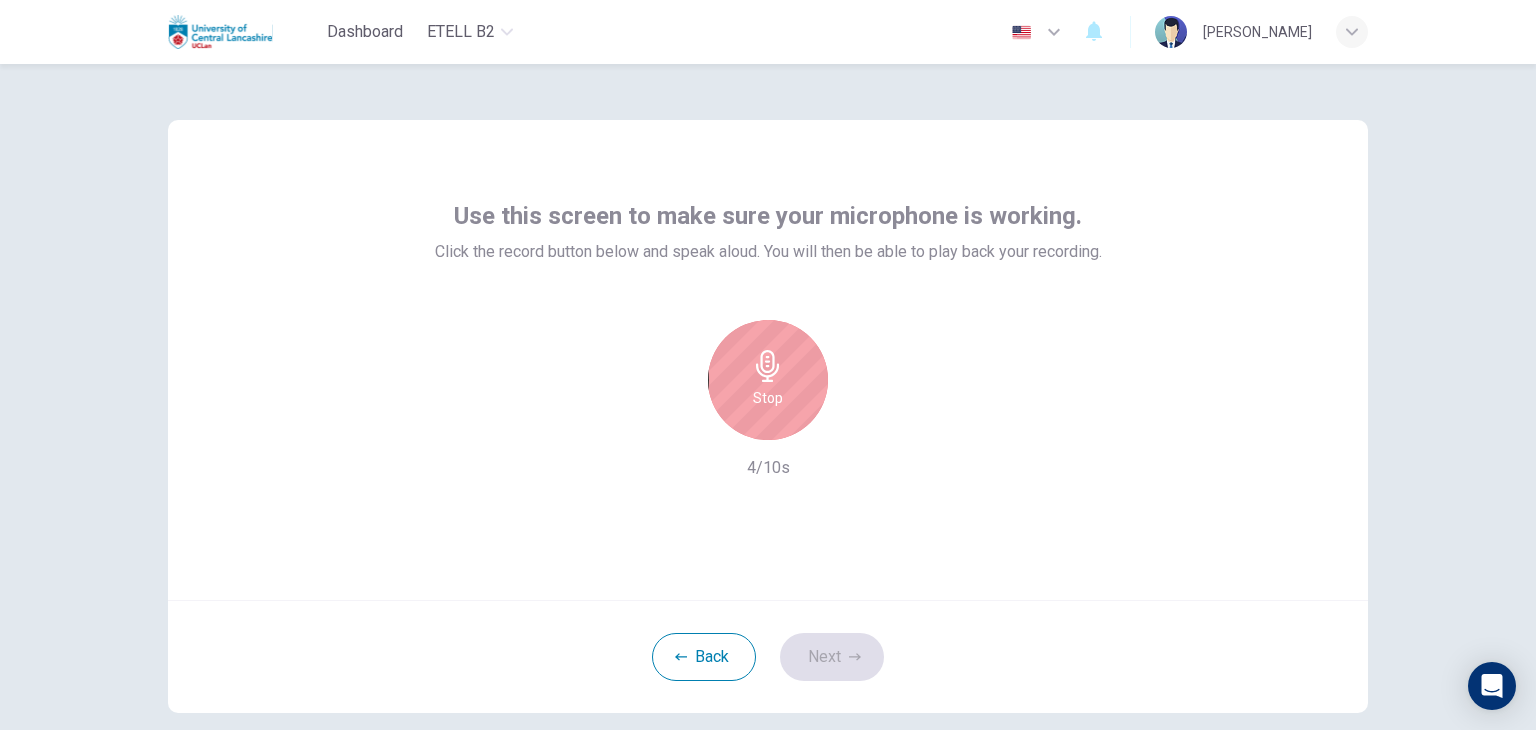 click 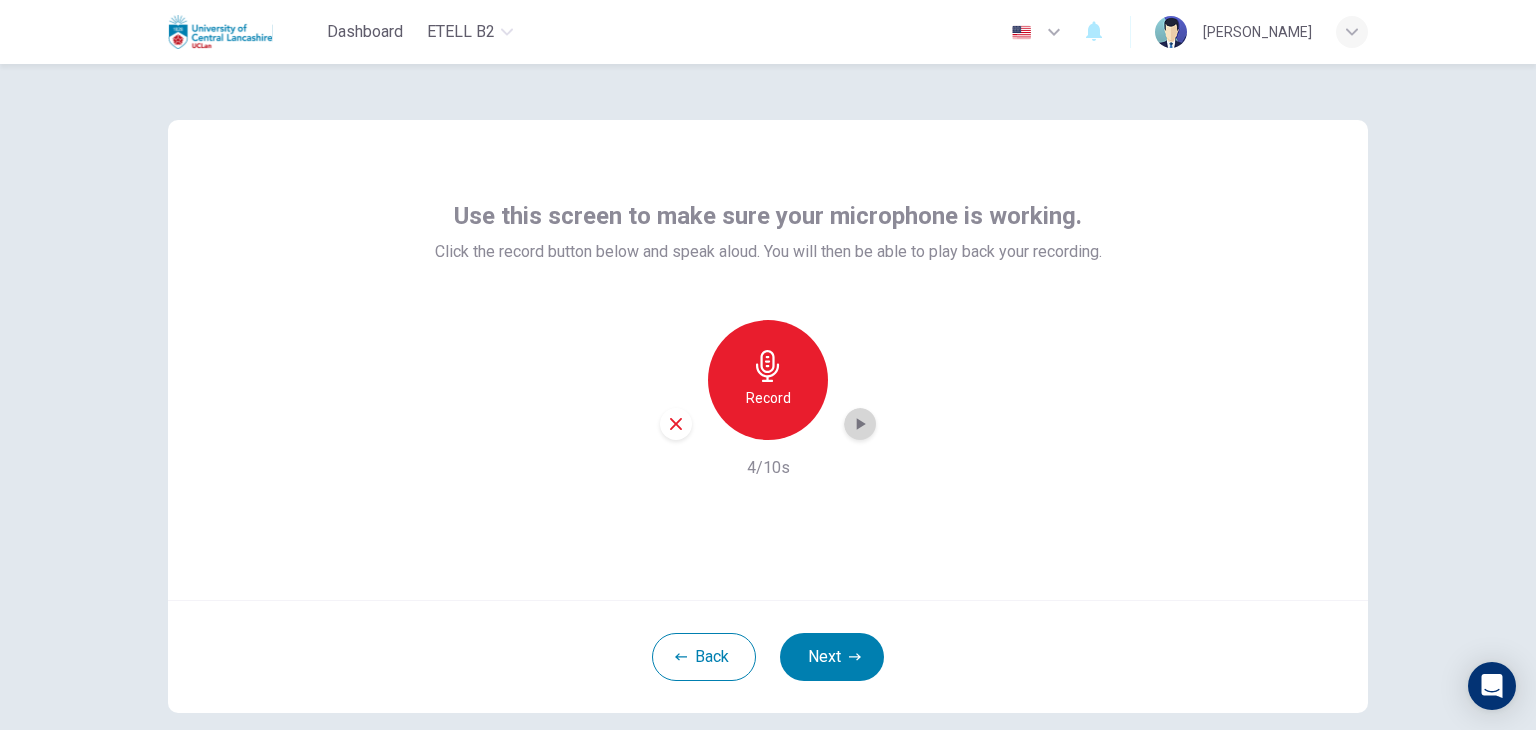 click 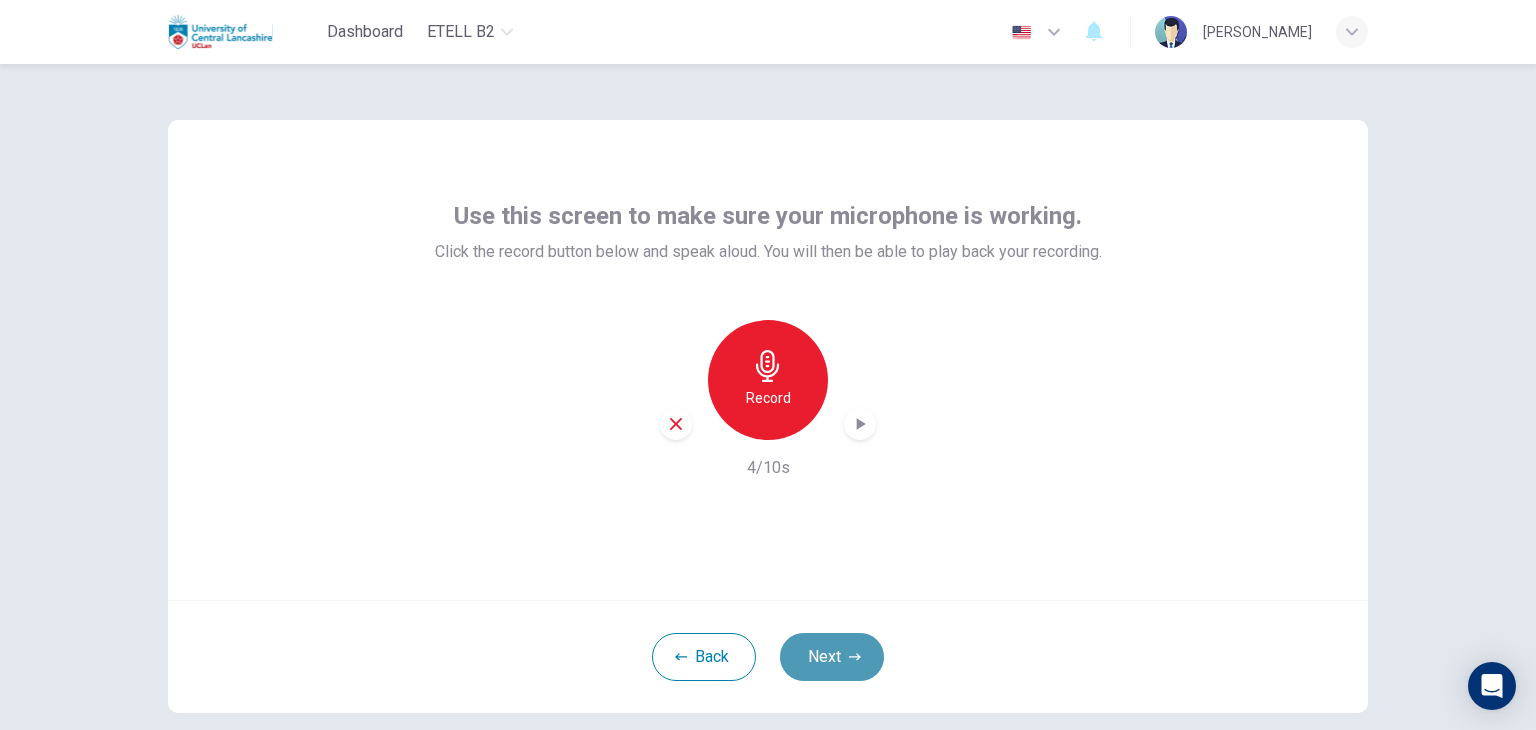 click on "Next" at bounding box center (832, 657) 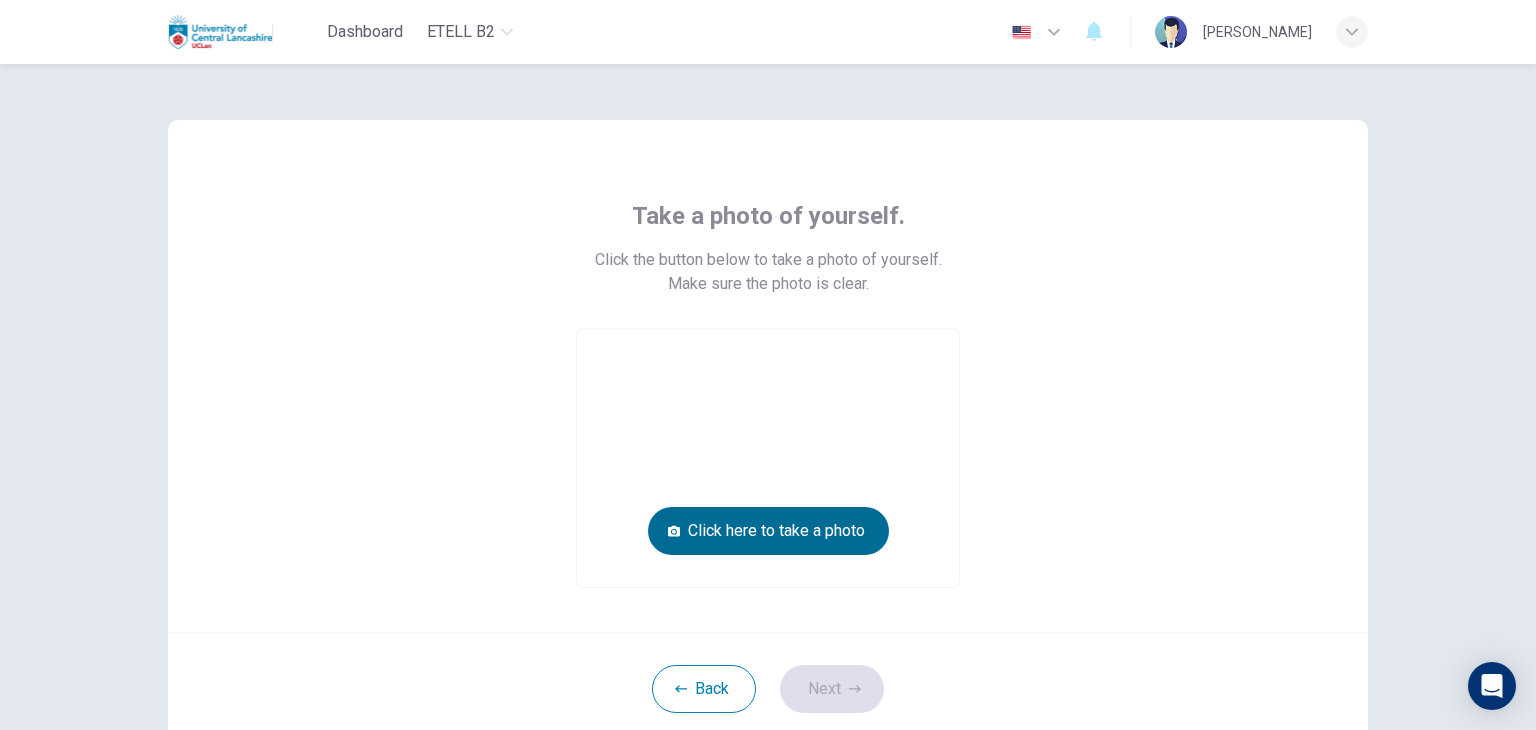 click on "Click here to take a photo" at bounding box center (768, 531) 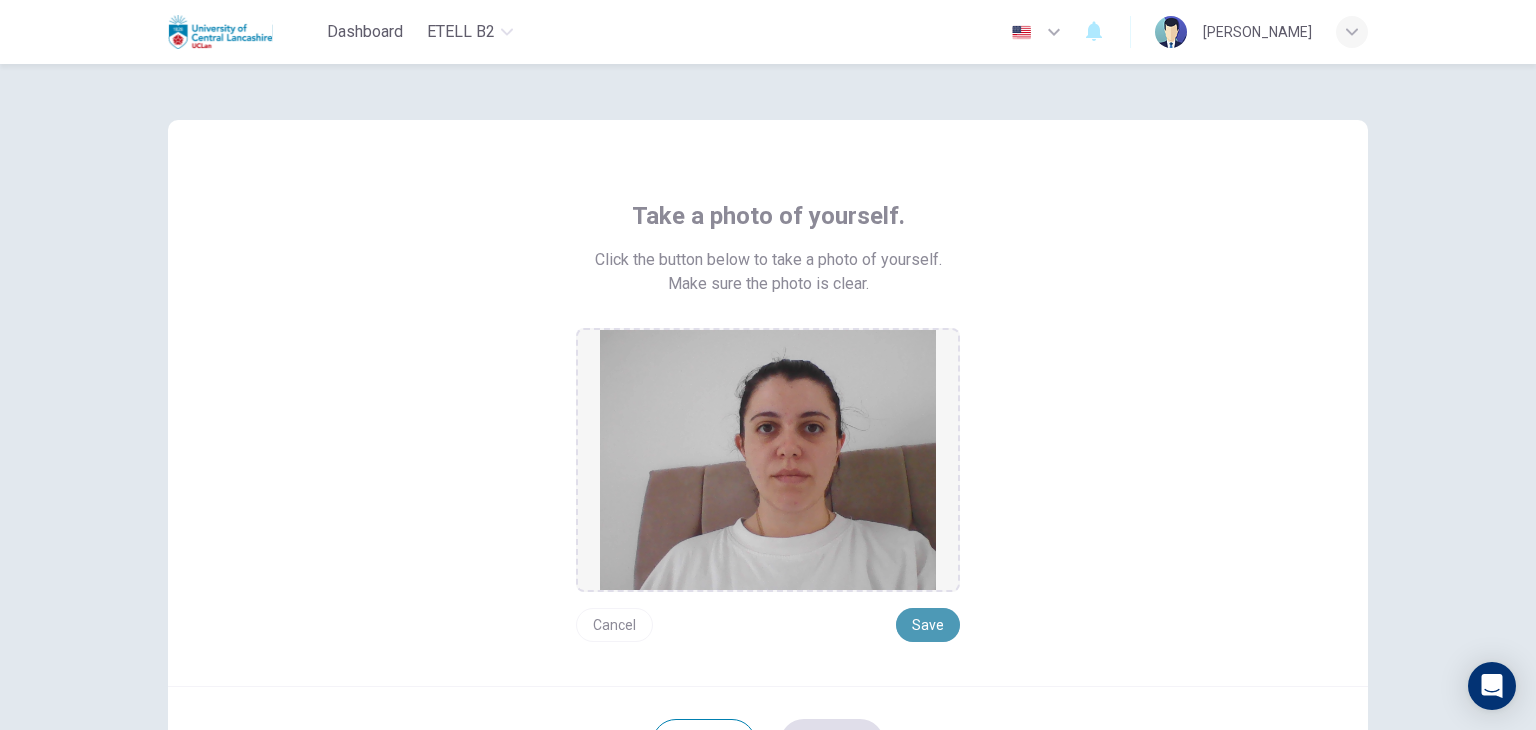 click on "Save" at bounding box center [928, 625] 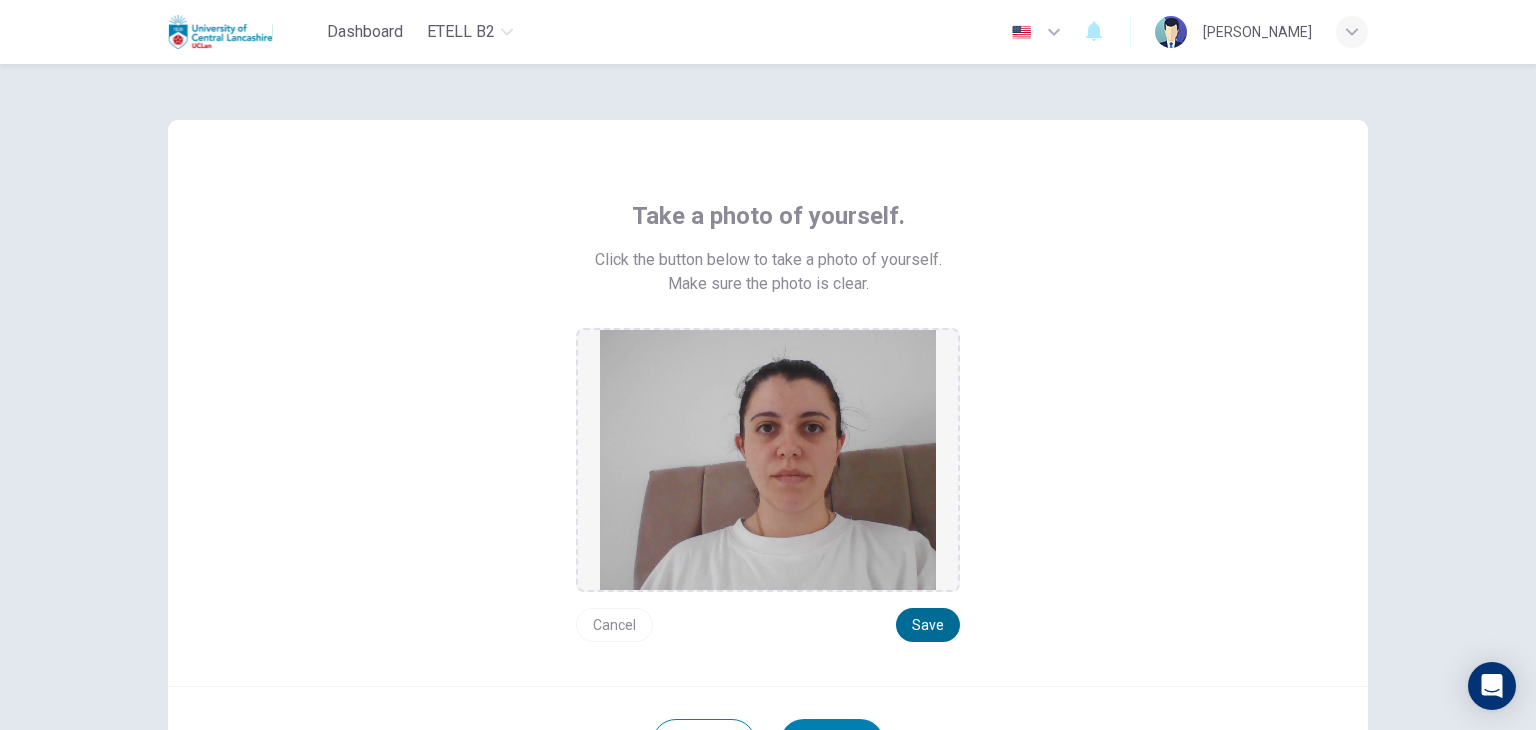 click on "Save" at bounding box center [928, 625] 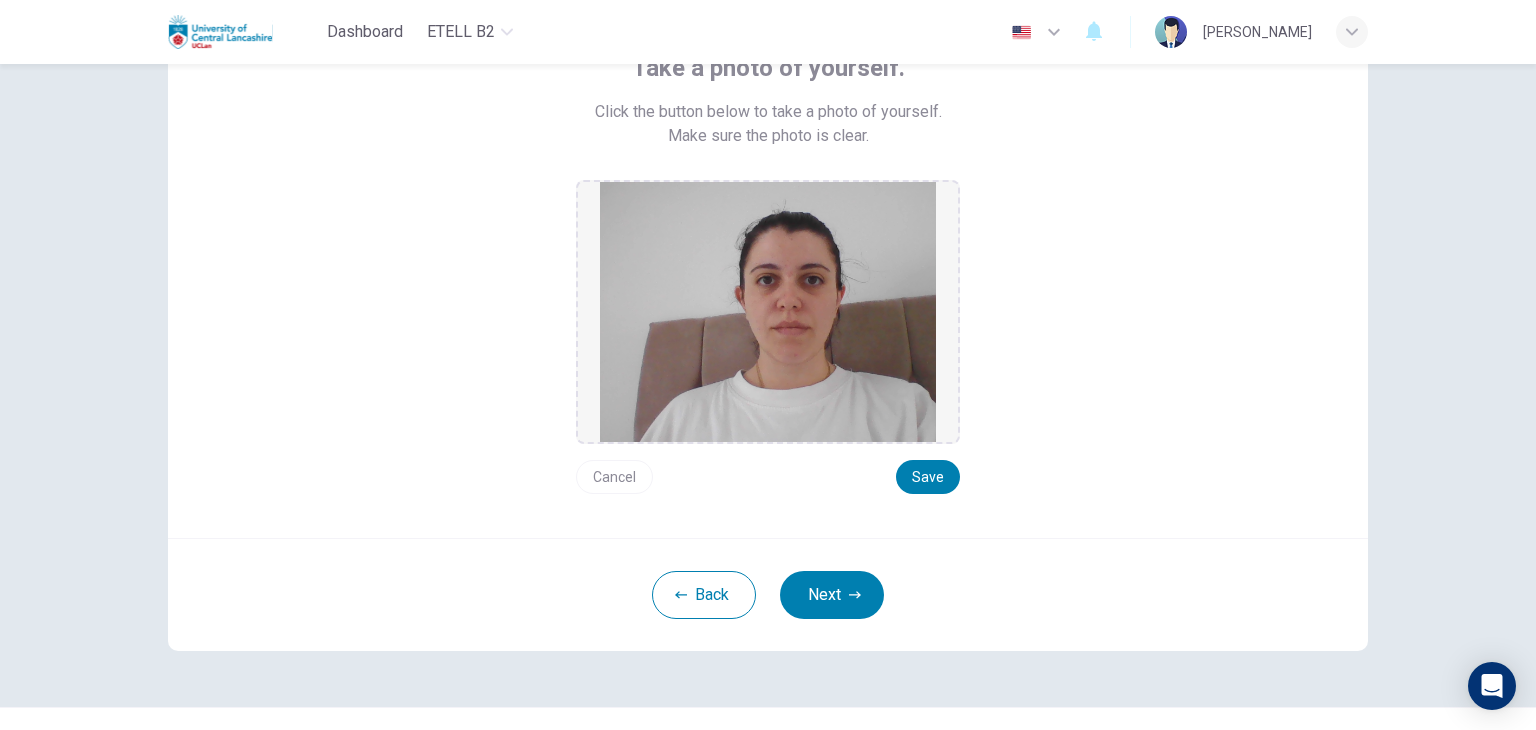 scroll, scrollTop: 188, scrollLeft: 0, axis: vertical 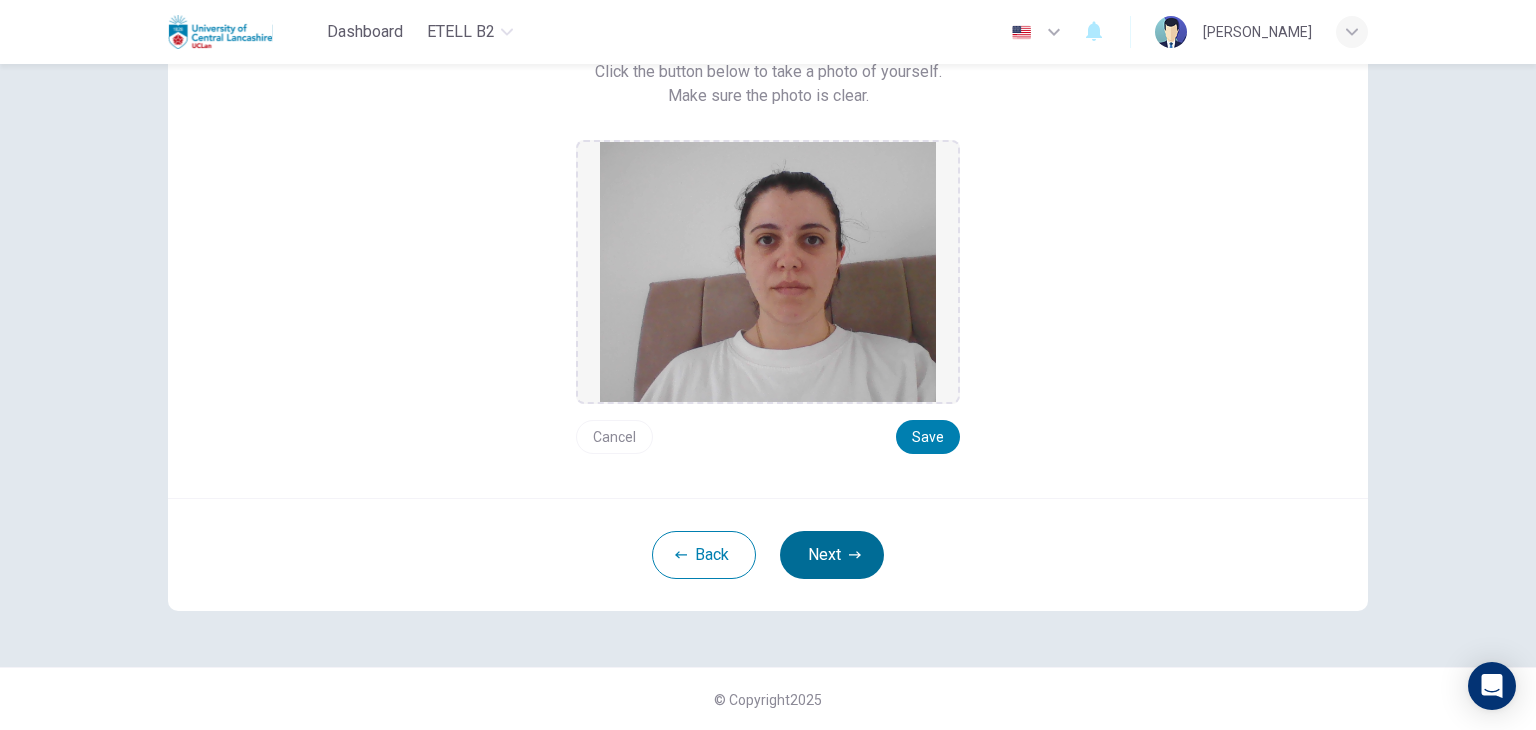 click on "Next" at bounding box center (832, 555) 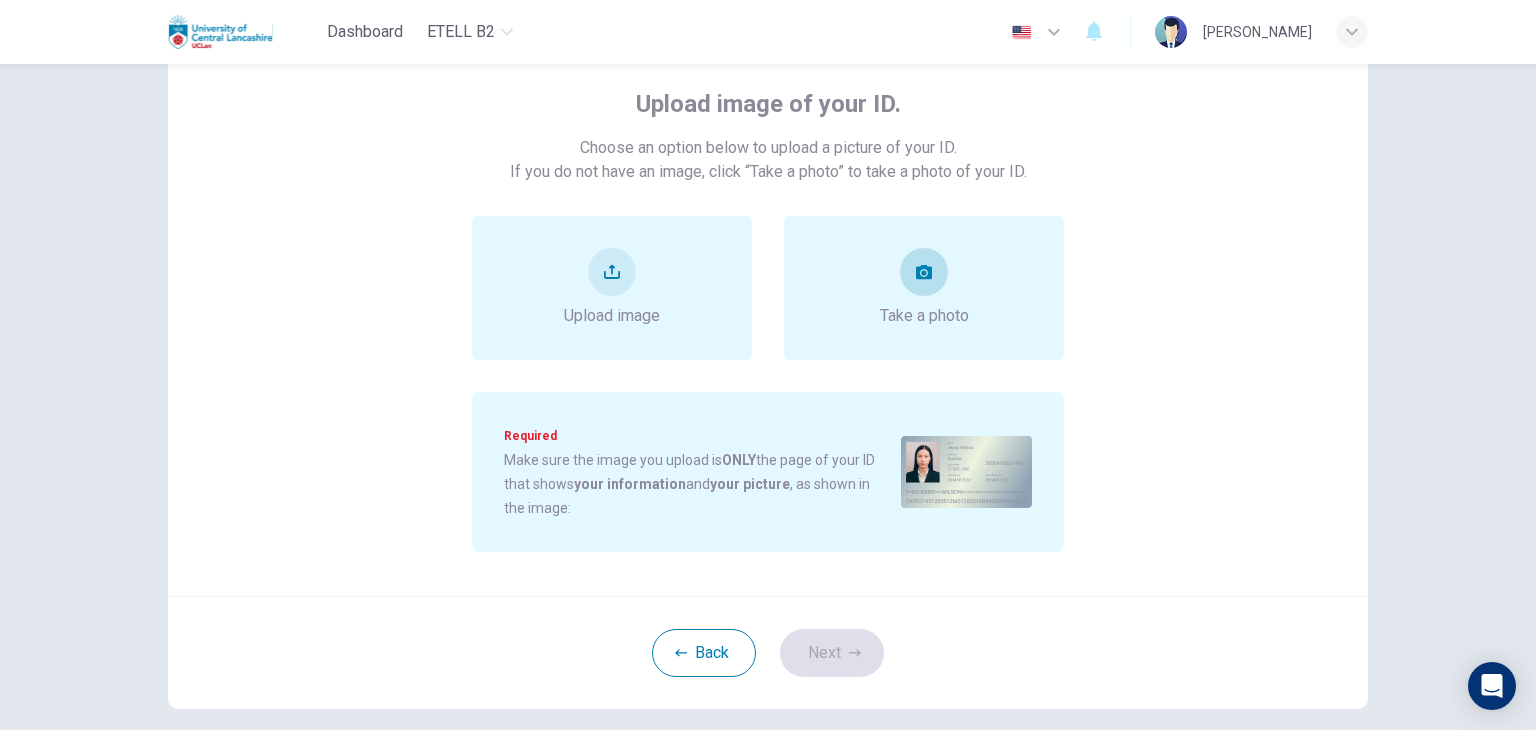 scroll, scrollTop: 111, scrollLeft: 0, axis: vertical 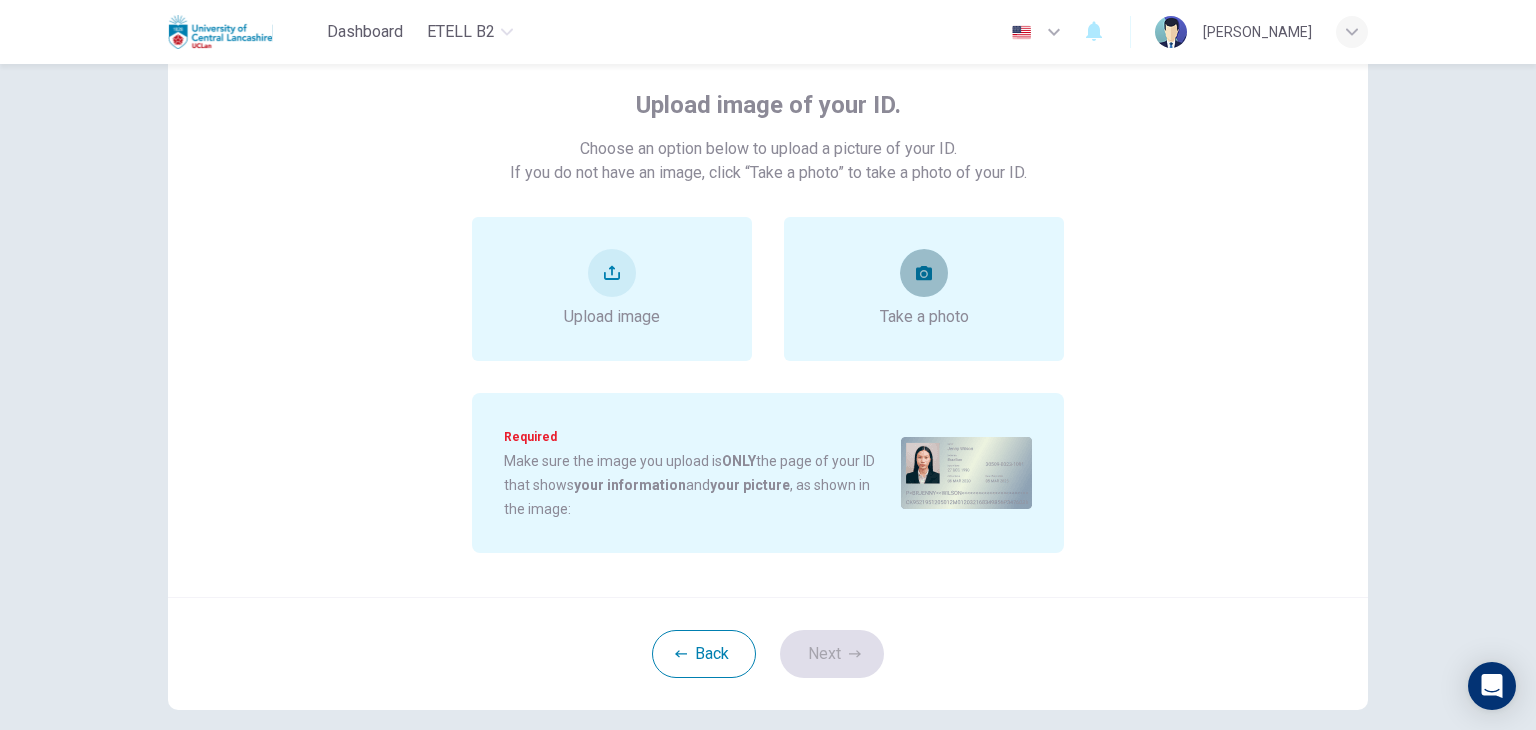 click 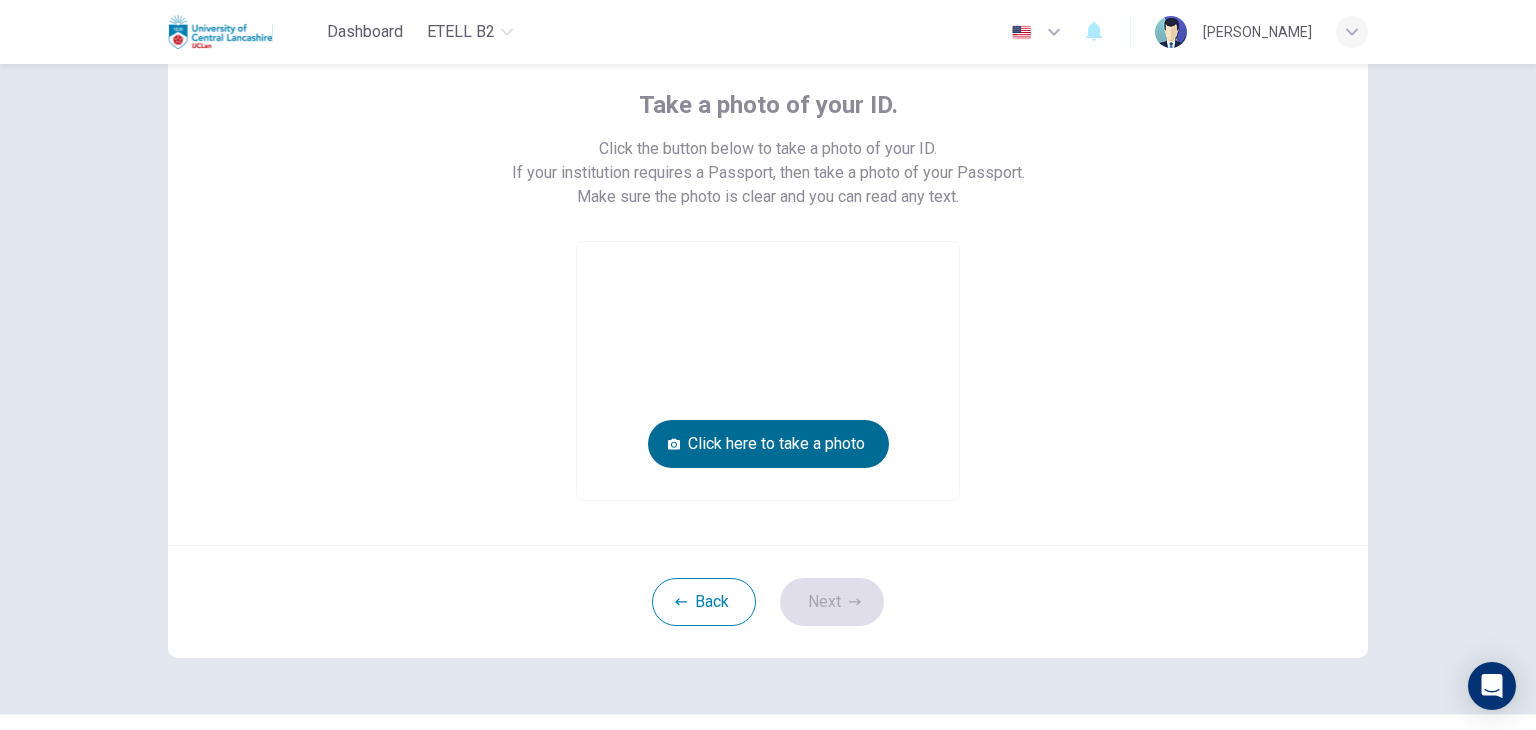 click on "Click here to take a photo" at bounding box center [768, 444] 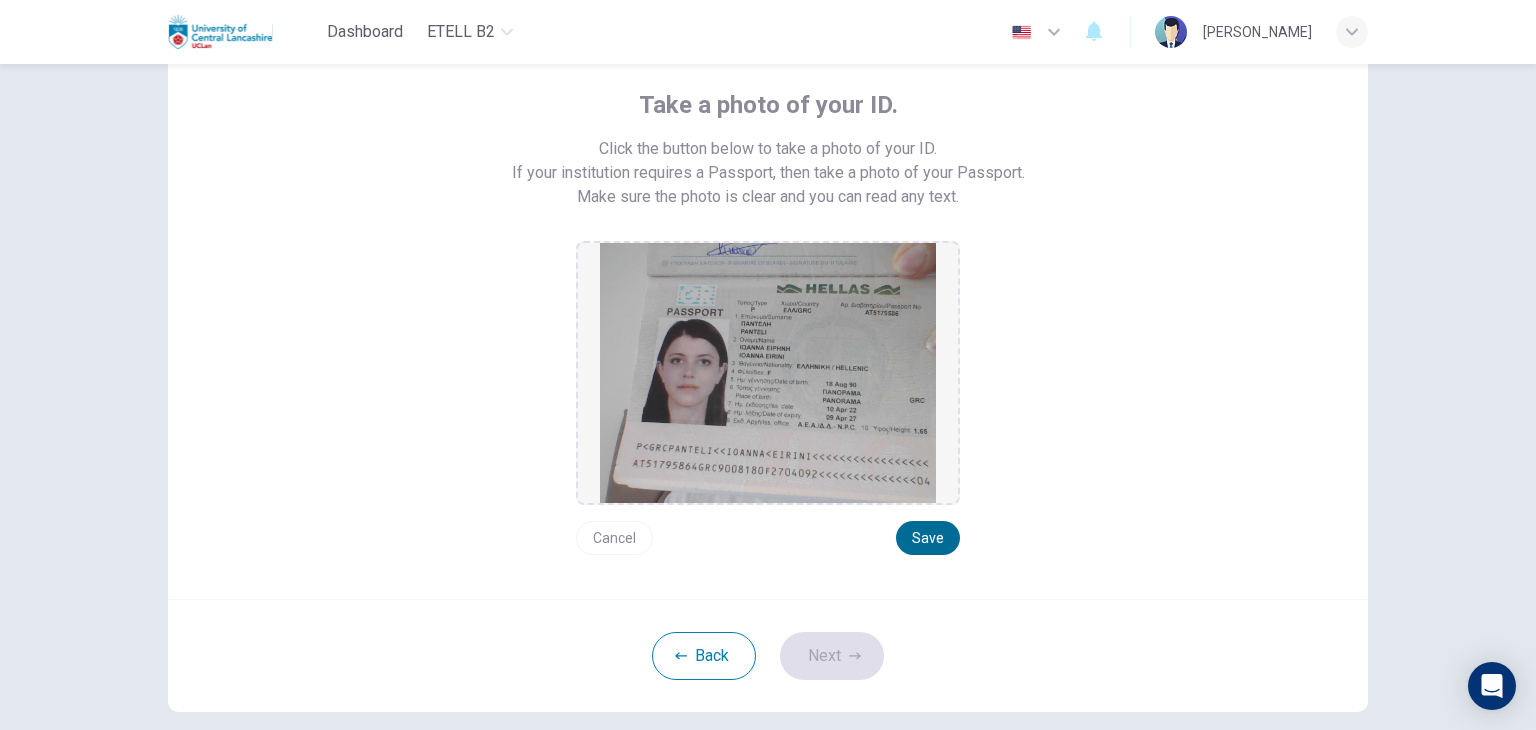 click on "Save" at bounding box center (928, 538) 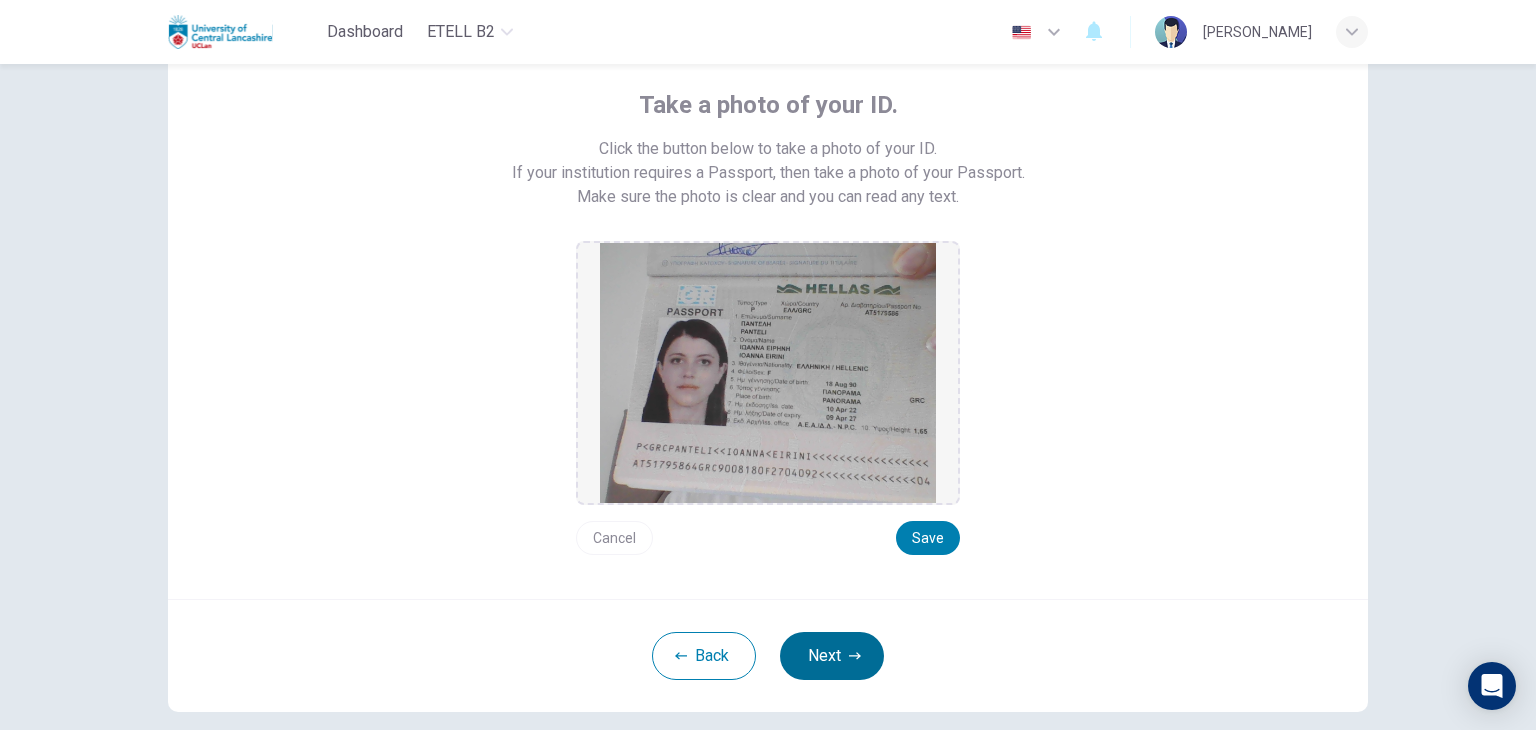 click on "Next" at bounding box center (832, 656) 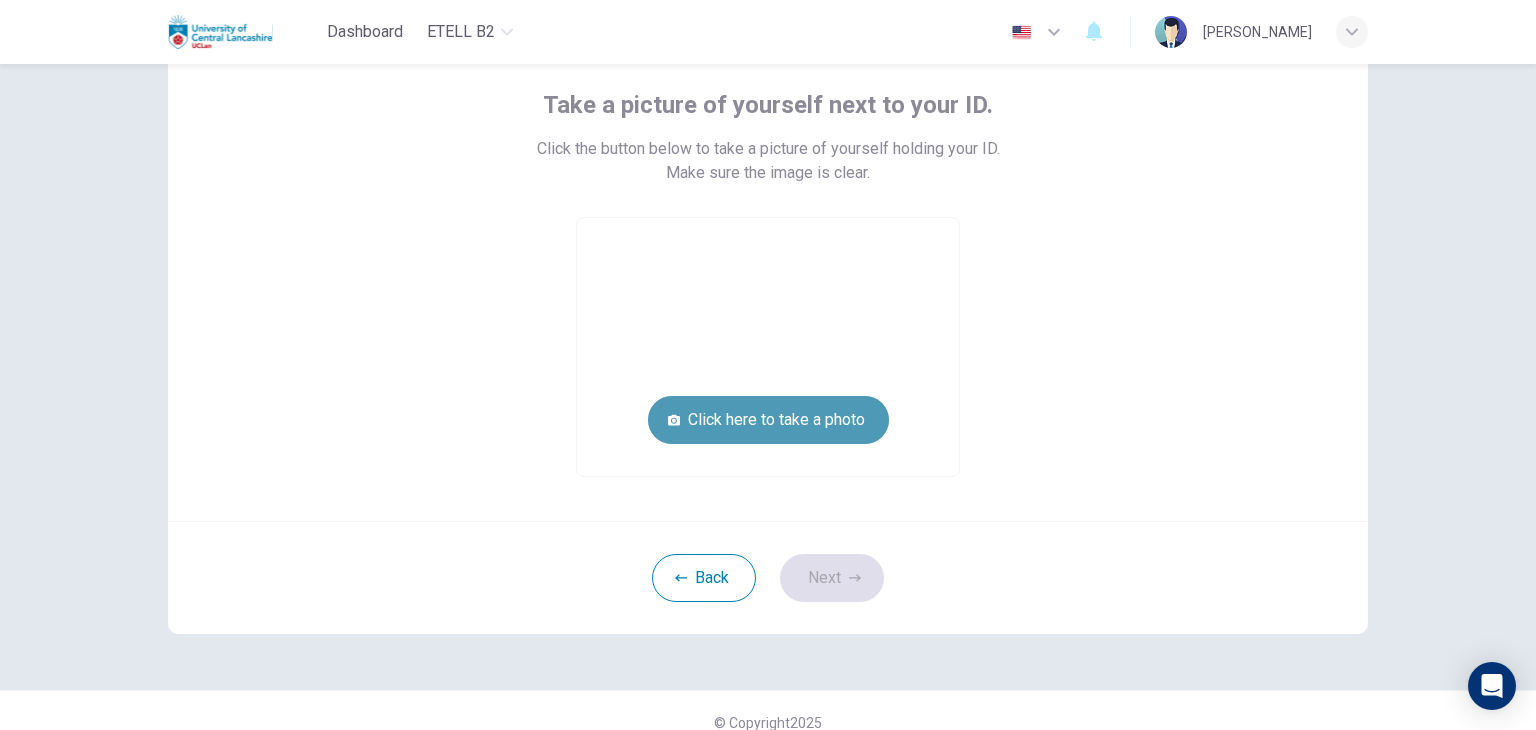 click on "Click here to take a photo" at bounding box center [768, 420] 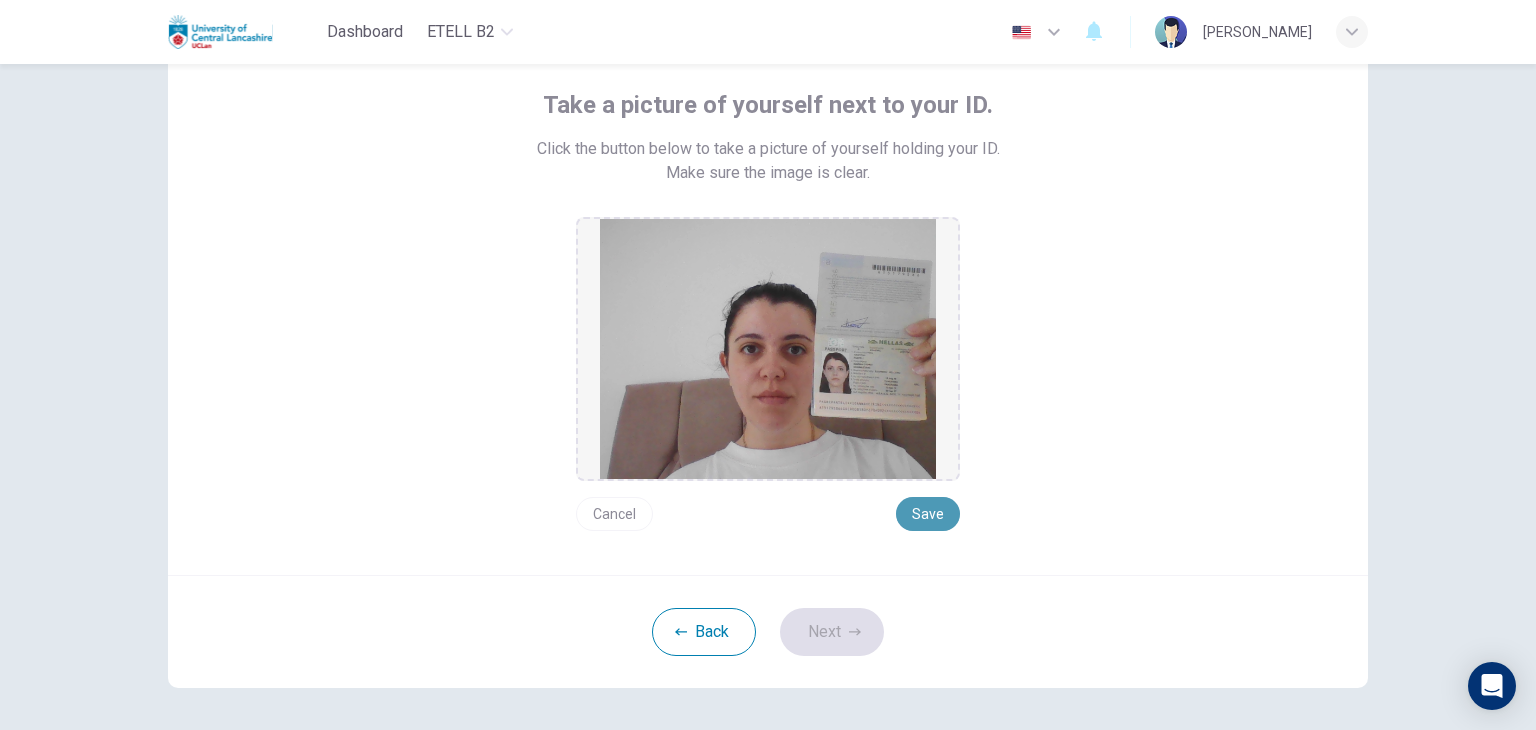 click on "Save" at bounding box center [928, 514] 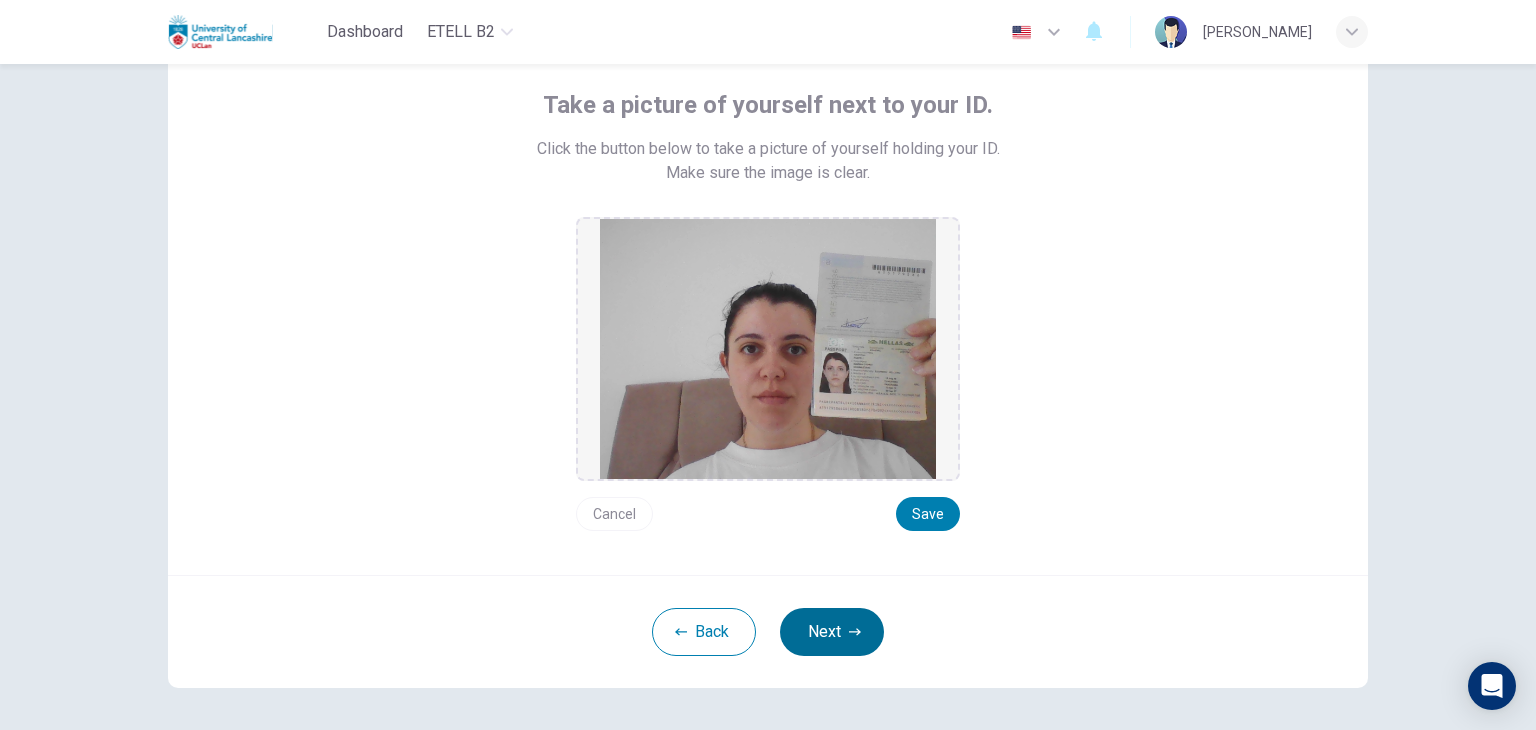 click on "Next" at bounding box center [832, 632] 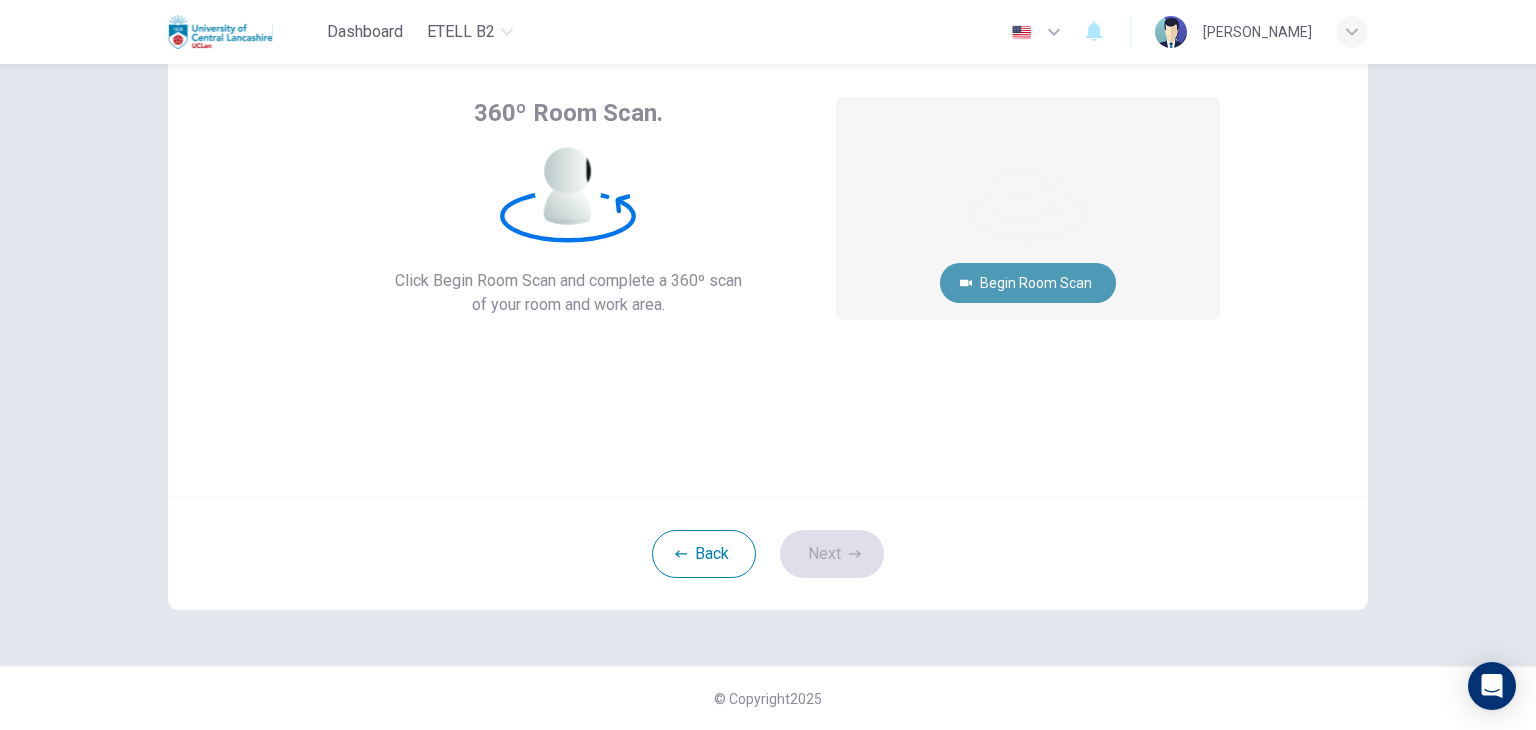 click on "Begin Room Scan" at bounding box center [1028, 283] 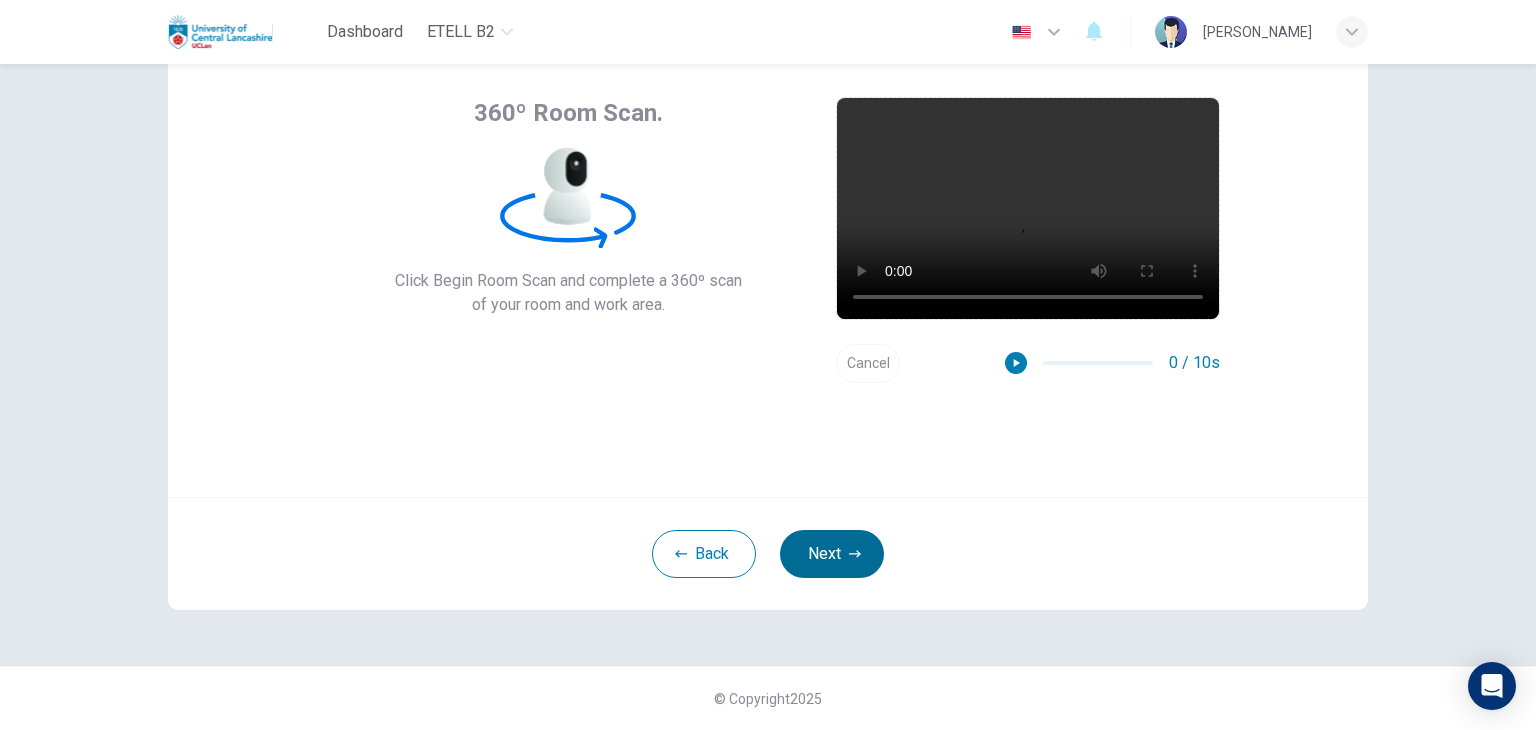 click on "Next" at bounding box center [832, 554] 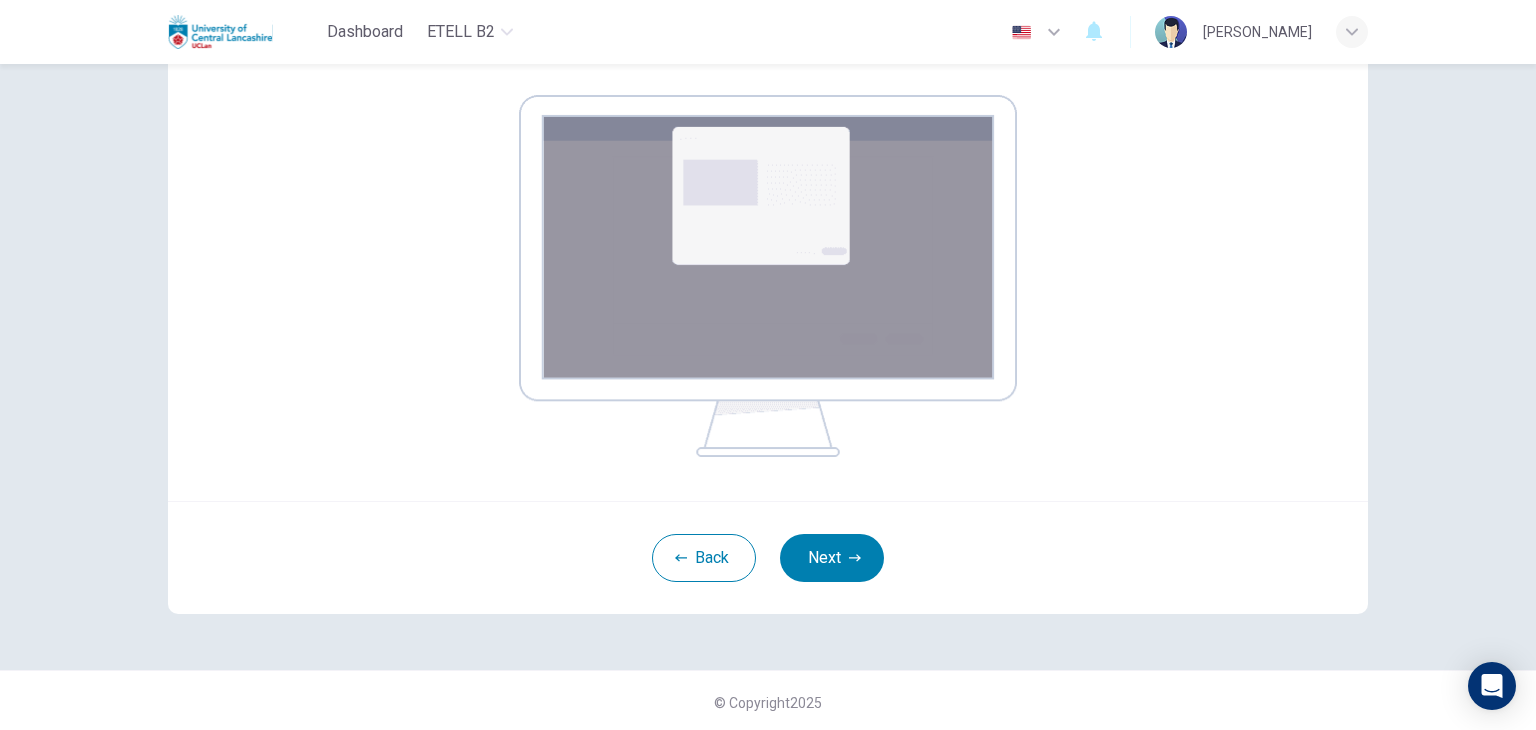 scroll, scrollTop: 308, scrollLeft: 0, axis: vertical 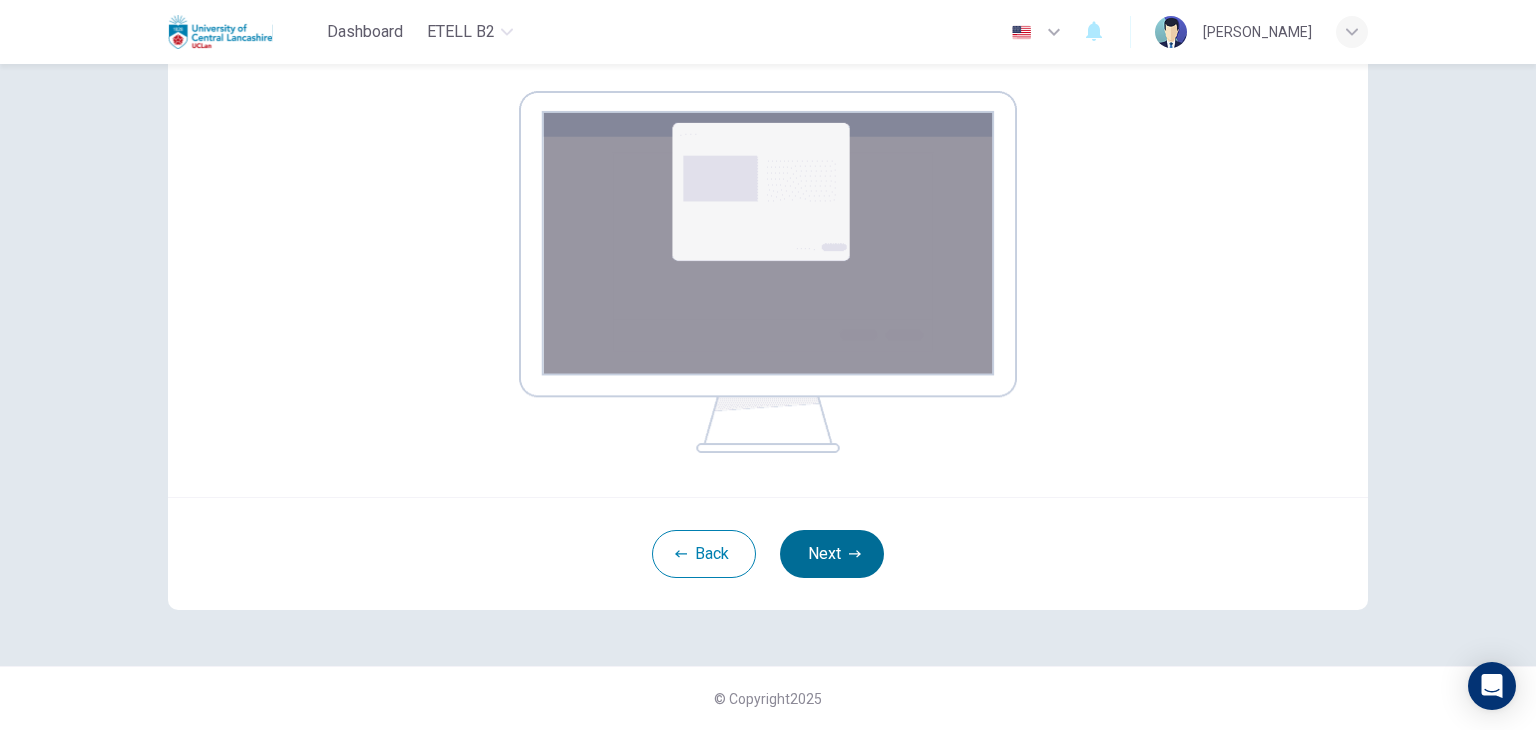 click on "Next" at bounding box center (832, 554) 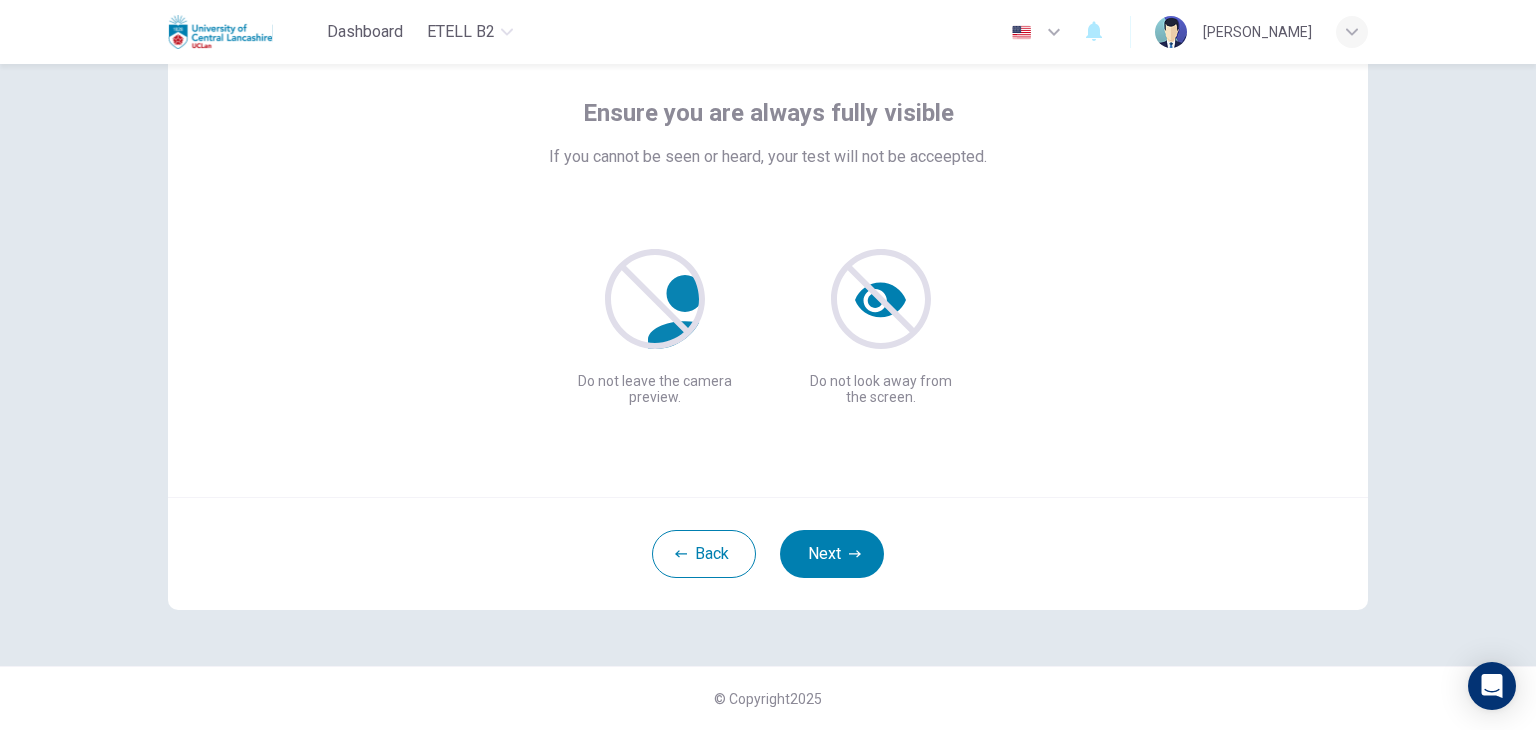 scroll, scrollTop: 103, scrollLeft: 0, axis: vertical 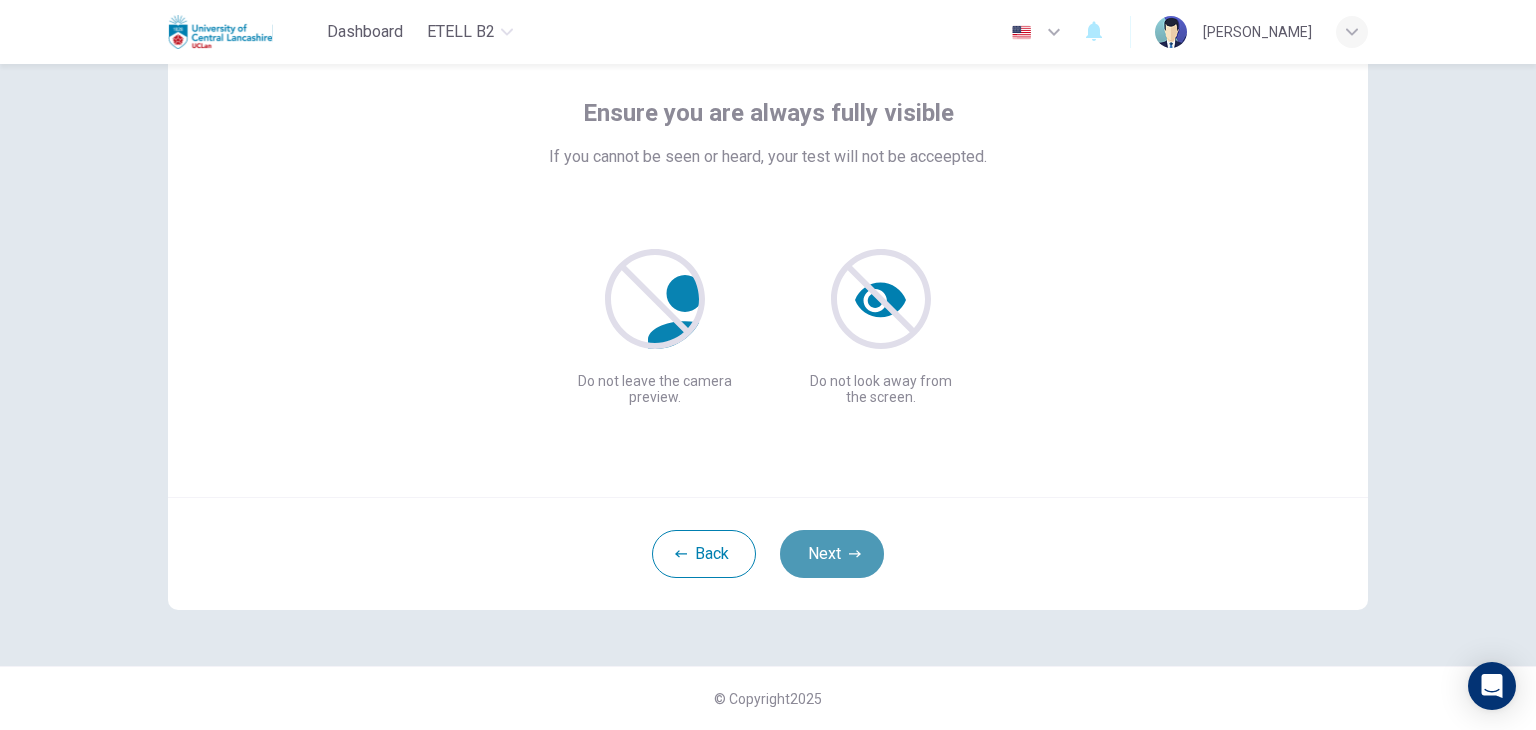 click on "Next" at bounding box center [832, 554] 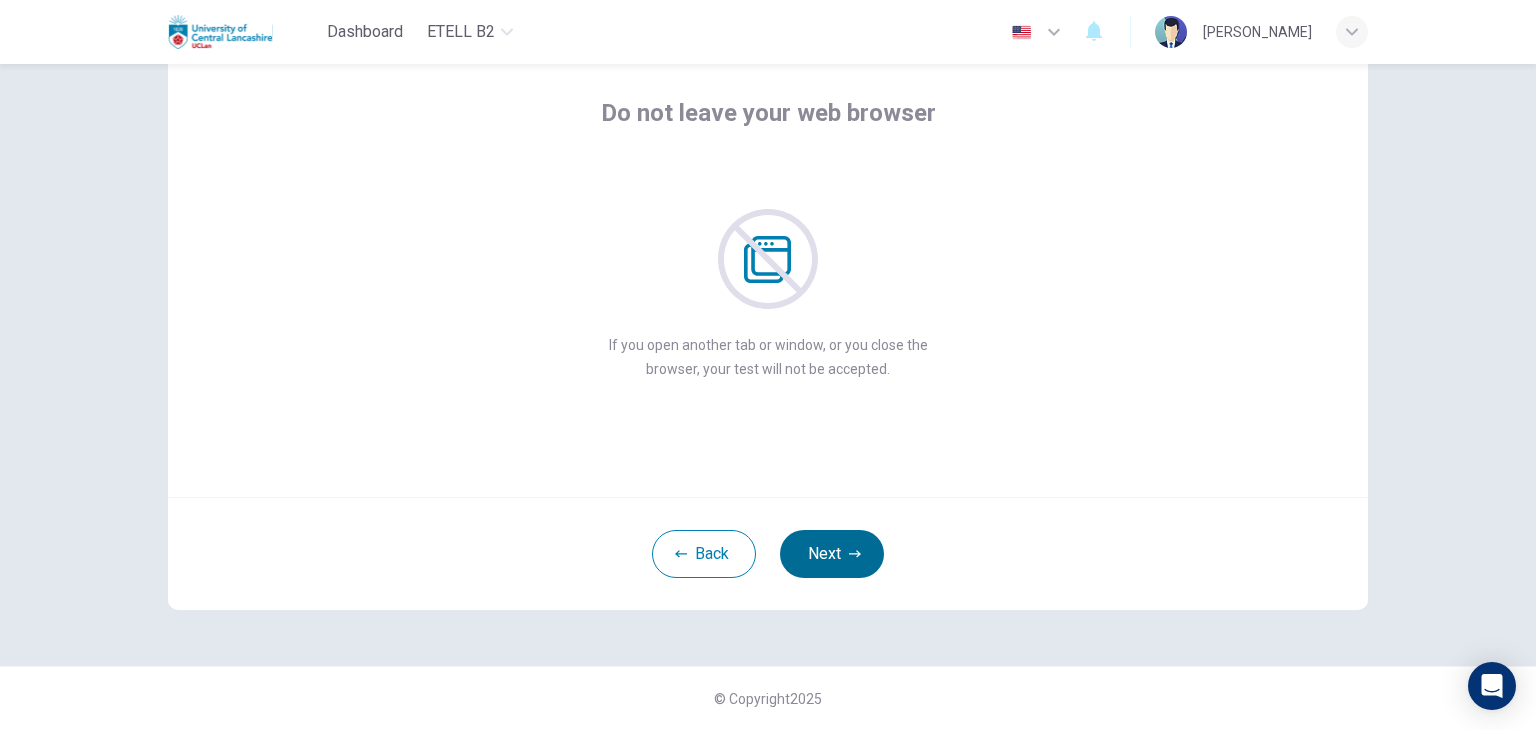 click on "Next" at bounding box center [832, 554] 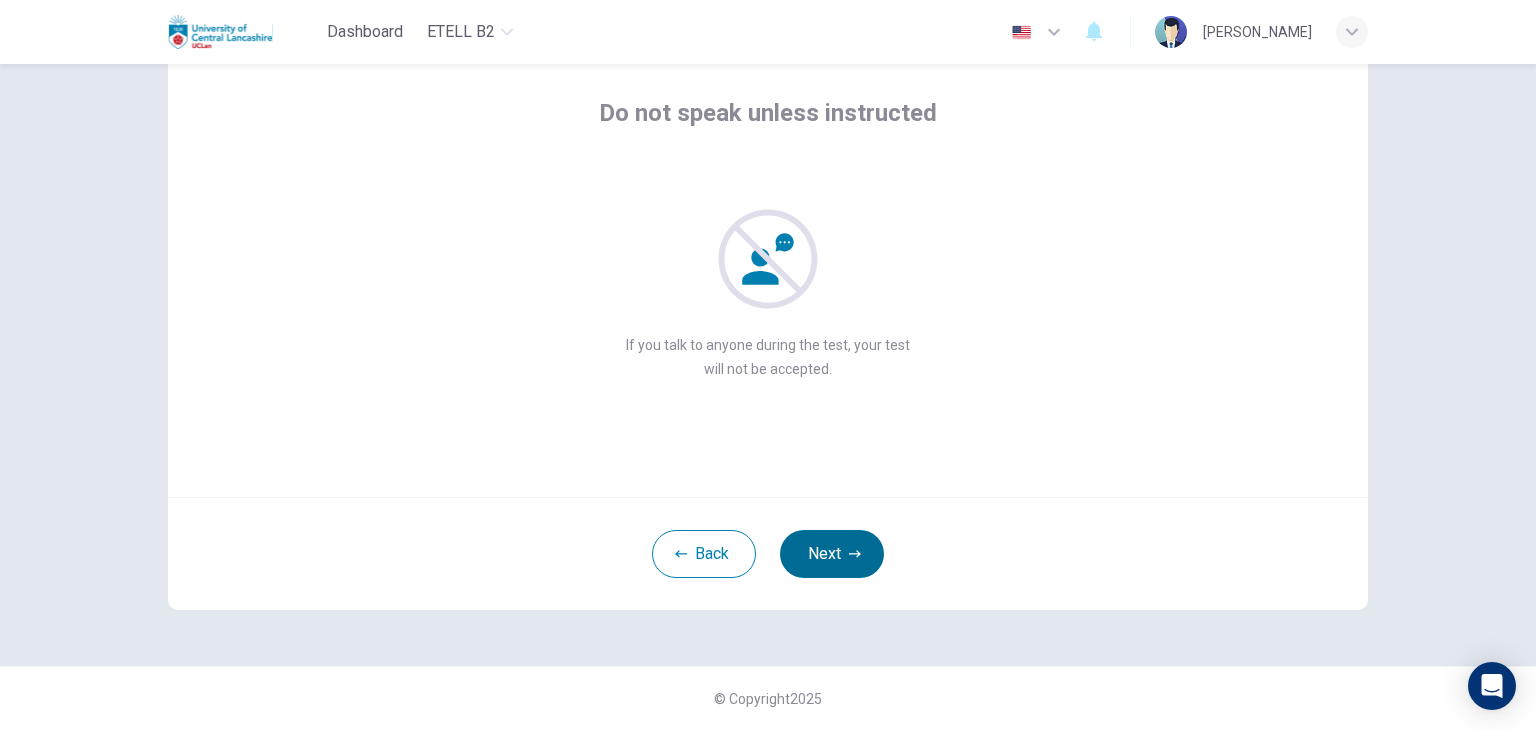 click on "Next" at bounding box center (832, 554) 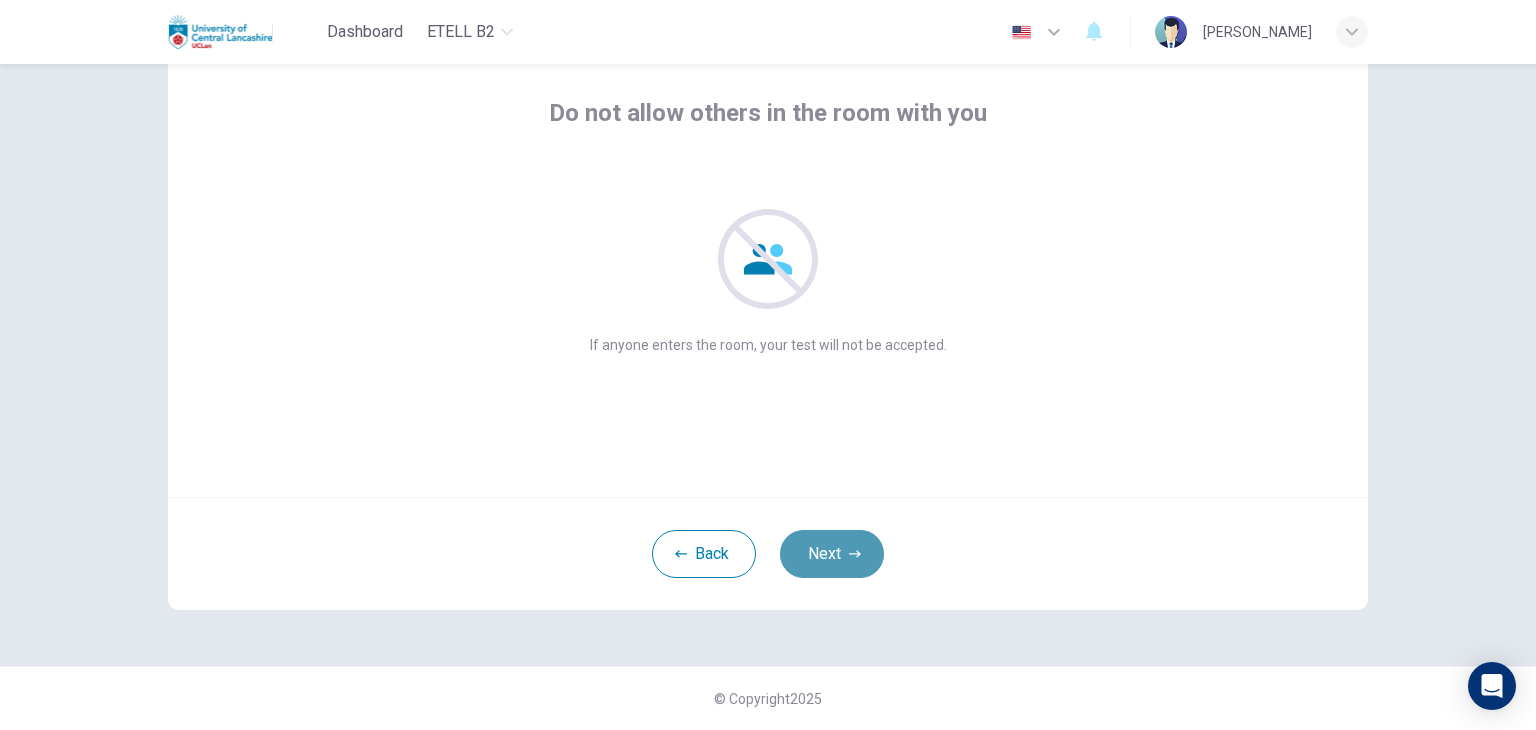 click on "Next" at bounding box center [832, 554] 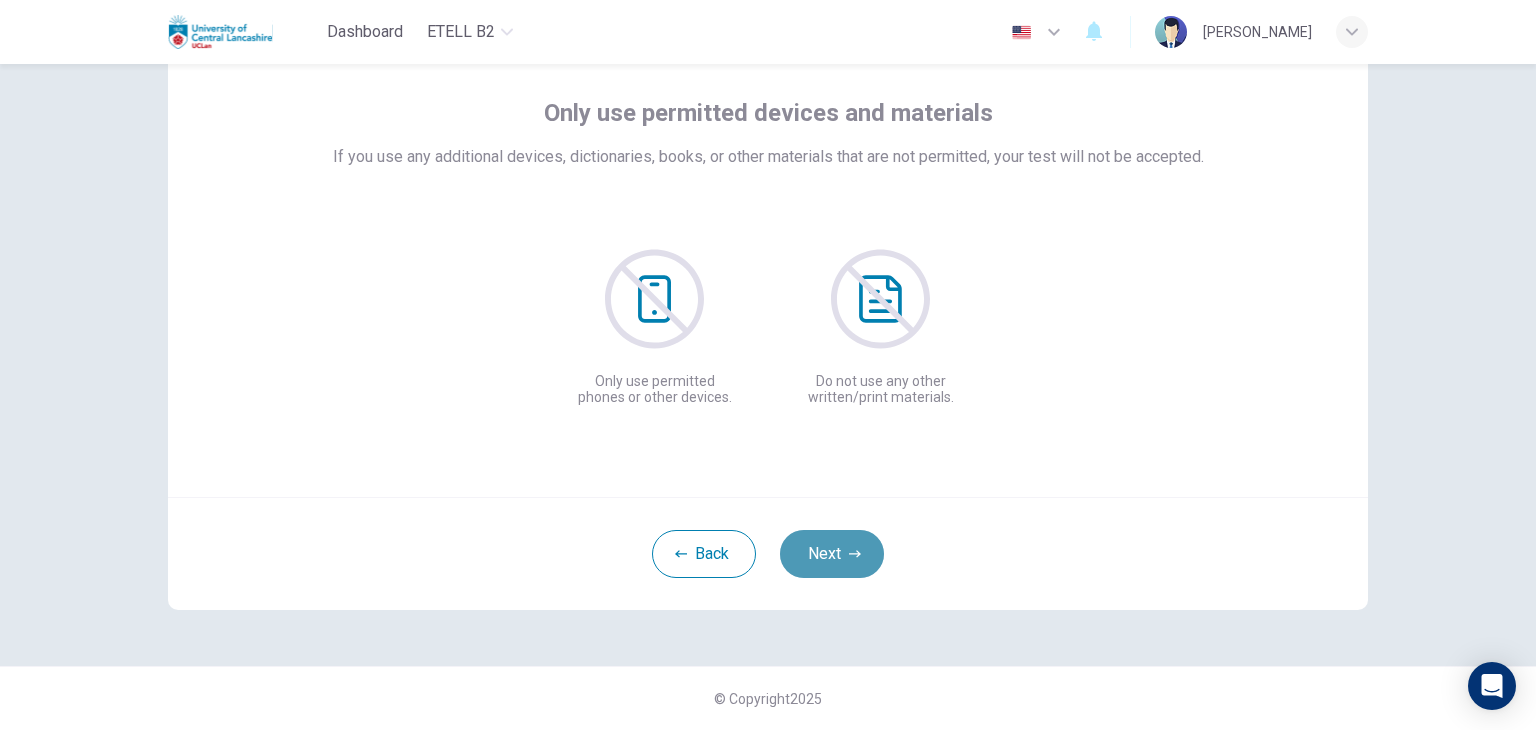 click 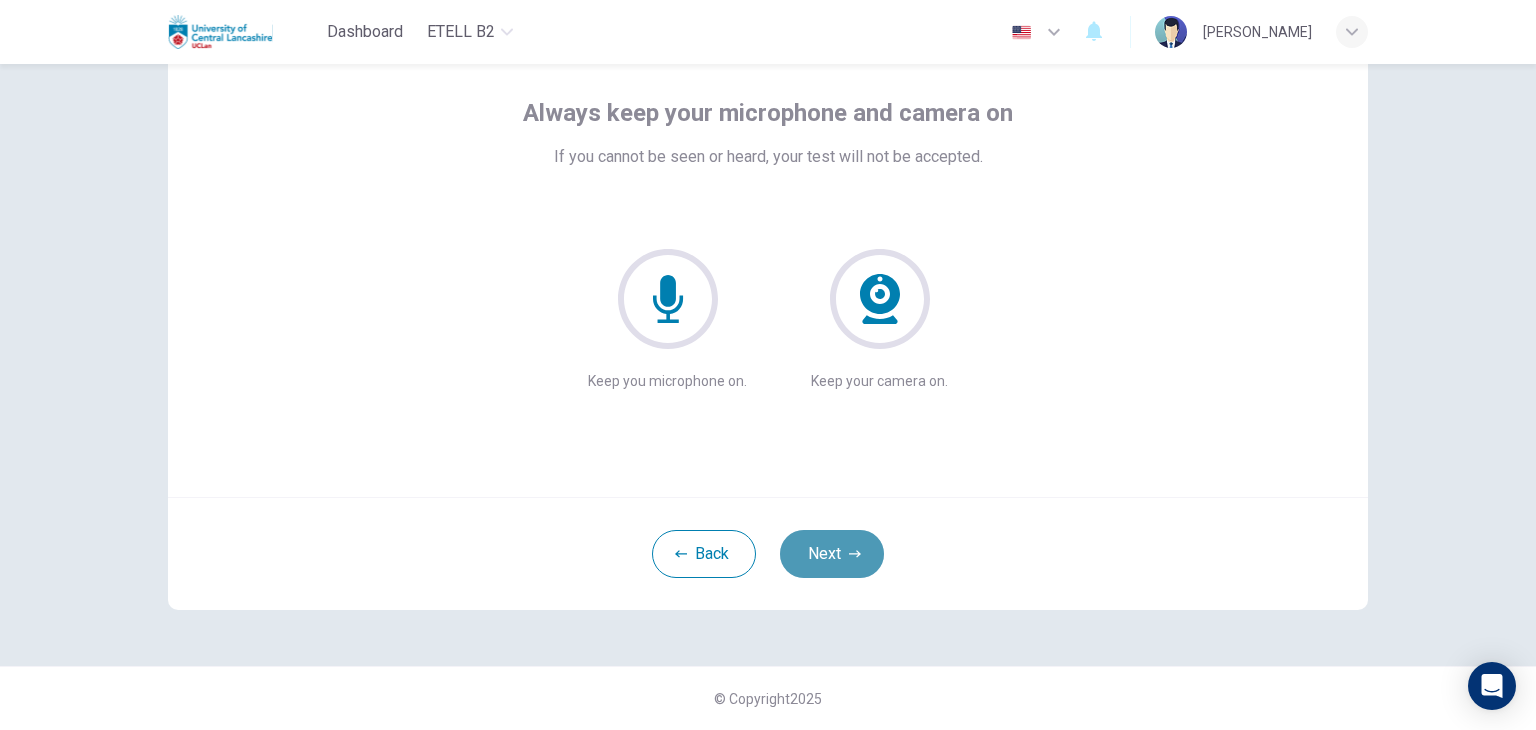 click 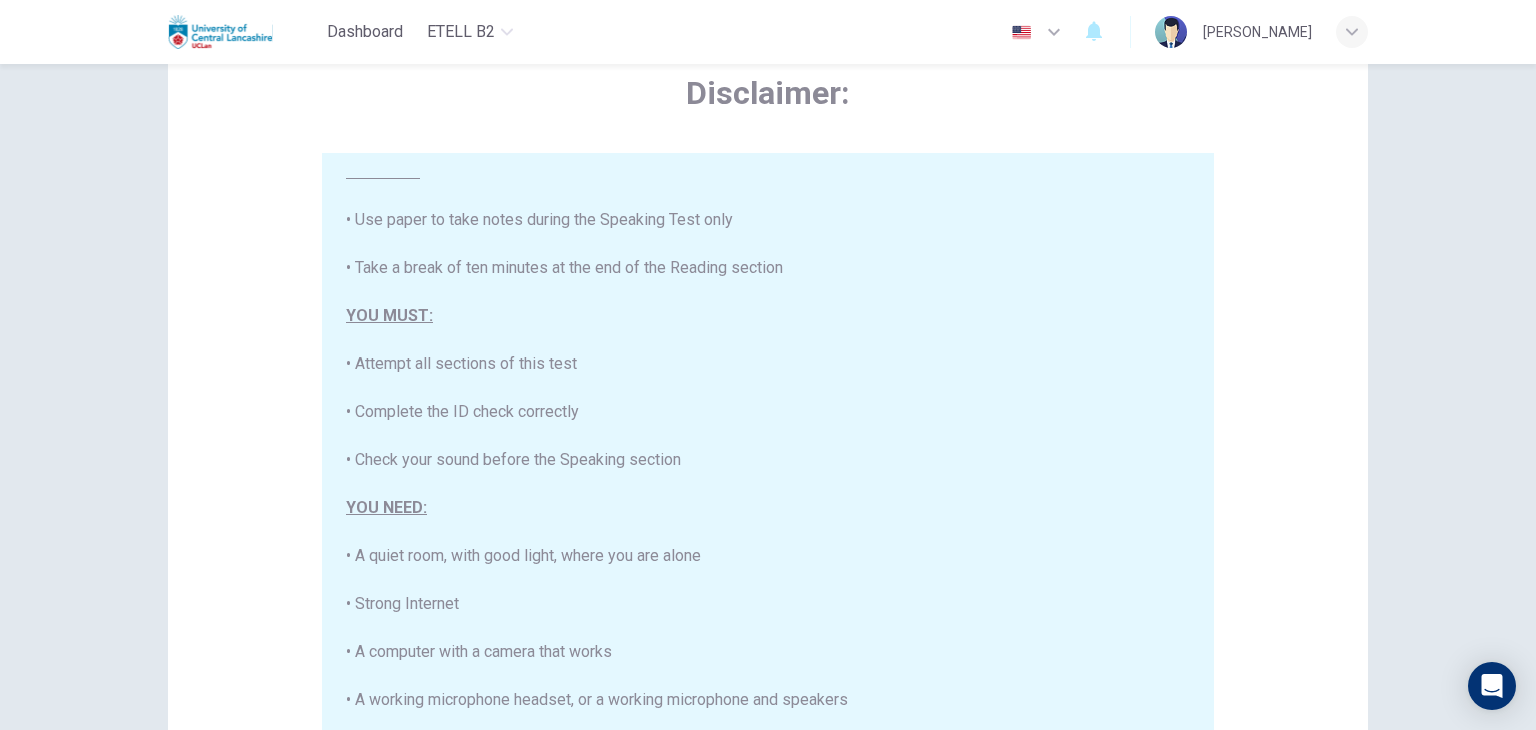 scroll, scrollTop: 380, scrollLeft: 0, axis: vertical 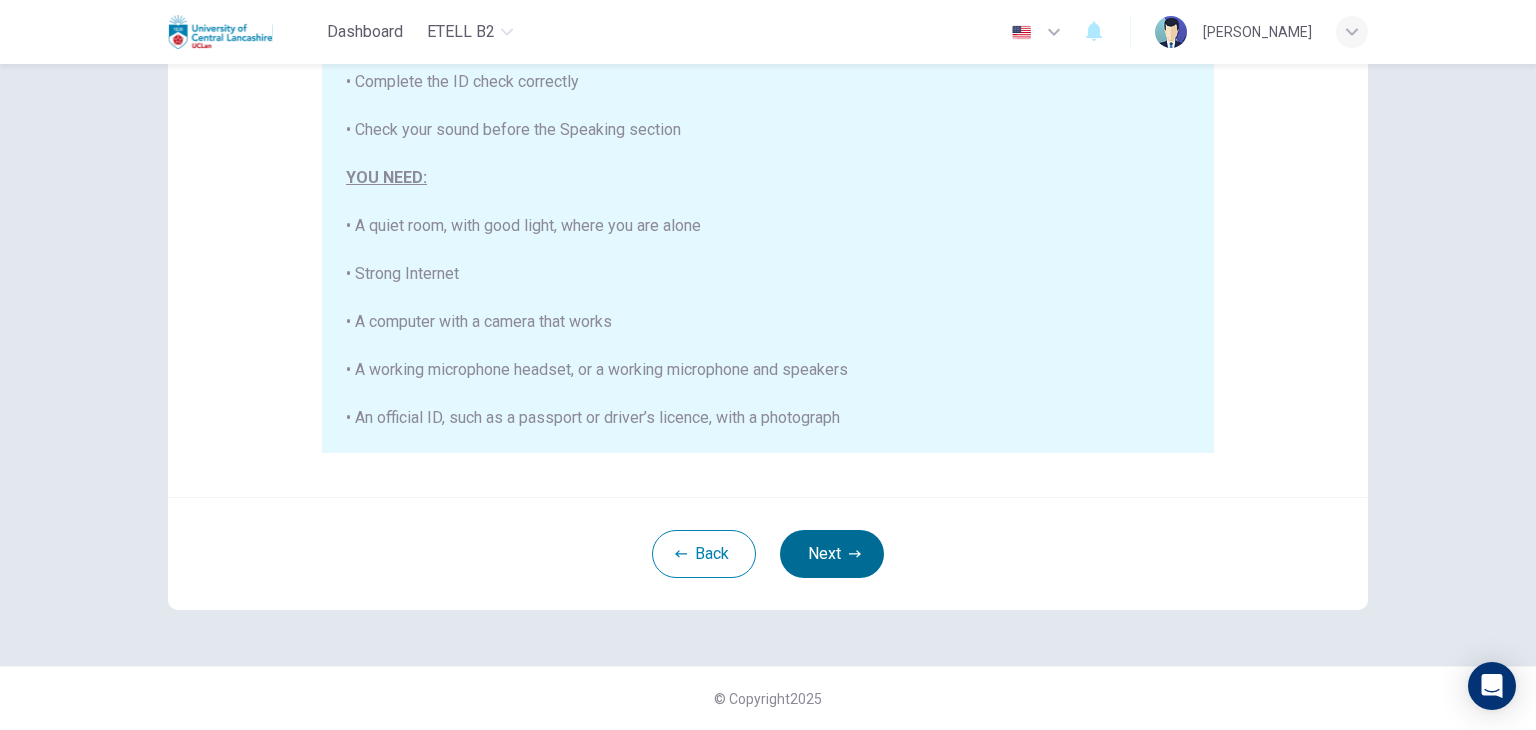 click on "Next" at bounding box center (832, 554) 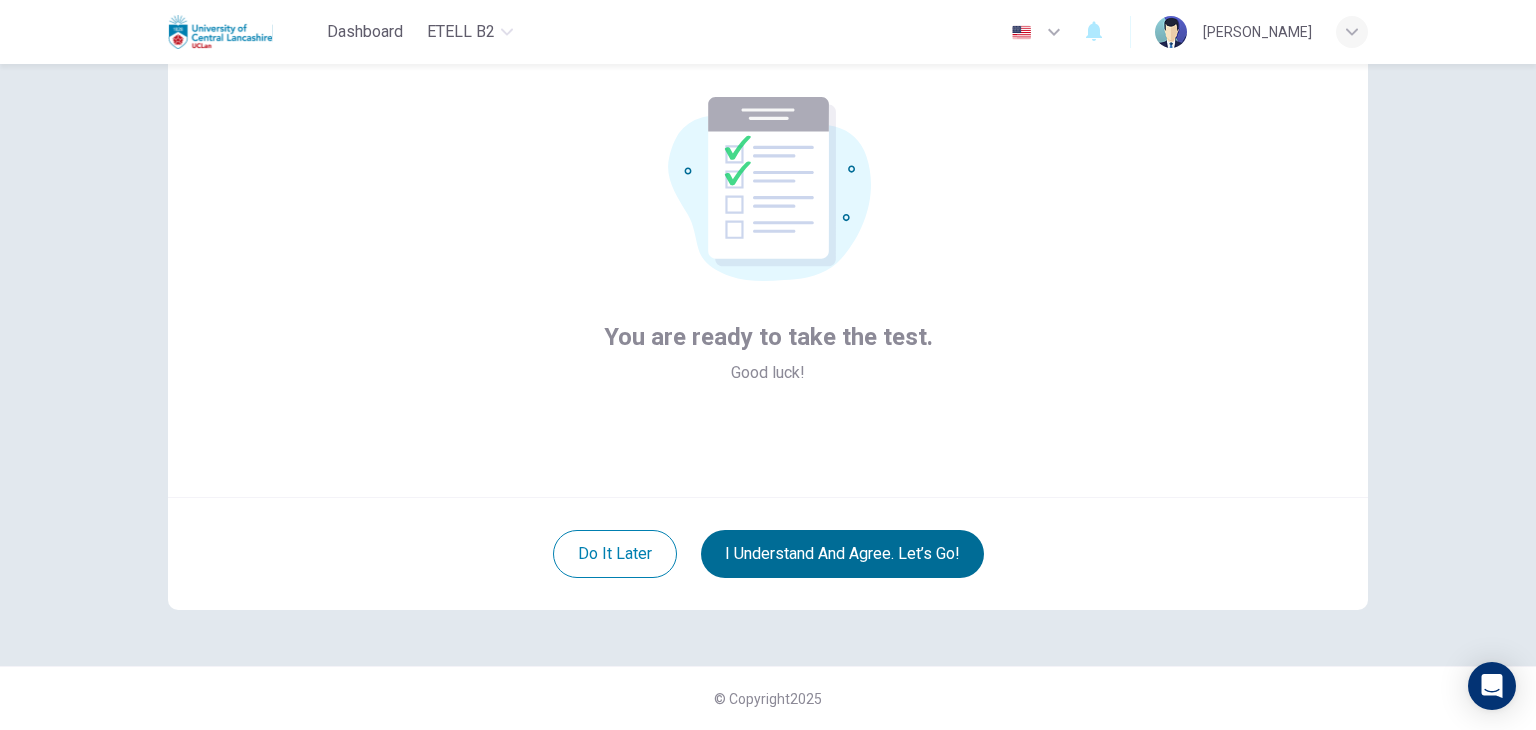 scroll, scrollTop: 103, scrollLeft: 0, axis: vertical 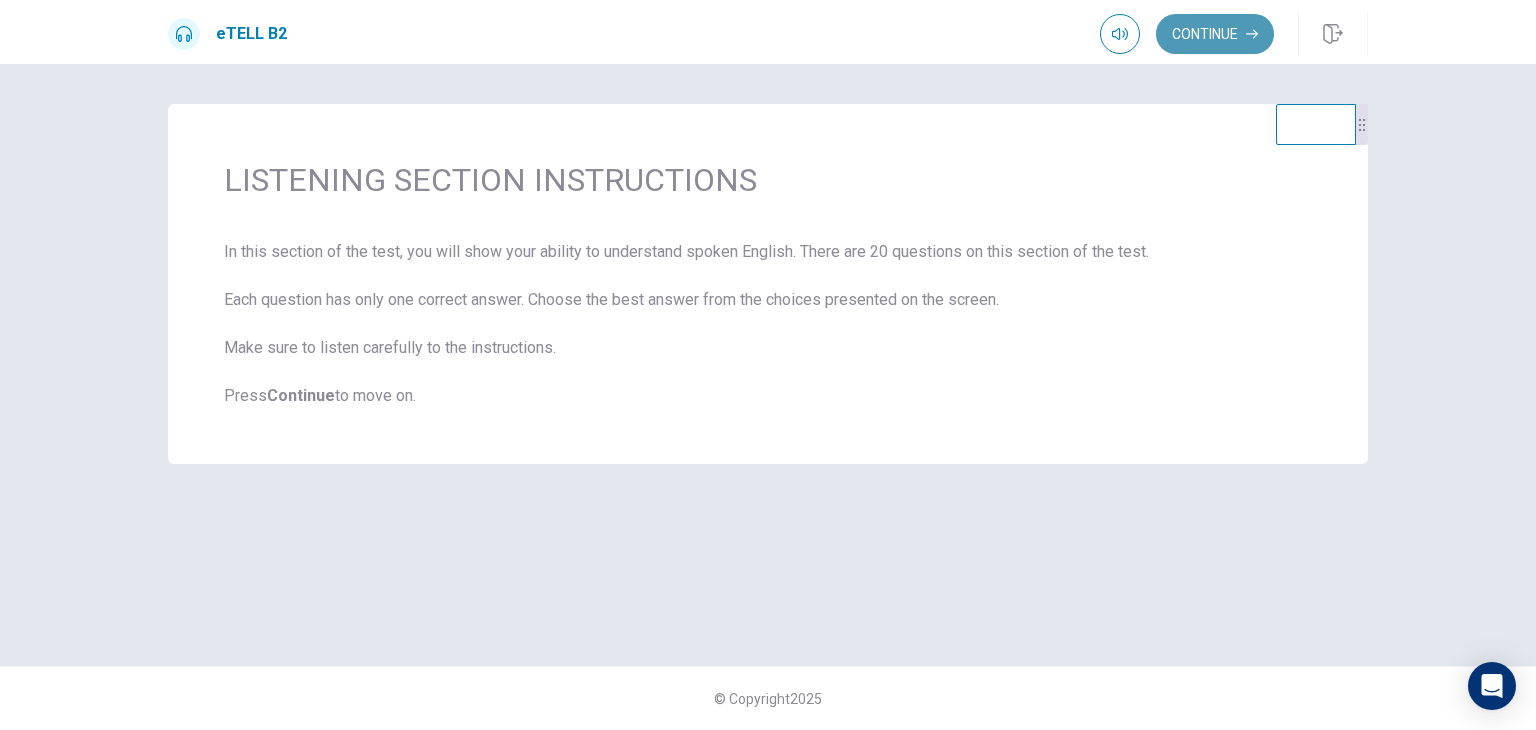 click on "Continue" at bounding box center [1215, 34] 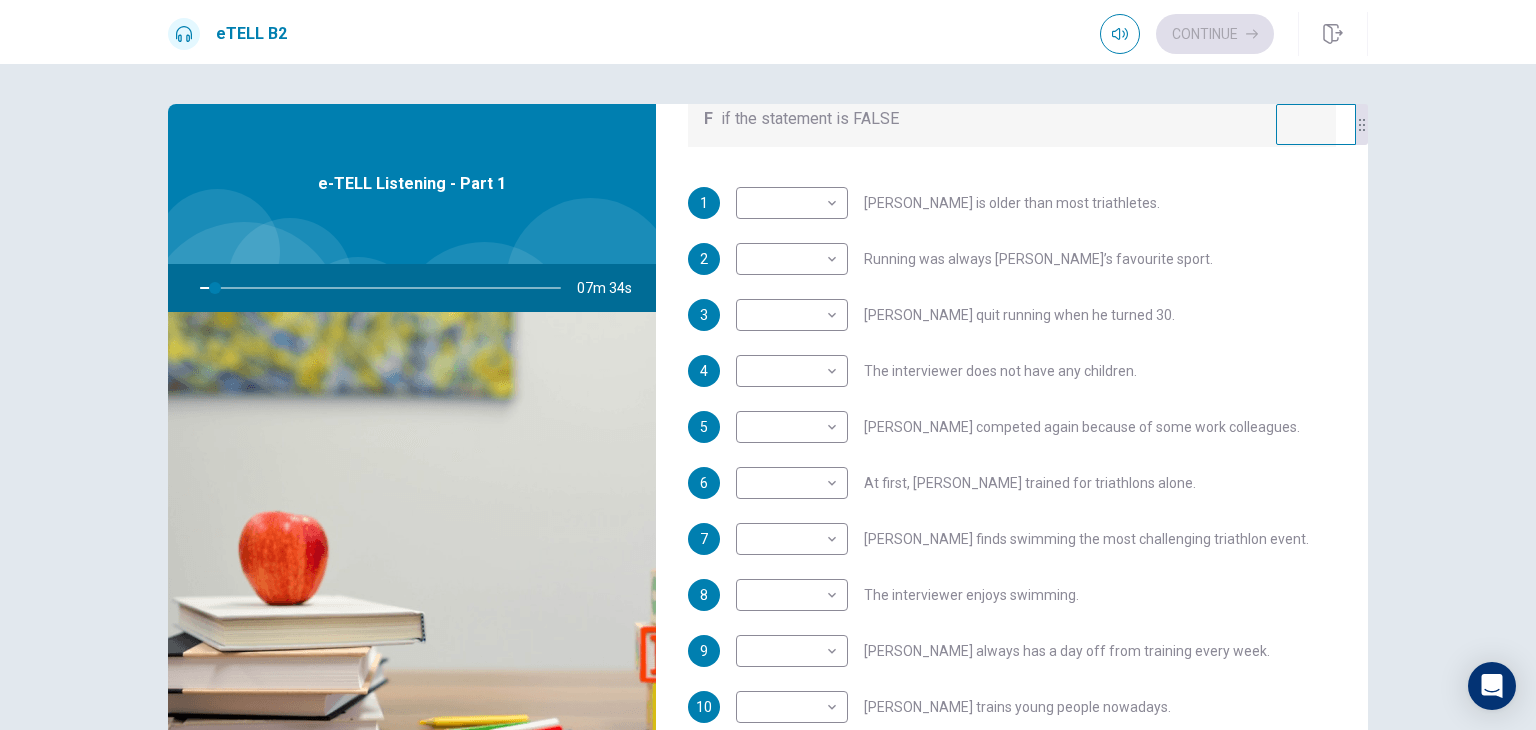scroll, scrollTop: 352, scrollLeft: 0, axis: vertical 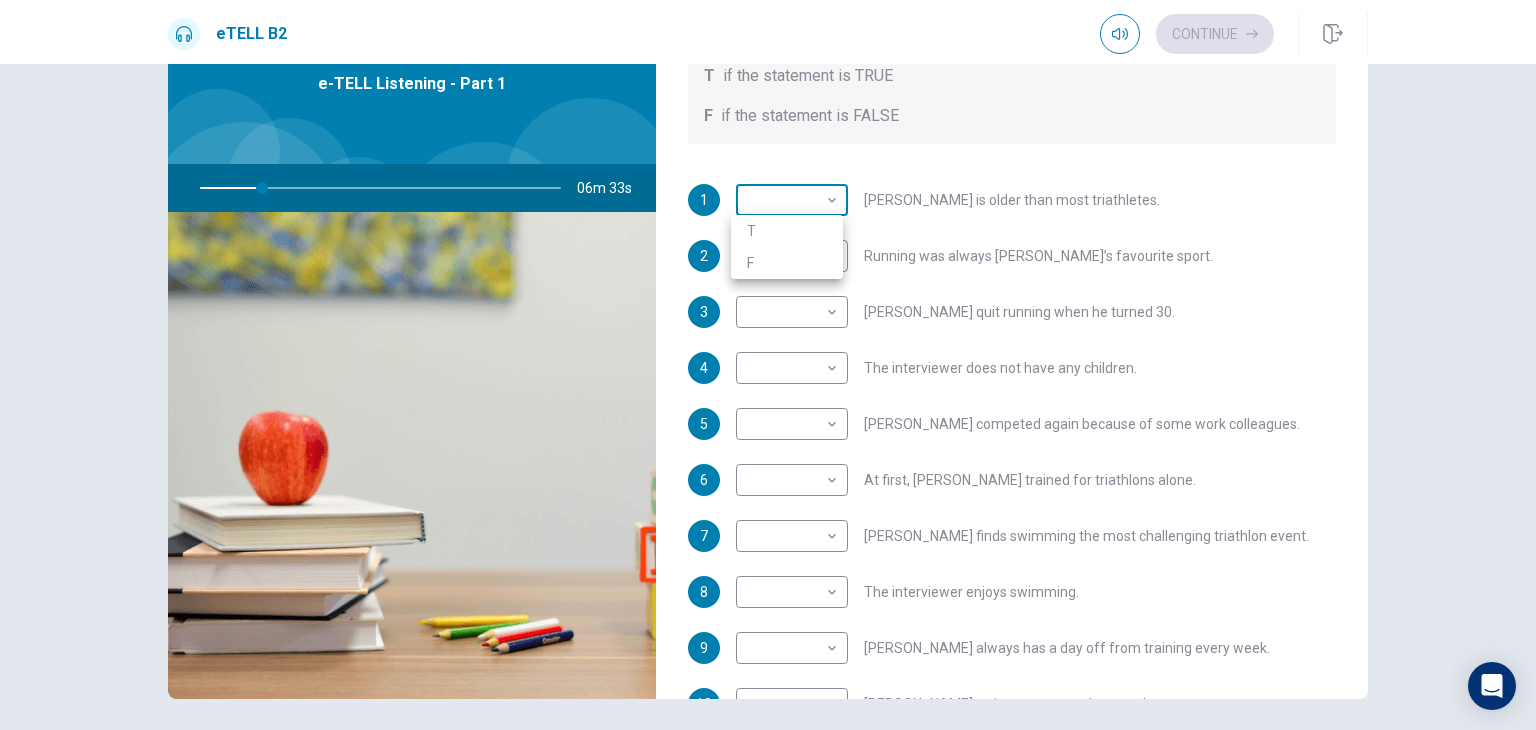 click on "This site uses cookies, as explained in our  Privacy Policy . If you agree to the use of cookies, please click the Accept button and continue to browse our site.   Privacy Policy Accept   eTELL B2 Continue Continue Question 1 For questions 1 – 10, mark each statement True (T) or False (F). You will hear Part One  TWICE.
You have one minute to read the questions for Part One.
Questions 1 - 10 T if the statement is TRUE F if the statement is FALSE 1 ​ ​ [PERSON_NAME] is older than most triathletes.  2 ​ ​ Running was always [PERSON_NAME]’s favourite sport. 3 ​ ​ [PERSON_NAME] quit running when he turned 30. 4 ​ ​ The interviewer does not have any children.  5 ​ ​ [PERSON_NAME] competed again because of some work colleagues. 6 ​ ​ At first, [PERSON_NAME] trained for triathlons alone. 7 ​ ​ [PERSON_NAME] finds swimming the most challenging triathlon event. 8 ​ ​ The interviewer enjoys swimming. 9 ​ ​ [PERSON_NAME] always has a day off from training every week.  10 ​ ​ [PERSON_NAME] trains young people nowadays. 06m 33s 2025 00:00" at bounding box center (768, 365) 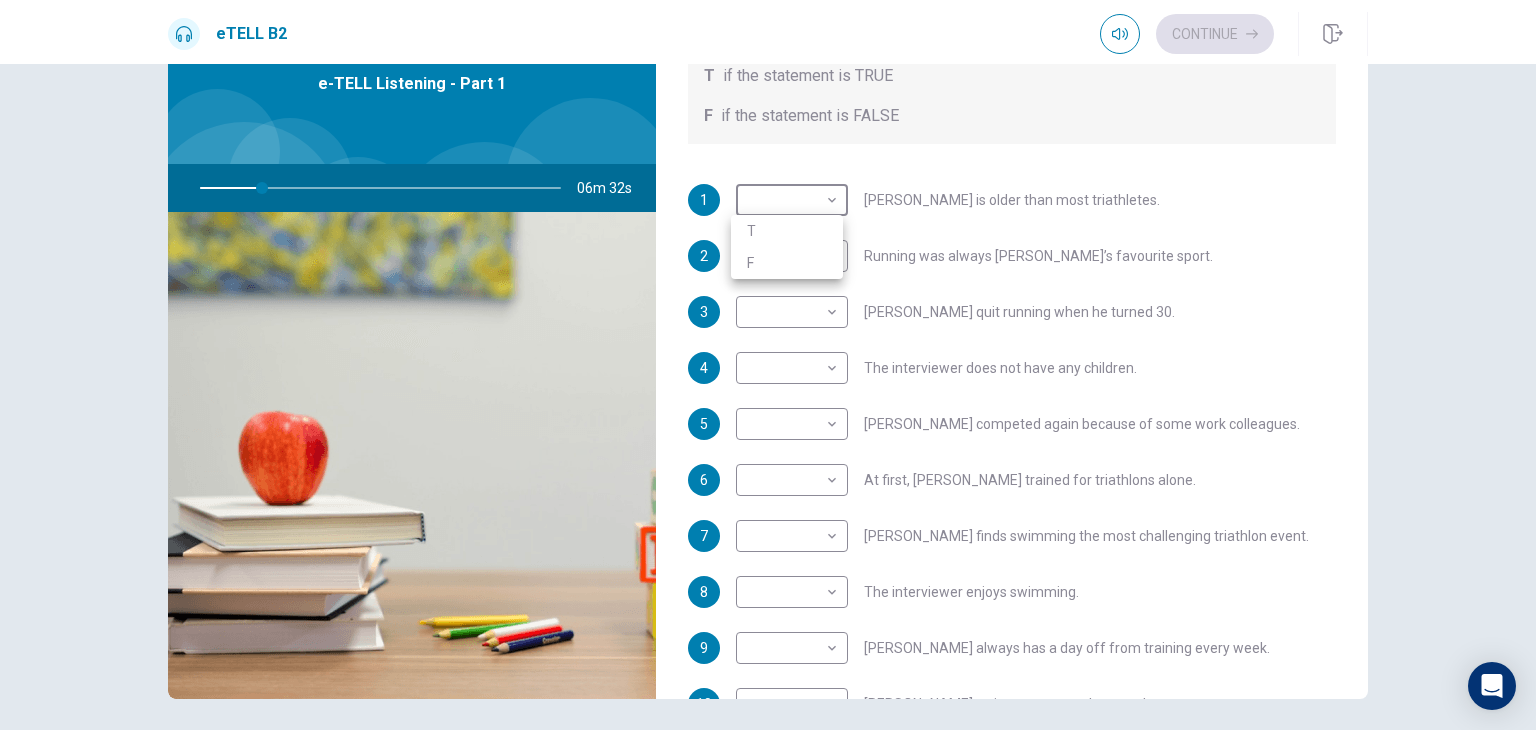 click at bounding box center [768, 365] 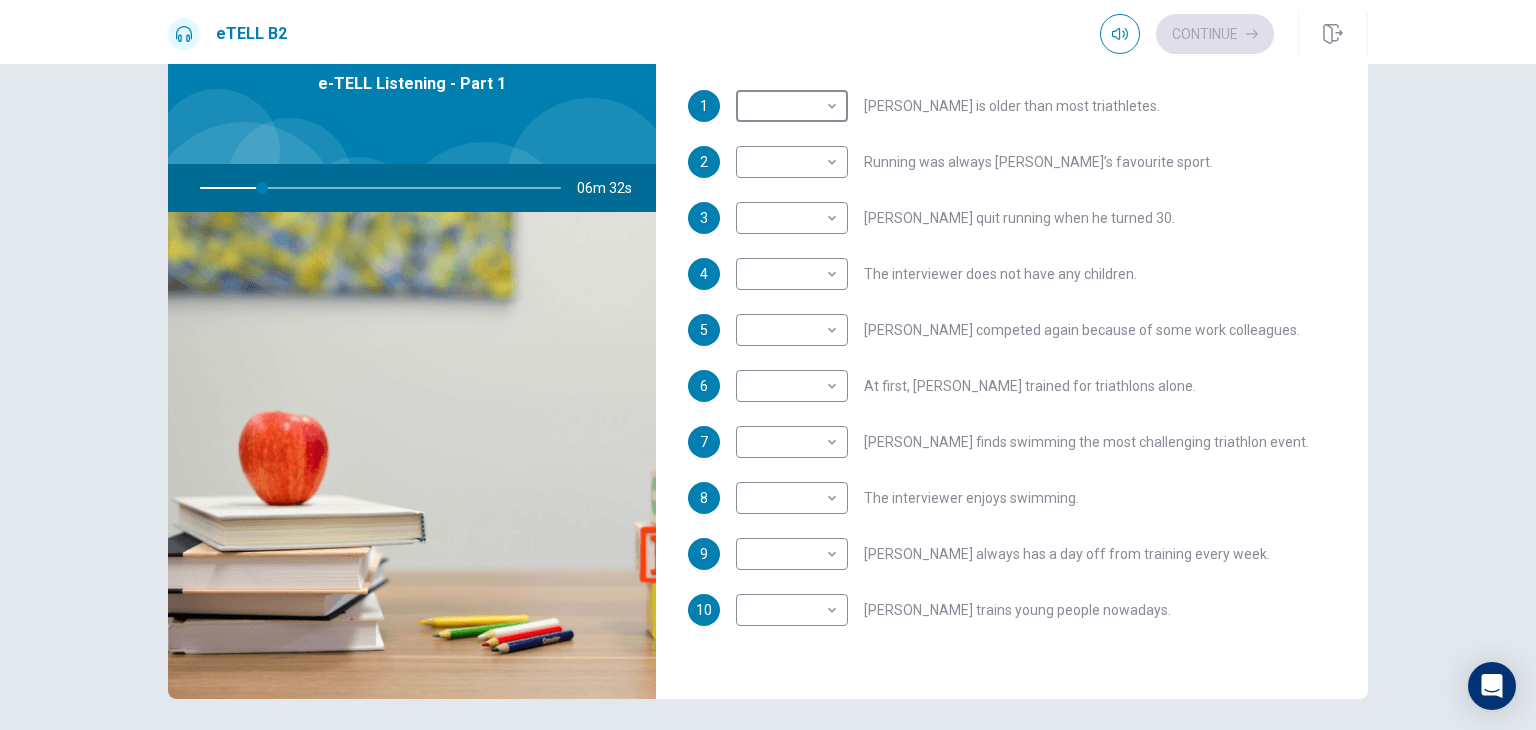scroll, scrollTop: 352, scrollLeft: 0, axis: vertical 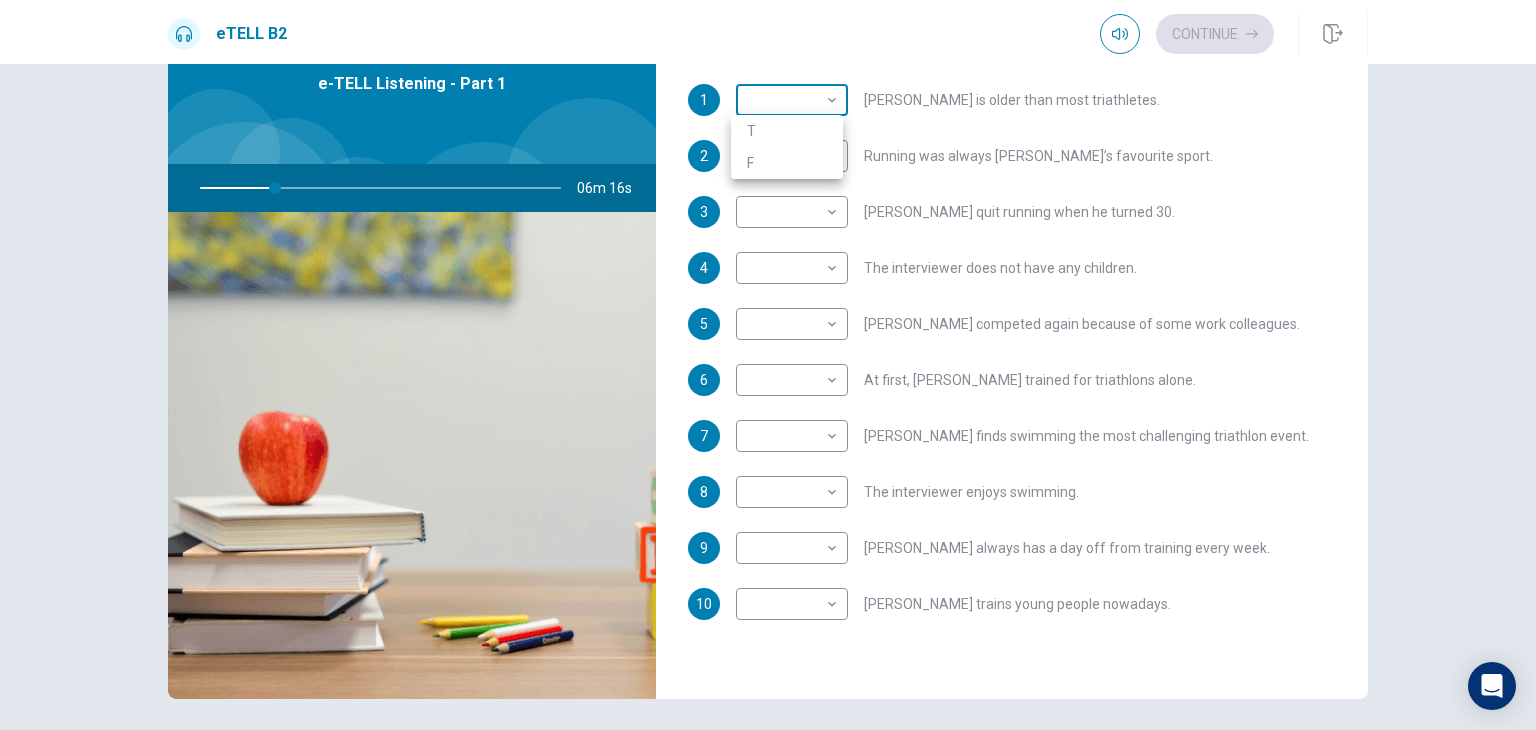 click on "This site uses cookies, as explained in our  Privacy Policy . If you agree to the use of cookies, please click the Accept button and continue to browse our site.   Privacy Policy Accept   eTELL B2 Continue Continue Question 1 For questions 1 – 10, mark each statement True (T) or False (F). You will hear Part One  TWICE.
You have one minute to read the questions for Part One.
Questions 1 - 10 T if the statement is TRUE F if the statement is FALSE 1 ​ ​ [PERSON_NAME] is older than most triathletes.  2 ​ ​ Running was always [PERSON_NAME]’s favourite sport. 3 ​ ​ [PERSON_NAME] quit running when he turned 30. 4 ​ ​ The interviewer does not have any children.  5 ​ ​ [PERSON_NAME] competed again because of some work colleagues. 6 ​ ​ At first, [PERSON_NAME] trained for triathlons alone. 7 ​ ​ [PERSON_NAME] finds swimming the most challenging triathlon event. 8 ​ ​ The interviewer enjoys swimming. 9 ​ ​ [PERSON_NAME] always has a day off from training every week.  10 ​ ​ [PERSON_NAME] trains young people nowadays. 06m 16s 2025 00:00" at bounding box center [768, 365] 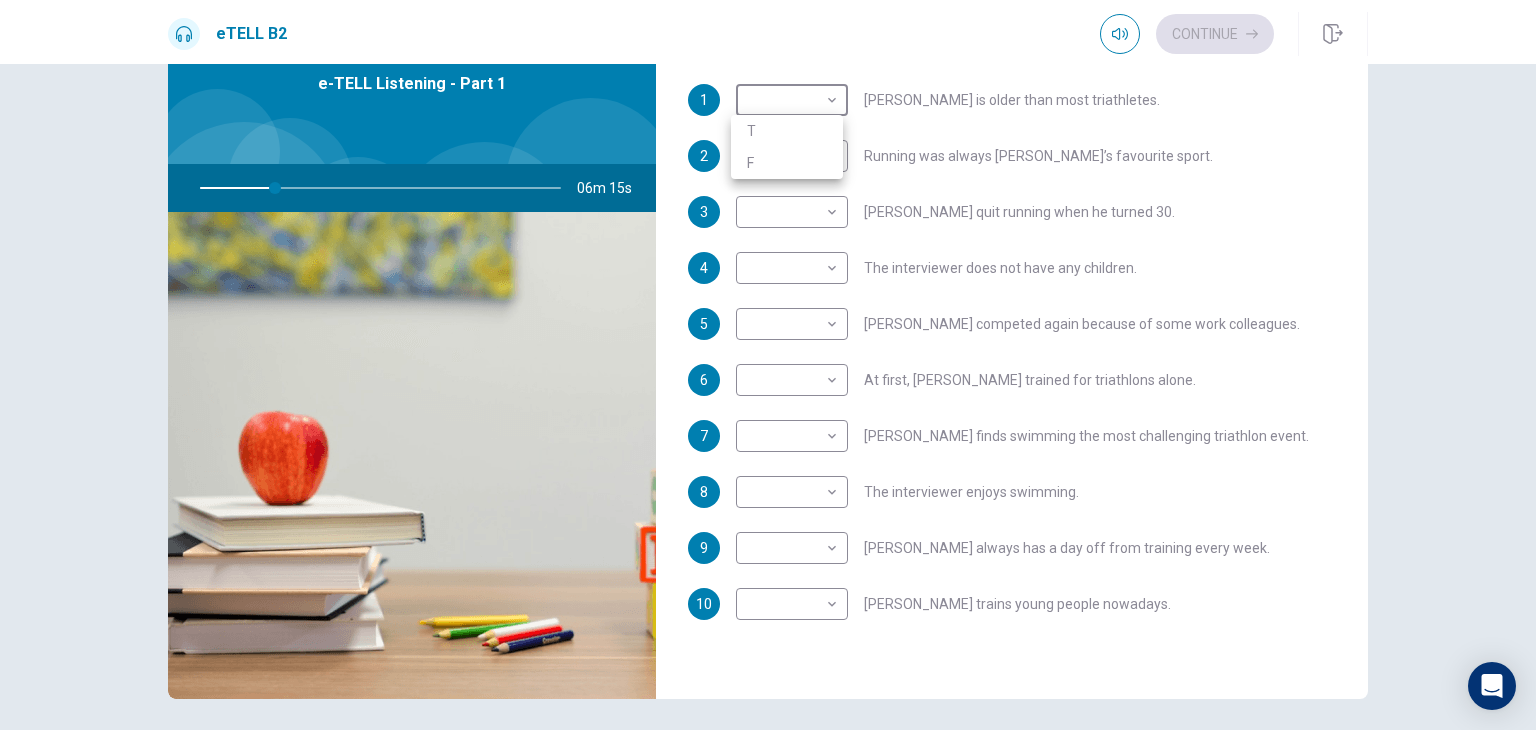 type on "**" 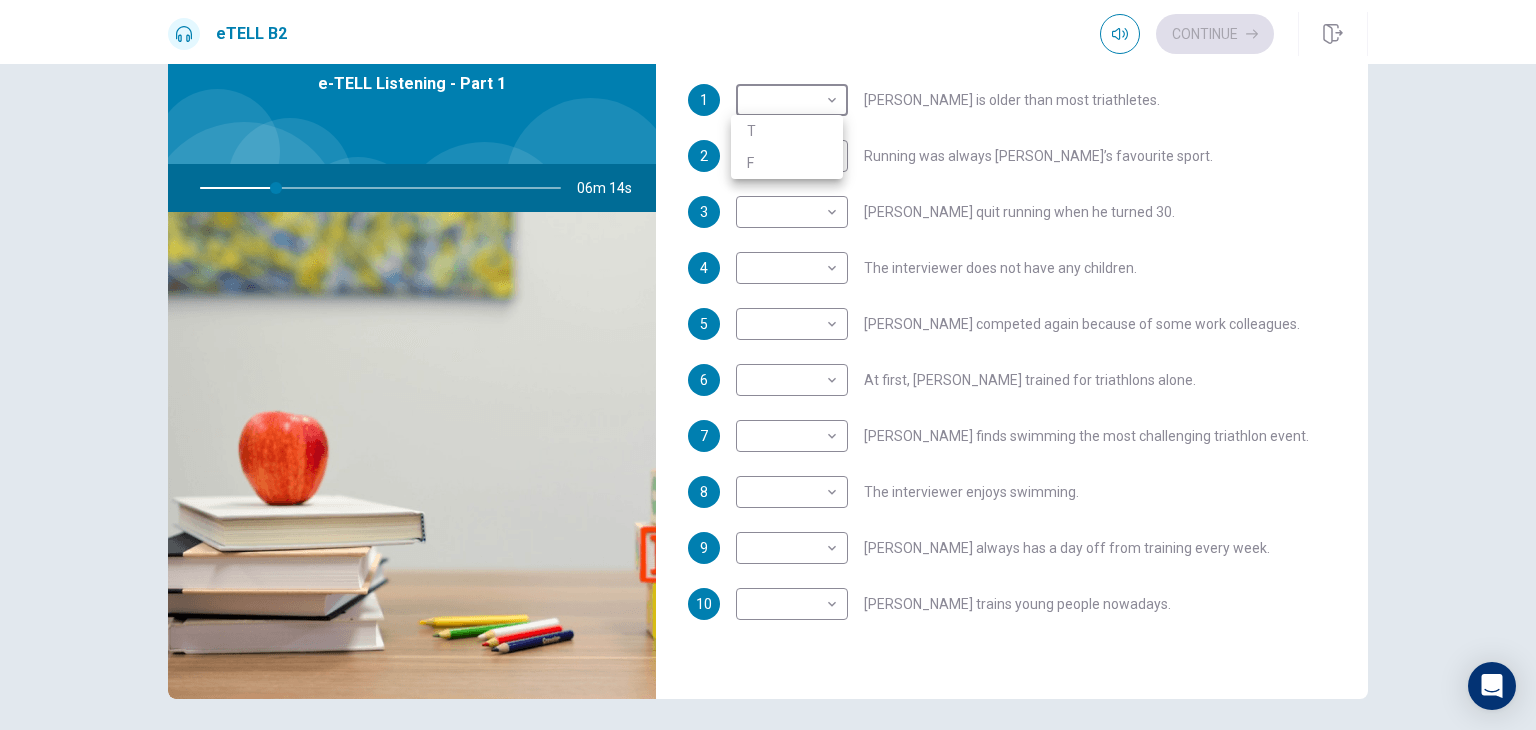 click on "T" at bounding box center (787, 131) 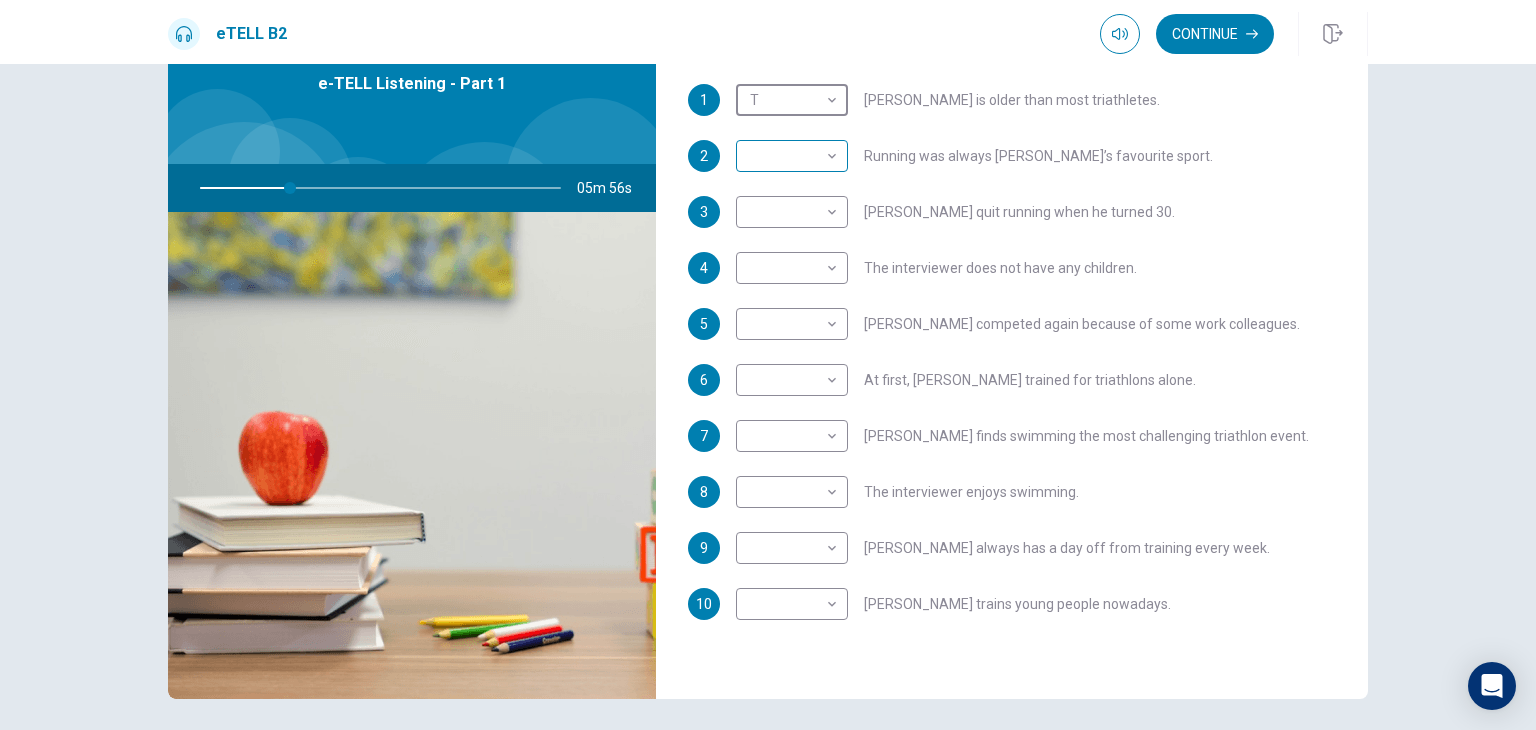 click on "This site uses cookies, as explained in our  Privacy Policy . If you agree to the use of cookies, please click the Accept button and continue to browse our site.   Privacy Policy Accept   eTELL B2 Continue Continue Question 1 For questions 1 – 10, mark each statement True (T) or False (F). You will hear Part One  TWICE.
You have one minute to read the questions for Part One.
Questions 1 - 10 T if the statement is TRUE F if the statement is FALSE 1 T * ​ [PERSON_NAME] is older than most triathletes.  2 ​ ​ Running was always [PERSON_NAME]’s favourite sport. 3 ​ ​ [PERSON_NAME] quit running when he turned 30. 4 ​ ​ The interviewer does not have any children.  5 ​ ​ [PERSON_NAME] competed again because of some work colleagues. 6 ​ ​ At first, [PERSON_NAME] trained for triathlons alone. 7 ​ ​ [PERSON_NAME] finds swimming the most challenging triathlon event. 8 ​ ​ The interviewer enjoys swimming. 9 ​ ​ [PERSON_NAME] always has a day off from training every week.  10 ​ ​ [PERSON_NAME] trains young people nowadays. 05m 56s 2025 00:00" at bounding box center [768, 365] 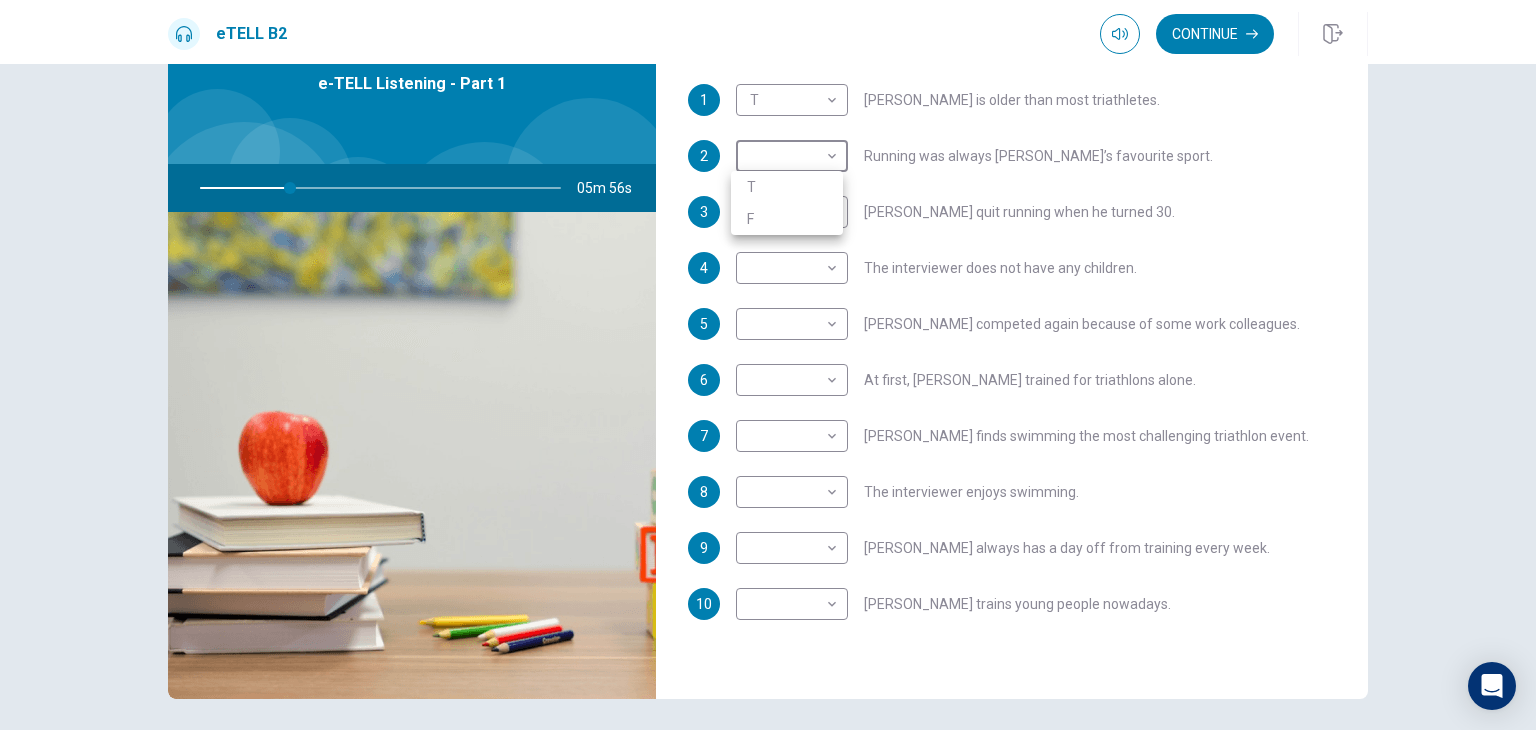 type on "**" 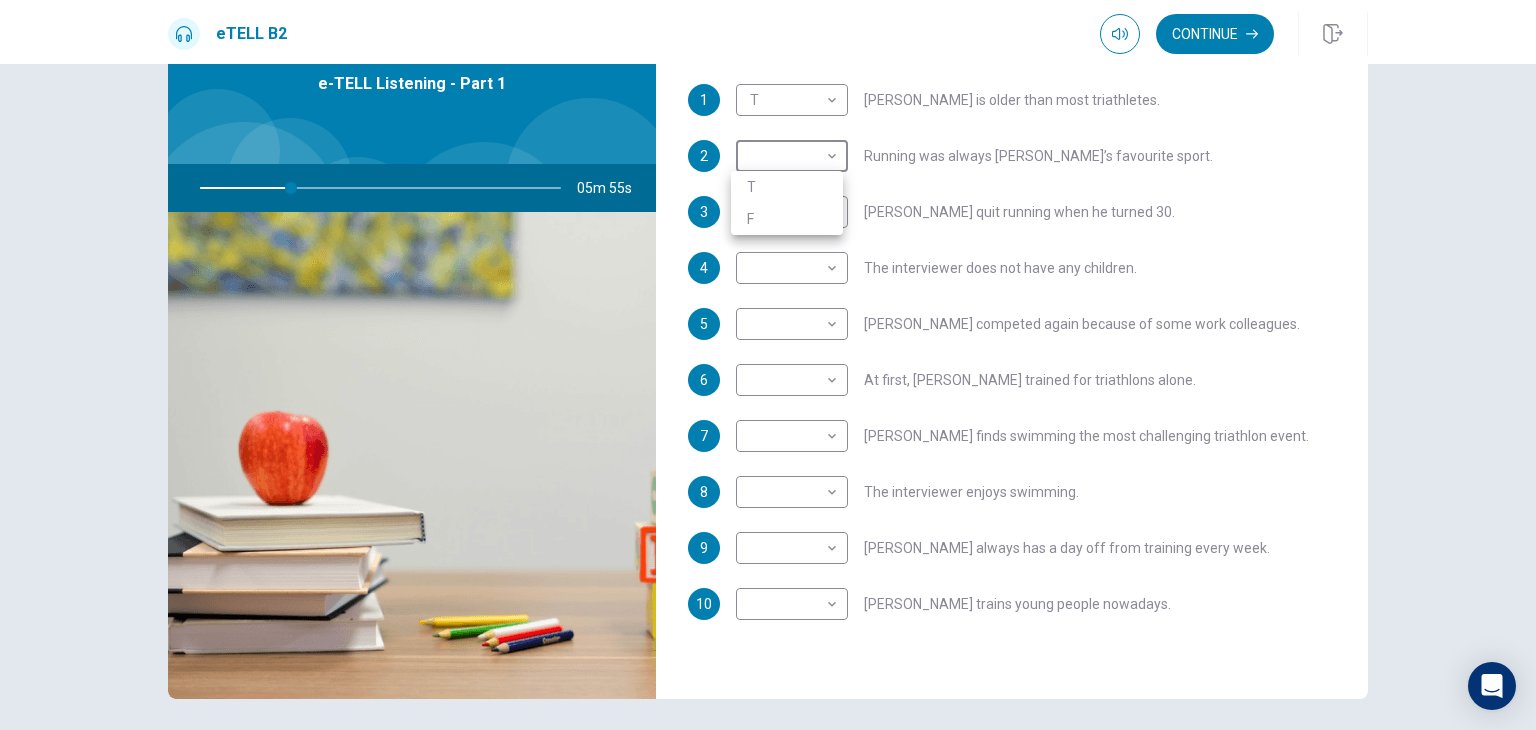 click on "T" at bounding box center (787, 187) 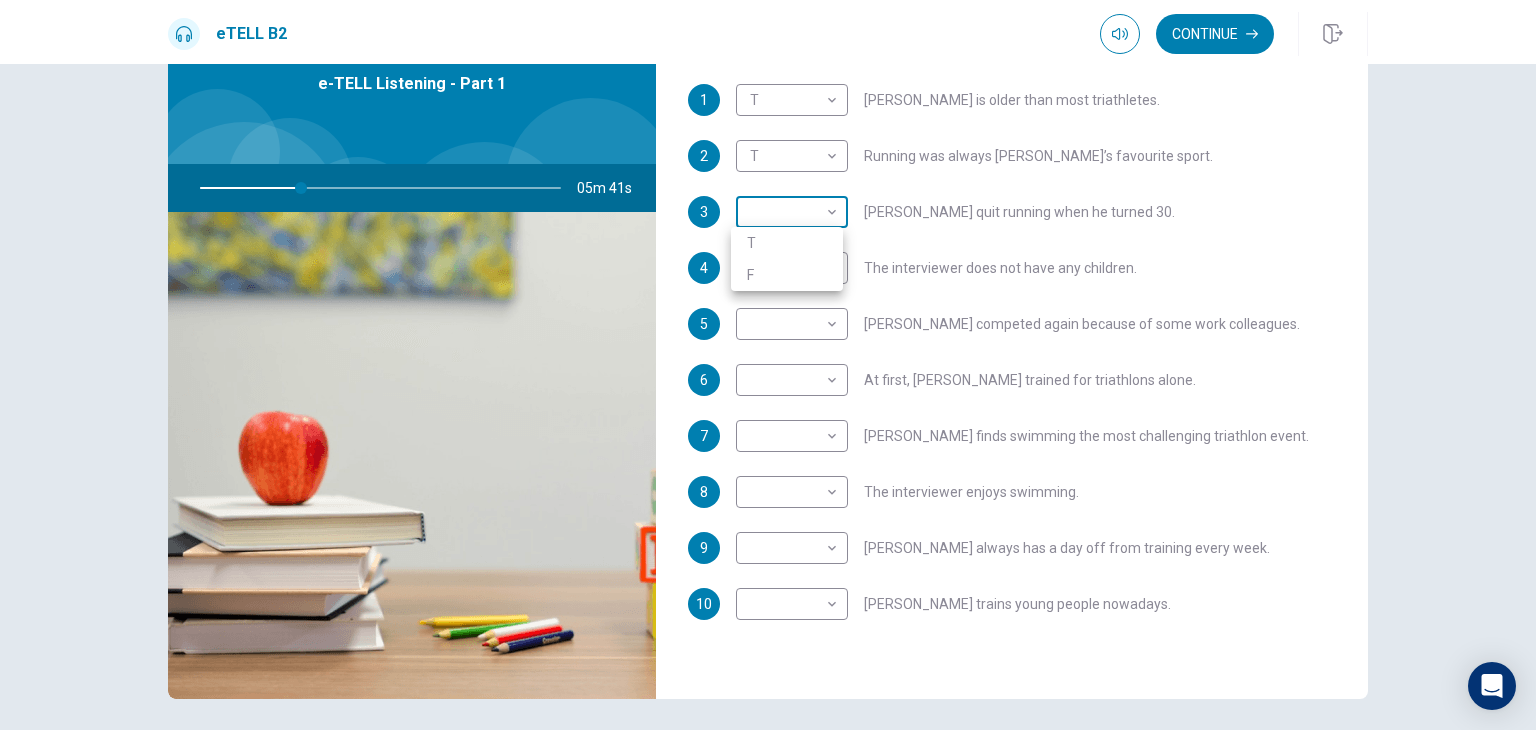 click on "This site uses cookies, as explained in our  Privacy Policy . If you agree to the use of cookies, please click the Accept button and continue to browse our site.   Privacy Policy Accept   eTELL B2 Continue Continue Question 1 For questions 1 – 10, mark each statement True (T) or False (F). You will hear Part One  TWICE.
You have one minute to read the questions for Part One.
Questions 1 - 10 T if the statement is TRUE F if the statement is FALSE 1 T * ​ [PERSON_NAME] is older than most triathletes.  2 T * ​ Running was always [PERSON_NAME]’s favourite sport. 3 ​ ​ [PERSON_NAME] quit running when he turned 30. 4 ​ ​ The interviewer does not have any children.  5 ​ ​ [PERSON_NAME] competed again because of some work colleagues. 6 ​ ​ At first, [PERSON_NAME] trained for triathlons alone. 7 ​ ​ [PERSON_NAME] finds swimming the most challenging triathlon event. 8 ​ ​ The interviewer enjoys swimming. 9 ​ ​ [PERSON_NAME] always has a day off from training every week.  10 ​ ​ [PERSON_NAME] trains young people nowadays. 05m 41s 2025 00:00" at bounding box center [768, 365] 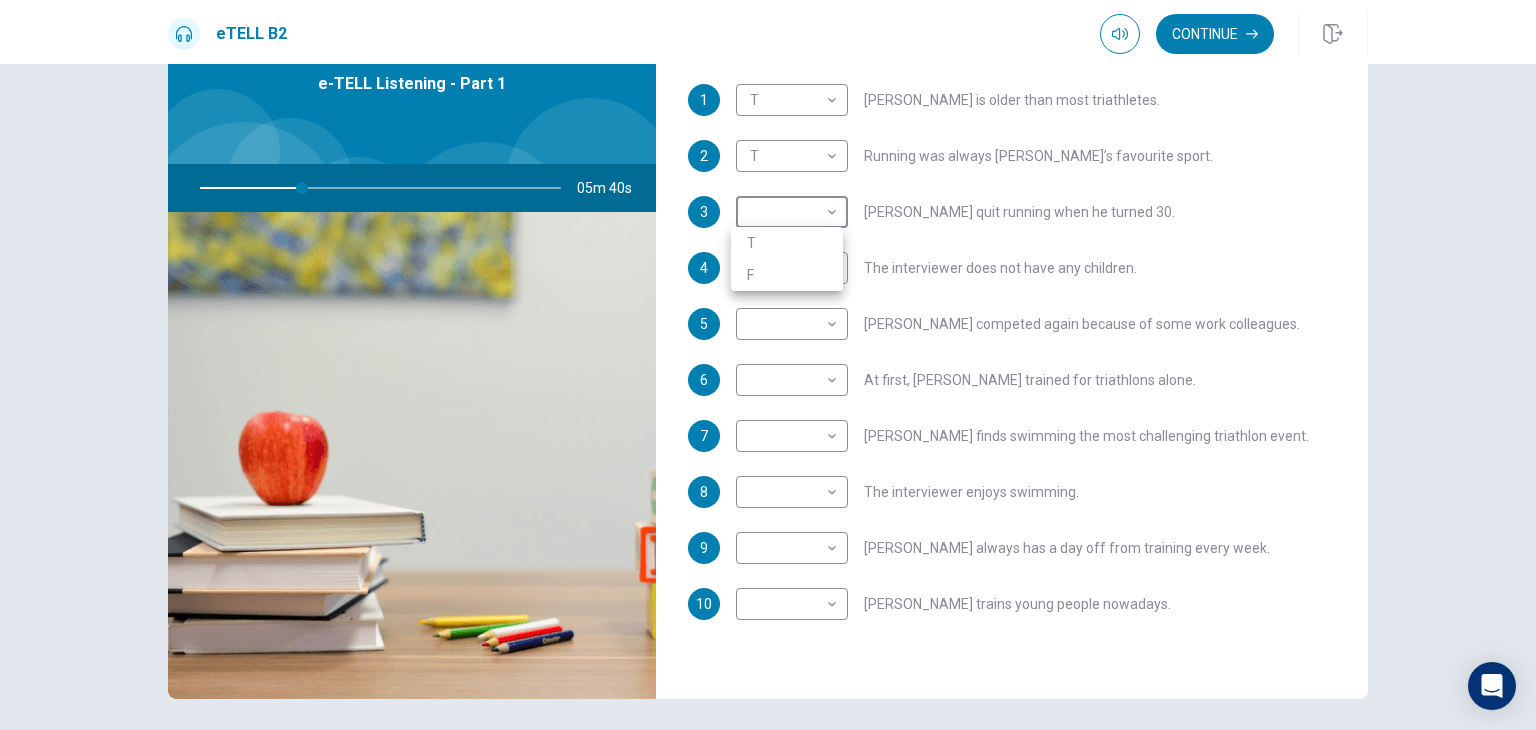 type on "**" 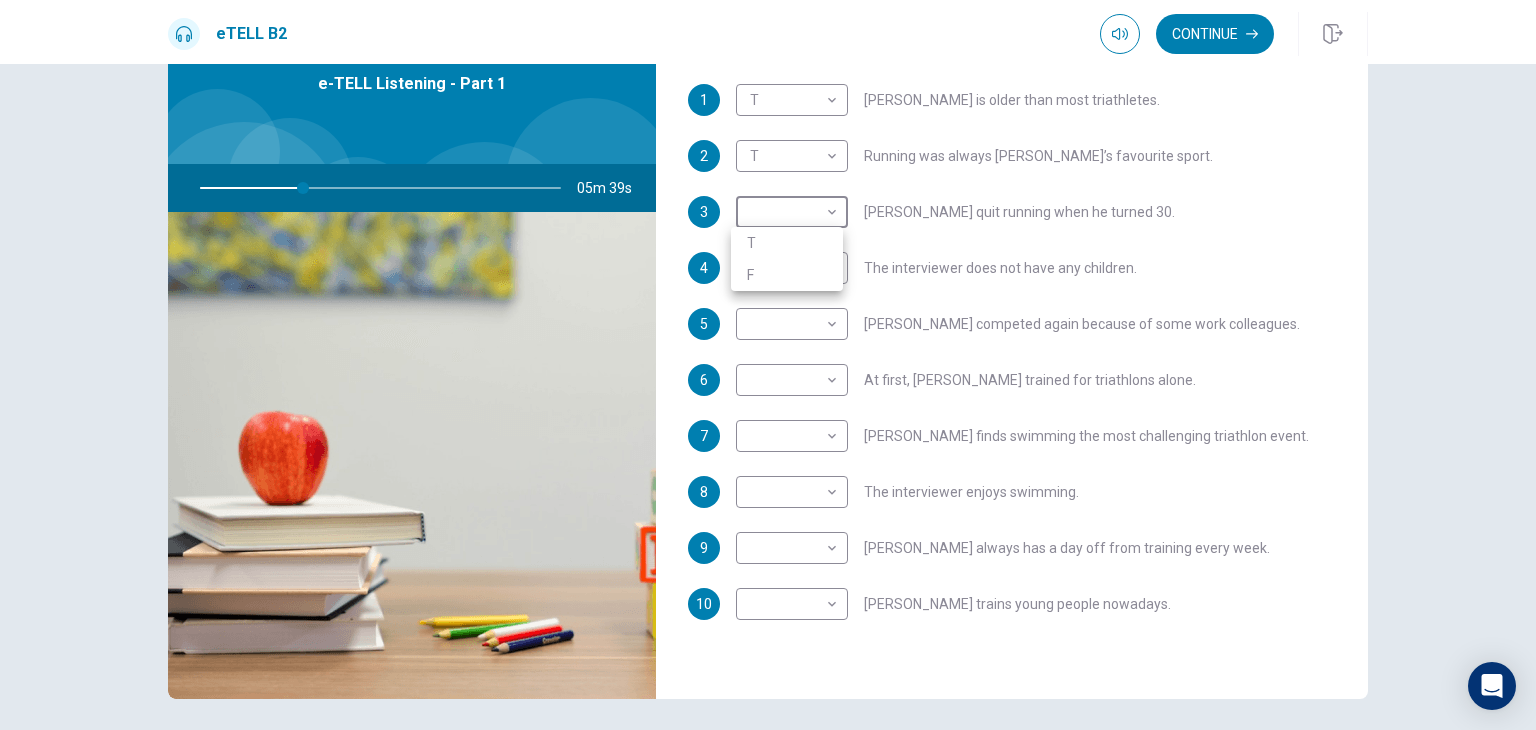 click on "T" at bounding box center [787, 243] 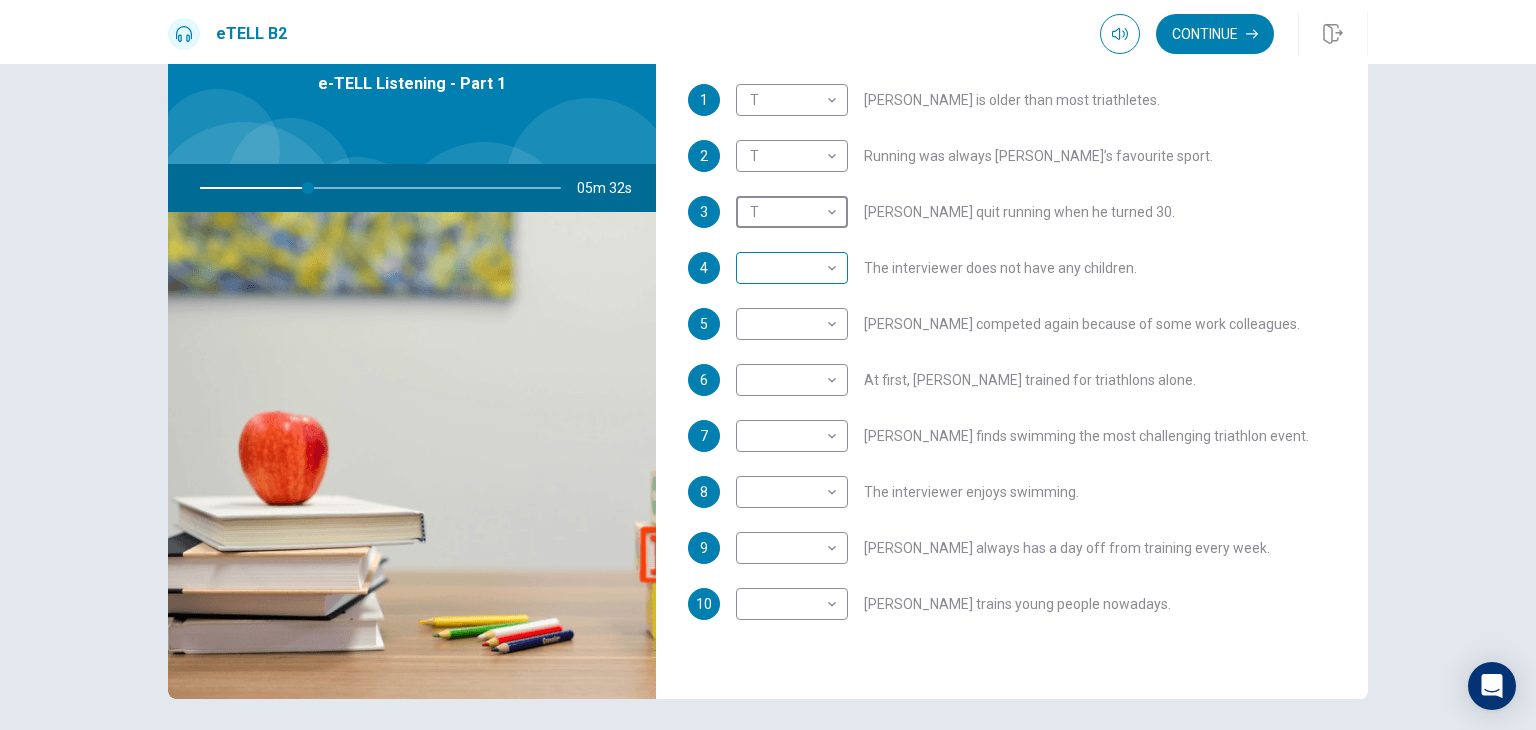 click on "This site uses cookies, as explained in our  Privacy Policy . If you agree to the use of cookies, please click the Accept button and continue to browse our site.   Privacy Policy Accept   eTELL B2 Continue Continue Question 1 For questions 1 – 10, mark each statement True (T) or False (F). You will hear Part One  TWICE.
You have one minute to read the questions for Part One.
Questions 1 - 10 T if the statement is TRUE F if the statement is FALSE 1 T * ​ [PERSON_NAME] is older than most triathletes.  2 T * ​ Running was always [PERSON_NAME]’s favourite sport. 3 T * ​ [PERSON_NAME] quit running when he turned 30. 4 ​ ​ The interviewer does not have any children.  5 ​ ​ [PERSON_NAME] competed again because of some work colleagues. 6 ​ ​ At first, [PERSON_NAME] trained for triathlons alone. 7 ​ ​ [PERSON_NAME] finds swimming the most challenging triathlon event. 8 ​ ​ The interviewer enjoys swimming. 9 ​ ​ [PERSON_NAME] always has a day off from training every week.  10 ​ ​ [PERSON_NAME] trains young people nowadays. 05m 32s 2025 00:00" at bounding box center (768, 365) 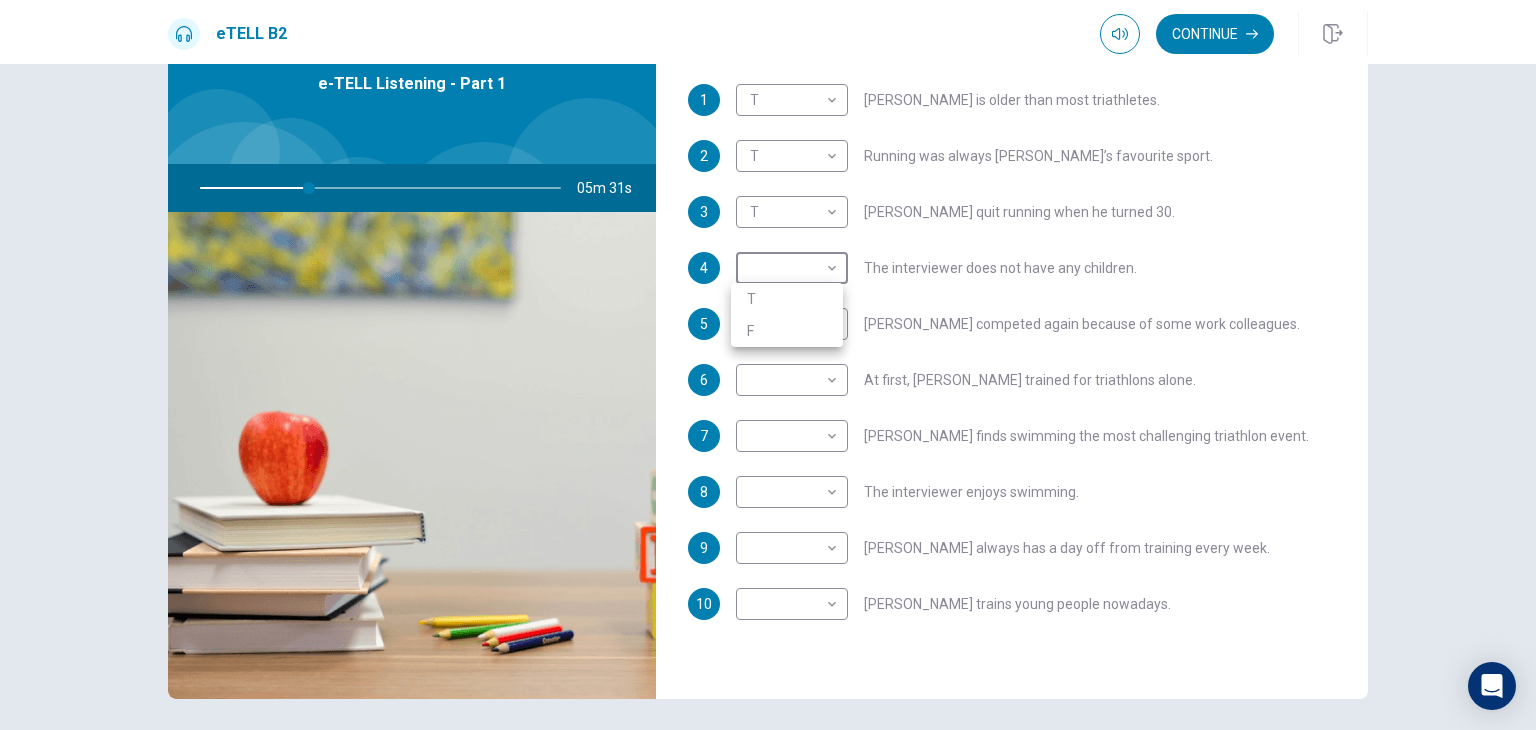 click on "F" at bounding box center [787, 331] 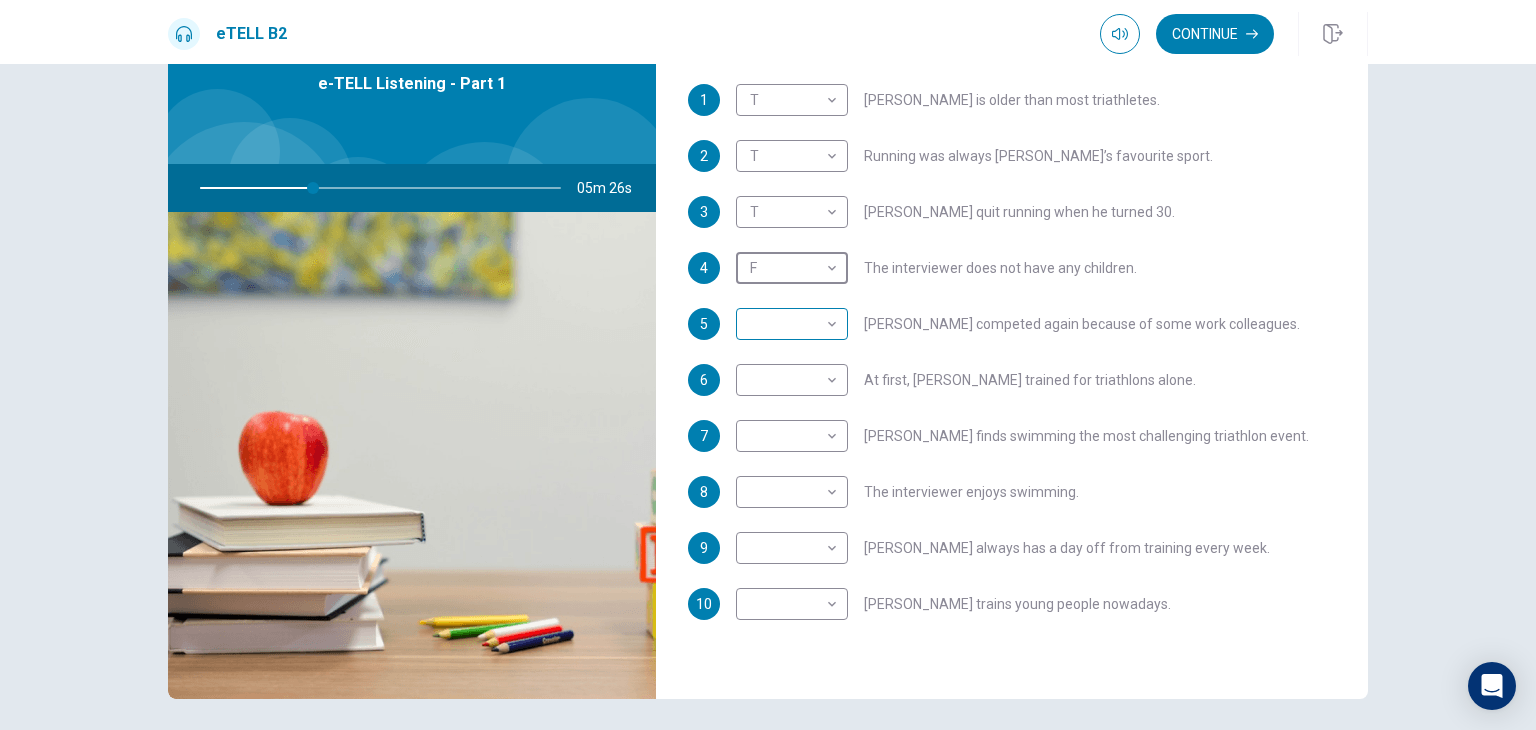 click on "This site uses cookies, as explained in our  Privacy Policy . If you agree to the use of cookies, please click the Accept button and continue to browse our site.   Privacy Policy Accept   eTELL B2 Continue Continue Question 1 For questions 1 – 10, mark each statement True (T) or False (F). You will hear Part One  TWICE.
You have one minute to read the questions for Part One.
Questions 1 - 10 T if the statement is TRUE F if the statement is FALSE 1 T * ​ [PERSON_NAME] is older than most triathletes.  2 T * ​ Running was always [PERSON_NAME]’s favourite sport. 3 T * ​ [PERSON_NAME] quit running when he turned 30. 4 F * ​ The interviewer does not have any children.  5 ​ ​ [PERSON_NAME] competed again because of some work colleagues. 6 ​ ​ At first, [PERSON_NAME] trained for triathlons alone. 7 ​ ​ [PERSON_NAME] finds swimming the most challenging triathlon event. 8 ​ ​ The interviewer enjoys swimming. 9 ​ ​ [PERSON_NAME] always has a day off from training every week.  10 ​ ​ [PERSON_NAME] trains young people nowadays. 05m 26s 2025 00:00" at bounding box center [768, 365] 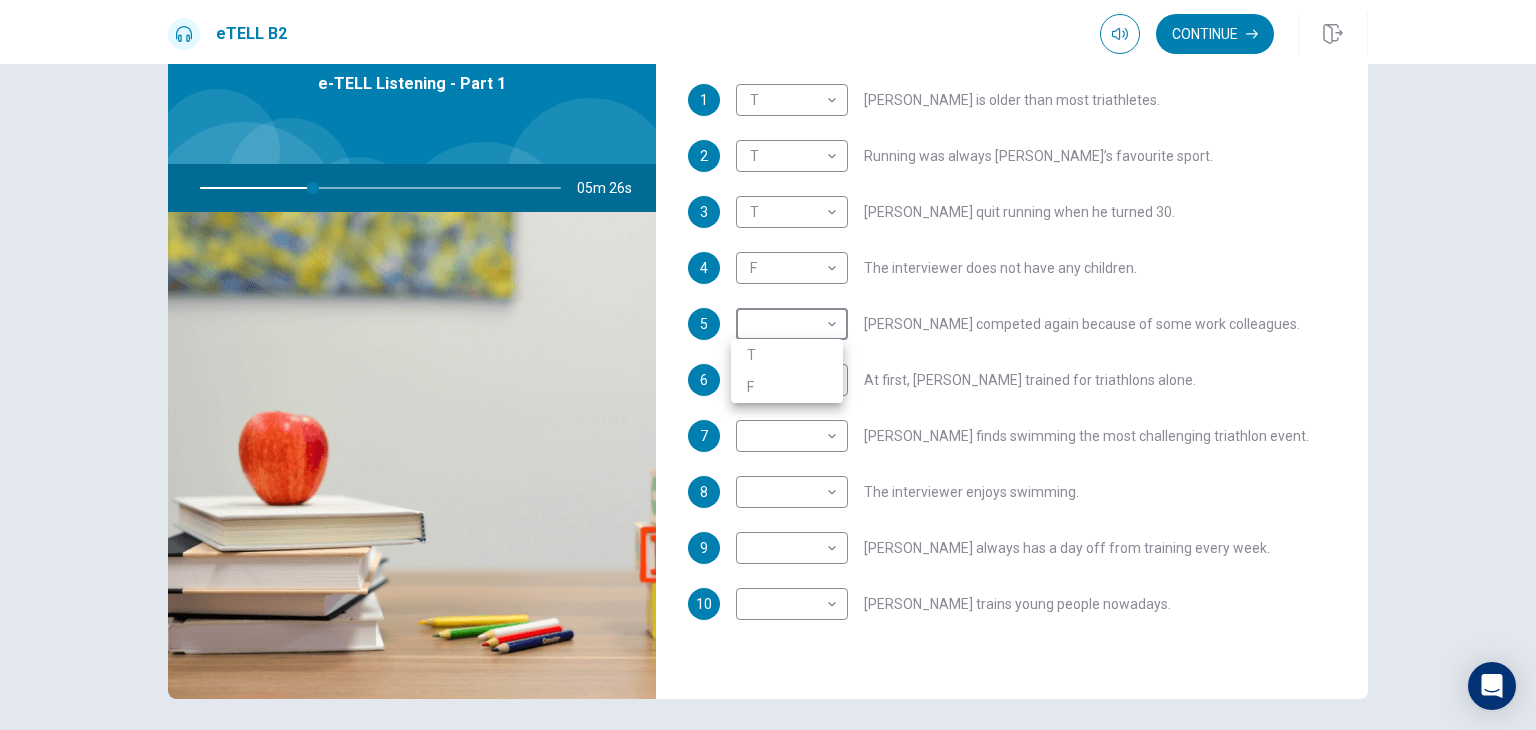type on "**" 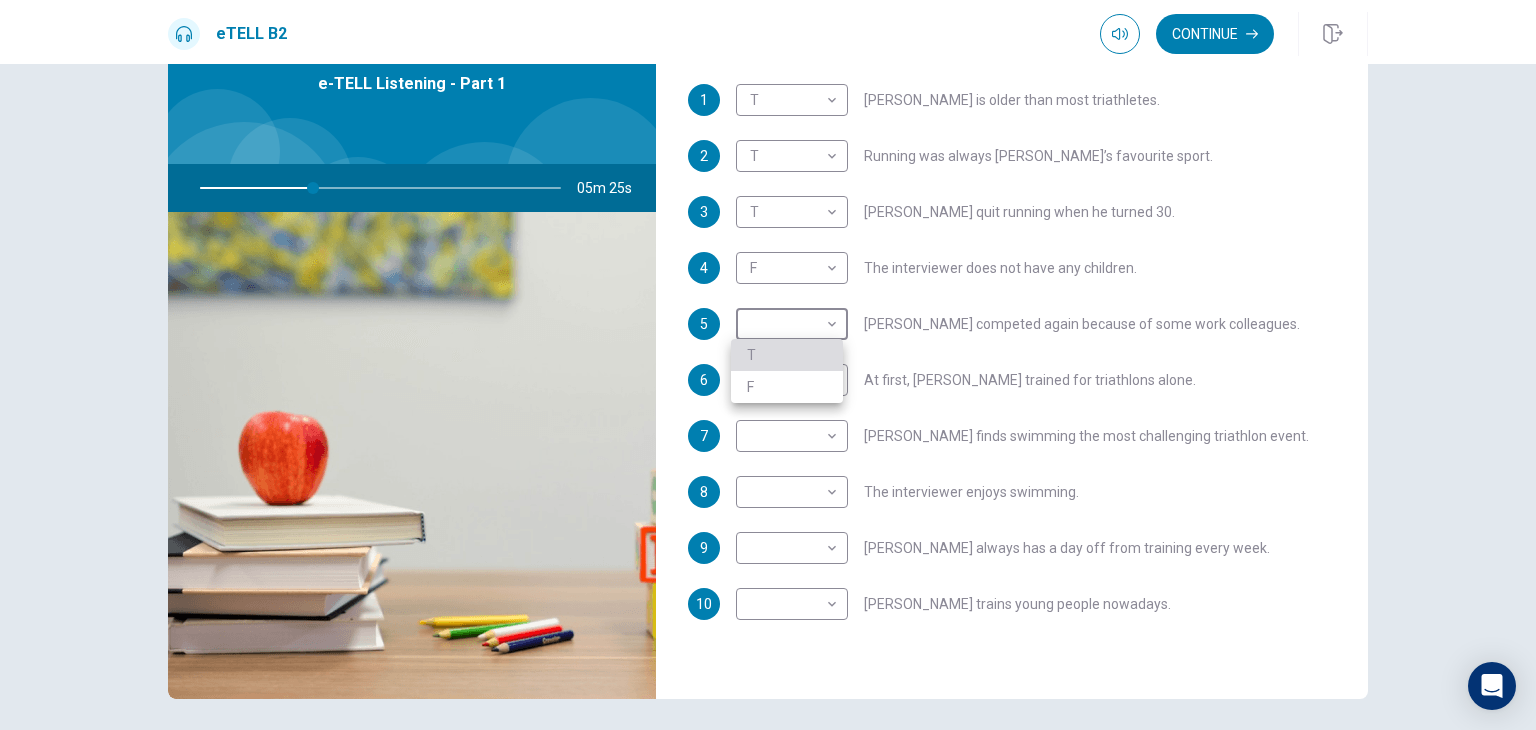 click on "T" at bounding box center [787, 355] 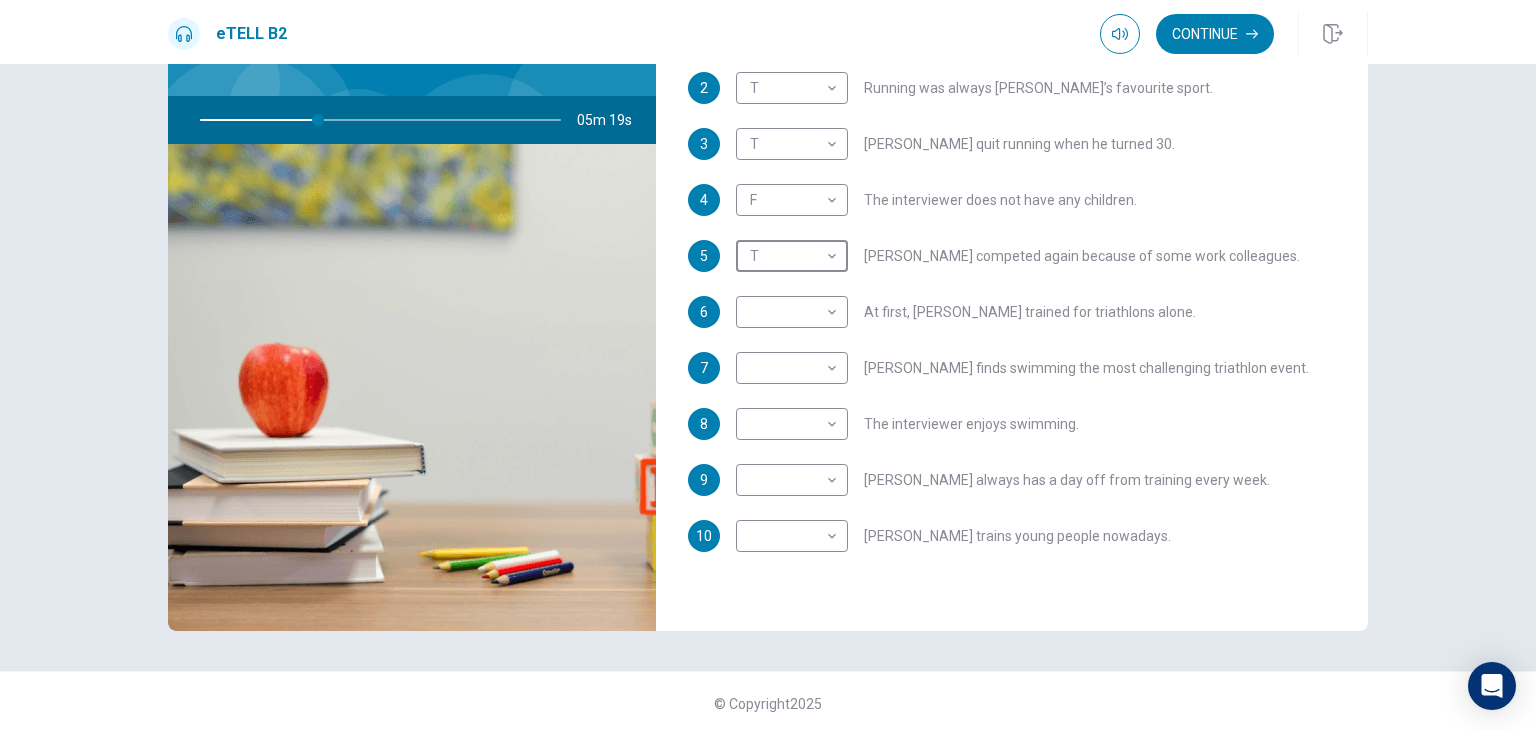 scroll, scrollTop: 173, scrollLeft: 0, axis: vertical 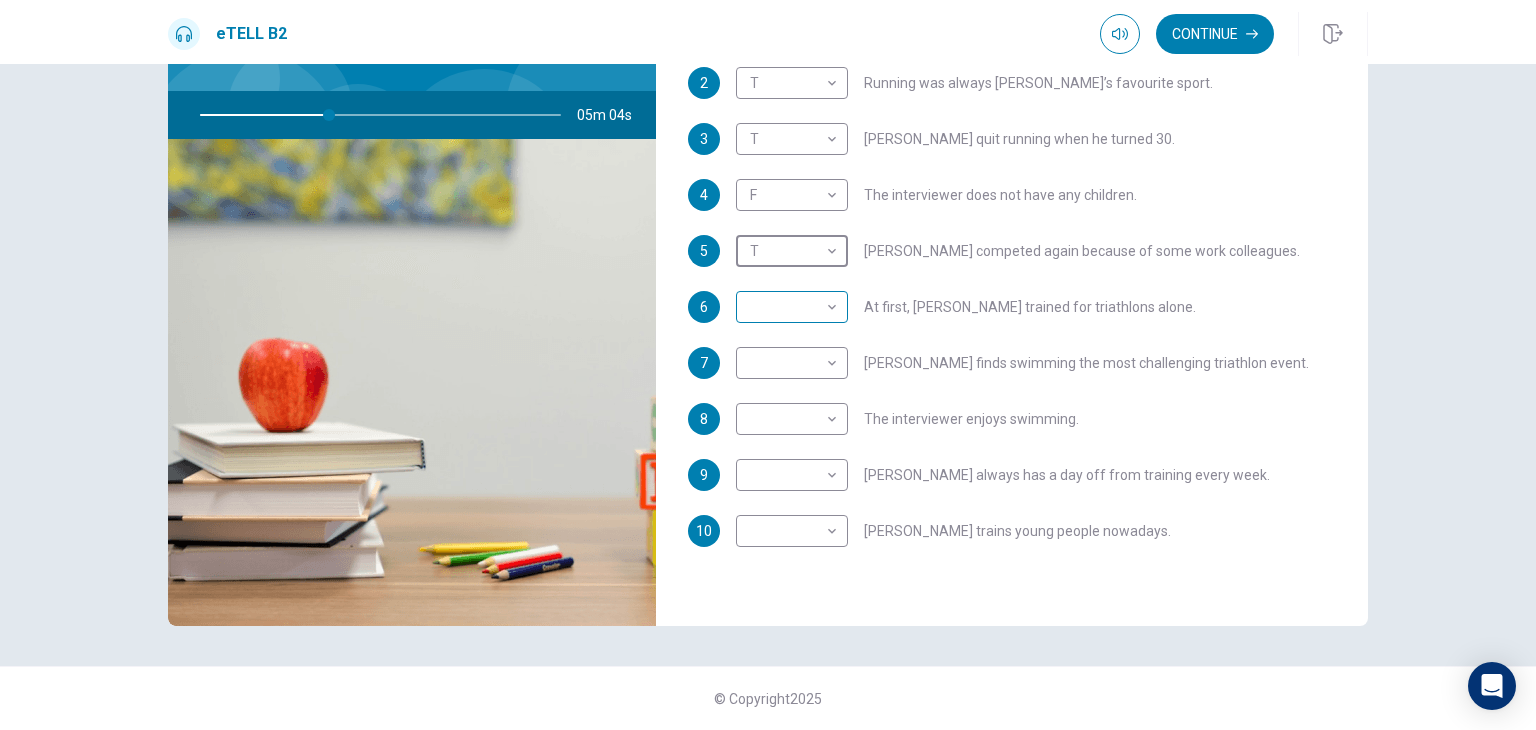 click on "This site uses cookies, as explained in our  Privacy Policy . If you agree to the use of cookies, please click the Accept button and continue to browse our site.   Privacy Policy Accept   eTELL B2 Continue Continue Question 1 For questions 1 – 10, mark each statement True (T) or False (F). You will hear Part One  TWICE.
You have one minute to read the questions for Part One.
Questions 1 - 10 T if the statement is TRUE F if the statement is FALSE 1 T * ​ [PERSON_NAME] is older than most triathletes.  2 T * ​ Running was always [PERSON_NAME]’s favourite sport. 3 T * ​ [PERSON_NAME] quit running when he turned 30. 4 F * ​ The interviewer does not have any children.  5 T * ​ [PERSON_NAME] competed again because of some work colleagues. 6 ​ ​ At first, [PERSON_NAME] trained for triathlons alone. 7 ​ ​ [PERSON_NAME] finds swimming the most challenging triathlon event. 8 ​ ​ The interviewer enjoys swimming. 9 ​ ​ [PERSON_NAME] always has a day off from training every week.  10 ​ ​ [PERSON_NAME] trains young people nowadays. 05m 04s 2025 00:00" at bounding box center (768, 365) 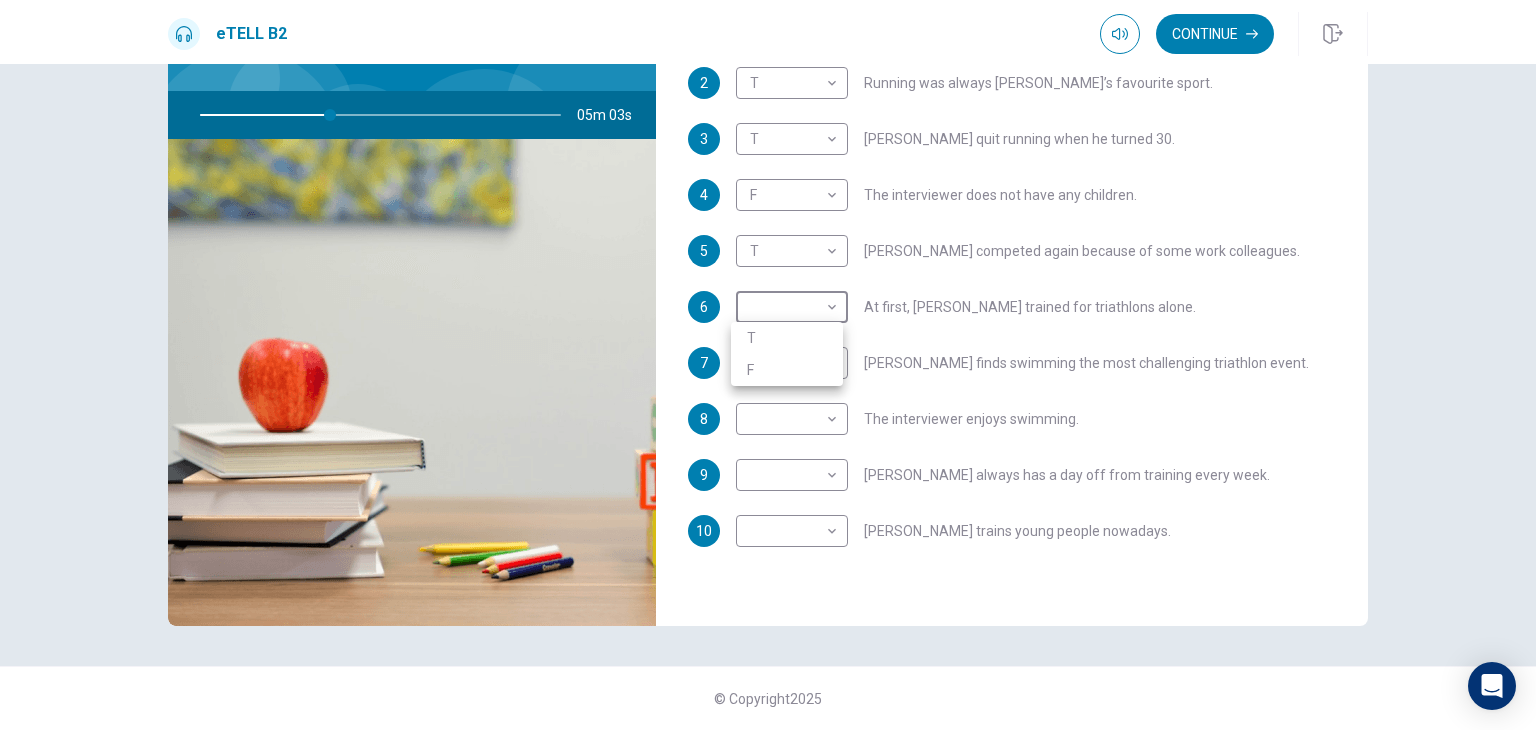 type on "**" 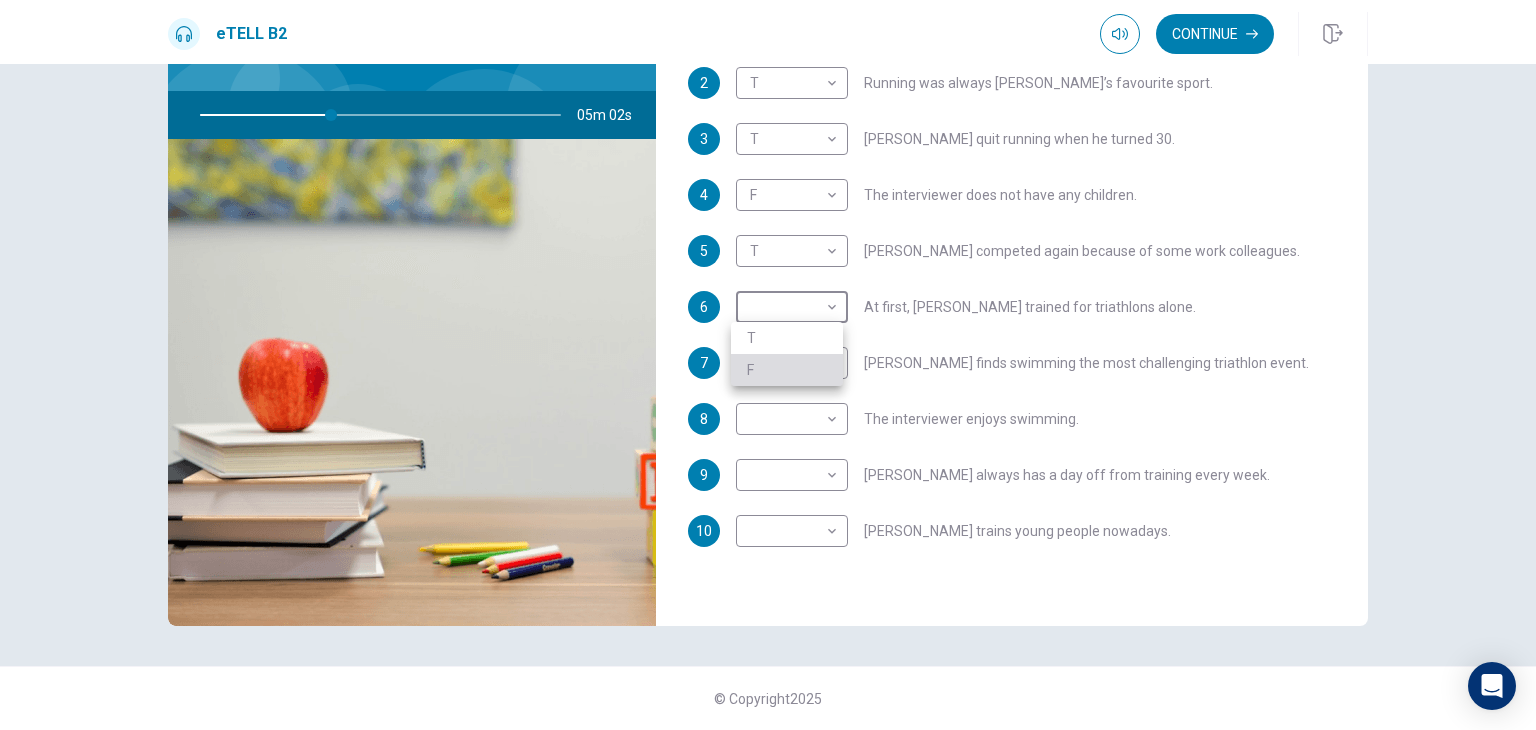 click on "F" at bounding box center (787, 370) 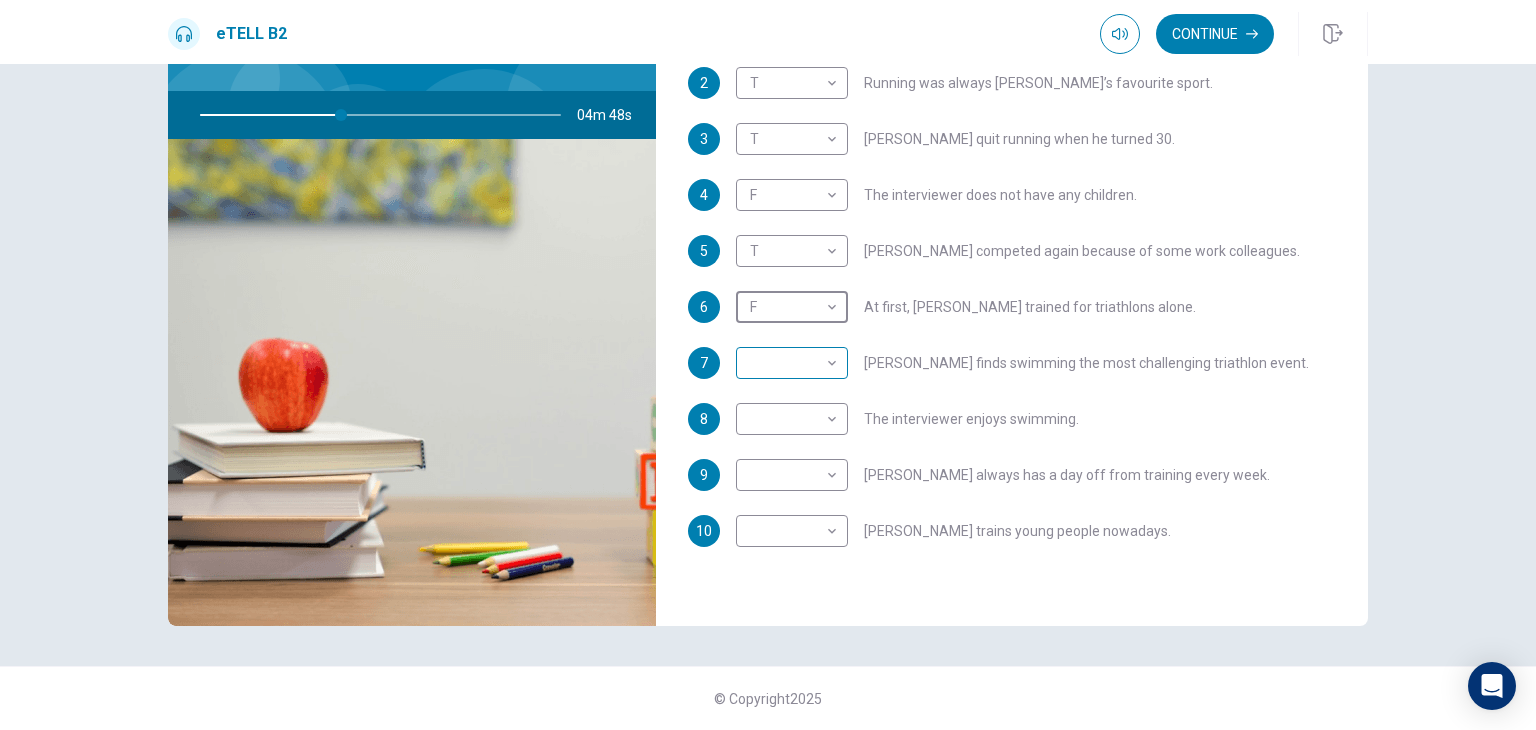 click on "This site uses cookies, as explained in our  Privacy Policy . If you agree to the use of cookies, please click the Accept button and continue to browse our site.   Privacy Policy Accept   eTELL B2 Continue Continue Question 1 For questions 1 – 10, mark each statement True (T) or False (F). You will hear Part One  TWICE.
You have one minute to read the questions for Part One.
Questions 1 - 10 T if the statement is TRUE F if the statement is FALSE 1 T * ​ [PERSON_NAME] is older than most triathletes.  2 T * ​ Running was always [PERSON_NAME]’s favourite sport. 3 T * ​ [PERSON_NAME] quit running when he turned 30. 4 F * ​ The interviewer does not have any children.  5 T * ​ [PERSON_NAME] competed again because of some work colleagues. 6 F * ​ At first, [PERSON_NAME] trained for triathlons alone. 7 ​ ​ [PERSON_NAME] finds swimming the most challenging triathlon event. 8 ​ ​ The interviewer enjoys swimming. 9 ​ ​ [PERSON_NAME] always has a day off from training every week.  10 ​ ​ [PERSON_NAME] trains young people nowadays. 04m 48s 2025 00:00" at bounding box center [768, 365] 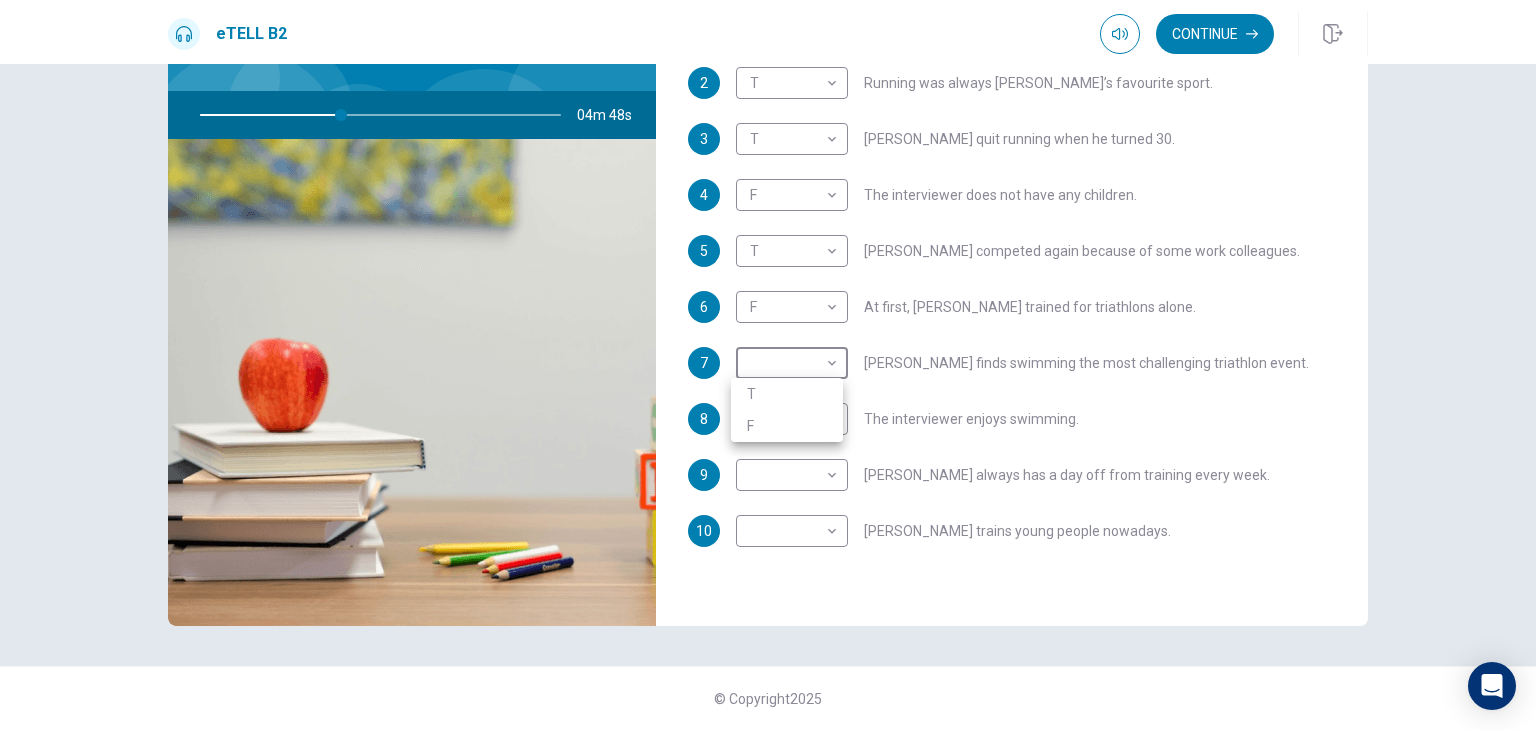 type on "**" 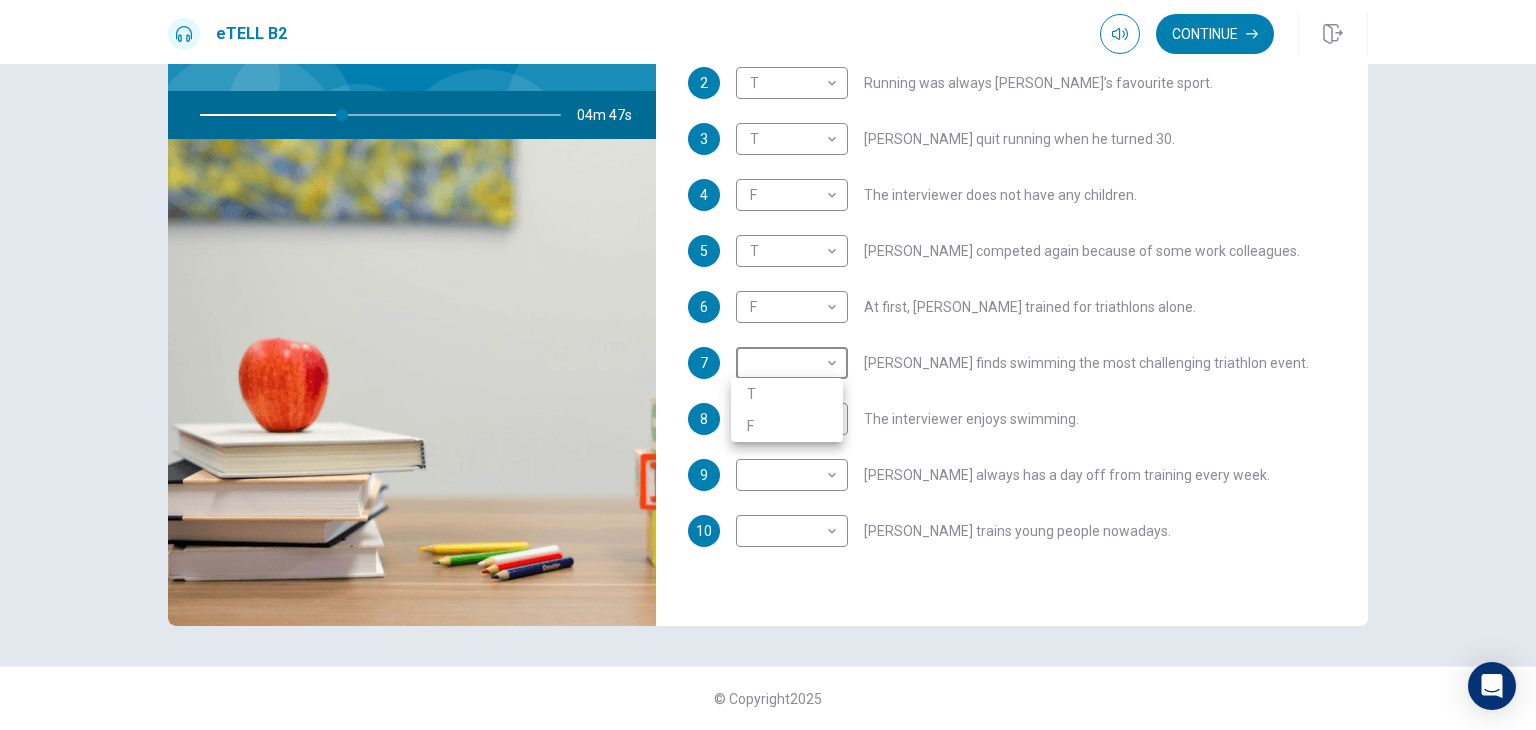click on "T" at bounding box center [787, 394] 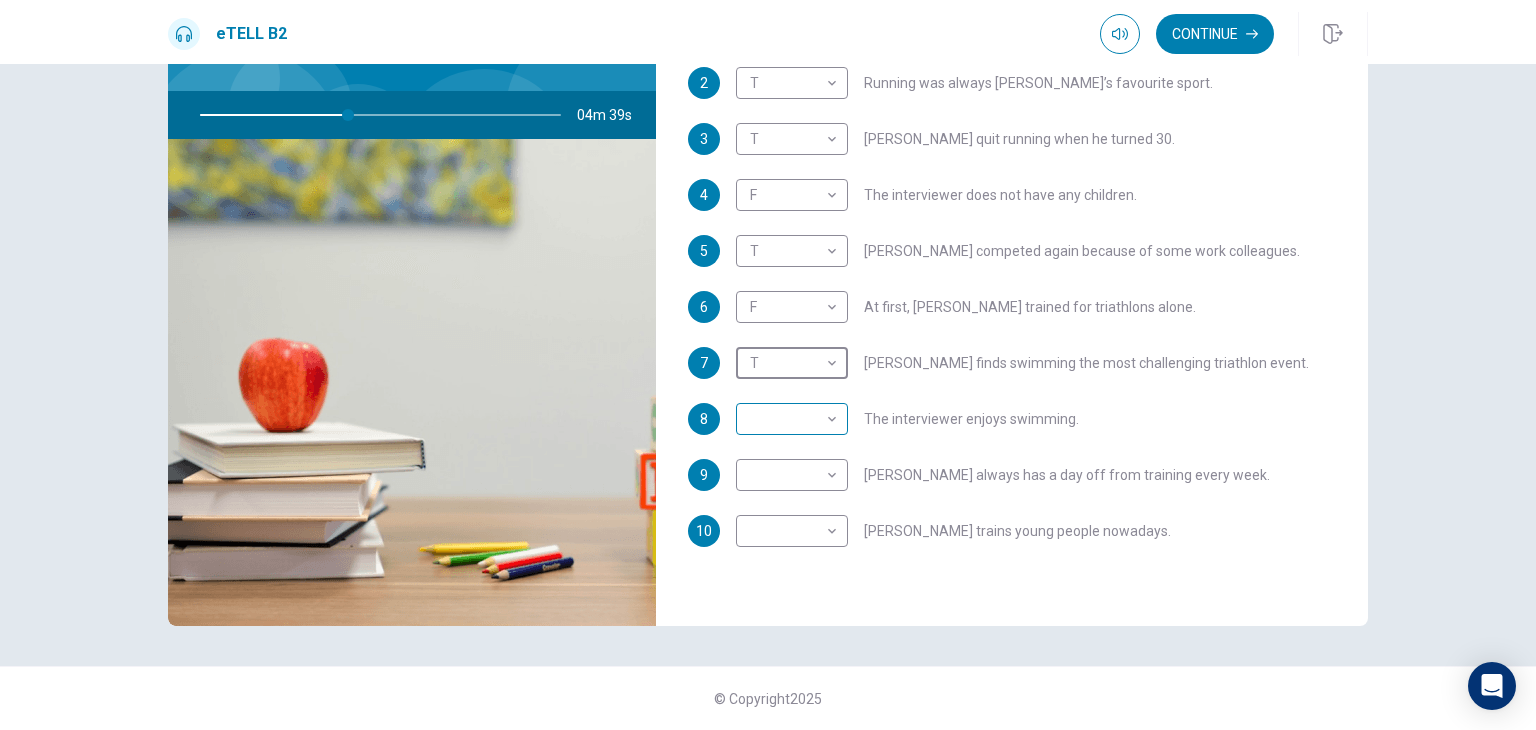click on "This site uses cookies, as explained in our  Privacy Policy . If you agree to the use of cookies, please click the Accept button and continue to browse our site.   Privacy Policy Accept   eTELL B2 Continue Continue Question 1 For questions 1 – 10, mark each statement True (T) or False (F). You will hear Part One  TWICE.
You have one minute to read the questions for Part One.
Questions 1 - 10 T if the statement is TRUE F if the statement is FALSE 1 T * ​ [PERSON_NAME] is older than most triathletes.  2 T * ​ Running was always [PERSON_NAME]’s favourite sport. 3 T * ​ [PERSON_NAME] quit running when he turned 30. 4 F * ​ The interviewer does not have any children.  5 T * ​ [PERSON_NAME] competed again because of some work colleagues. 6 F * ​ At first, [PERSON_NAME] trained for triathlons alone. 7 T * ​ [PERSON_NAME] finds swimming the most challenging triathlon event. 8 ​ ​ The interviewer enjoys swimming. 9 ​ ​ [PERSON_NAME] always has a day off from training every week.  10 ​ ​ [PERSON_NAME] trains young people nowadays. 04m 39s 2025 00:00" at bounding box center (768, 365) 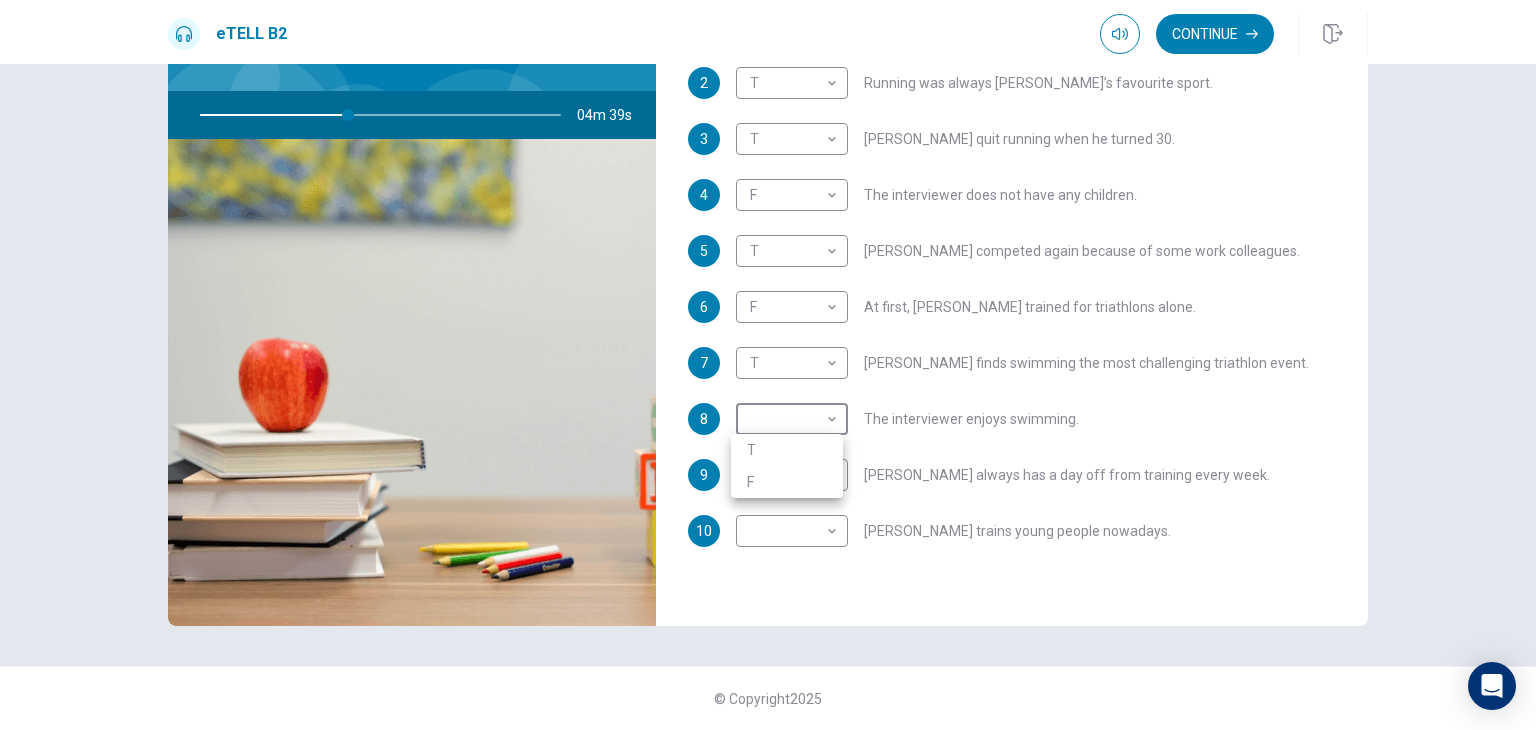 type on "**" 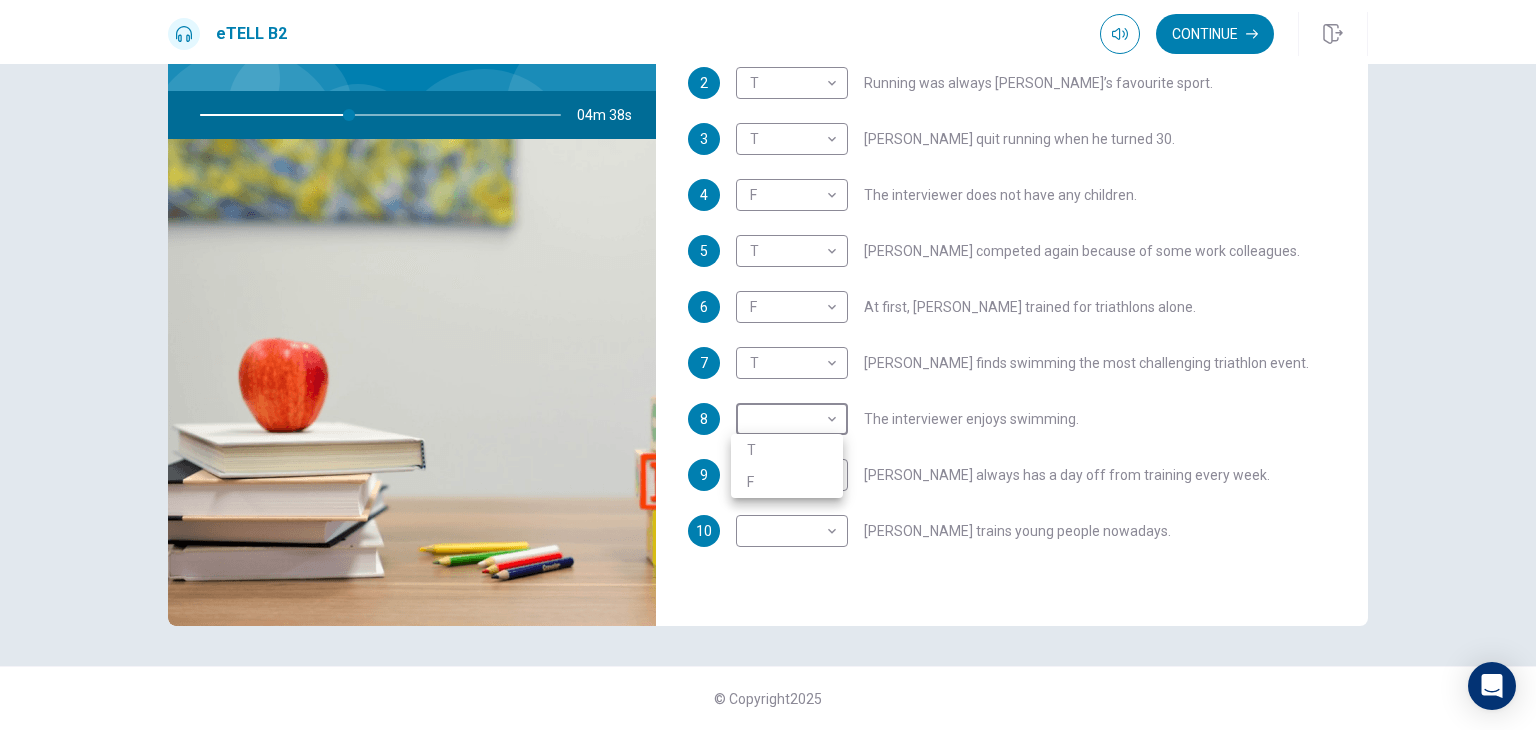 click on "F" at bounding box center [787, 482] 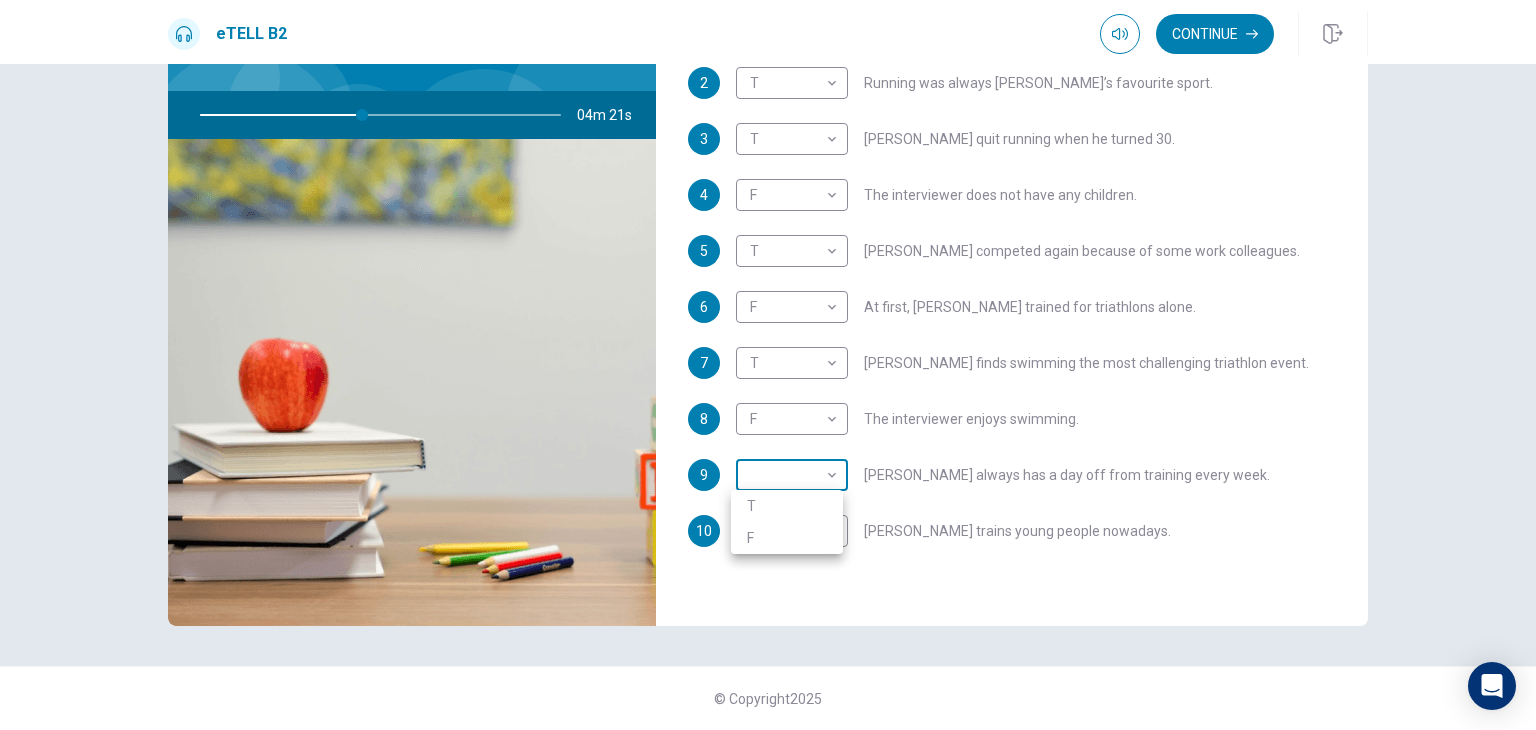 click on "This site uses cookies, as explained in our  Privacy Policy . If you agree to the use of cookies, please click the Accept button and continue to browse our site.   Privacy Policy Accept   eTELL B2 Continue Continue Question 1 For questions 1 – 10, mark each statement True (T) or False (F). You will hear Part One  TWICE.
You have one minute to read the questions for Part One.
Questions 1 - 10 T if the statement is TRUE F if the statement is FALSE 1 T * ​ [PERSON_NAME] is older than most triathletes.  2 T * ​ Running was always [PERSON_NAME]’s favourite sport. 3 T * ​ [PERSON_NAME] quit running when he turned 30. 4 F * ​ The interviewer does not have any children.  5 T * ​ [PERSON_NAME] competed again because of some work colleagues. 6 F * ​ At first, [PERSON_NAME] trained for triathlons alone. 7 T * ​ [PERSON_NAME] finds swimming the most challenging triathlon event. 8 F * ​ The interviewer enjoys swimming. 9 ​ ​ [PERSON_NAME] always has a day off from training every week.  10 ​ ​ [PERSON_NAME] trains young people nowadays. 04m 21s 2025 00:00" at bounding box center (768, 365) 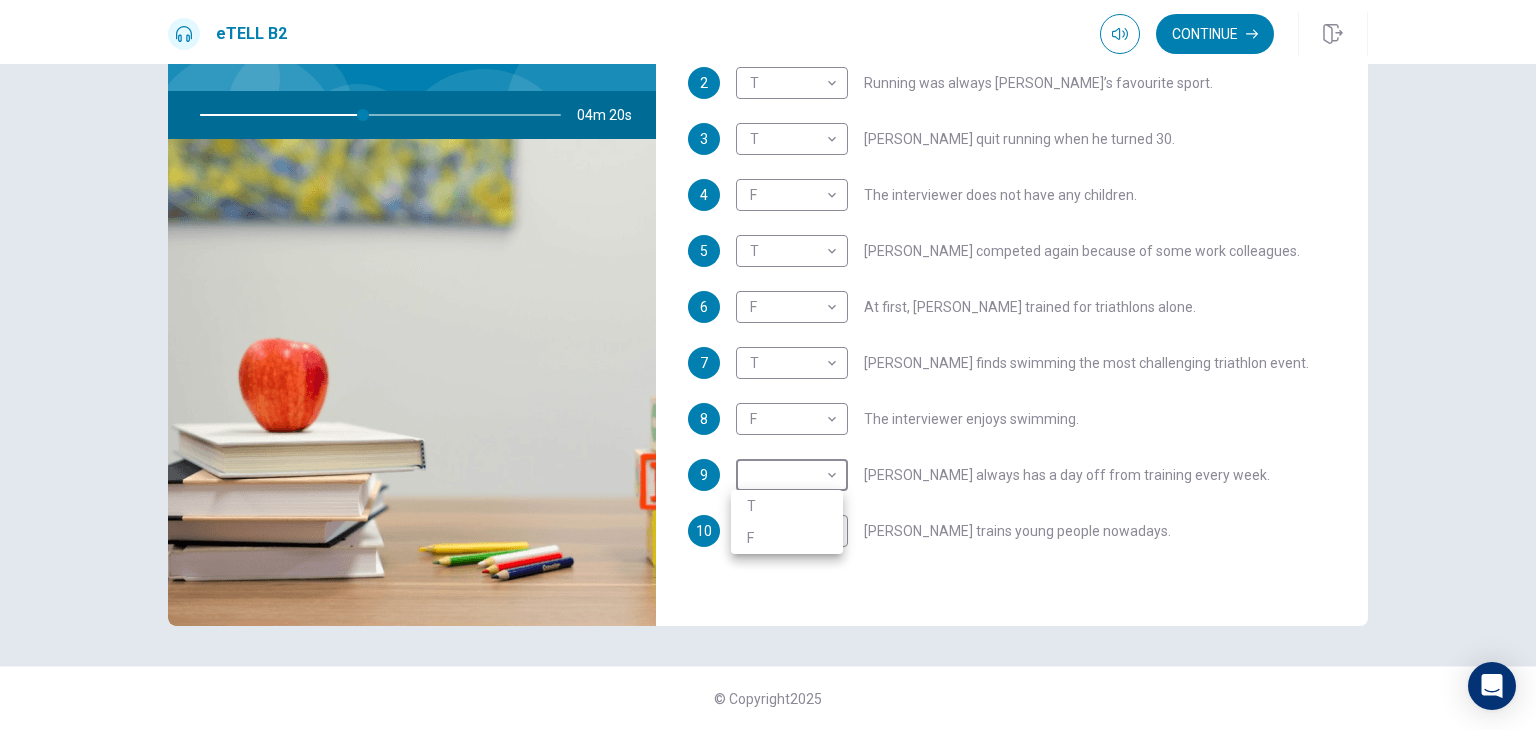 type on "**" 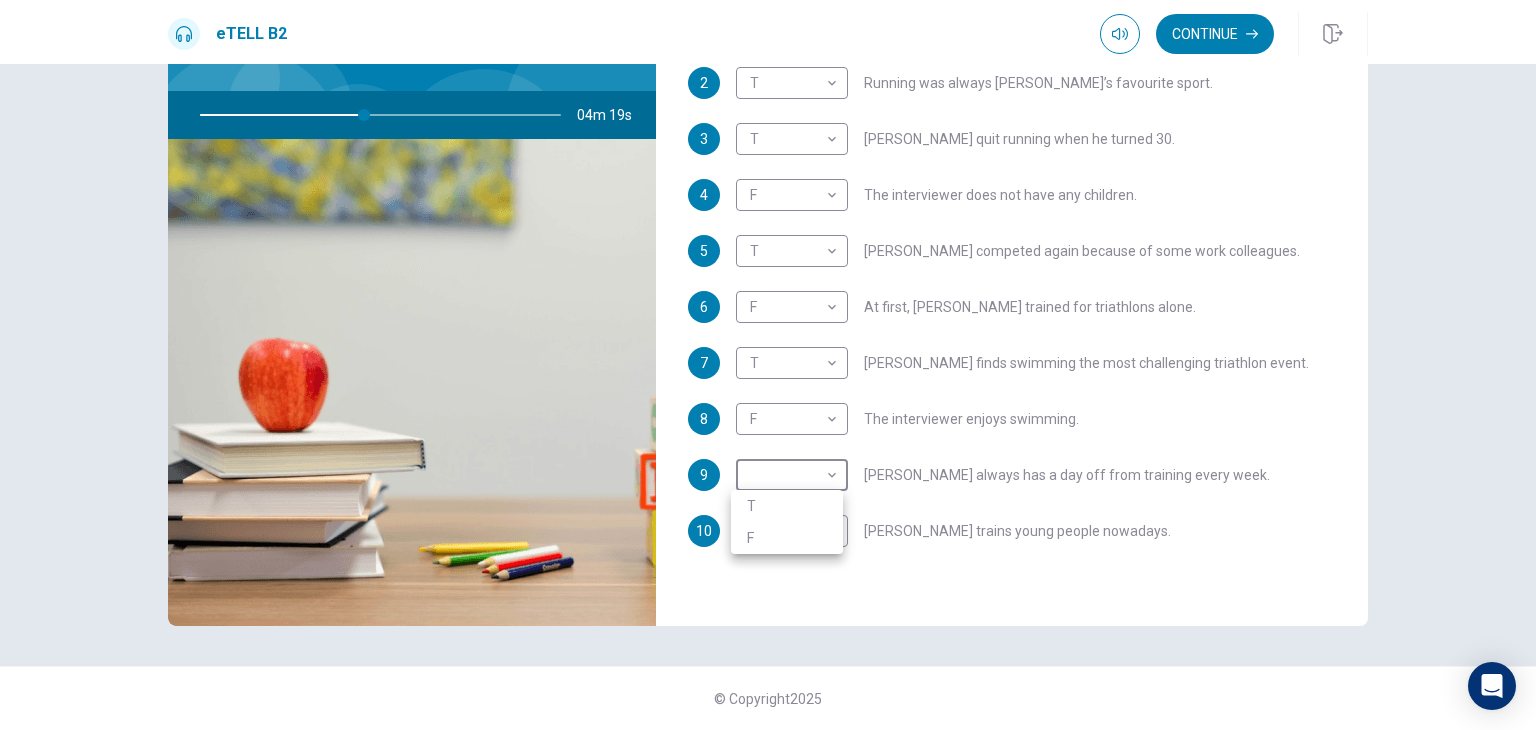 click on "T" at bounding box center (787, 506) 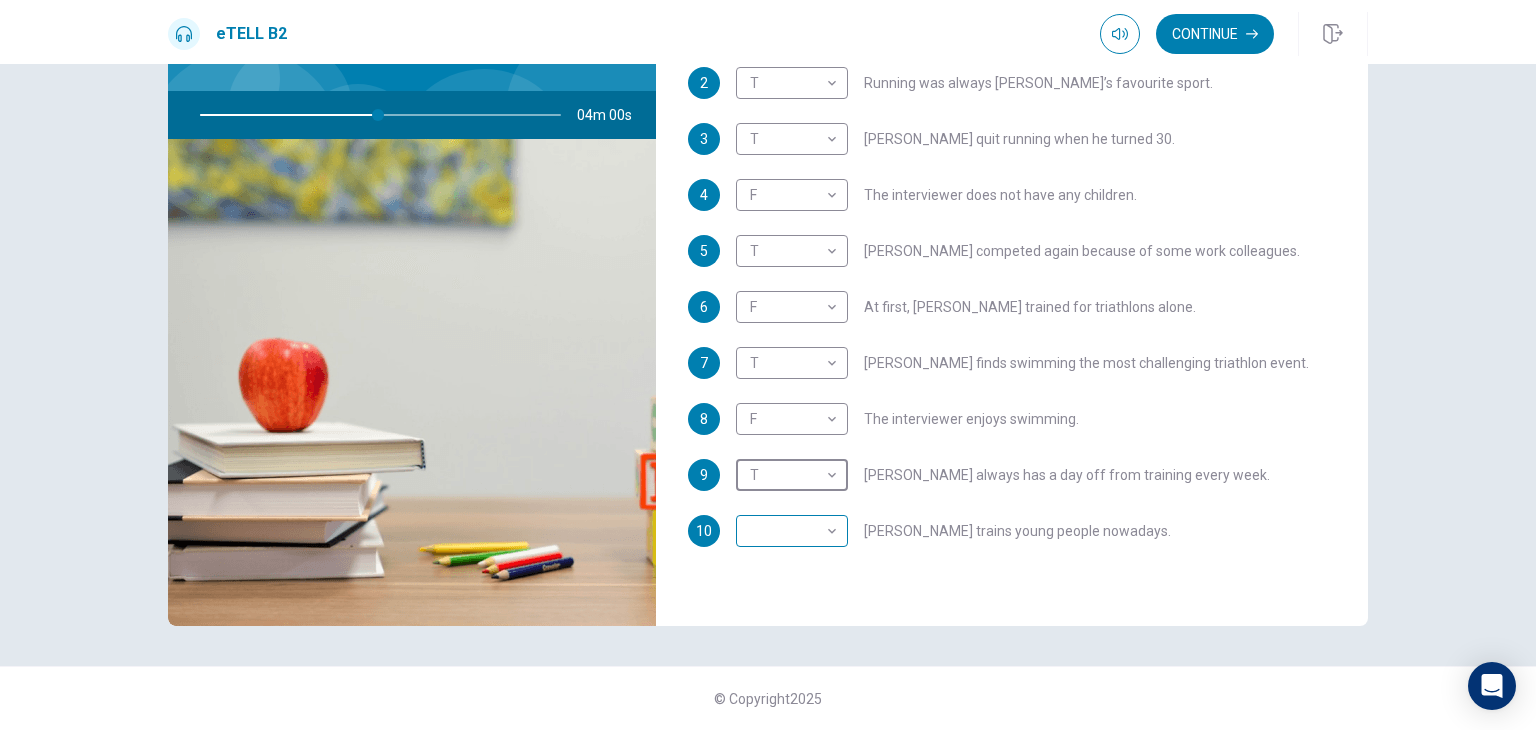 type on "**" 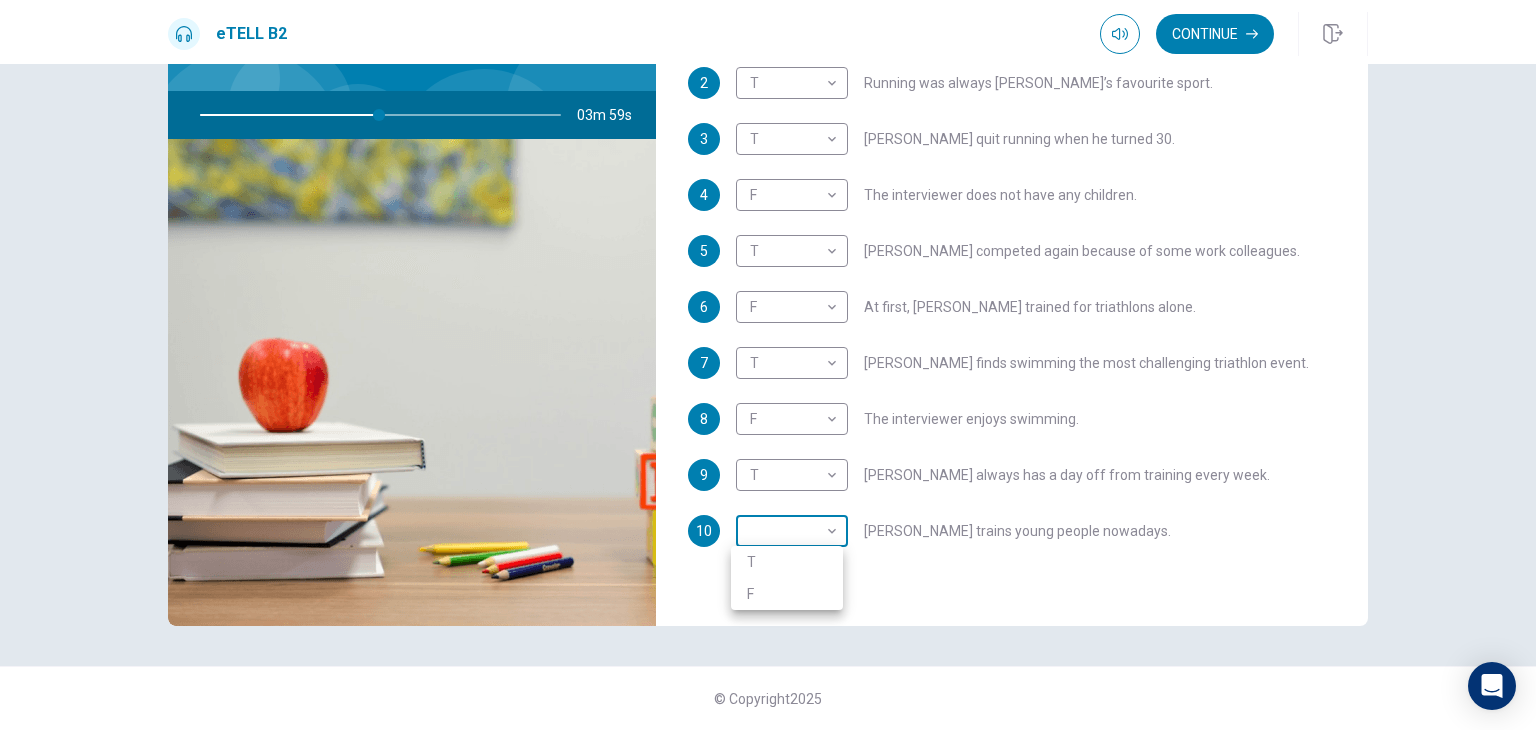 click on "This site uses cookies, as explained in our  Privacy Policy . If you agree to the use of cookies, please click the Accept button and continue to browse our site.   Privacy Policy Accept   eTELL B2 Continue Continue Question 1 For questions 1 – 10, mark each statement True (T) or False (F). You will hear Part One  TWICE.
You have one minute to read the questions for Part One.
Questions 1 - 10 T if the statement is TRUE F if the statement is FALSE 1 T * ​ [PERSON_NAME] is older than most triathletes.  2 T * ​ Running was always [PERSON_NAME]’s favourite sport. 3 T * ​ [PERSON_NAME] quit running when he turned 30. 4 F * ​ The interviewer does not have any children.  5 T * ​ [PERSON_NAME] competed again because of some work colleagues. 6 F * ​ At first, [PERSON_NAME] trained for triathlons alone. 7 T * ​ [PERSON_NAME] finds swimming the most challenging triathlon event. 8 F * ​ The interviewer enjoys swimming. 9 T * ​ [PERSON_NAME] always has a day off from training every week.  10 ​ ​ [PERSON_NAME] trains young people nowadays. 03m 59s 2025 00:00" at bounding box center [768, 365] 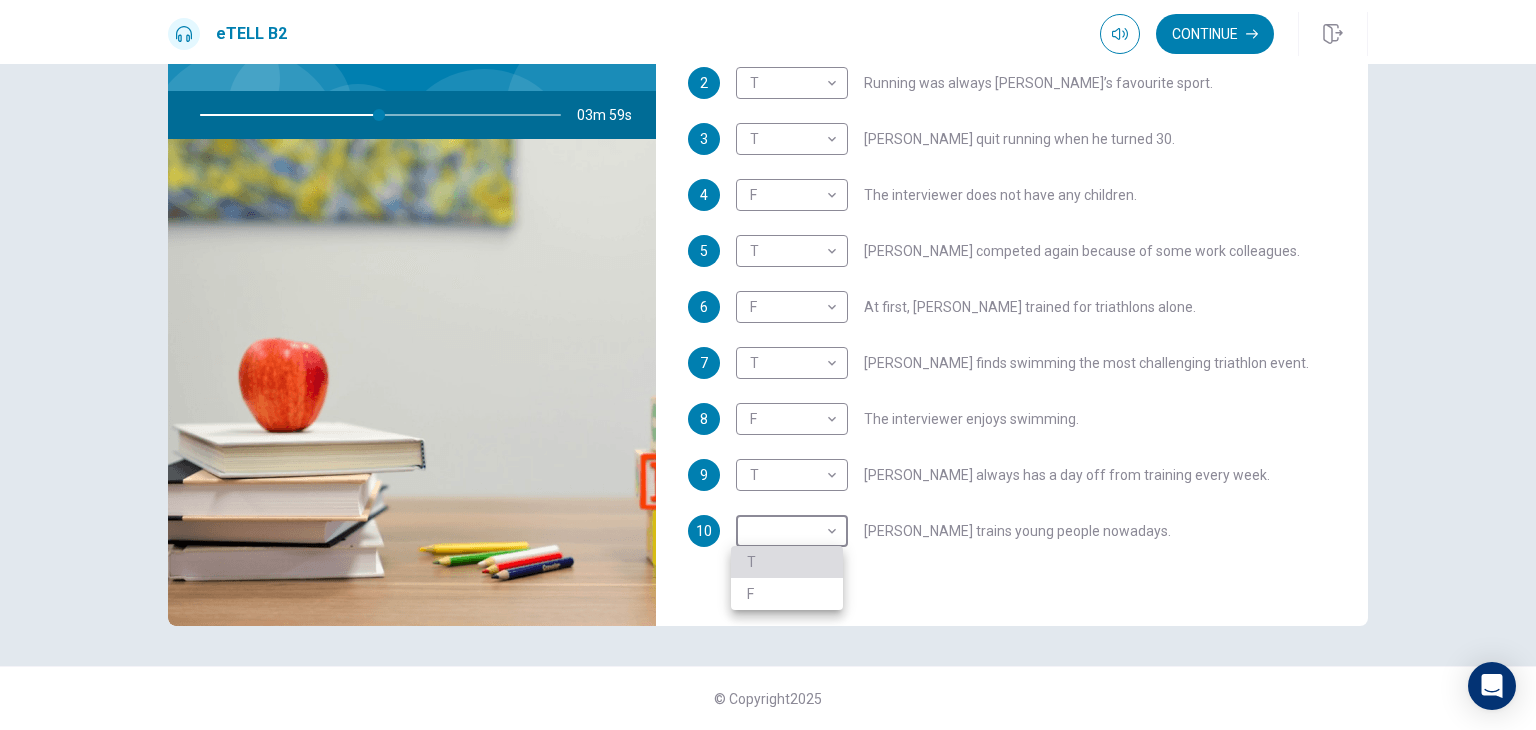 click on "T" at bounding box center [787, 562] 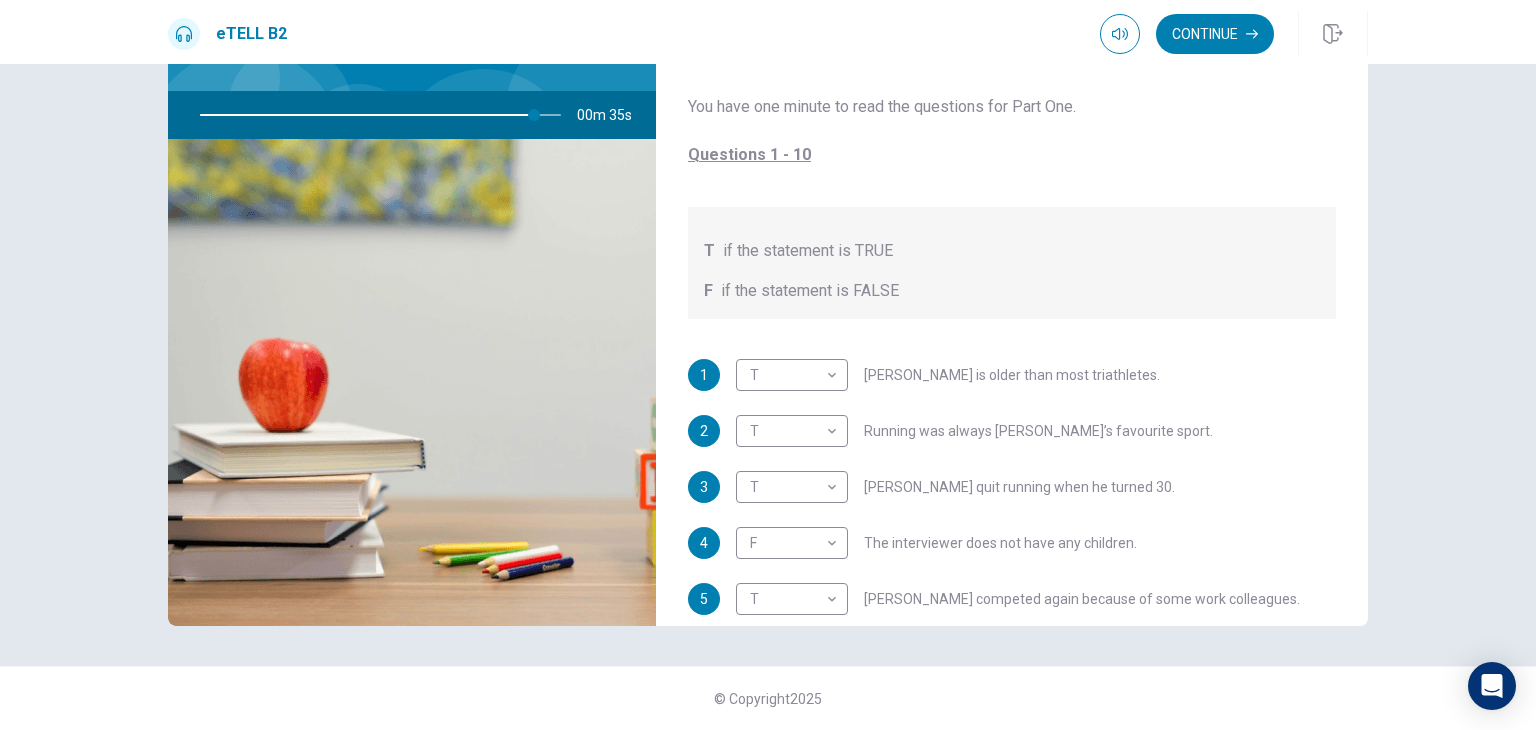 scroll, scrollTop: 0, scrollLeft: 0, axis: both 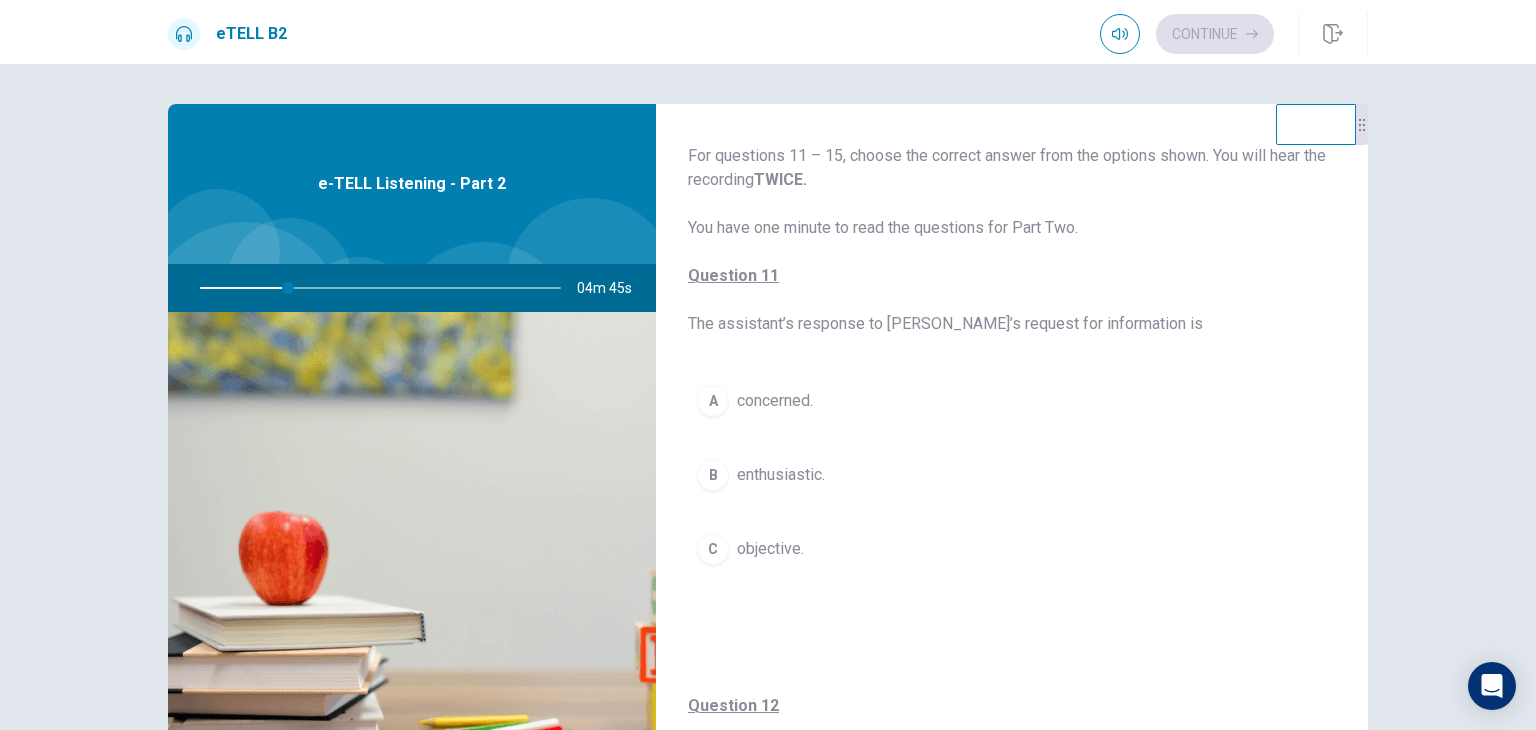 click on "B" at bounding box center (713, 475) 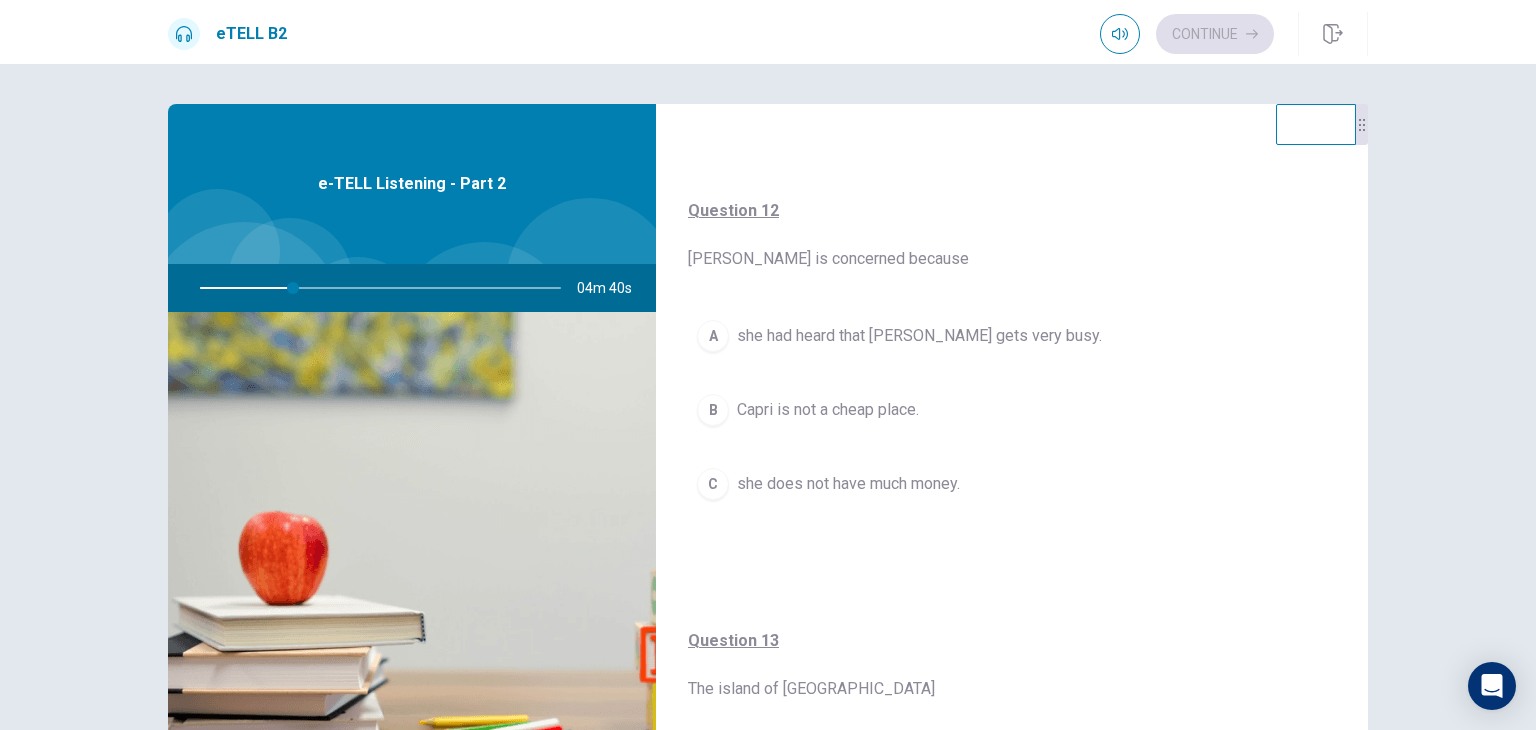 scroll, scrollTop: 500, scrollLeft: 0, axis: vertical 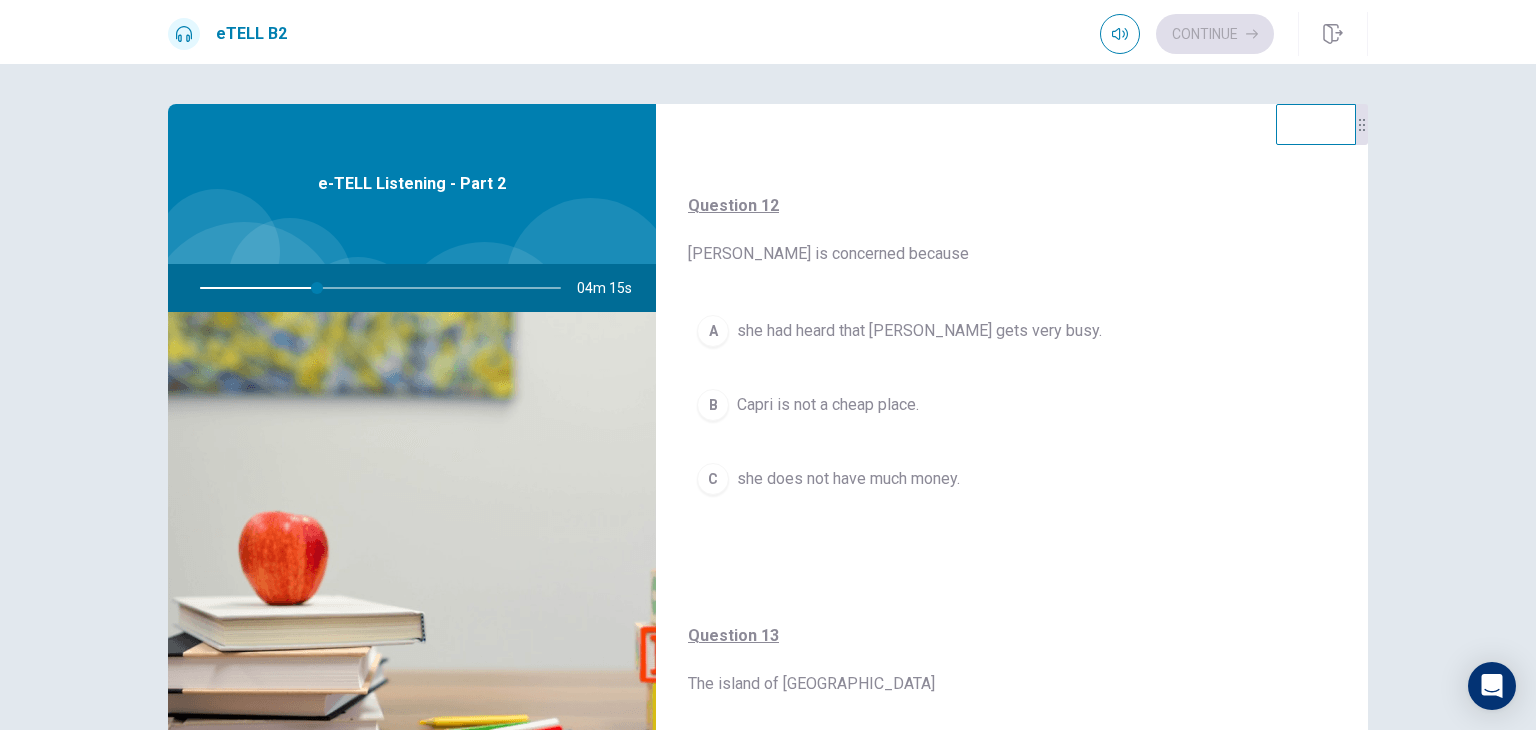 click on "B" at bounding box center (713, 405) 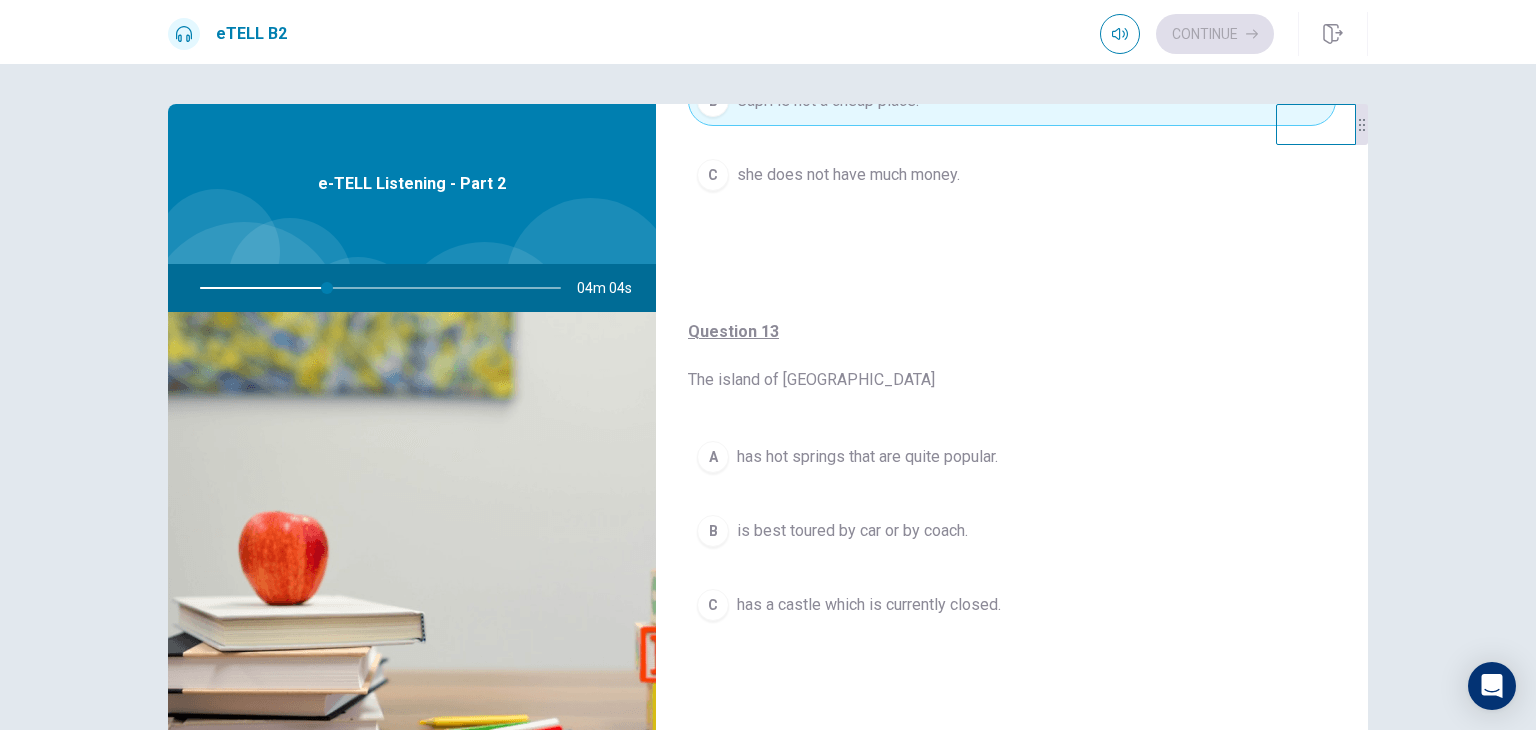 scroll, scrollTop: 900, scrollLeft: 0, axis: vertical 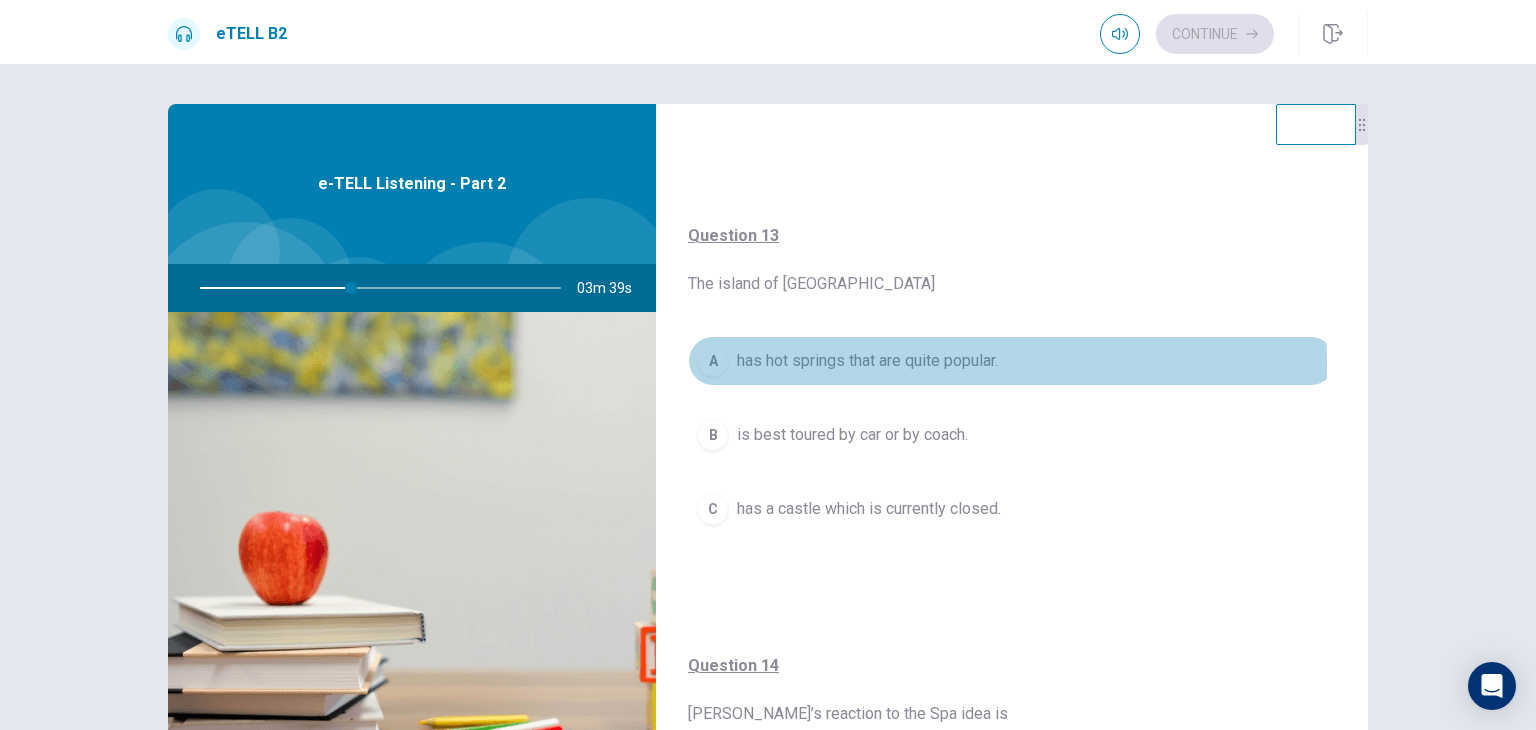 click on "A" at bounding box center (713, 361) 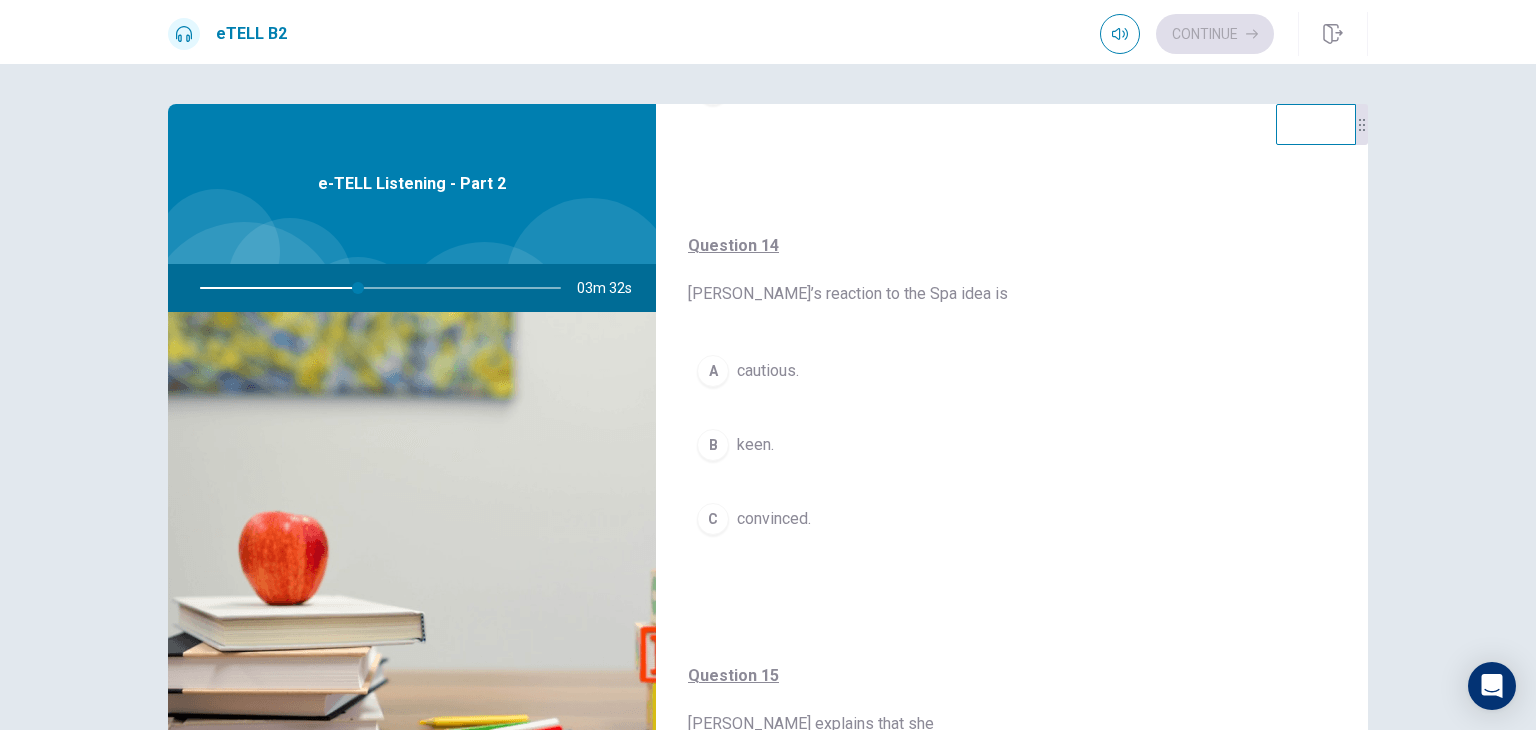 scroll, scrollTop: 1400, scrollLeft: 0, axis: vertical 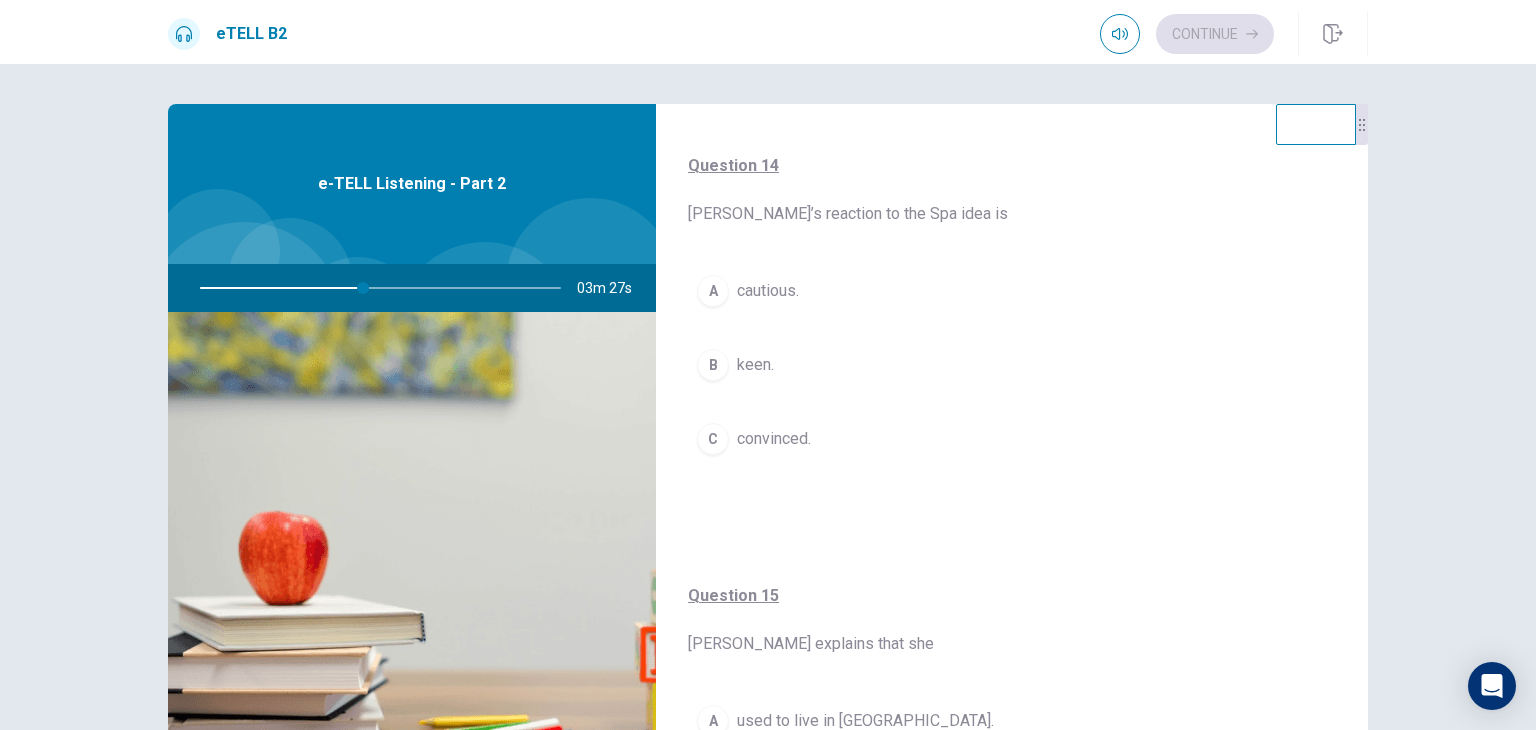 click on "B" at bounding box center (713, 365) 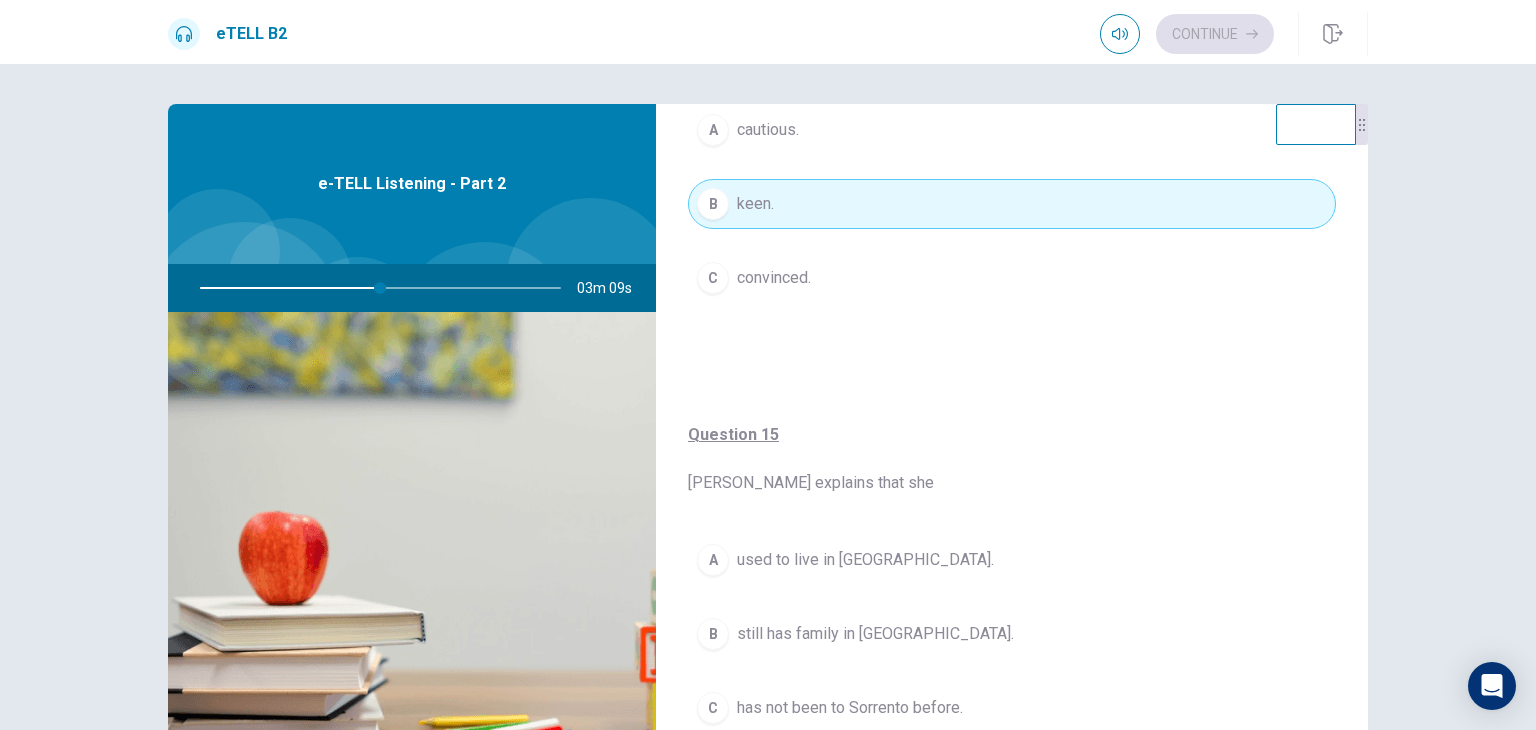 scroll, scrollTop: 1568, scrollLeft: 0, axis: vertical 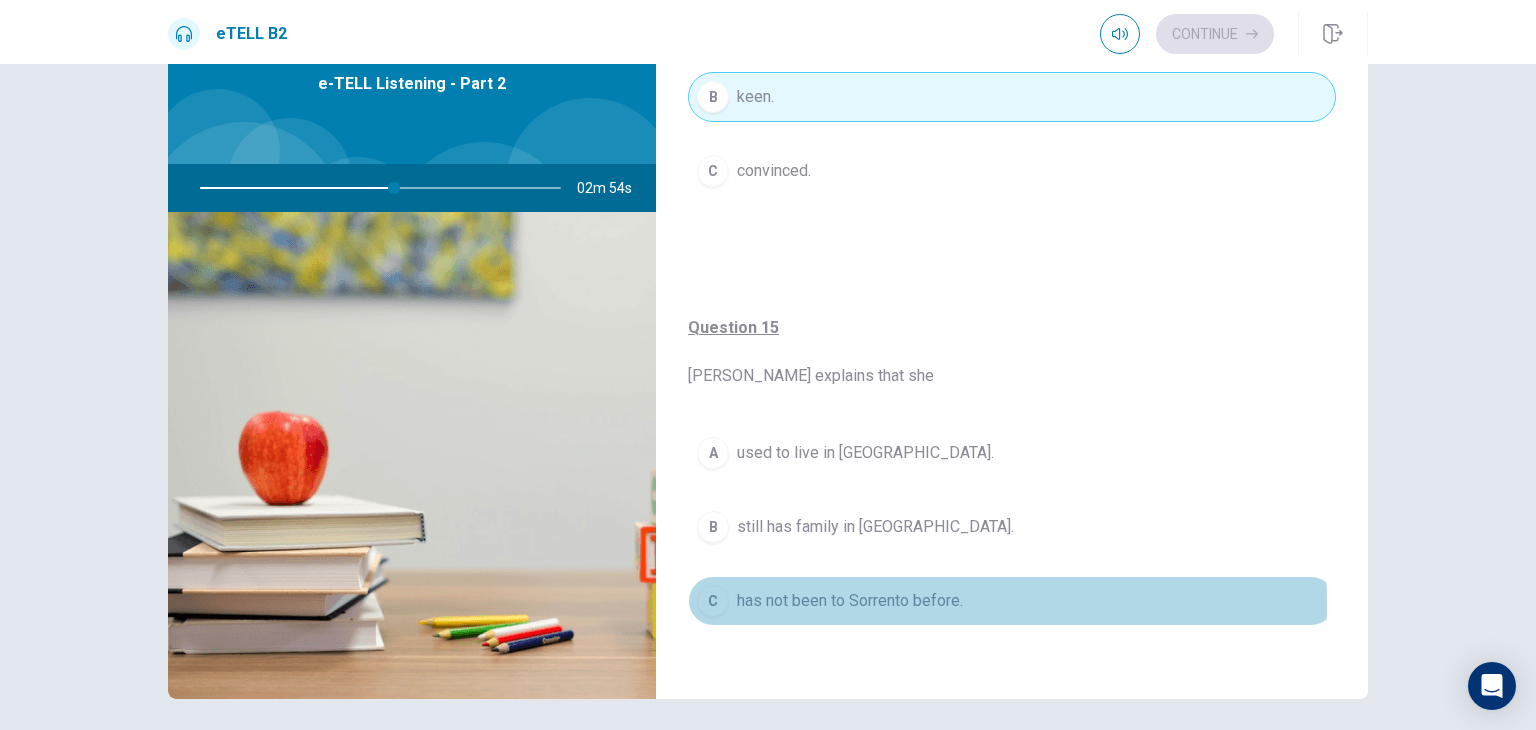 click on "C" at bounding box center [713, 601] 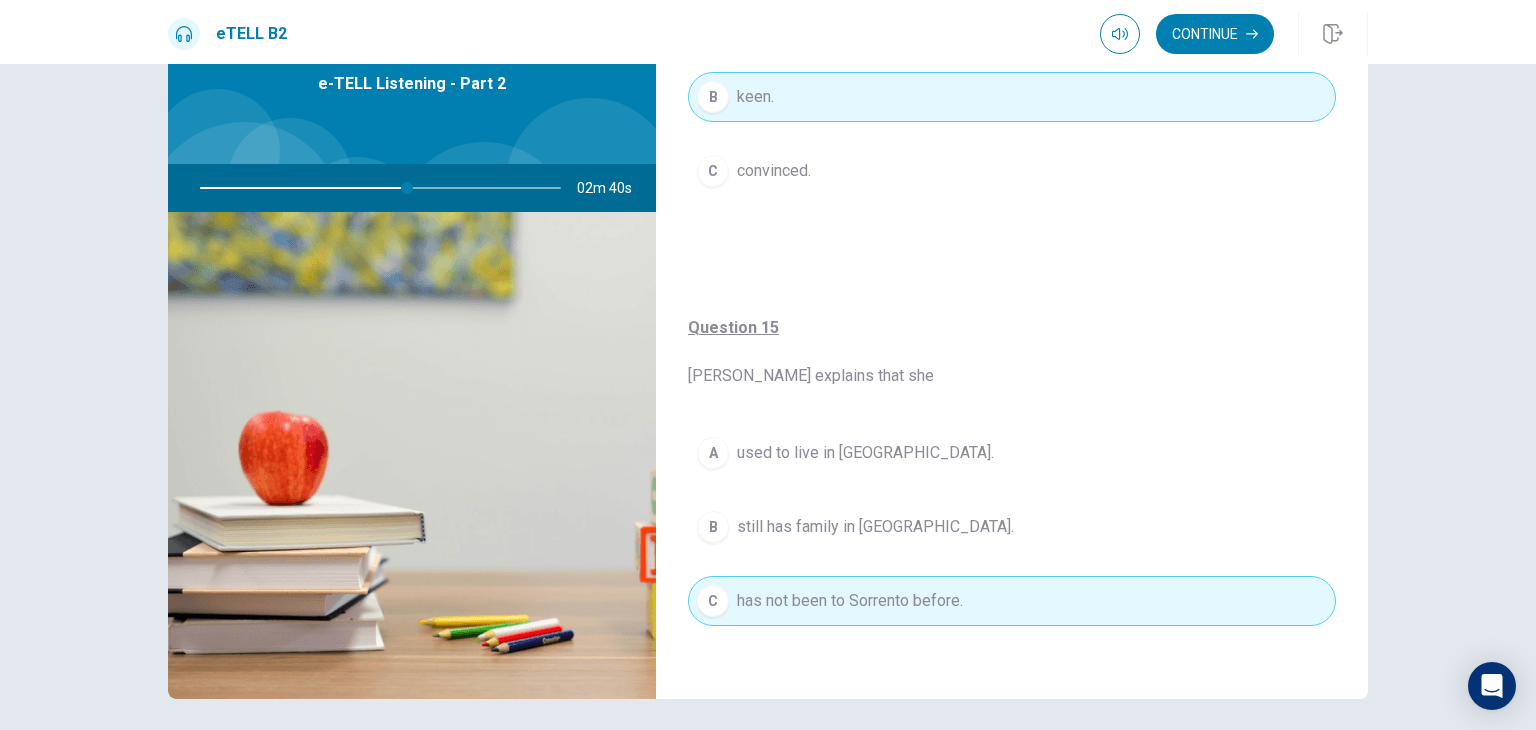 click on "B" at bounding box center [713, 527] 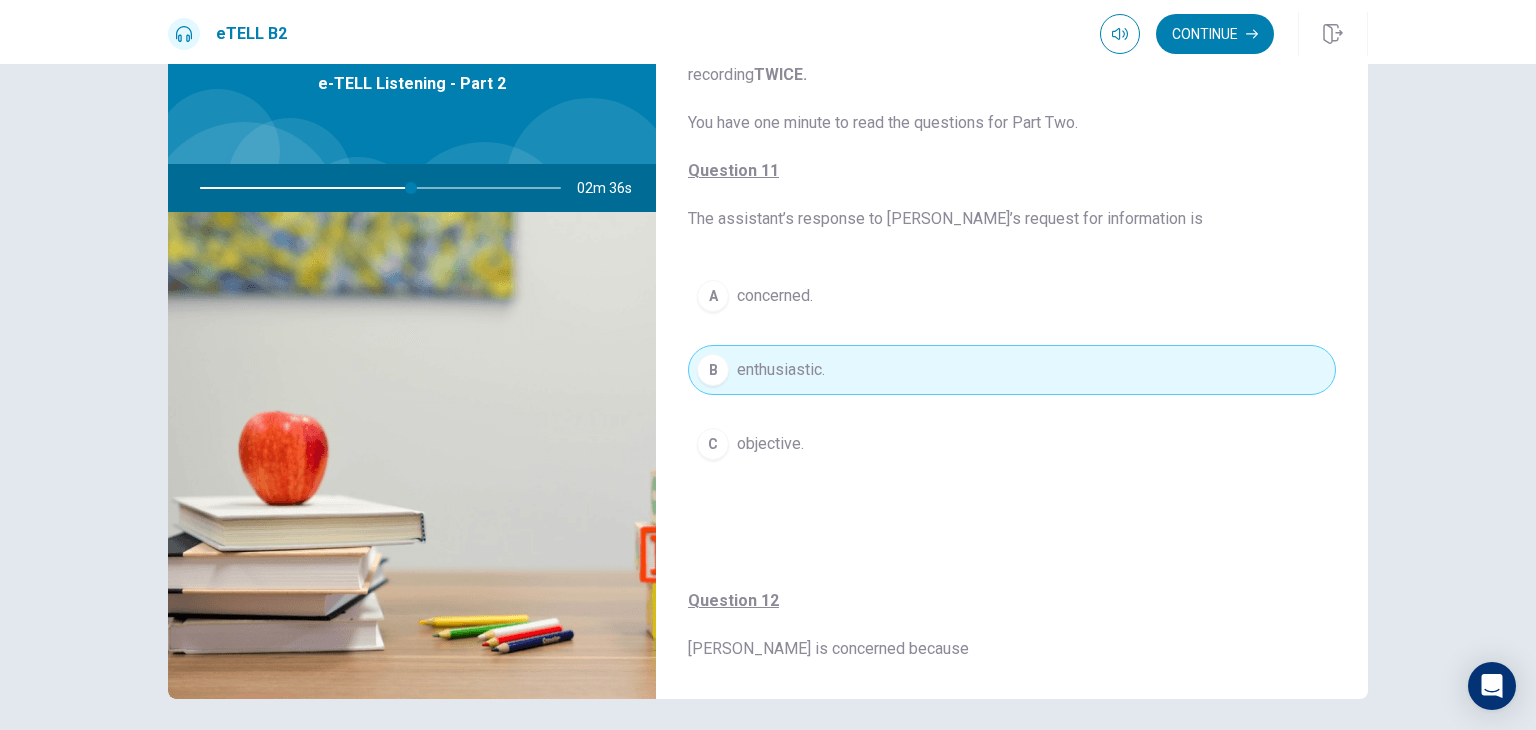 scroll, scrollTop: 0, scrollLeft: 0, axis: both 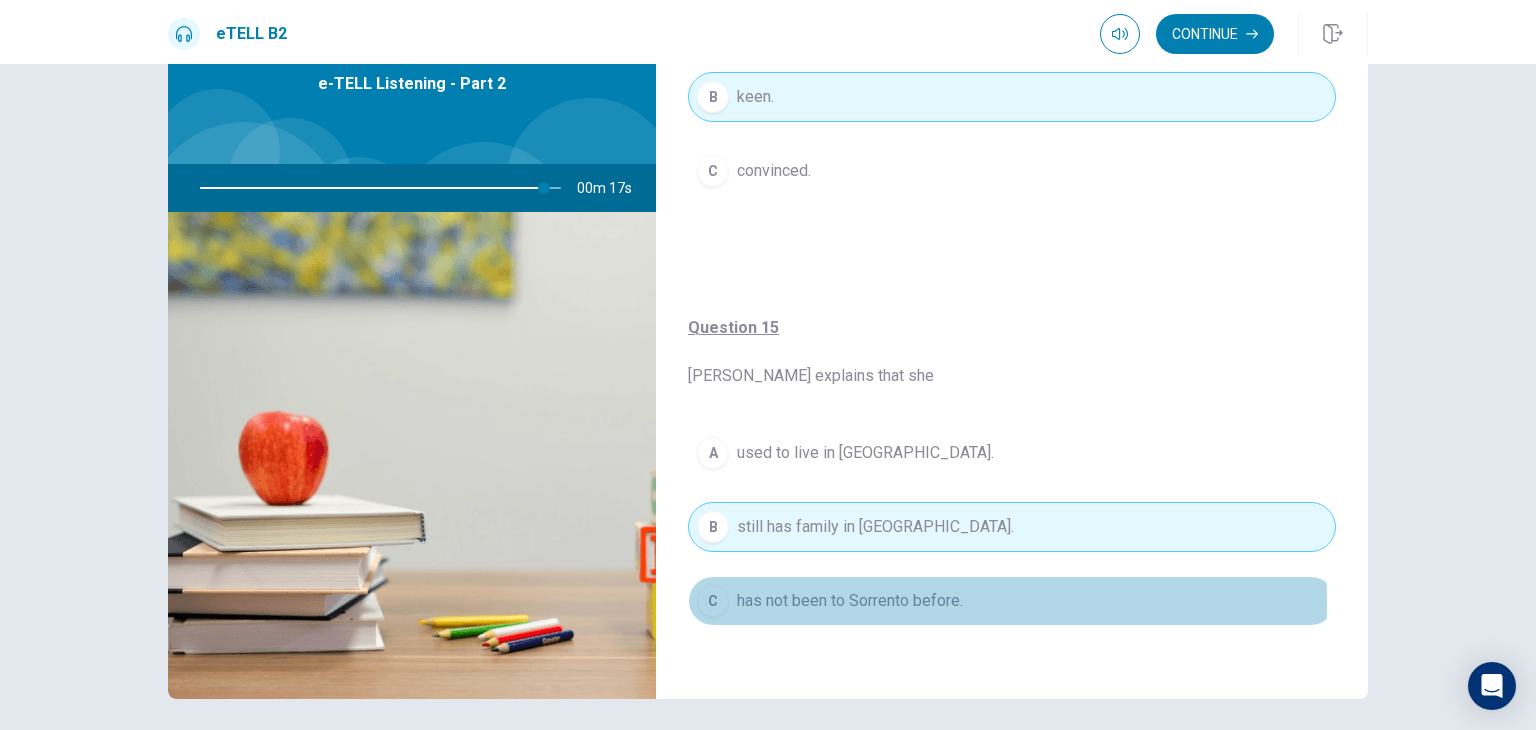 click on "C" at bounding box center [713, 601] 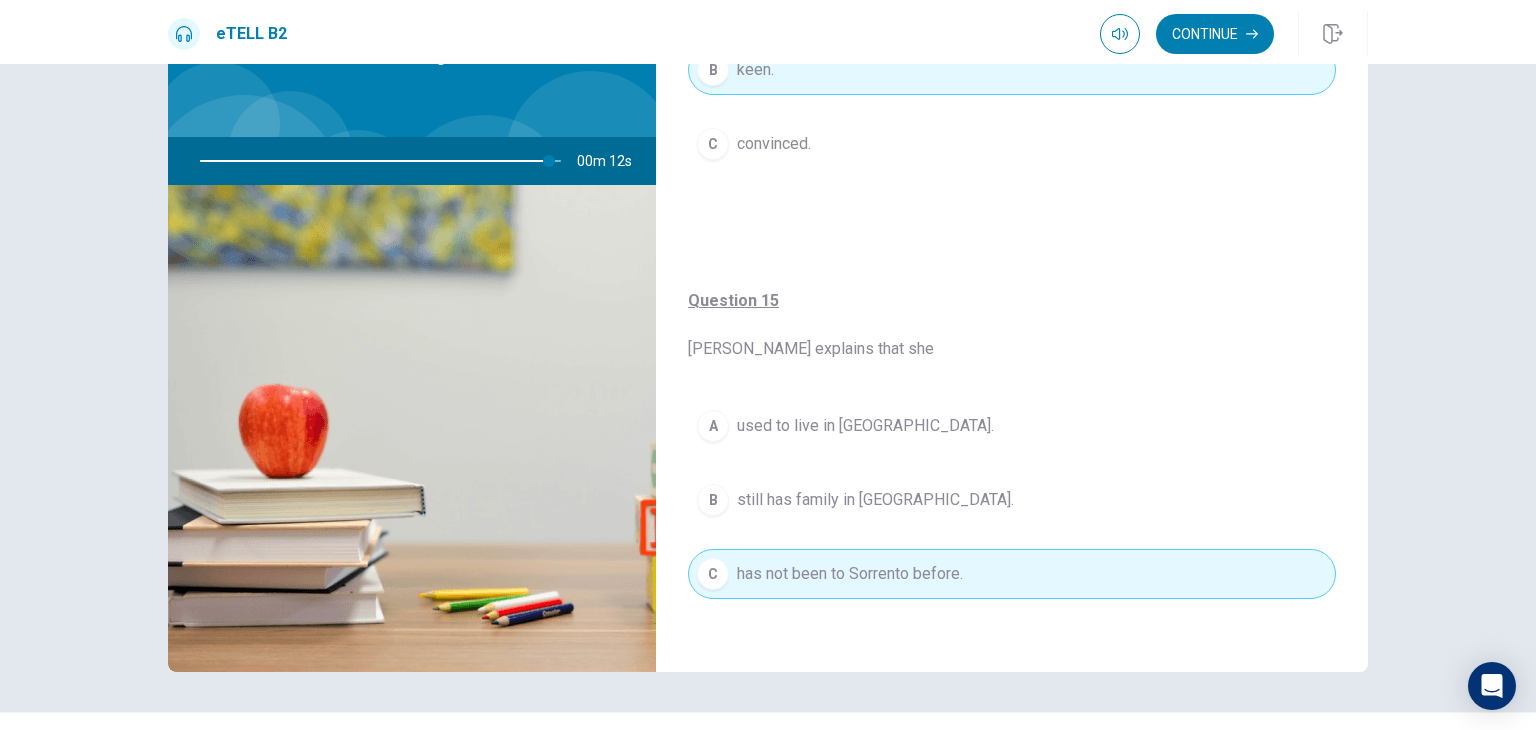 scroll, scrollTop: 173, scrollLeft: 0, axis: vertical 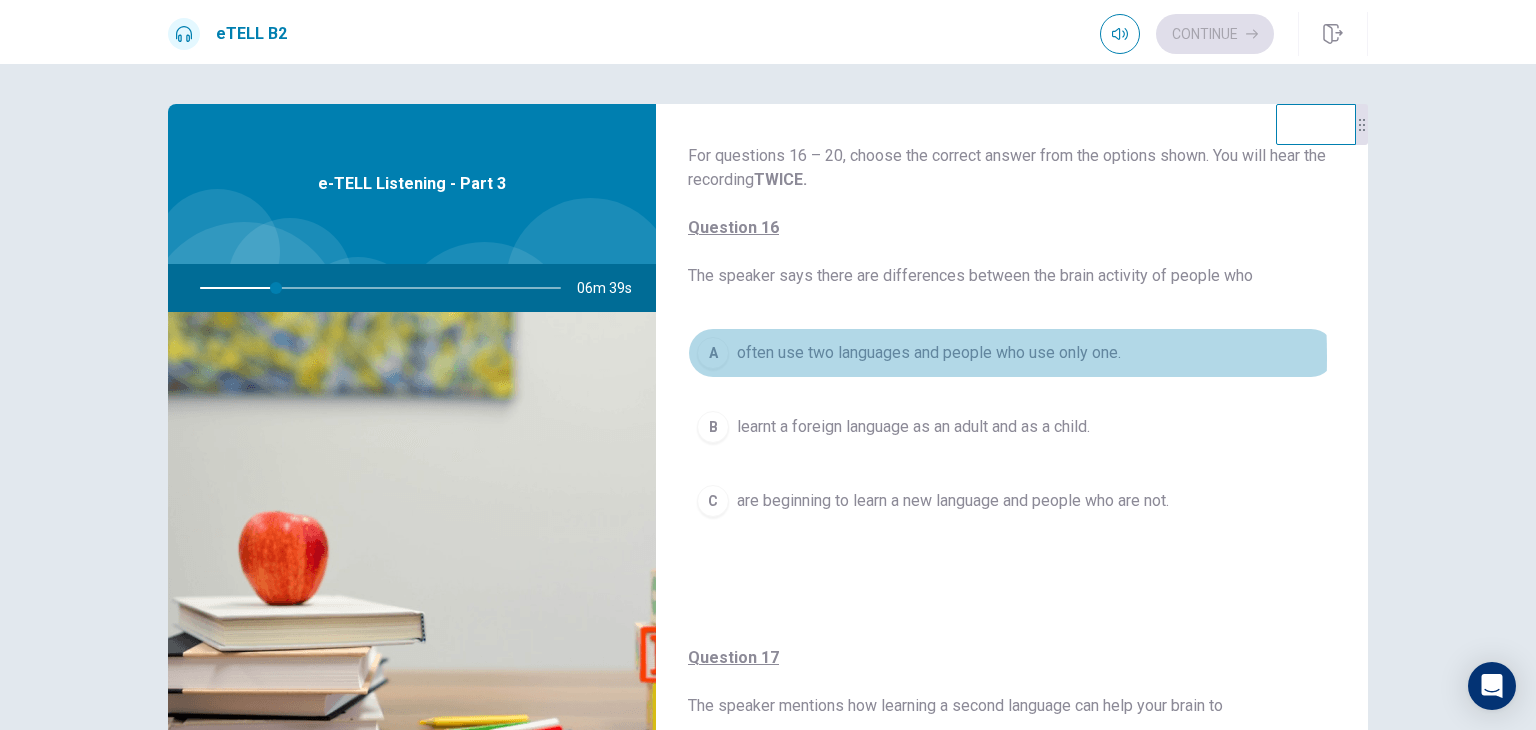 click on "A" at bounding box center (713, 353) 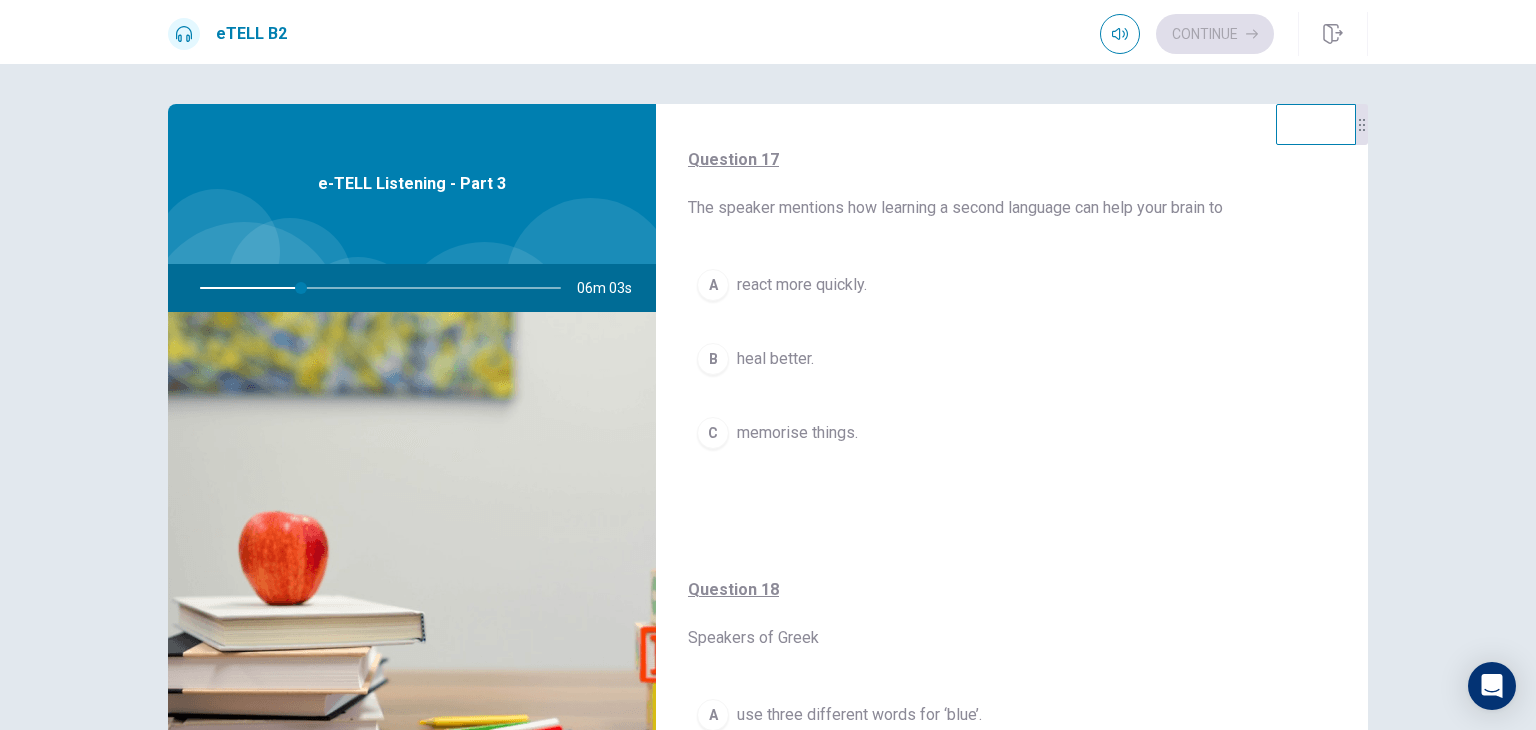scroll, scrollTop: 500, scrollLeft: 0, axis: vertical 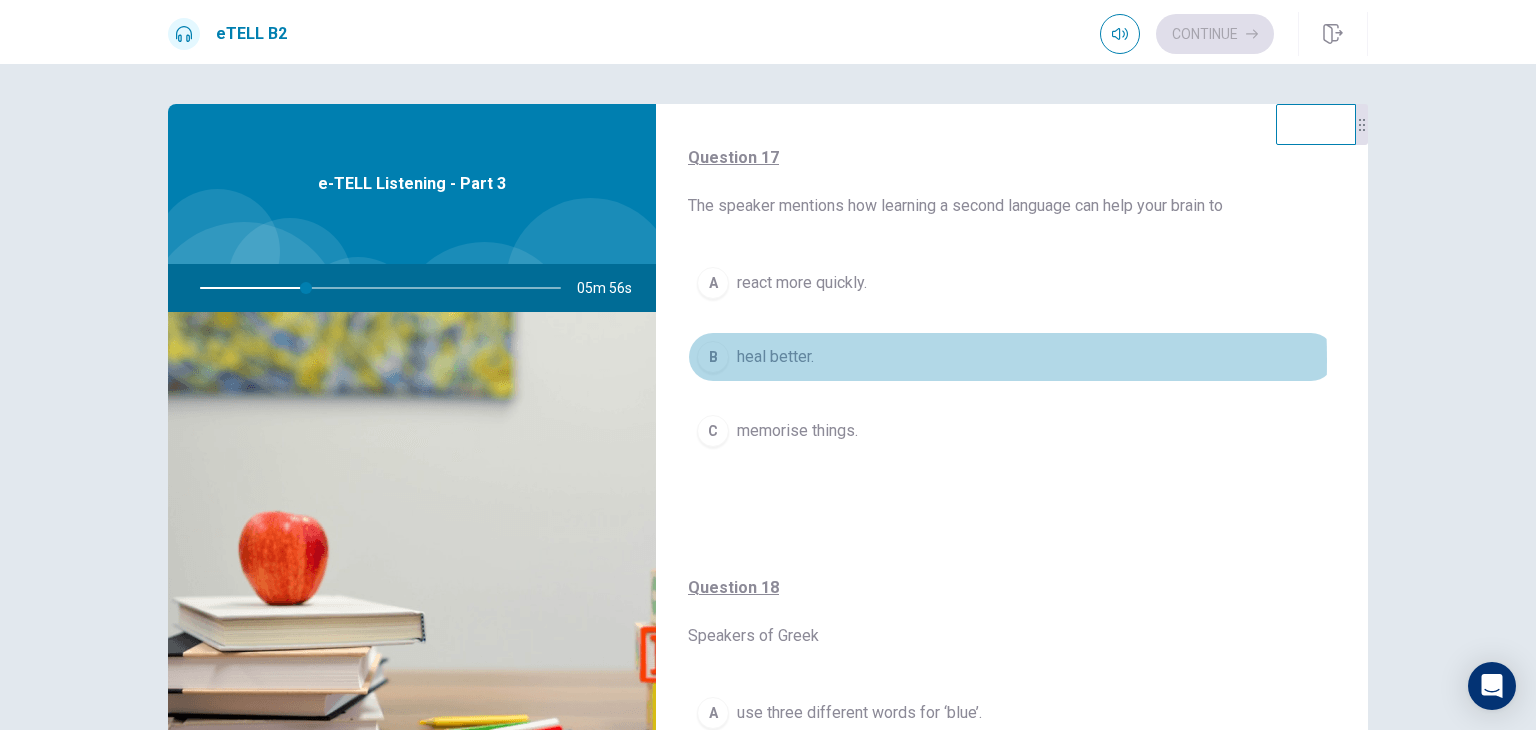 click on "B" at bounding box center [713, 357] 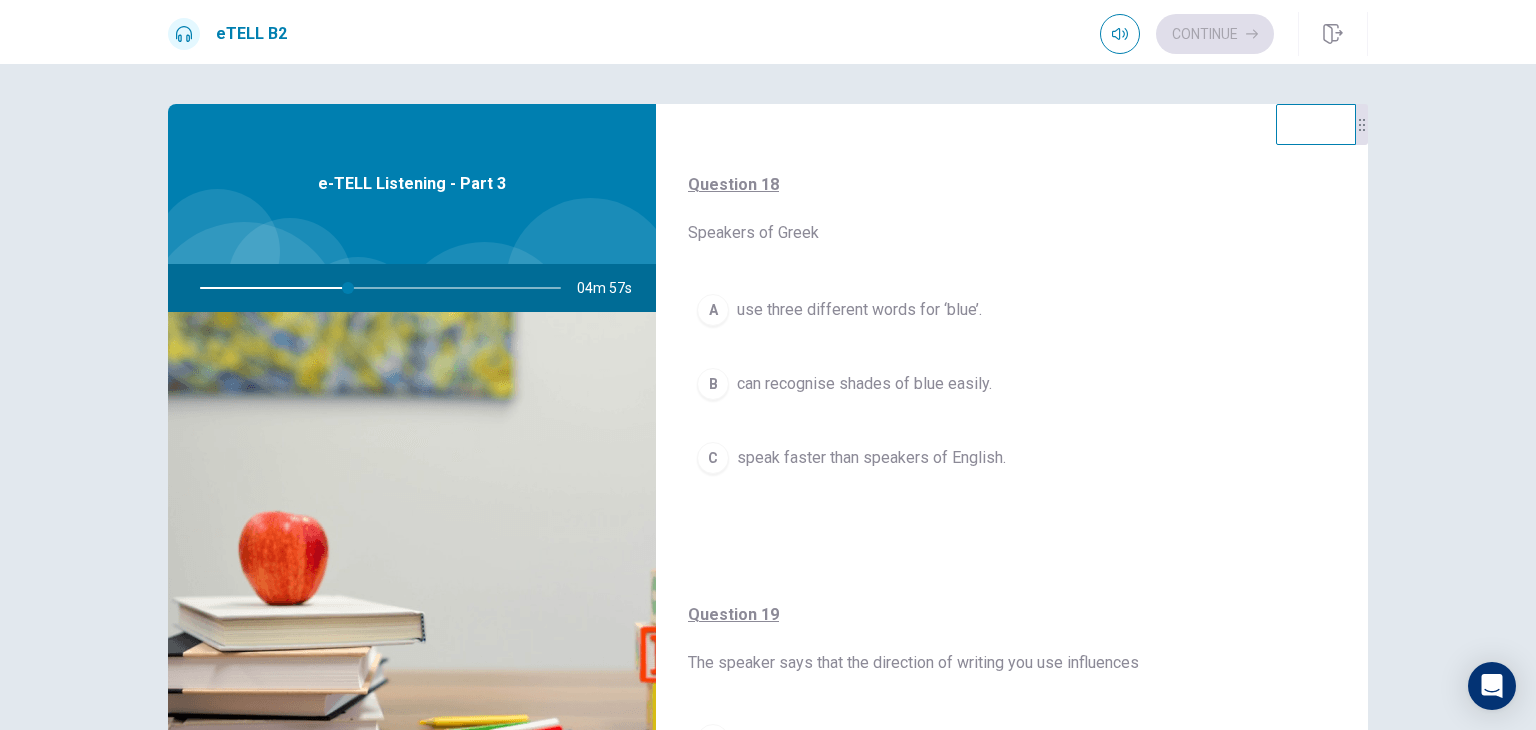 scroll, scrollTop: 900, scrollLeft: 0, axis: vertical 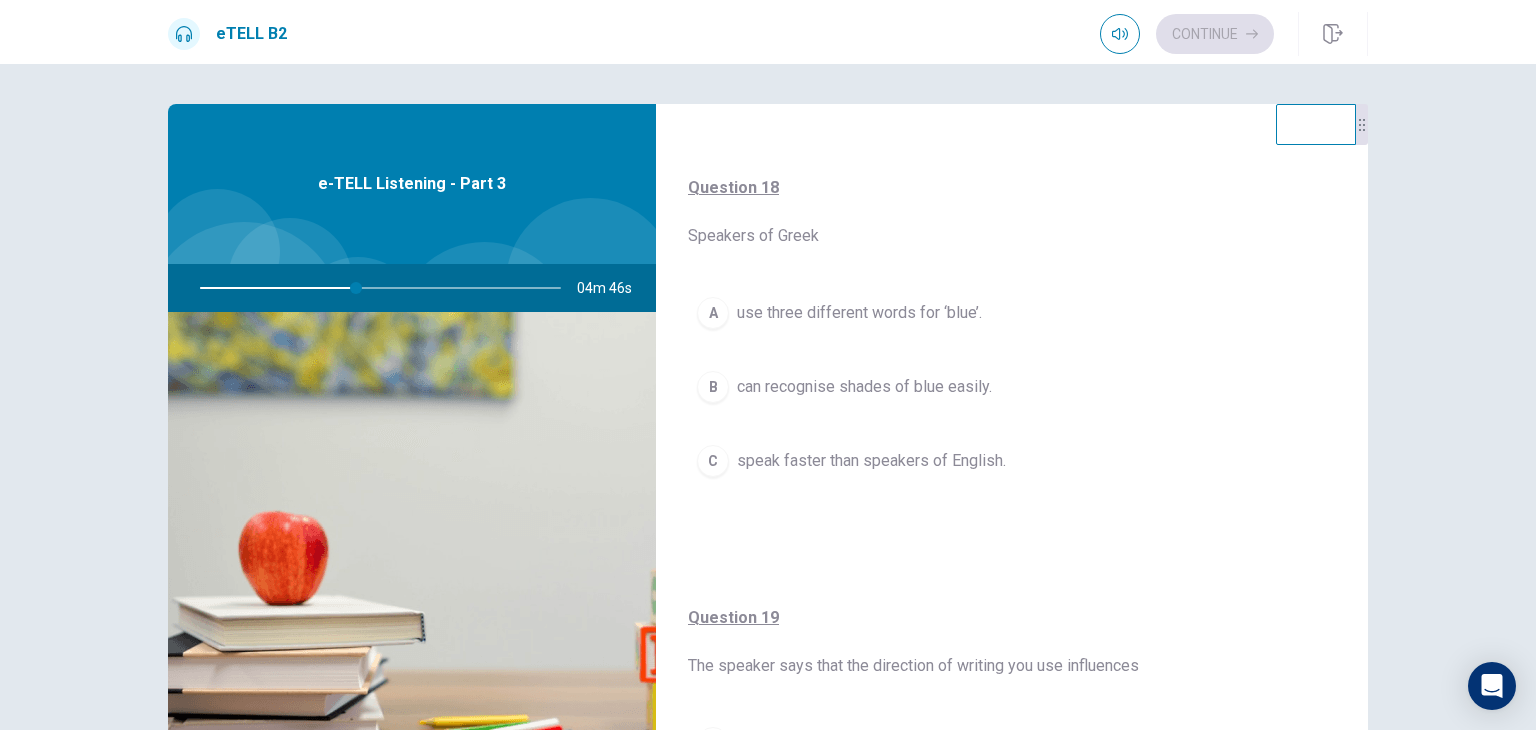 click on "B" at bounding box center (713, 387) 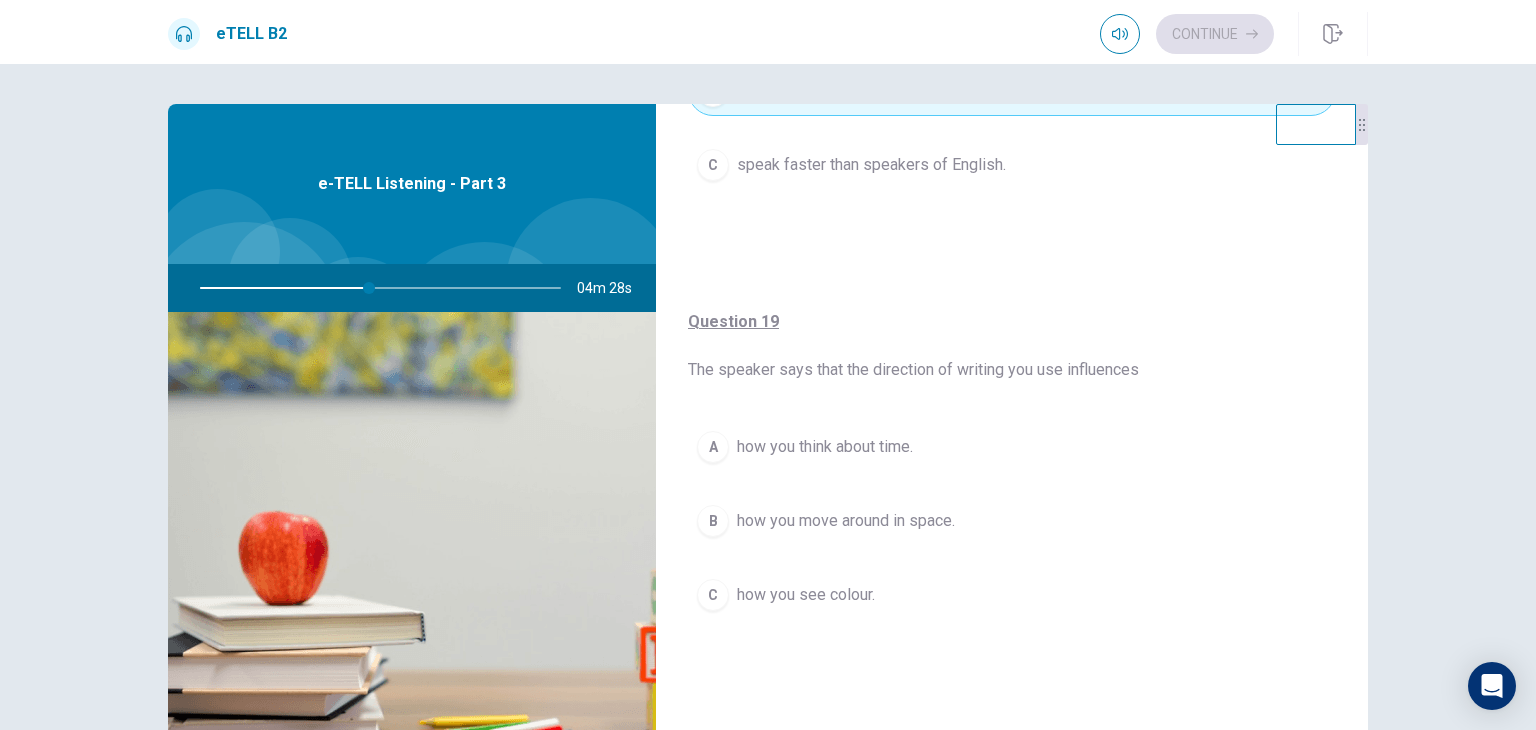 scroll, scrollTop: 1200, scrollLeft: 0, axis: vertical 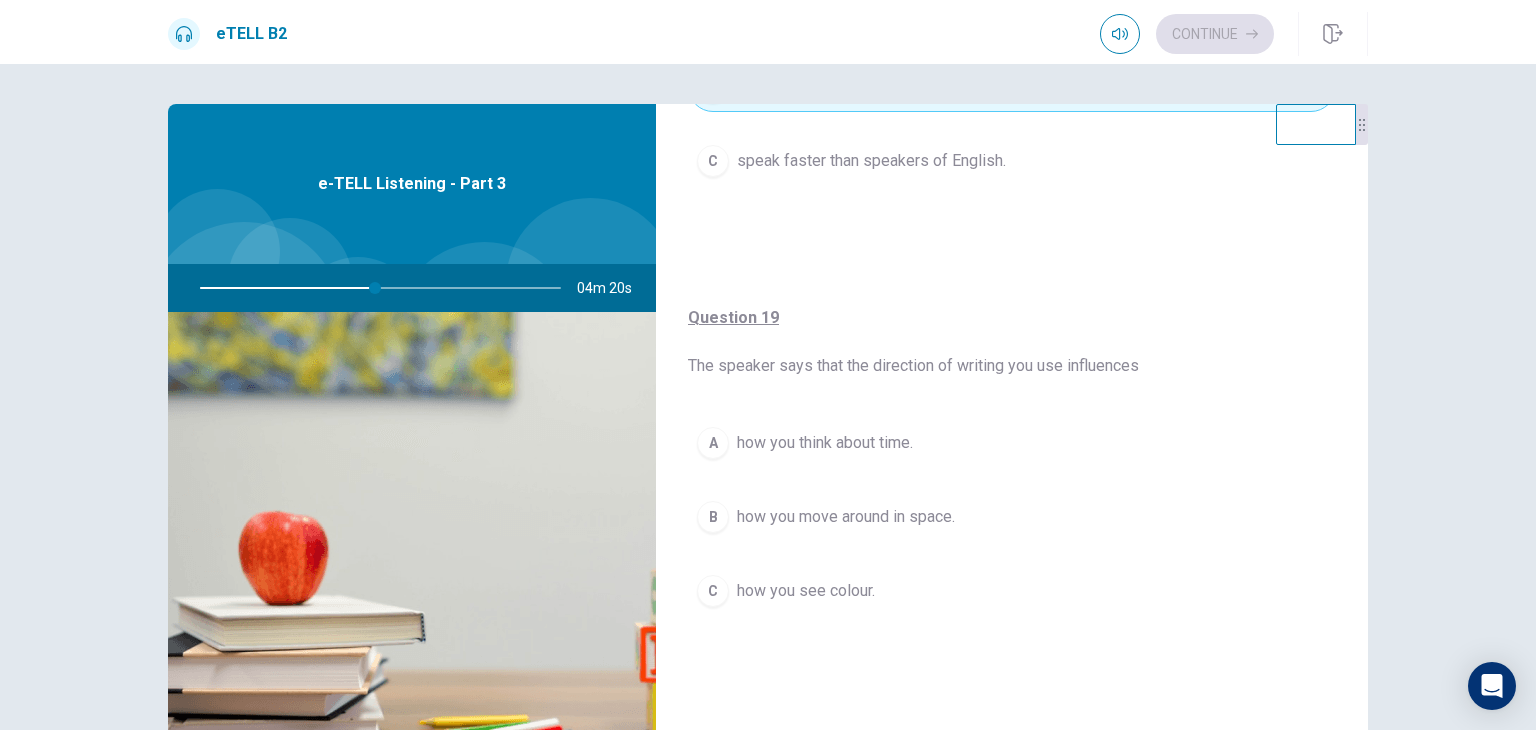 click on "A" at bounding box center (713, 443) 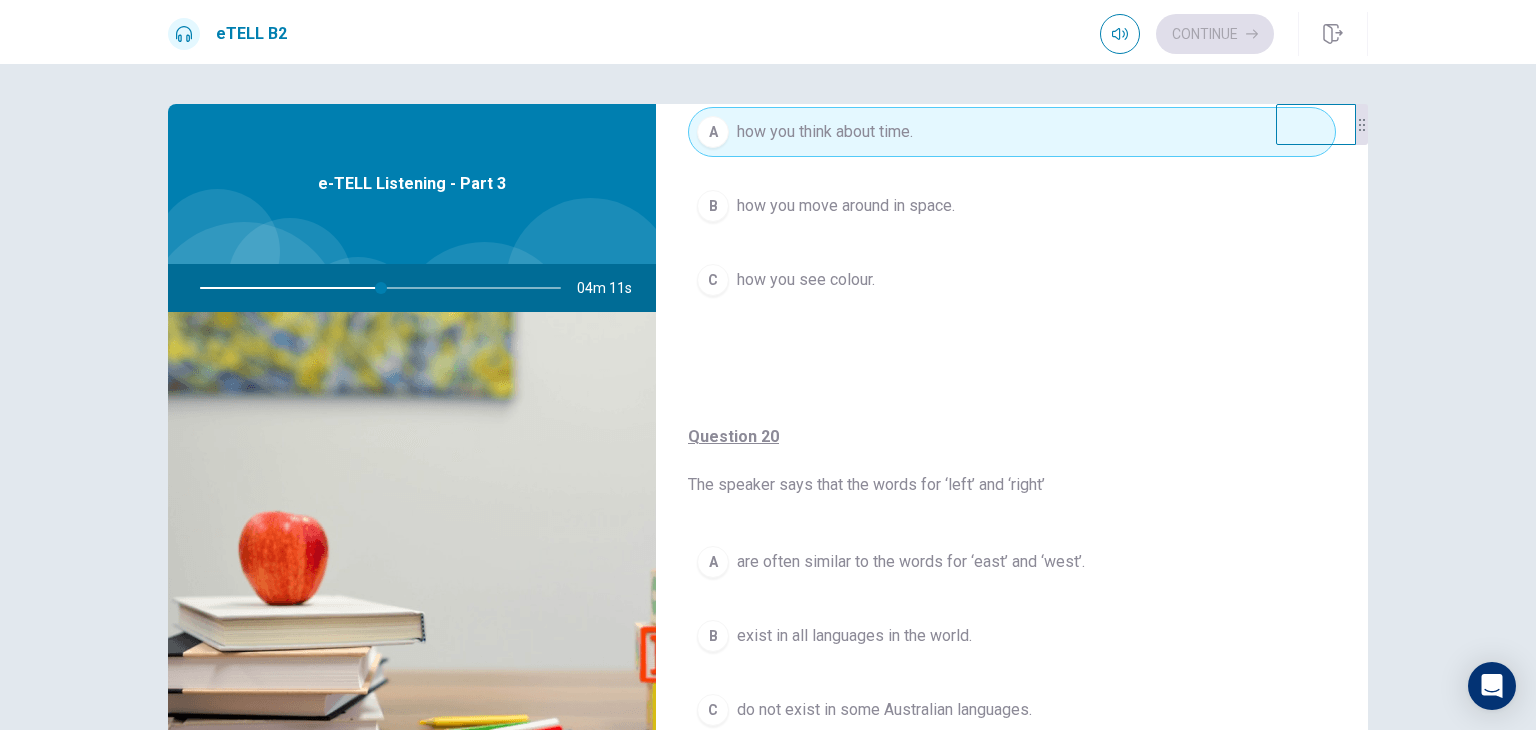 scroll, scrollTop: 1520, scrollLeft: 0, axis: vertical 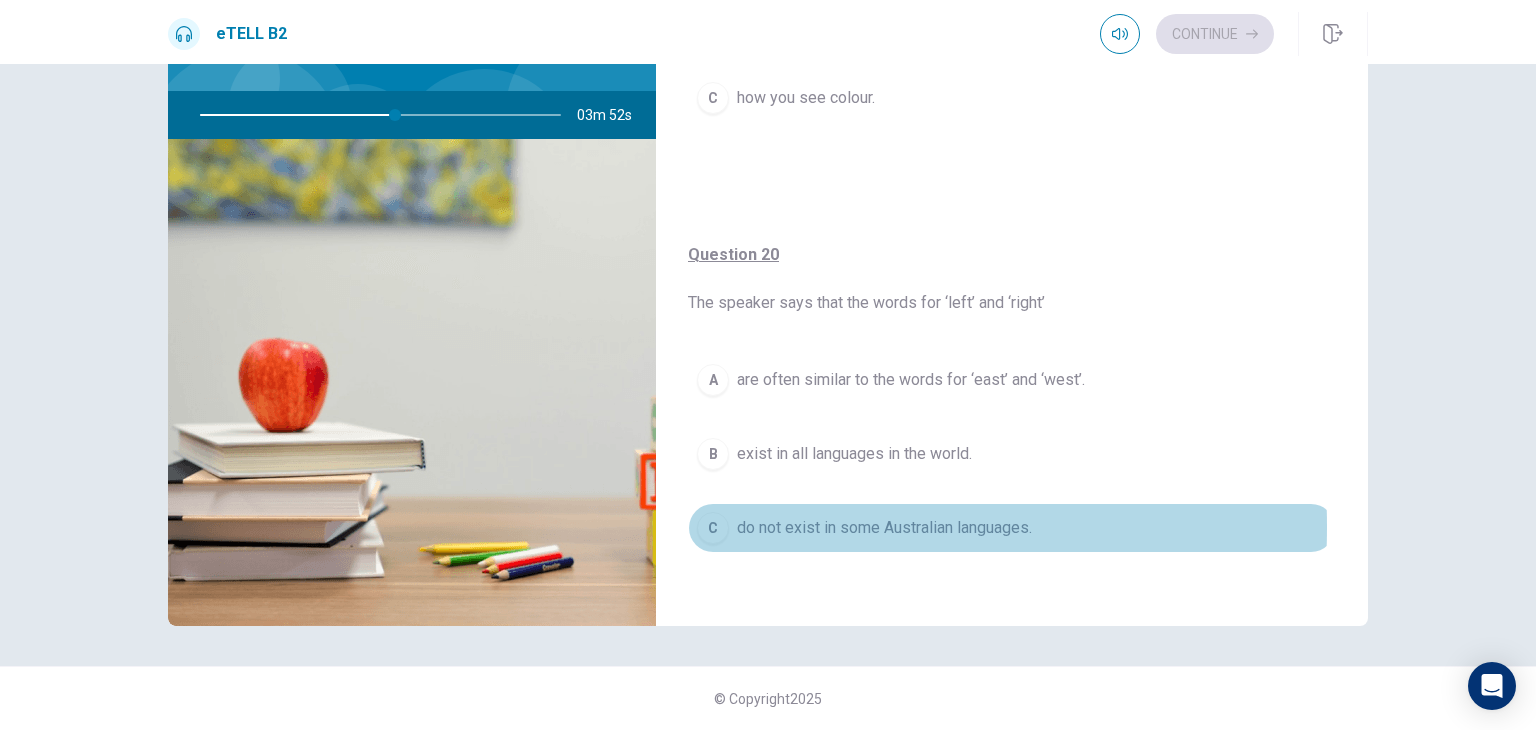 click on "C" at bounding box center [713, 528] 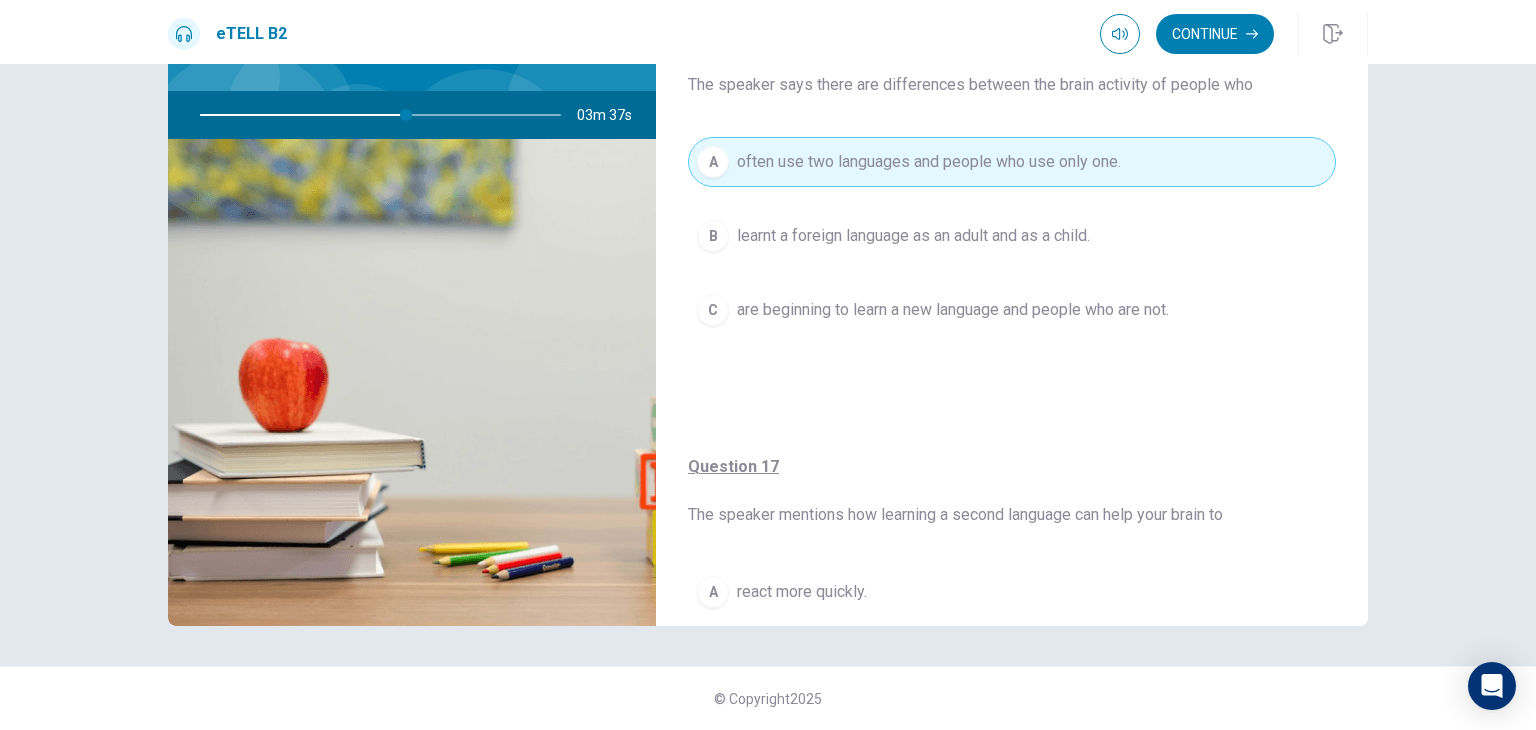 scroll, scrollTop: 0, scrollLeft: 0, axis: both 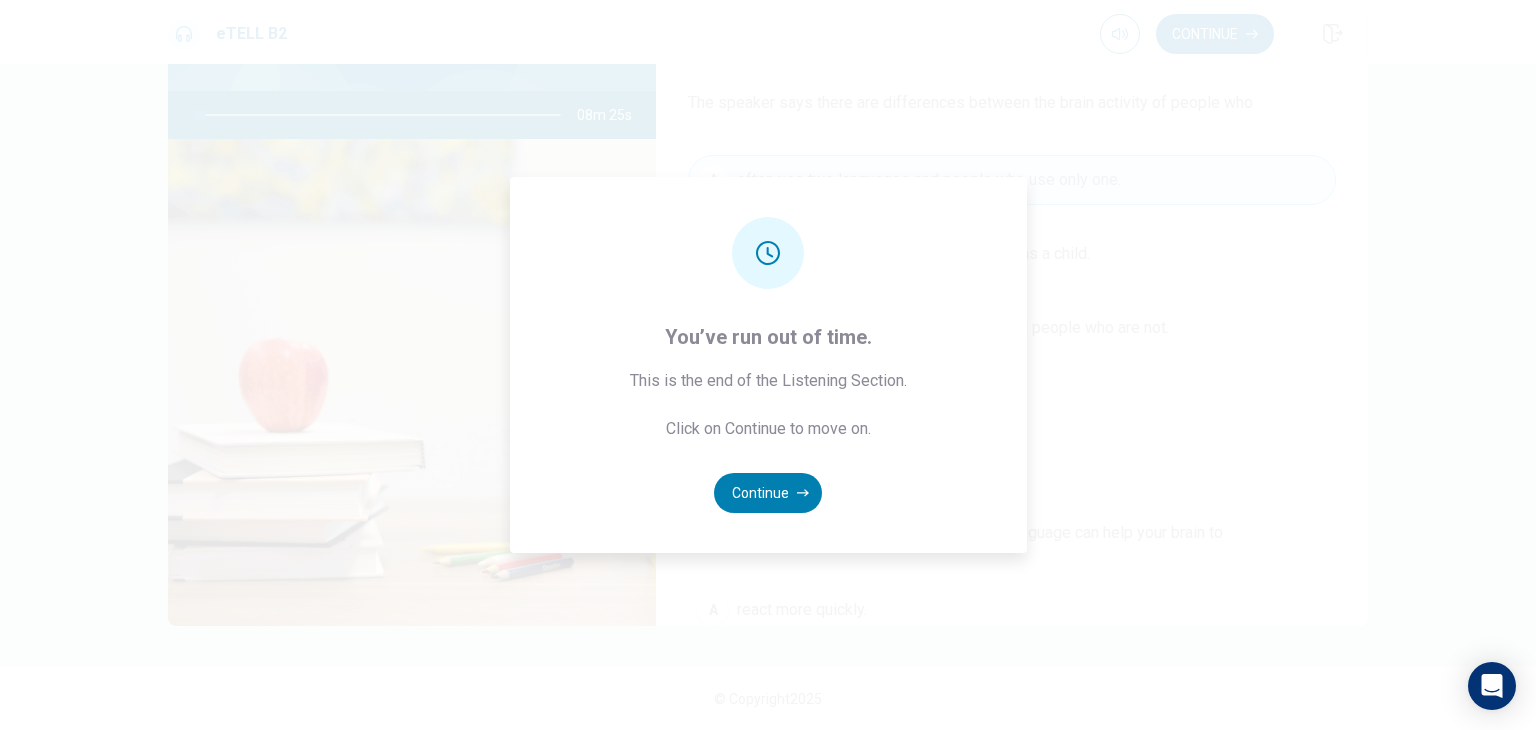 type on "*" 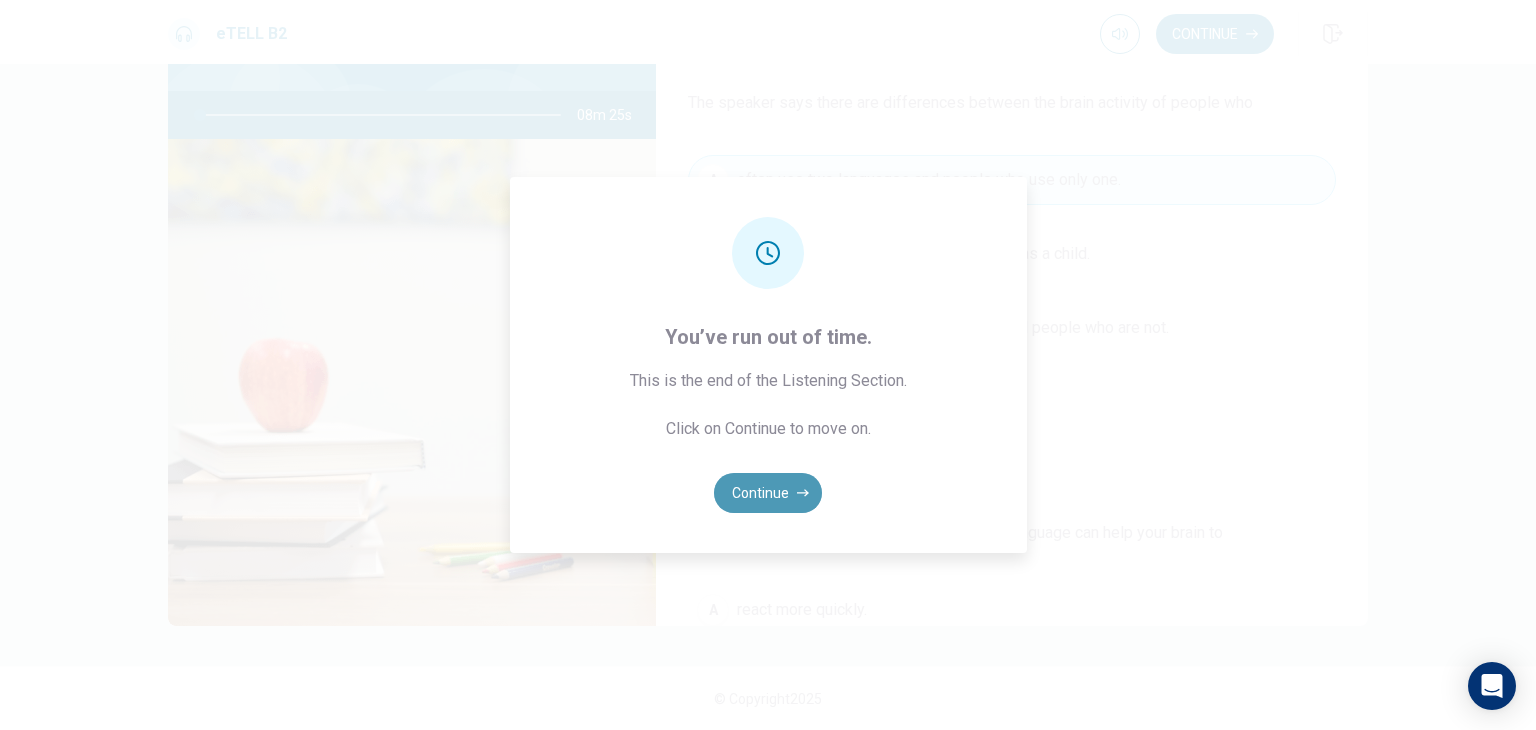 click on "Continue" at bounding box center (768, 493) 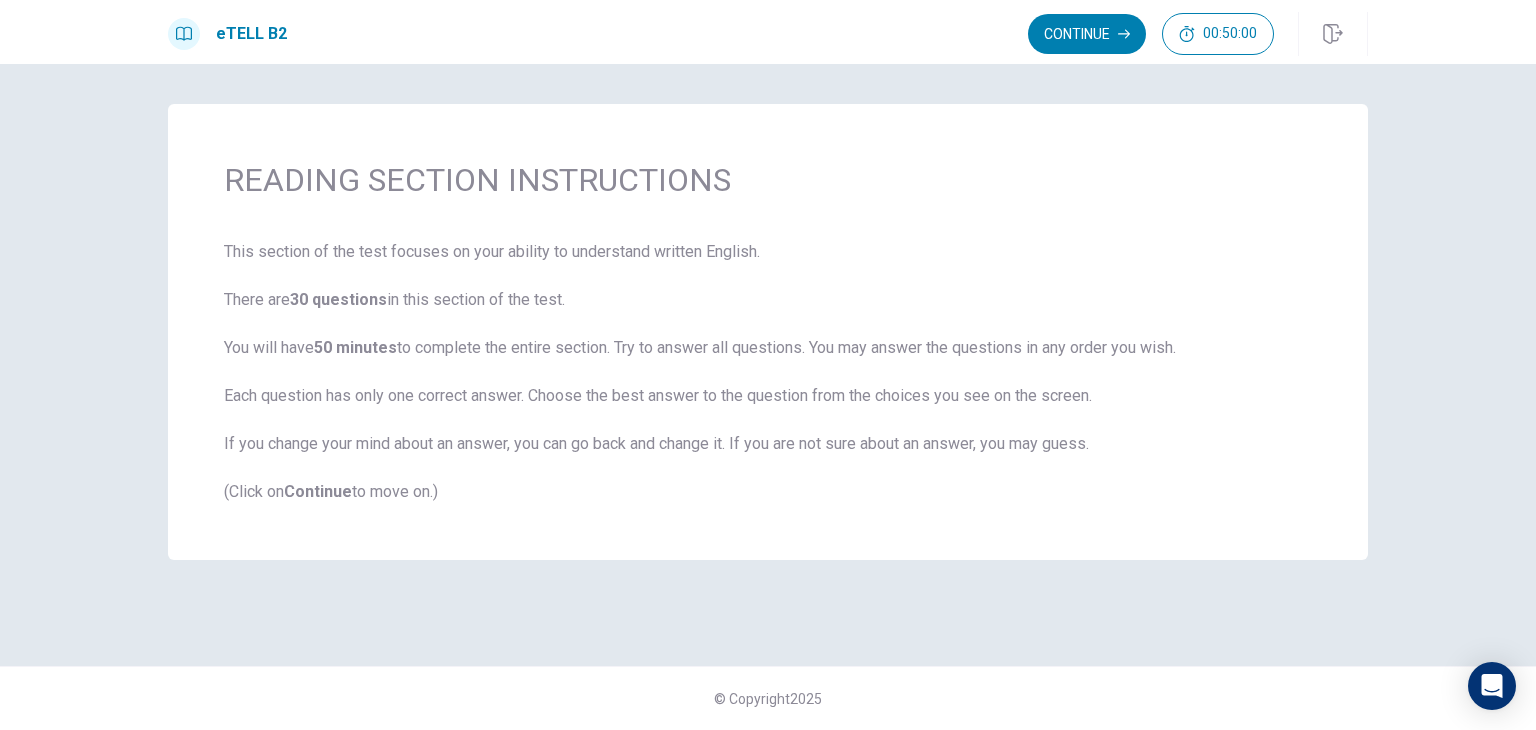 scroll, scrollTop: 0, scrollLeft: 0, axis: both 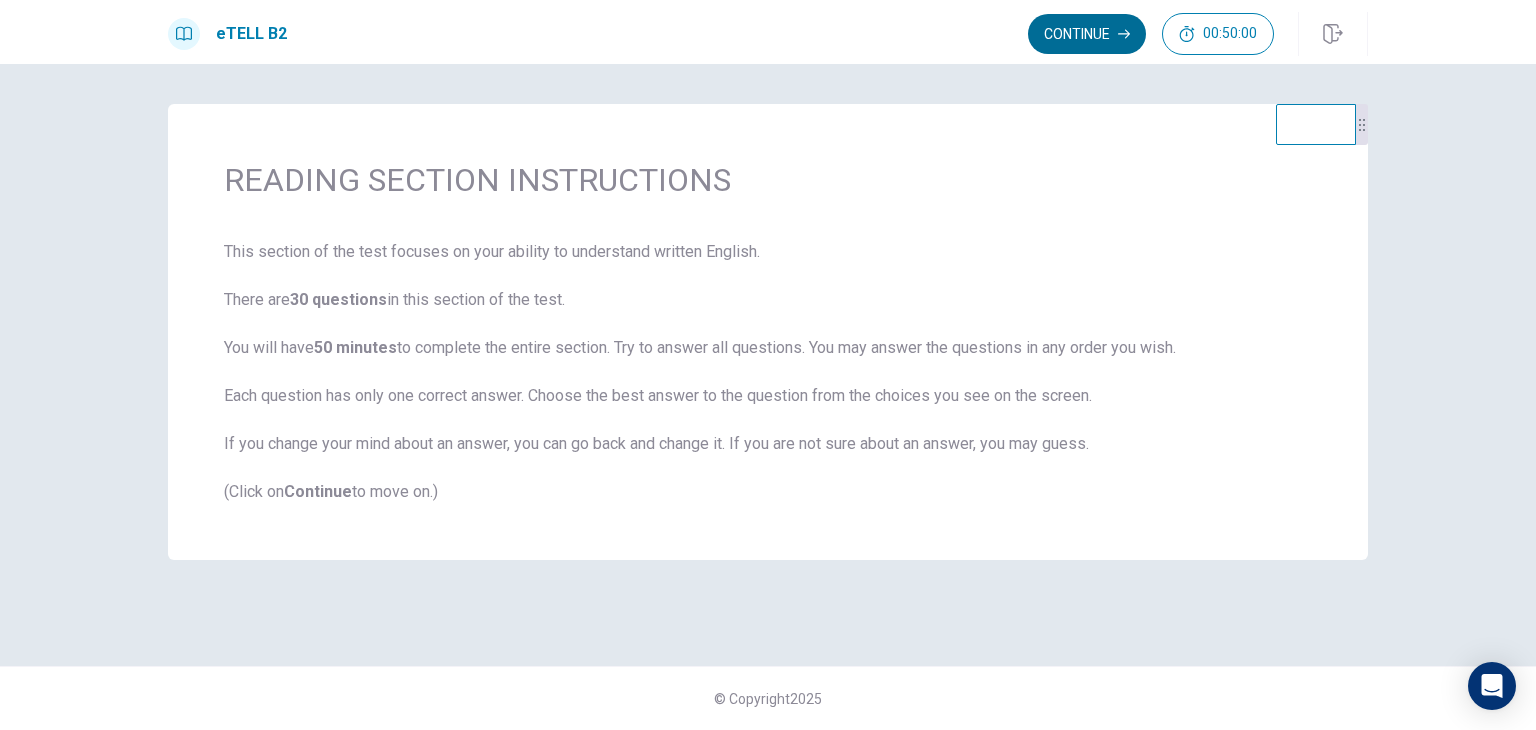 click on "Continue" at bounding box center [1087, 34] 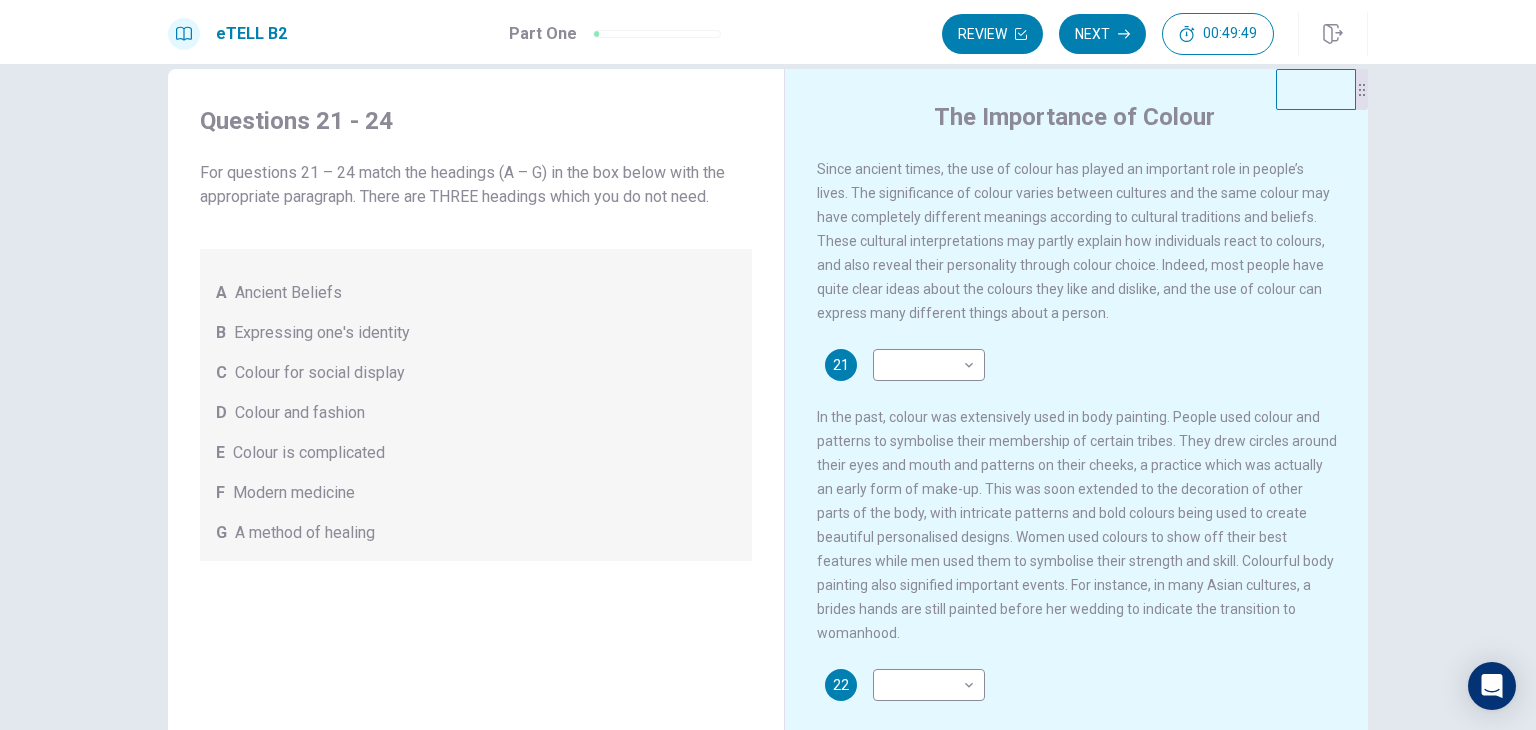 scroll, scrollTop: 0, scrollLeft: 0, axis: both 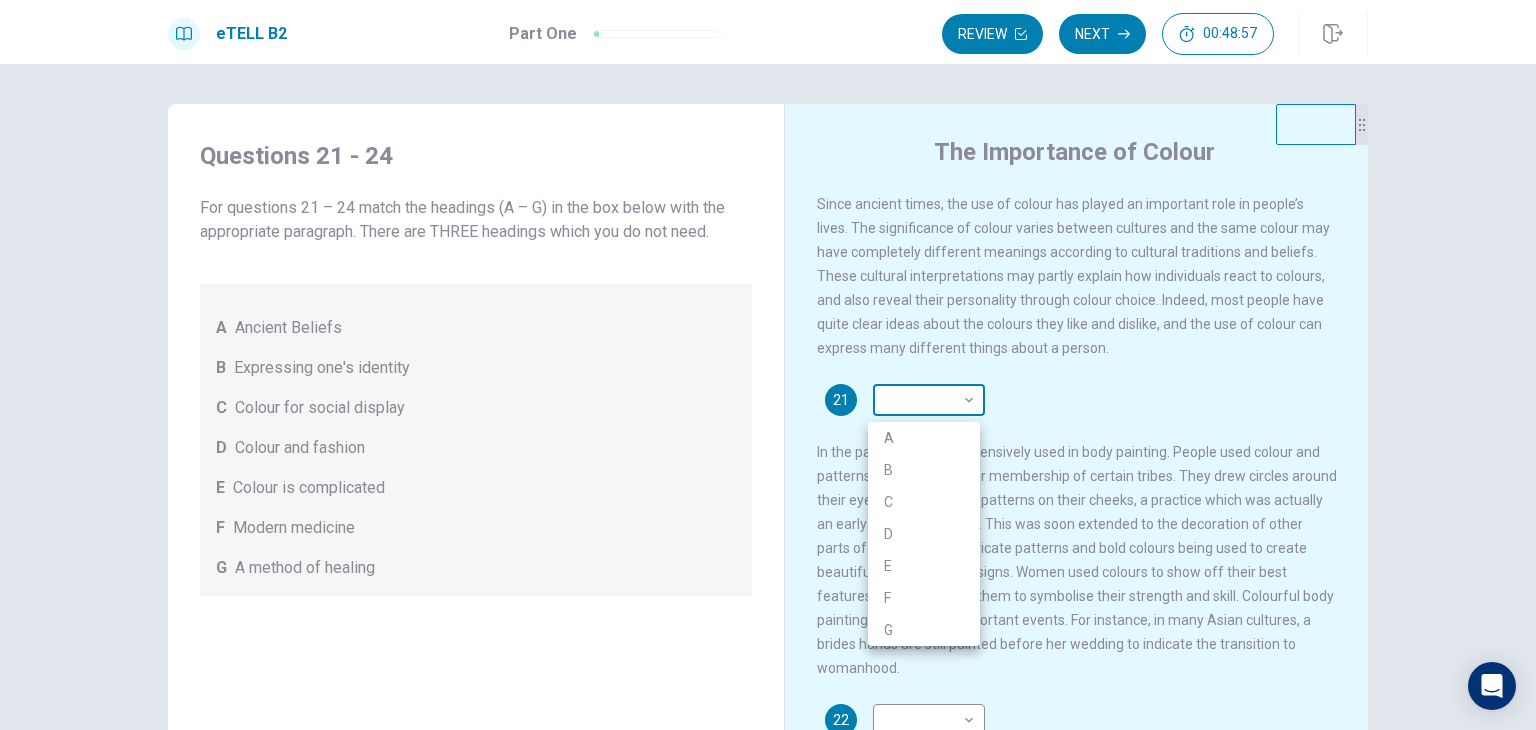 click on "This site uses cookies, as explained in our  Privacy Policy . If you agree to the use of cookies, please click the Accept button and continue to browse our site.   Privacy Policy Accept   eTELL B2 Part One Review Next 00:48:57 Question 1 - 4 of 30 00:48:57 Review Next Questions 21 - 24 For questions 21 – 24 match the headings (A – G) in the box below with the appropriate paragraph. There are THREE headings which you do not need. A Ancient Beliefs B Expressing one's identity C Colour for social display D Colour and fashion E Colour is complicated F Modern medicine G A method of healing The Importance of Colour 21 ​ ​ 22 ​ ​ 23 ​ ​ 24 ​ ​ © Copyright  2025 Going somewhere? You are not allowed to open other tabs/pages or switch windows during a test. Doing this will be reported as cheating to the Administrators. Are you sure you want to leave this page? Please continue until you finish your test. It looks like there is a problem with your internet connection. 00:00 Click to reconnect" at bounding box center [768, 365] 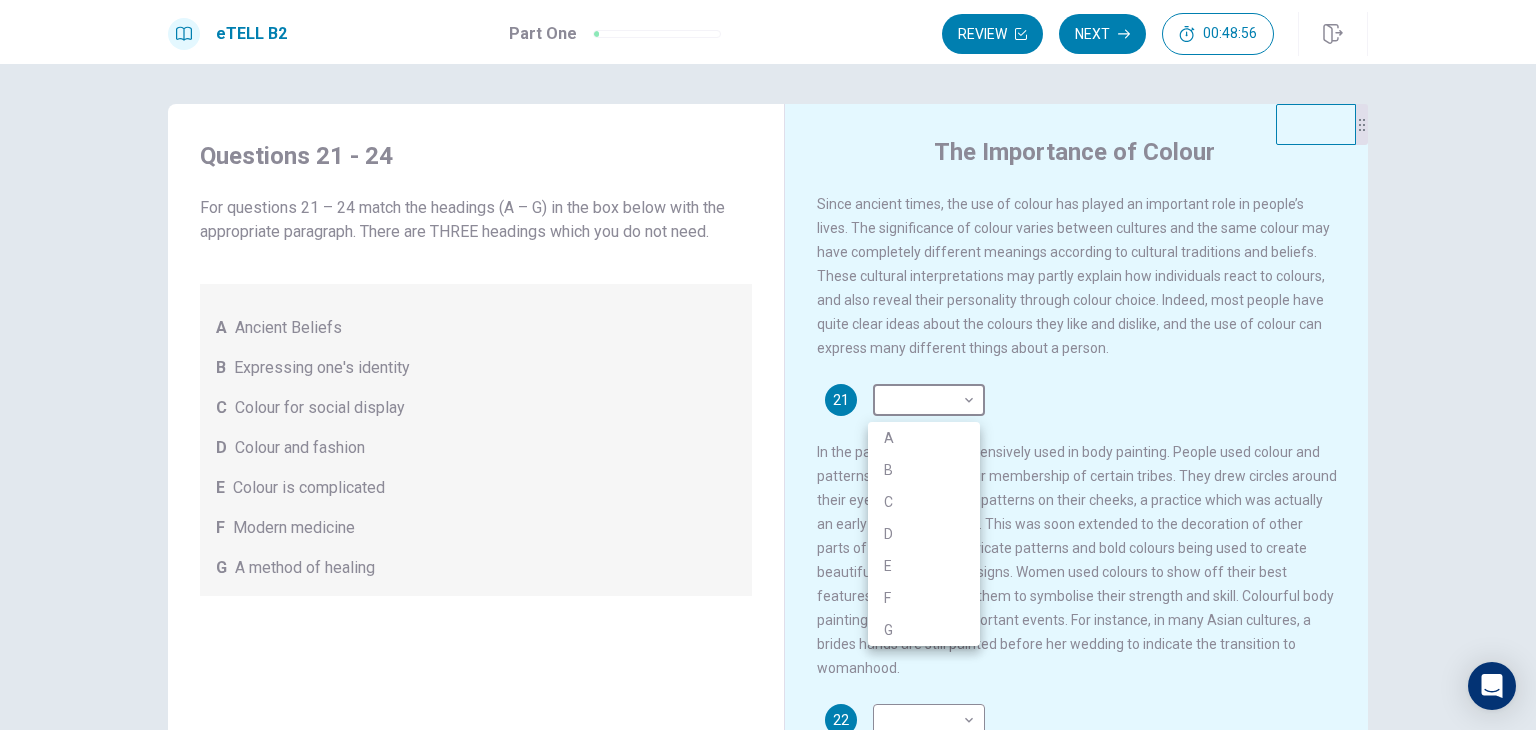 click on "B" at bounding box center [924, 470] 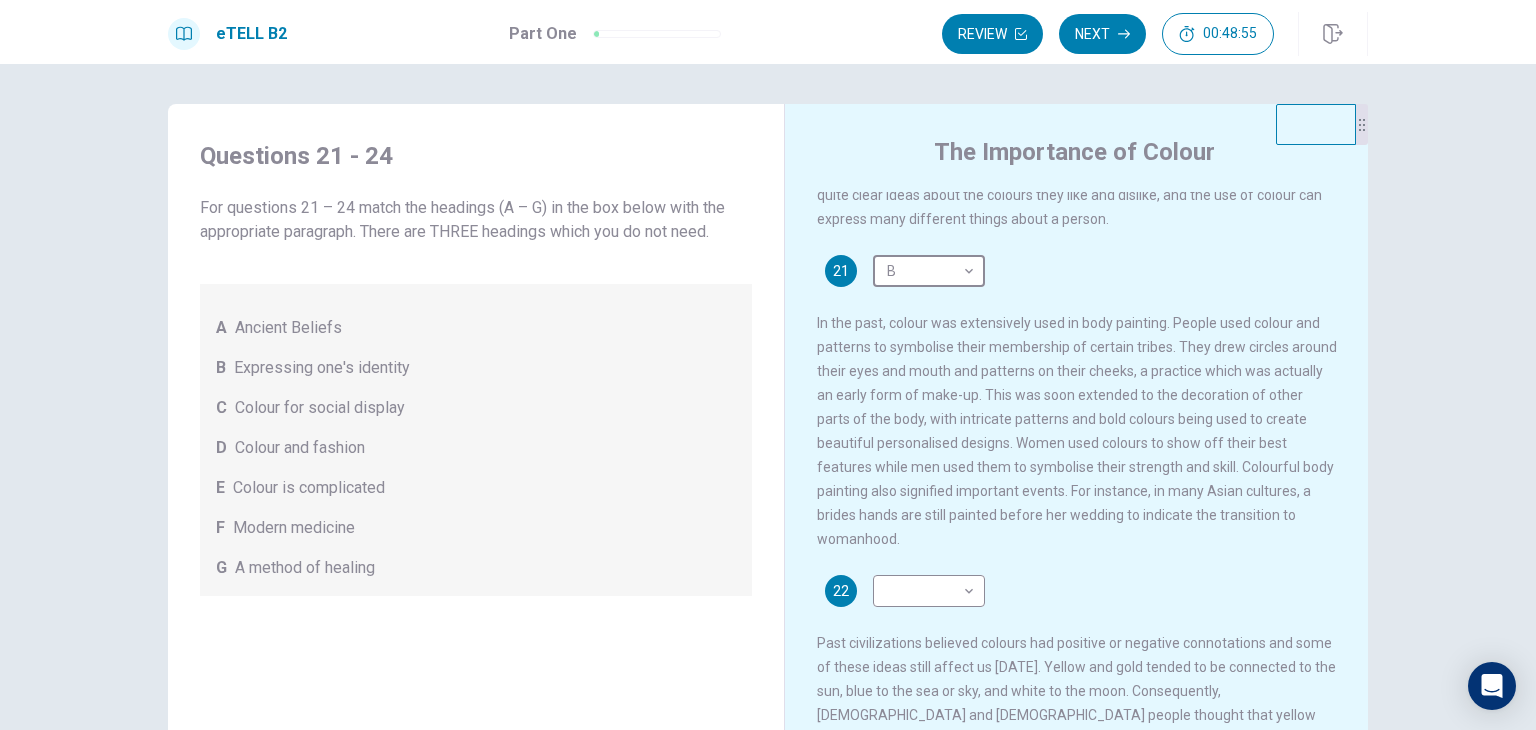 scroll, scrollTop: 200, scrollLeft: 0, axis: vertical 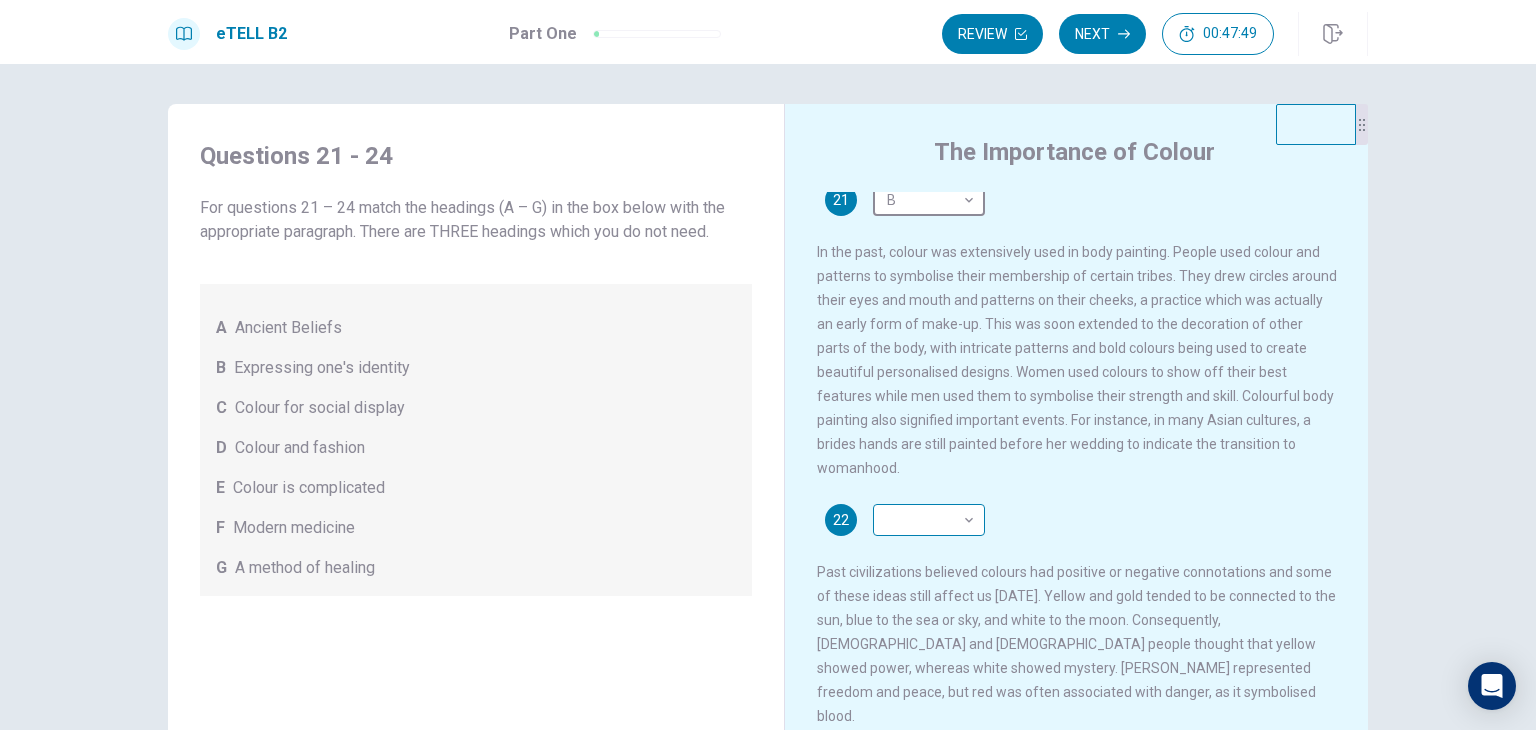 click on "This site uses cookies, as explained in our  Privacy Policy . If you agree to the use of cookies, please click the Accept button and continue to browse our site.   Privacy Policy Accept   eTELL B2 Part One Review Next 00:47:49 Question 1 - 4 of 30 00:47:49 Review Next Questions 21 - 24 For questions 21 – 24 match the headings (A – G) in the box below with the appropriate paragraph. There are THREE headings which you do not need. A Ancient Beliefs B Expressing one's identity C Colour for social display D Colour and fashion E Colour is complicated F Modern medicine G A method of healing The Importance of Colour 21 B * ​ 22 ​ ​ 23 ​ ​ 24 ​ ​ © Copyright  2025 Going somewhere? You are not allowed to open other tabs/pages or switch windows during a test. Doing this will be reported as cheating to the Administrators. Are you sure you want to leave this page? Please continue until you finish your test. It looks like there is a problem with your internet connection. 00:00 Click to reconnect" at bounding box center (768, 365) 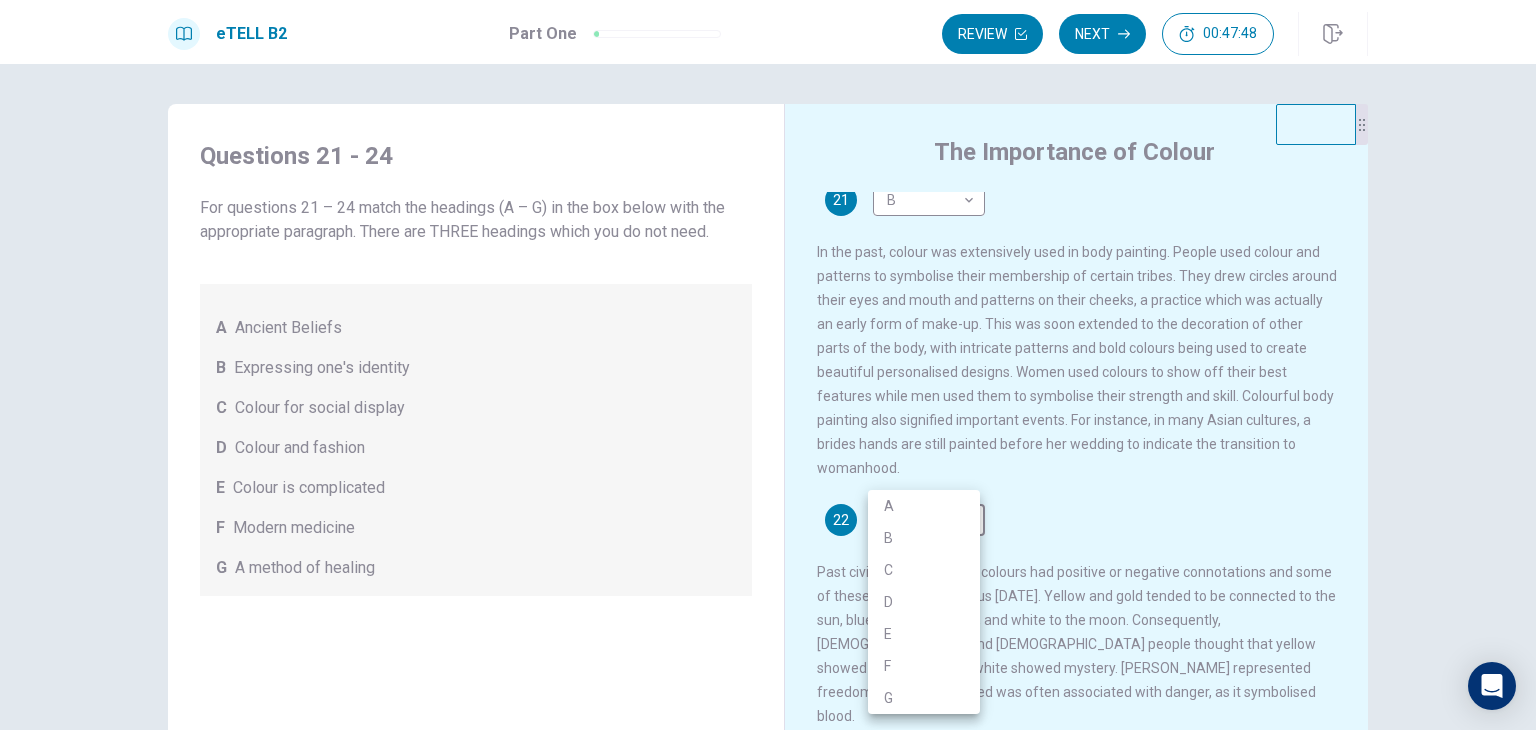 click on "C" at bounding box center [924, 570] 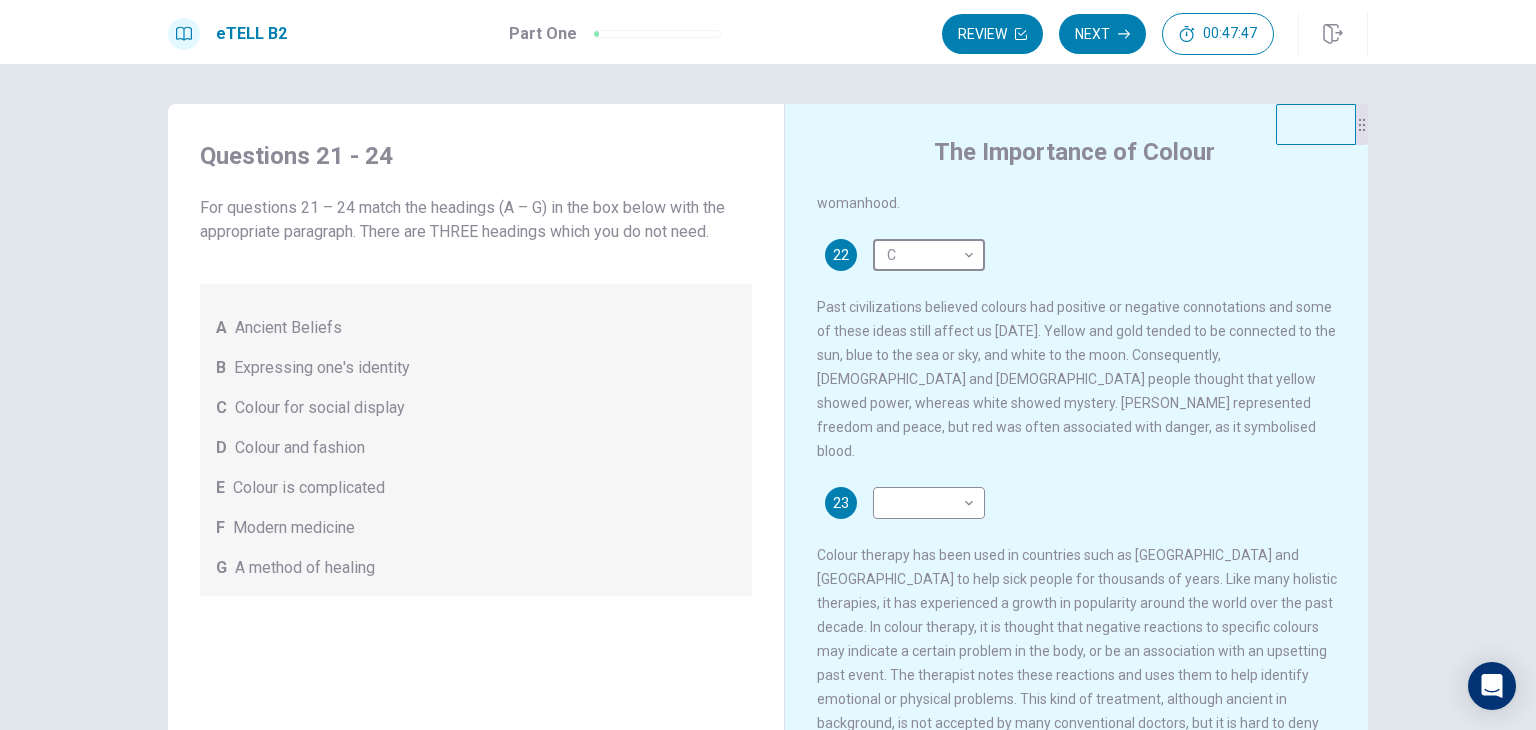 scroll, scrollTop: 500, scrollLeft: 0, axis: vertical 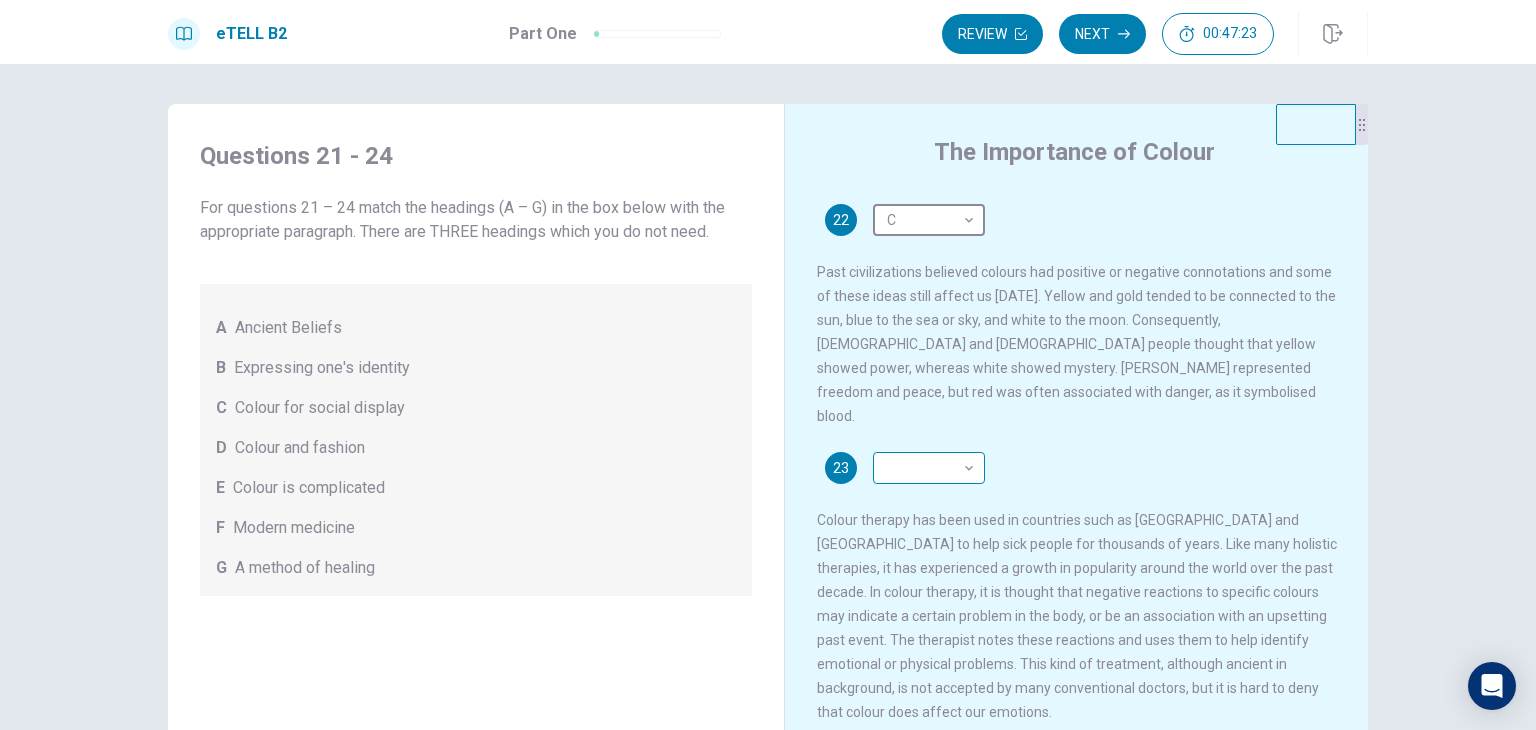 click on "This site uses cookies, as explained in our  Privacy Policy . If you agree to the use of cookies, please click the Accept button and continue to browse our site.   Privacy Policy Accept   eTELL B2 Part One Review Next 00:47:23 Question 1 - 4 of 30 00:47:23 Review Next Questions 21 - 24 For questions 21 – 24 match the headings (A – G) in the box below with the appropriate paragraph. There are THREE headings which you do not need. A Ancient Beliefs B Expressing one's identity C Colour for social display D Colour and fashion E Colour is complicated F Modern medicine G A method of healing The Importance of Colour 21 B * ​ 22 C * ​ 23 ​ ​ 24 ​ ​ © Copyright  2025 Going somewhere? You are not allowed to open other tabs/pages or switch windows during a test. Doing this will be reported as cheating to the Administrators. Are you sure you want to leave this page? Please continue until you finish your test. It looks like there is a problem with your internet connection. 00:00 Click to reconnect" at bounding box center (768, 365) 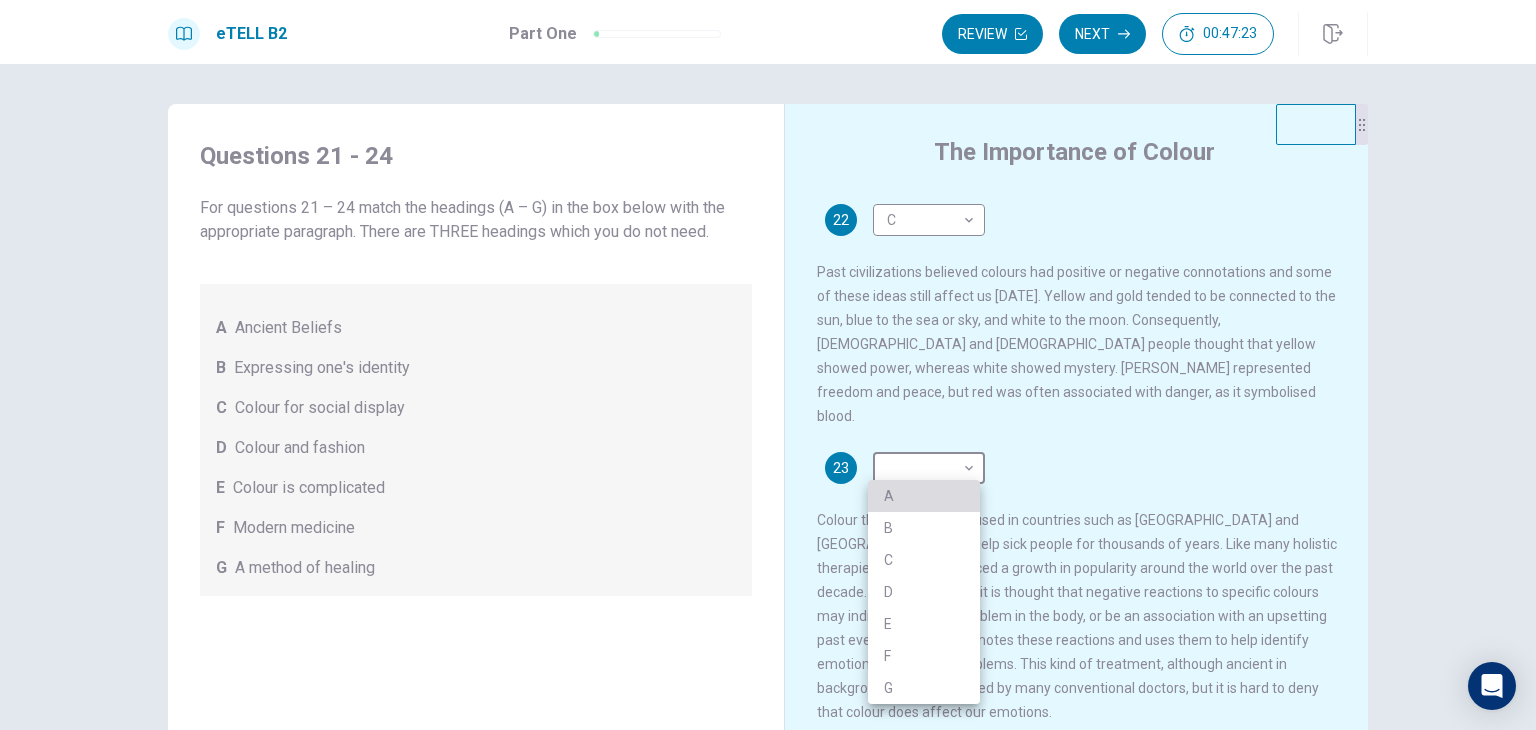 click on "A" at bounding box center [924, 496] 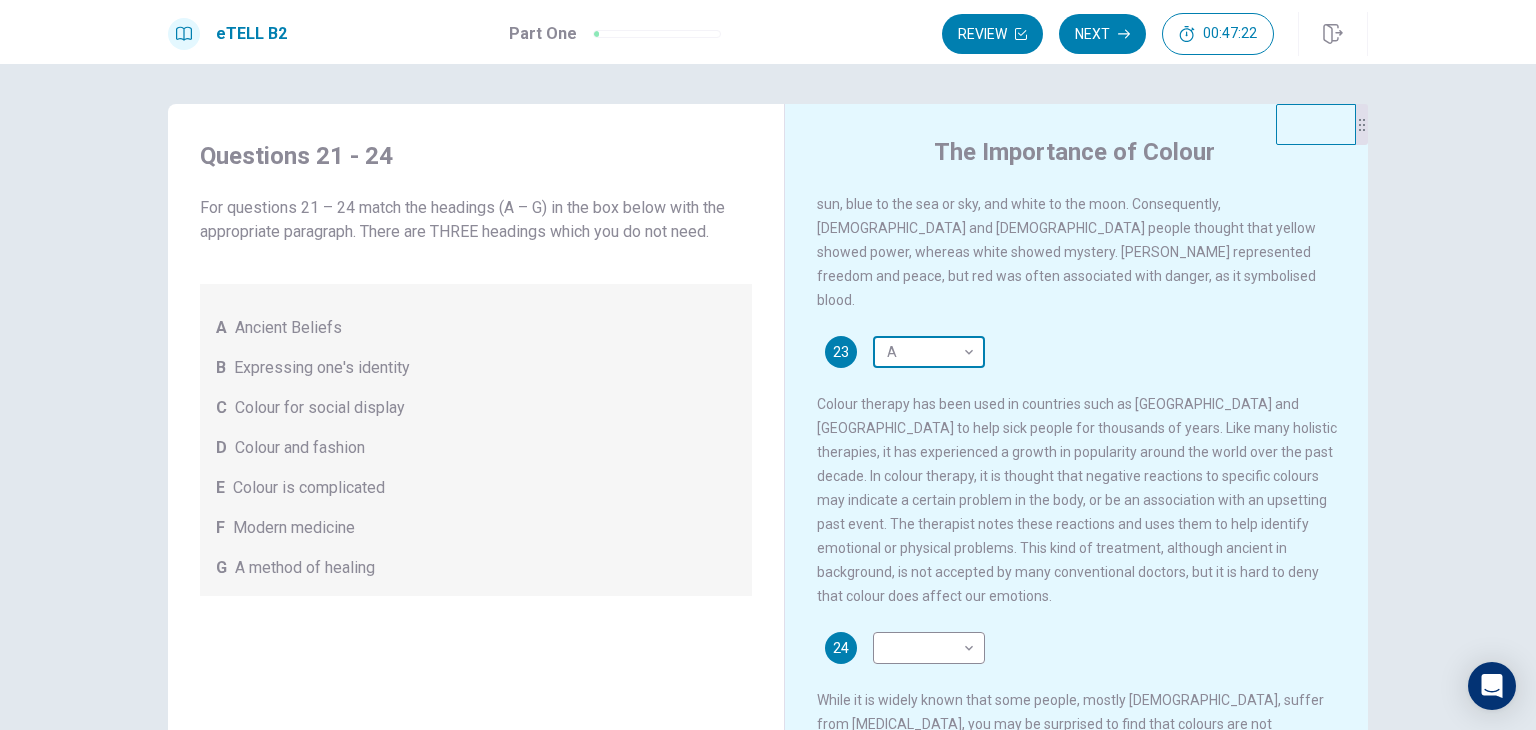 scroll, scrollTop: 657, scrollLeft: 0, axis: vertical 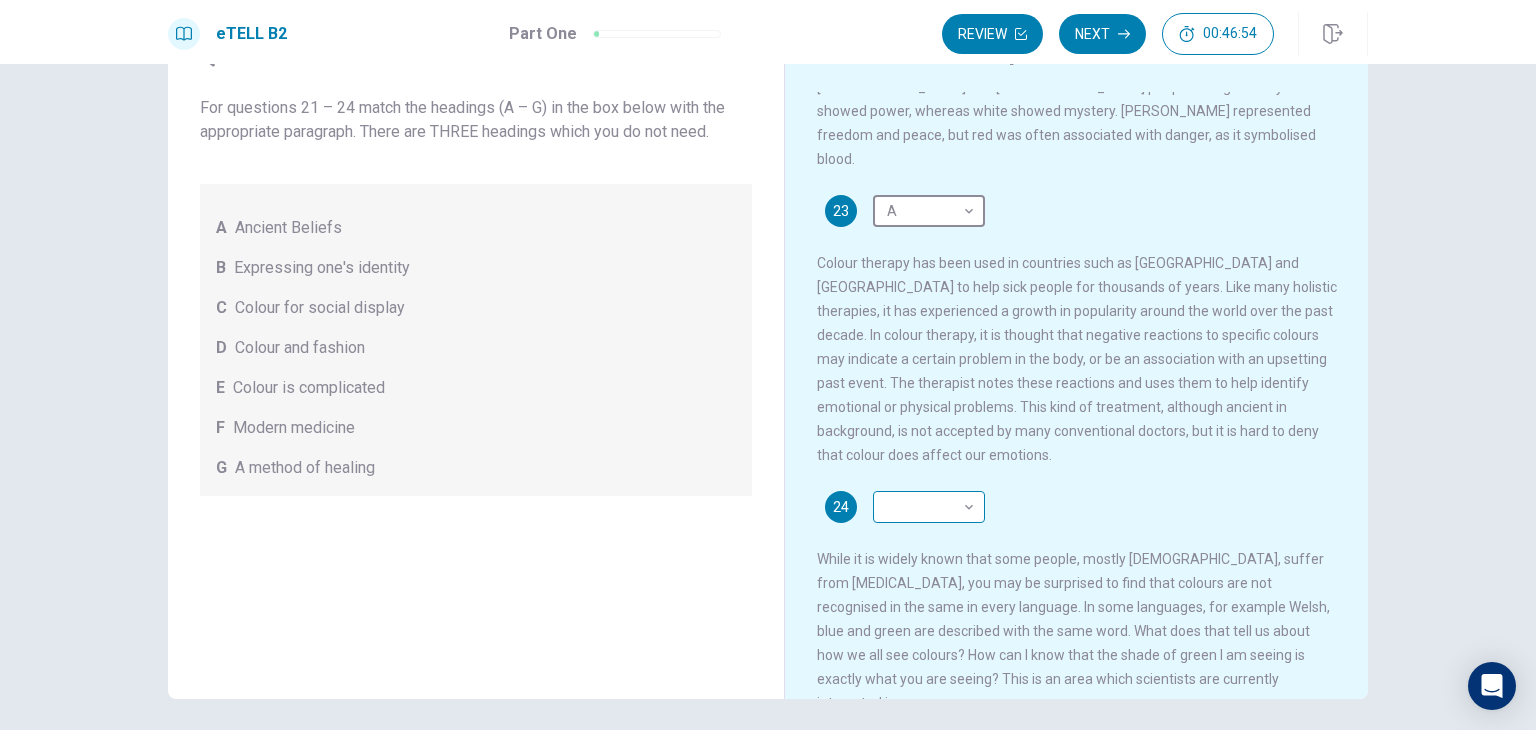 click on "This site uses cookies, as explained in our  Privacy Policy . If you agree to the use of cookies, please click the Accept button and continue to browse our site.   Privacy Policy Accept   eTELL B2 Part One Review Next 00:46:54 Question 1 - 4 of 30 00:46:54 Review Next Questions 21 - 24 For questions 21 – 24 match the headings (A – G) in the box below with the appropriate paragraph. There are THREE headings which you do not need. A Ancient Beliefs B Expressing one's identity C Colour for social display D Colour and fashion E Colour is complicated F Modern medicine G A method of healing The Importance of Colour 21 B * ​ 22 C * ​ 23 A * ​ 24 ​ ​ © Copyright  2025 Going somewhere? You are not allowed to open other tabs/pages or switch windows during a test. Doing this will be reported as cheating to the Administrators. Are you sure you want to leave this page? Please continue until you finish your test. It looks like there is a problem with your internet connection. 00:00 Click to reconnect" at bounding box center (768, 365) 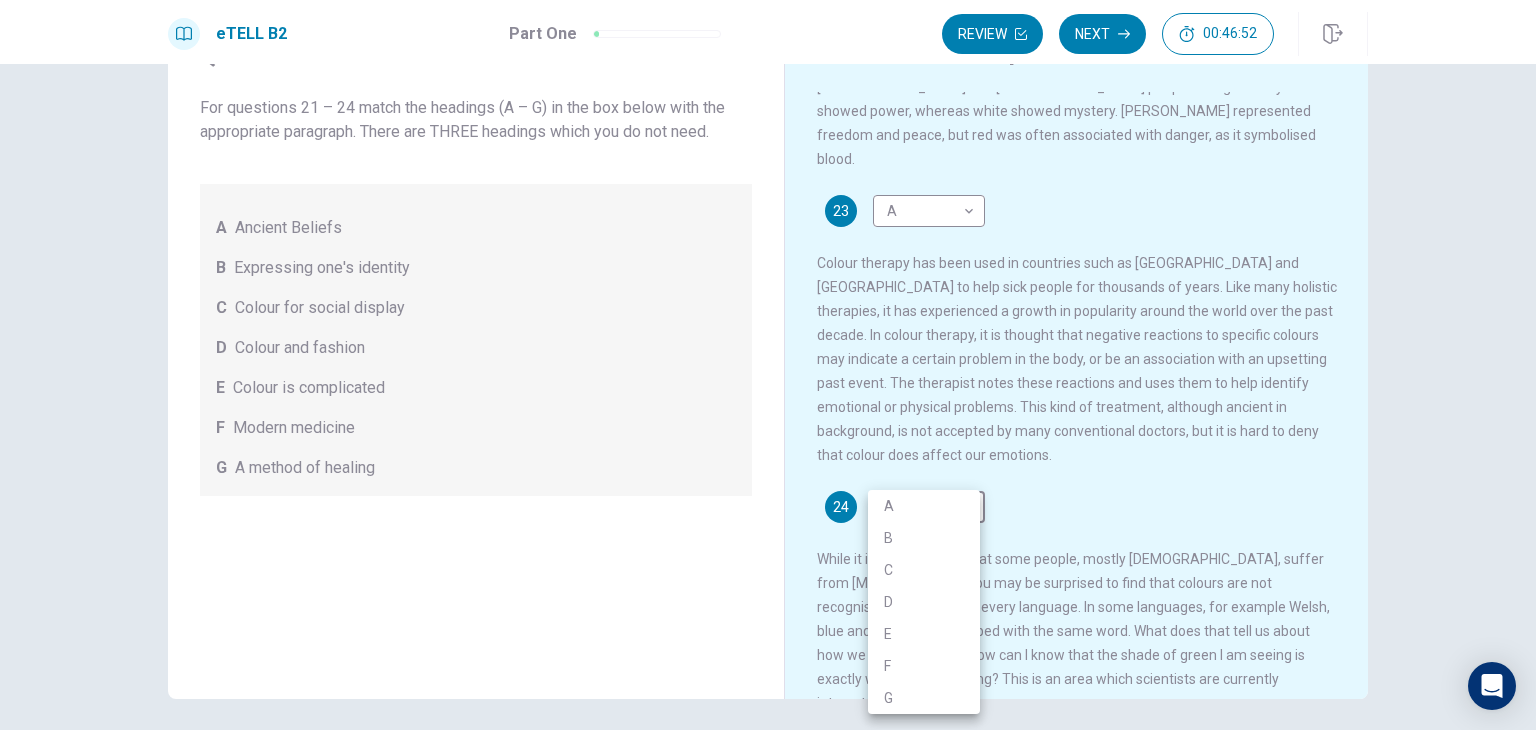 click on "G" at bounding box center (924, 698) 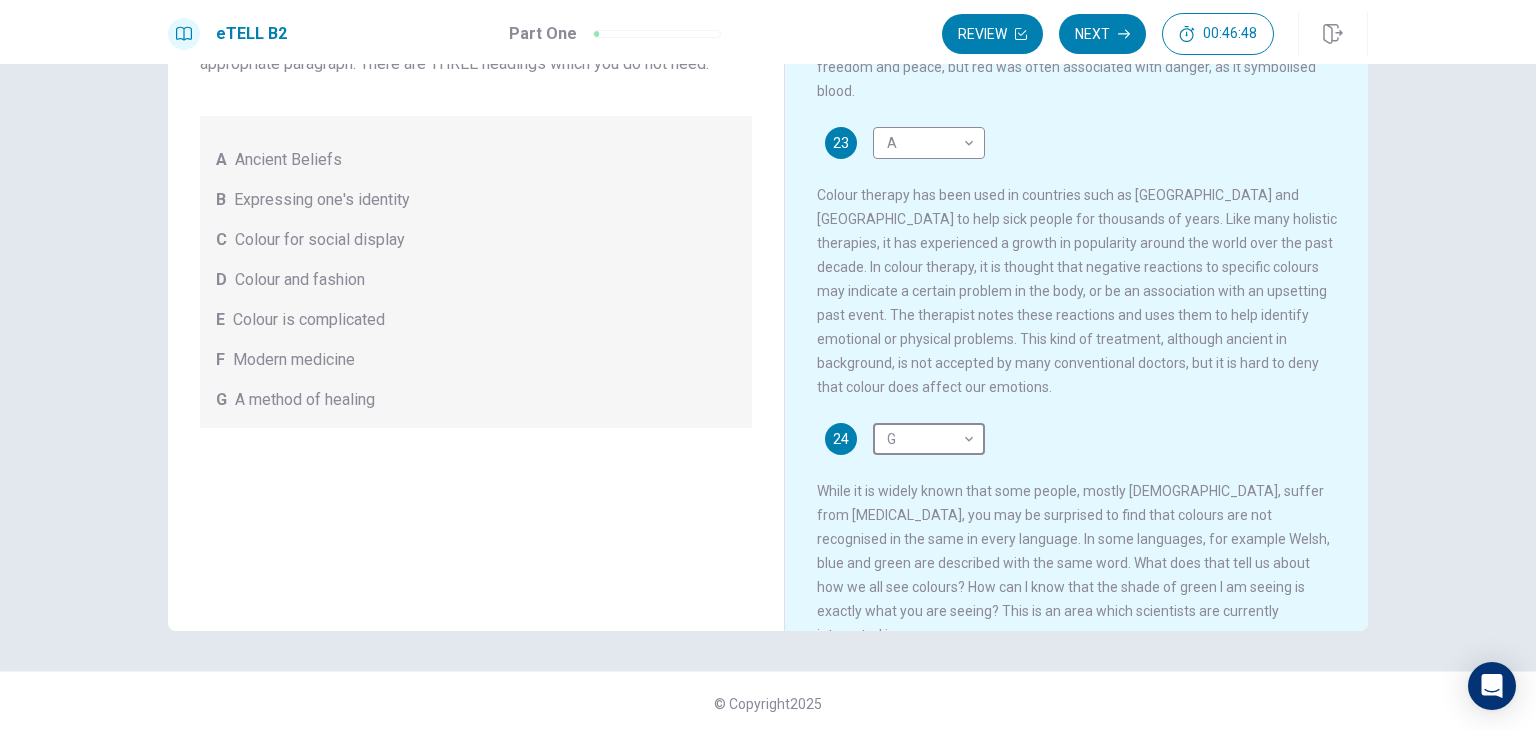 scroll, scrollTop: 173, scrollLeft: 0, axis: vertical 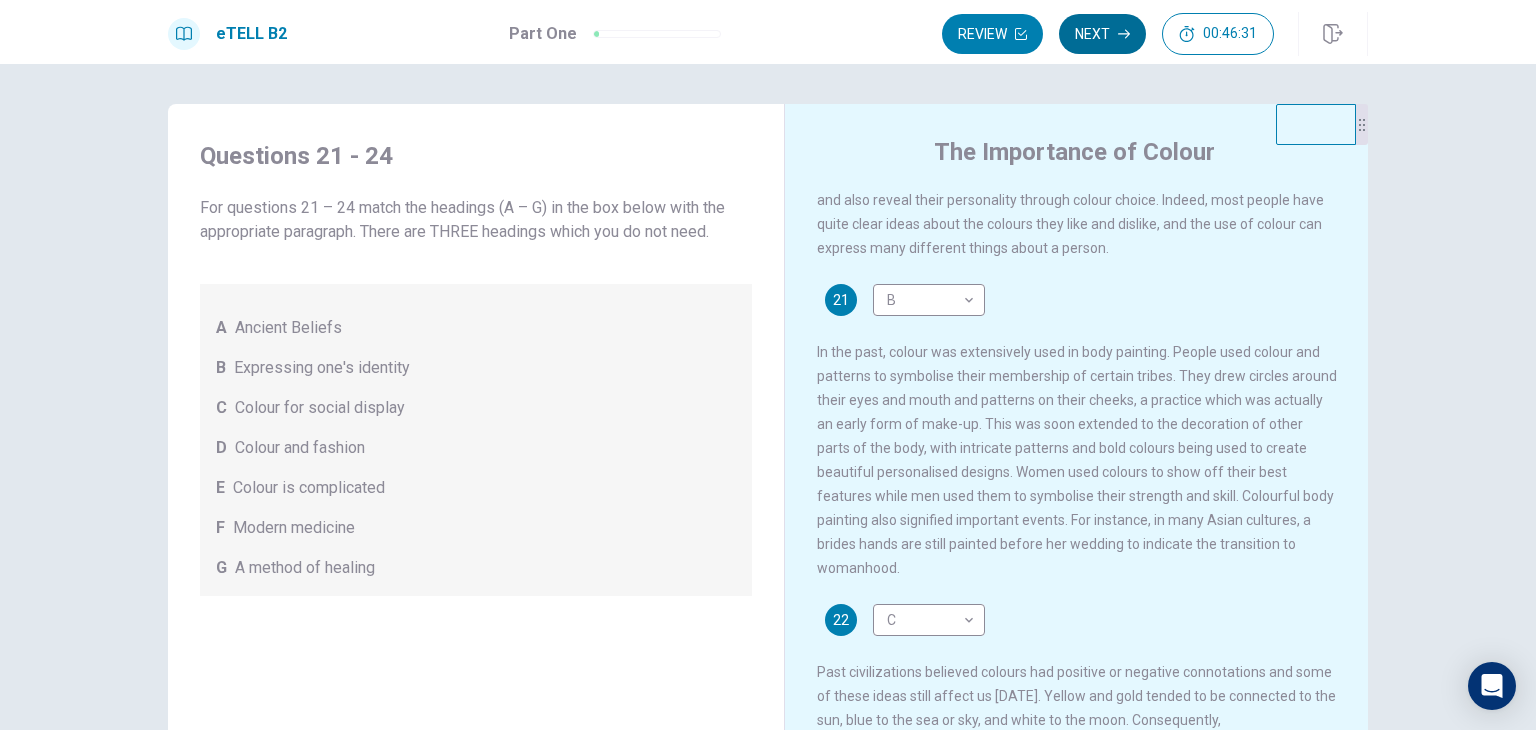 click on "Next" at bounding box center (1102, 34) 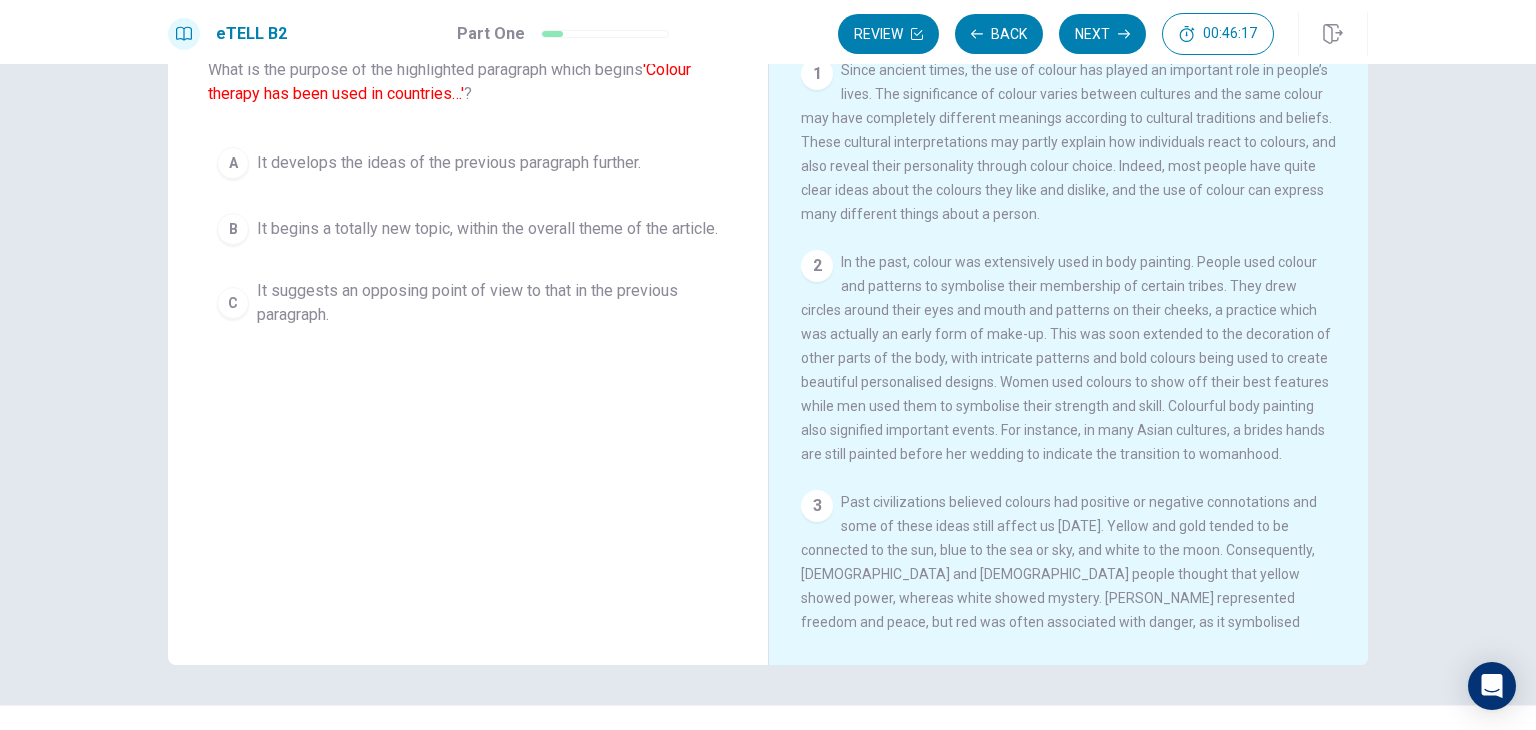 scroll, scrollTop: 173, scrollLeft: 0, axis: vertical 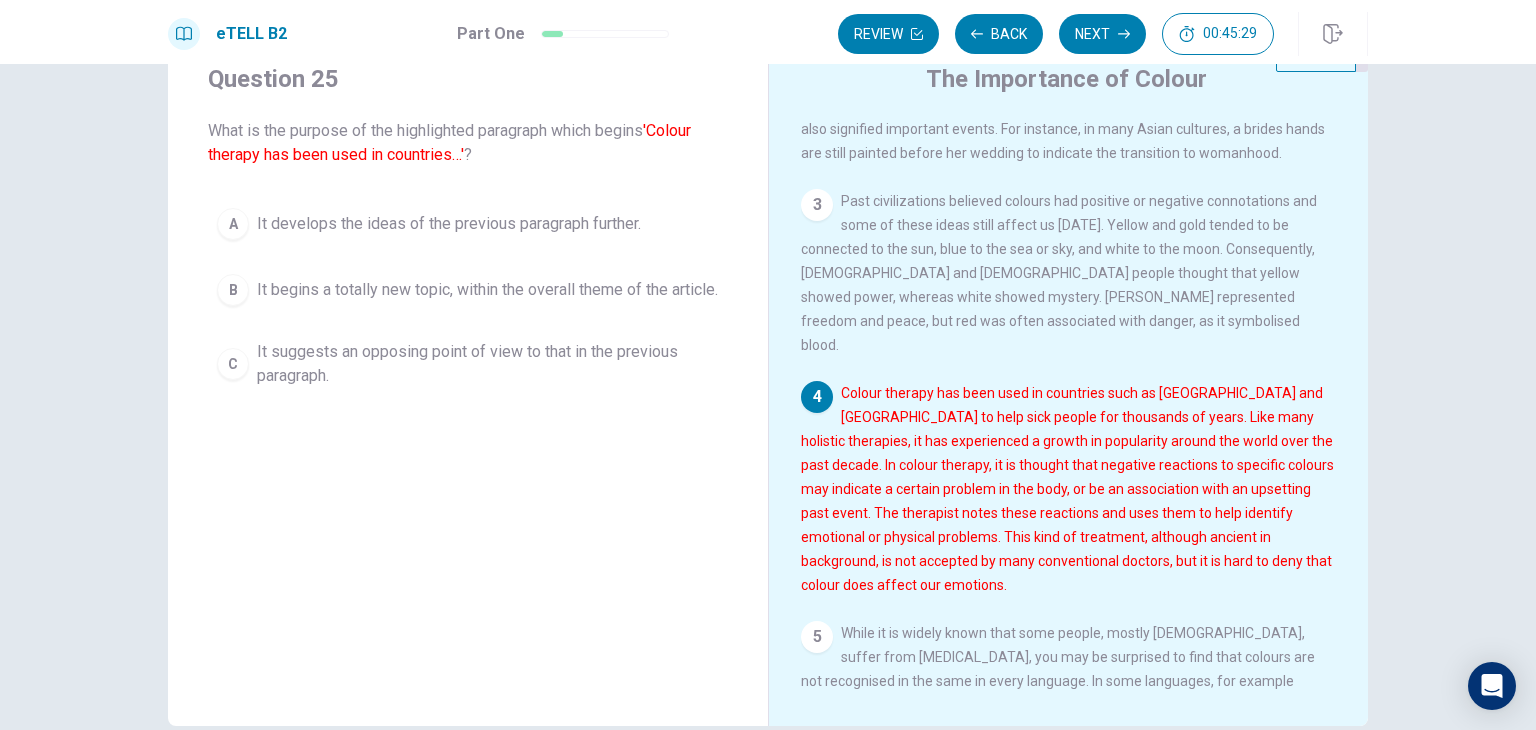 click on "B" at bounding box center [233, 290] 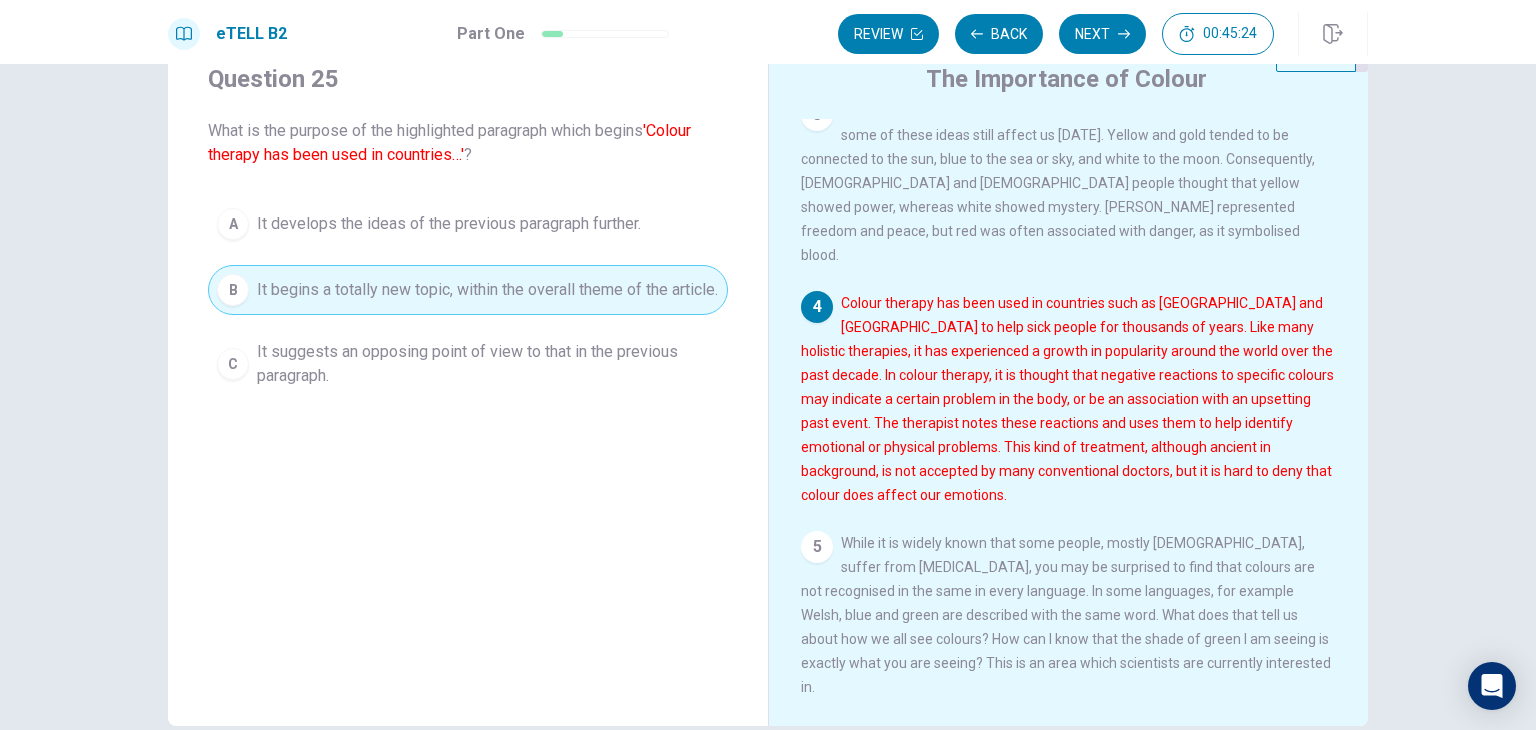 scroll, scrollTop: 462, scrollLeft: 0, axis: vertical 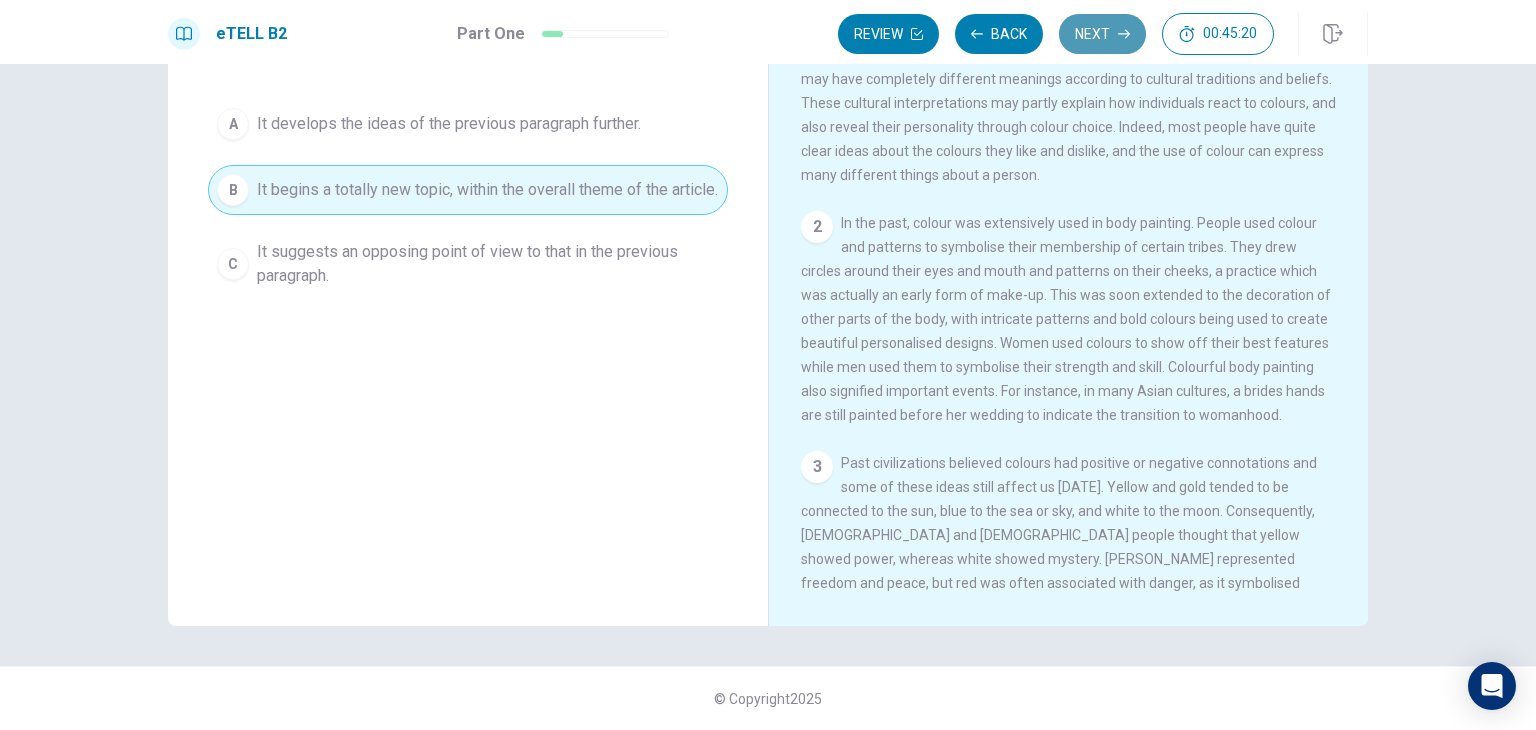 click 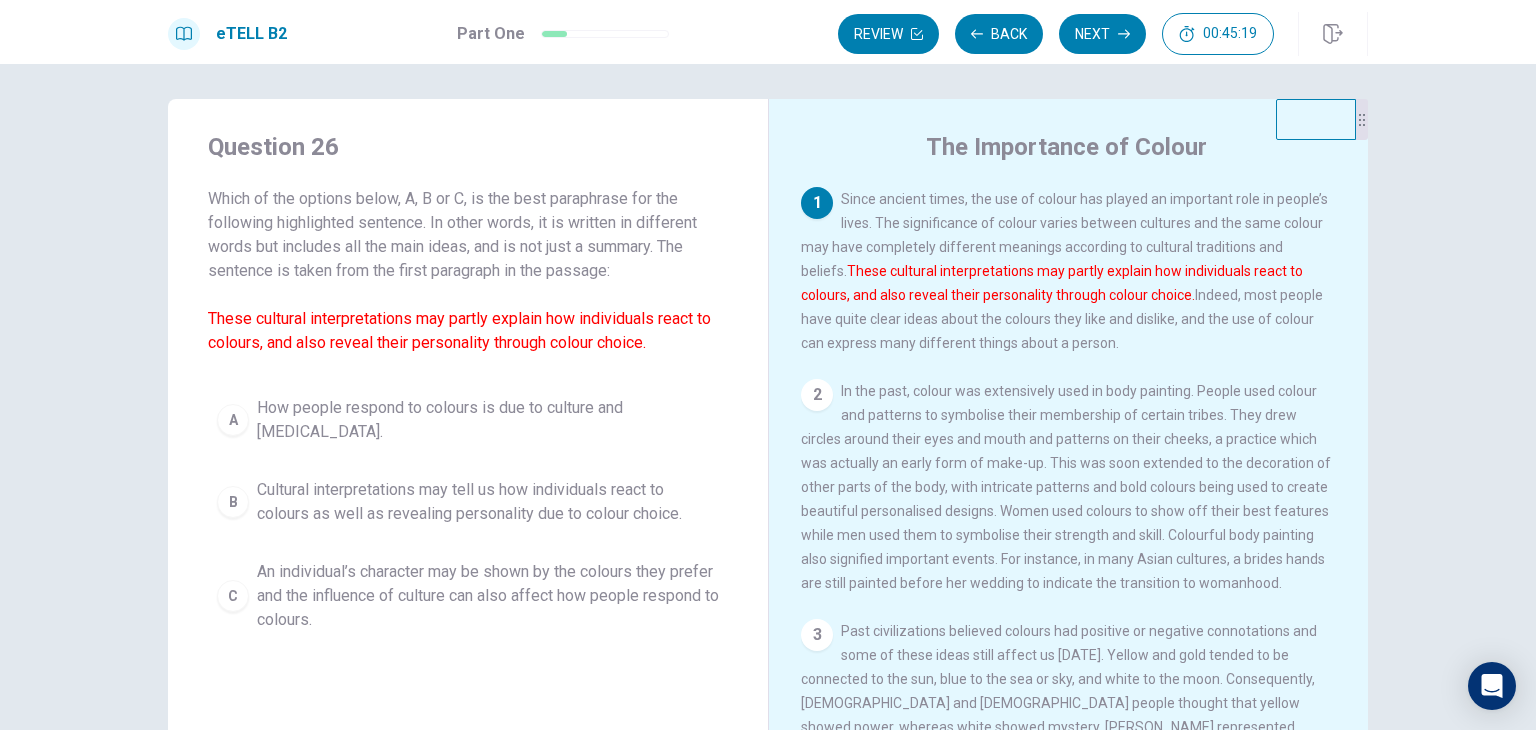 scroll, scrollTop: 0, scrollLeft: 0, axis: both 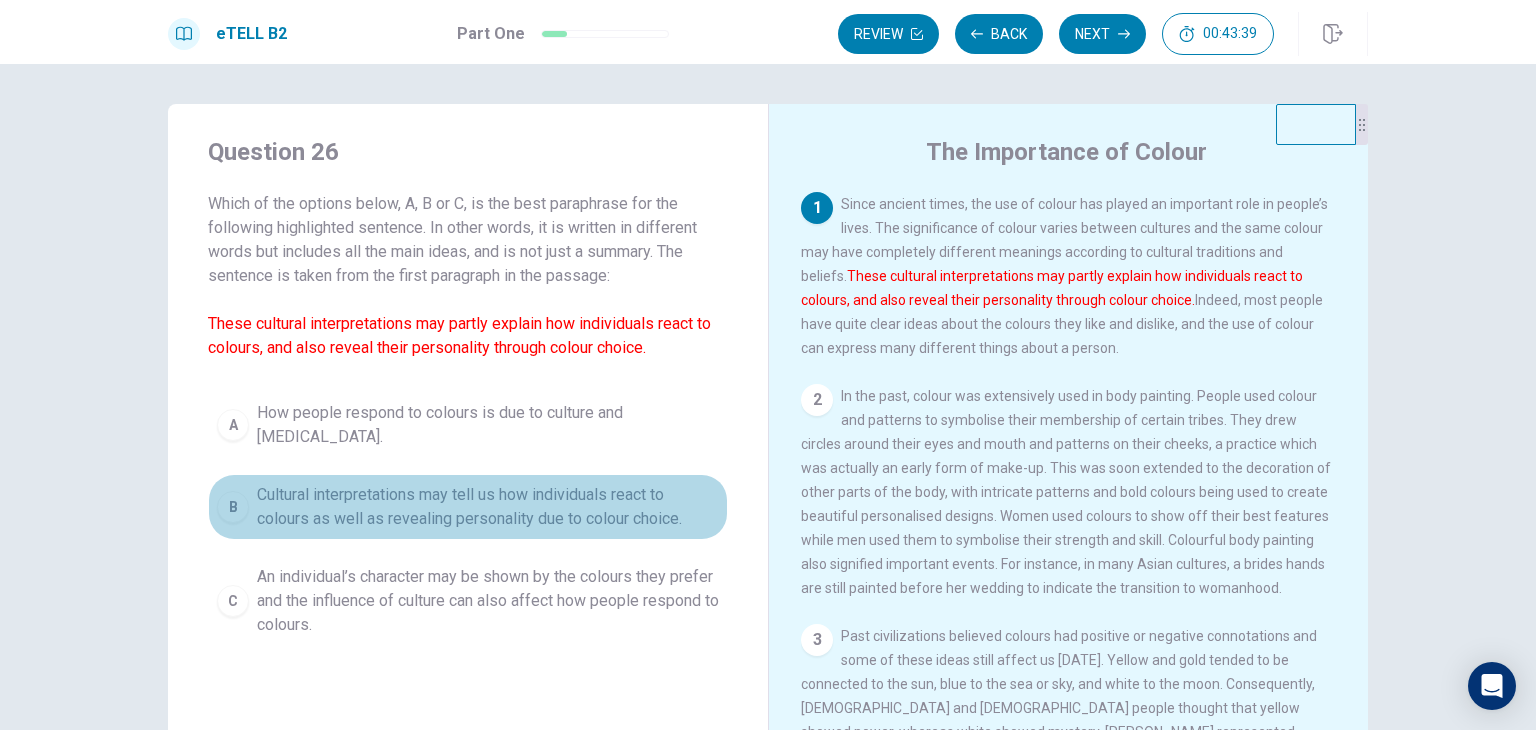 click on "B" at bounding box center (233, 507) 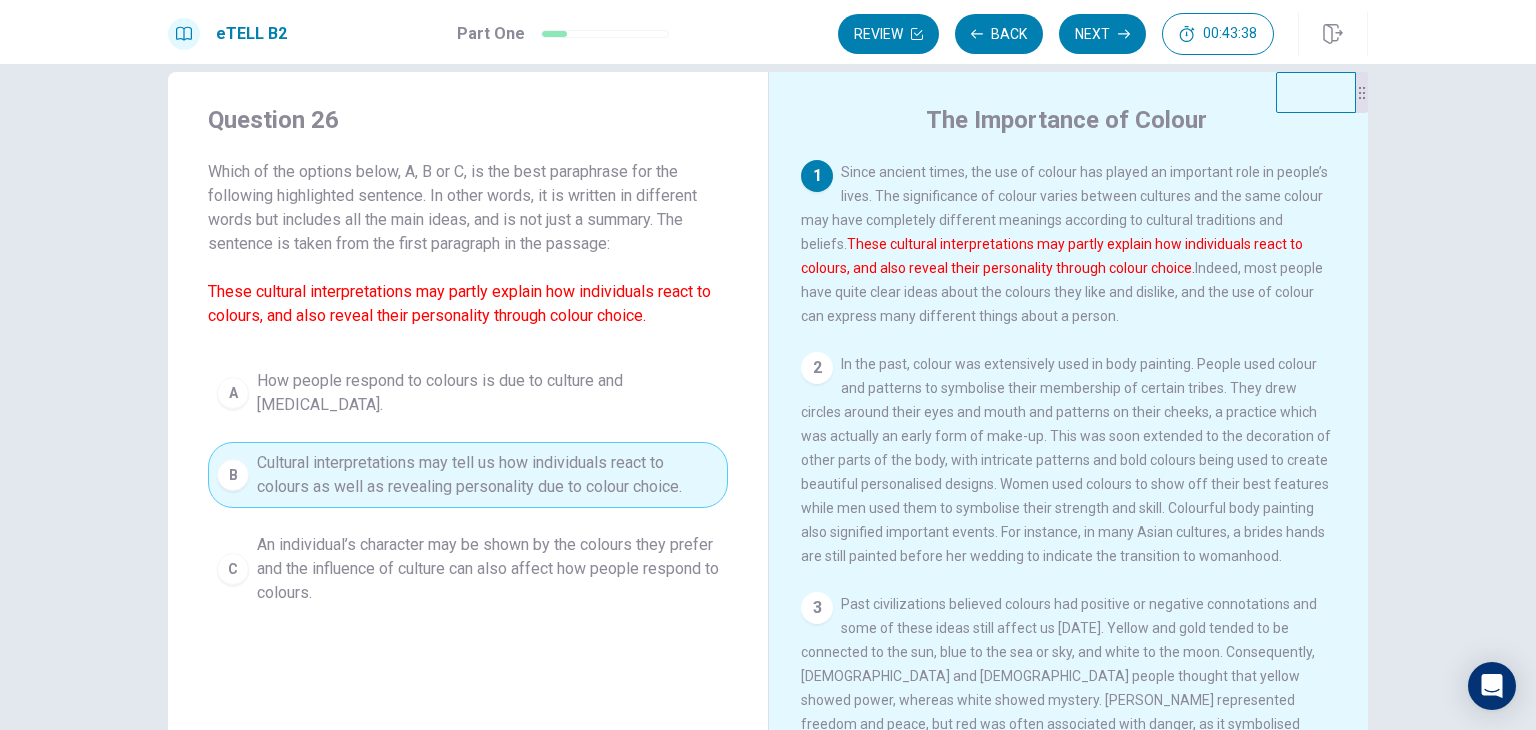 scroll, scrollTop: 0, scrollLeft: 0, axis: both 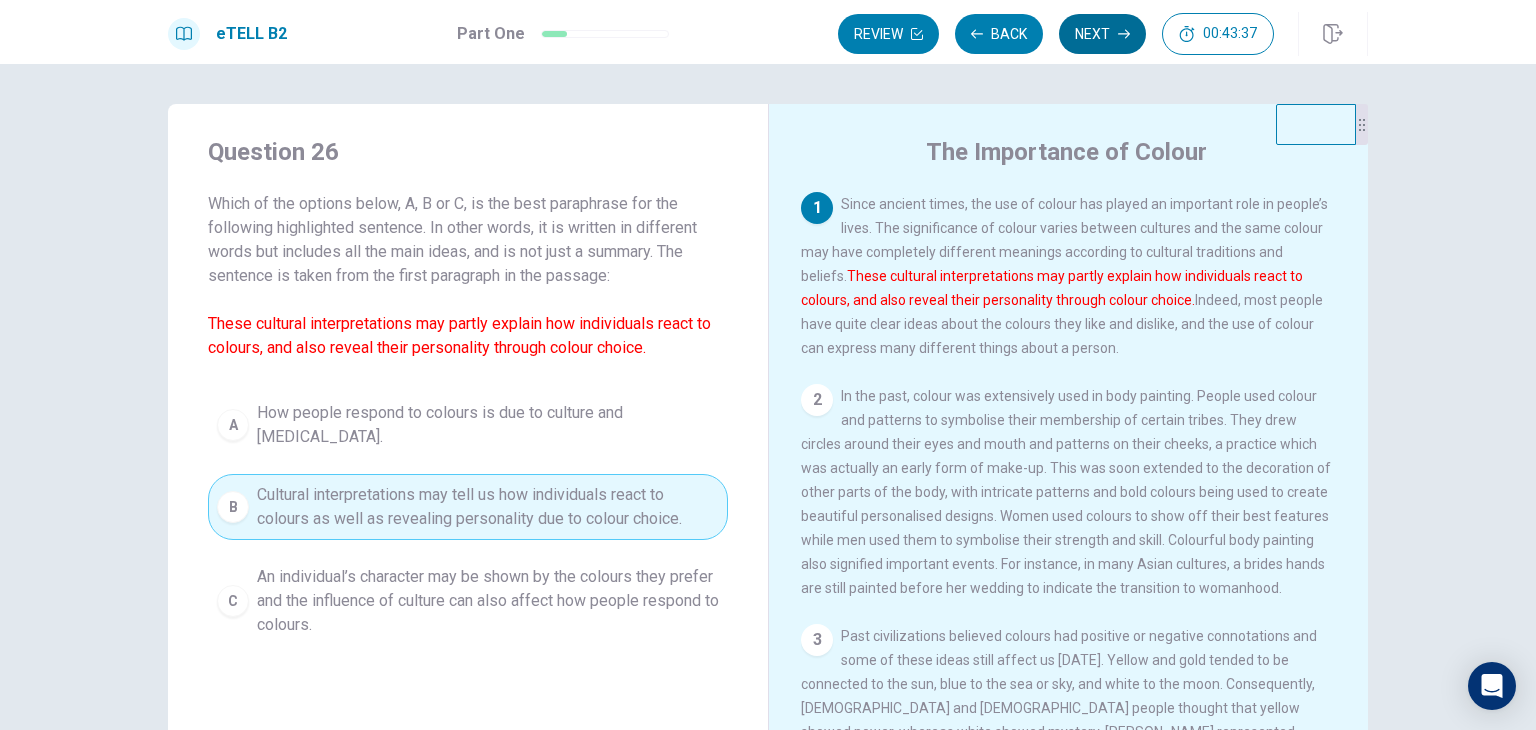 click on "Next" at bounding box center (1102, 34) 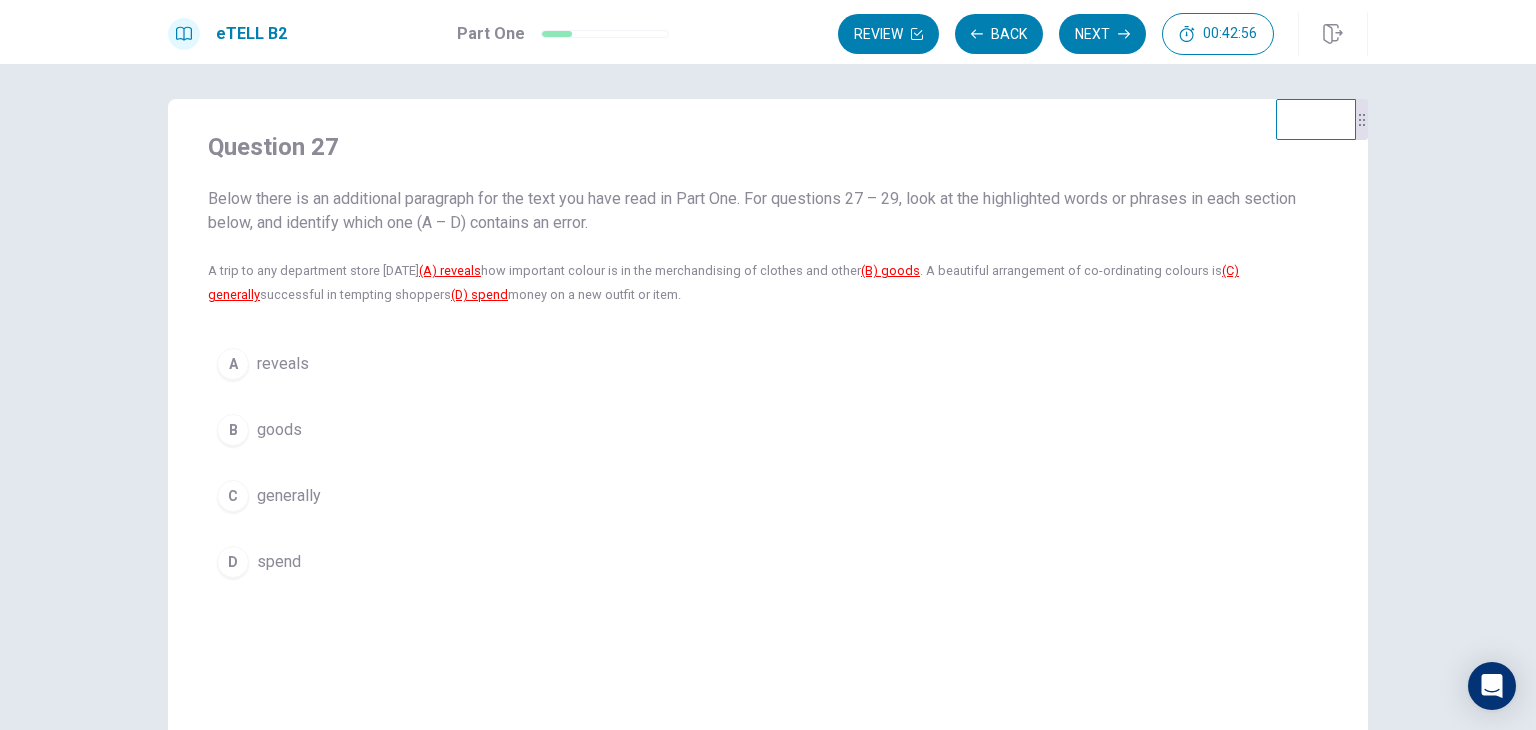 scroll, scrollTop: 0, scrollLeft: 0, axis: both 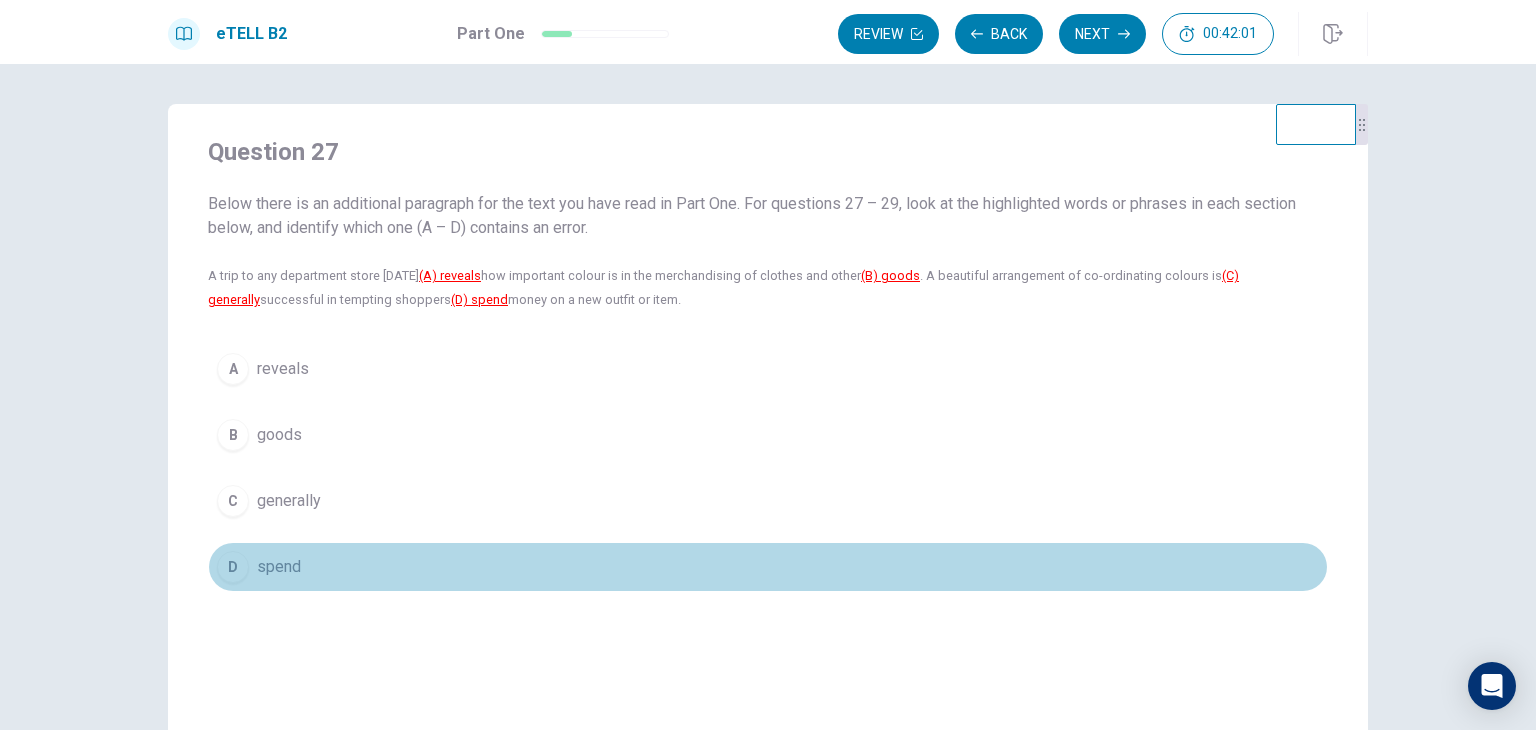 click on "D" at bounding box center (233, 567) 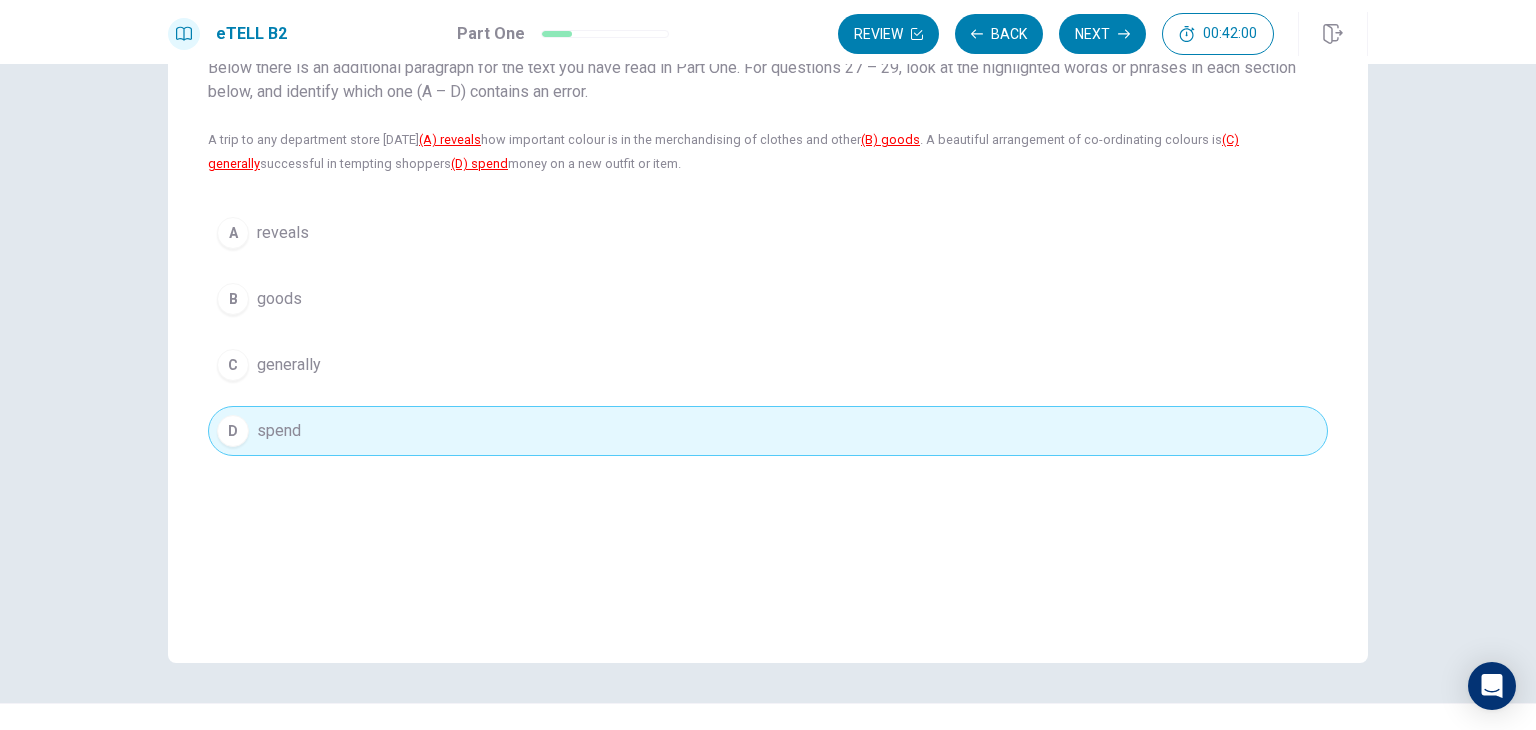 scroll, scrollTop: 173, scrollLeft: 0, axis: vertical 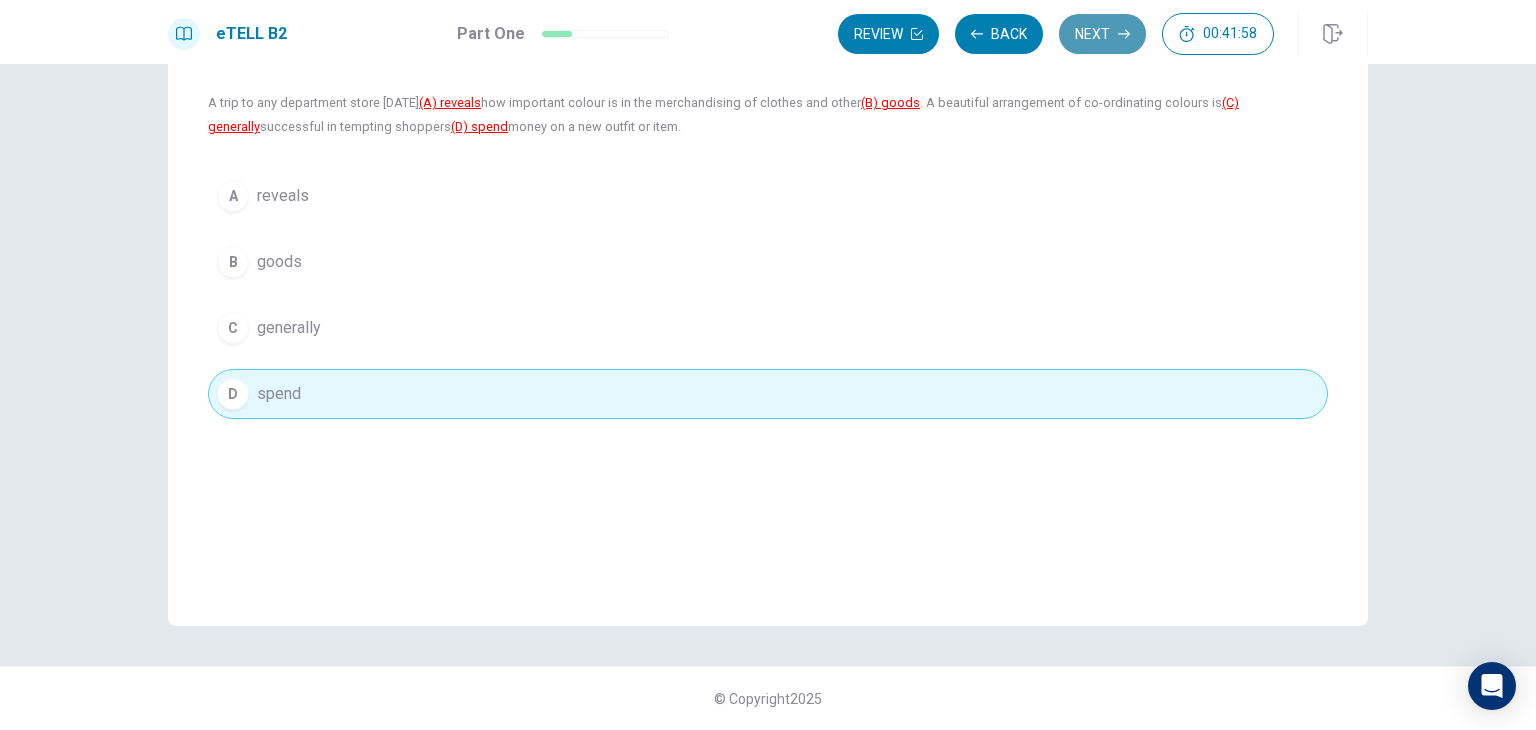 click on "Next" at bounding box center (1102, 34) 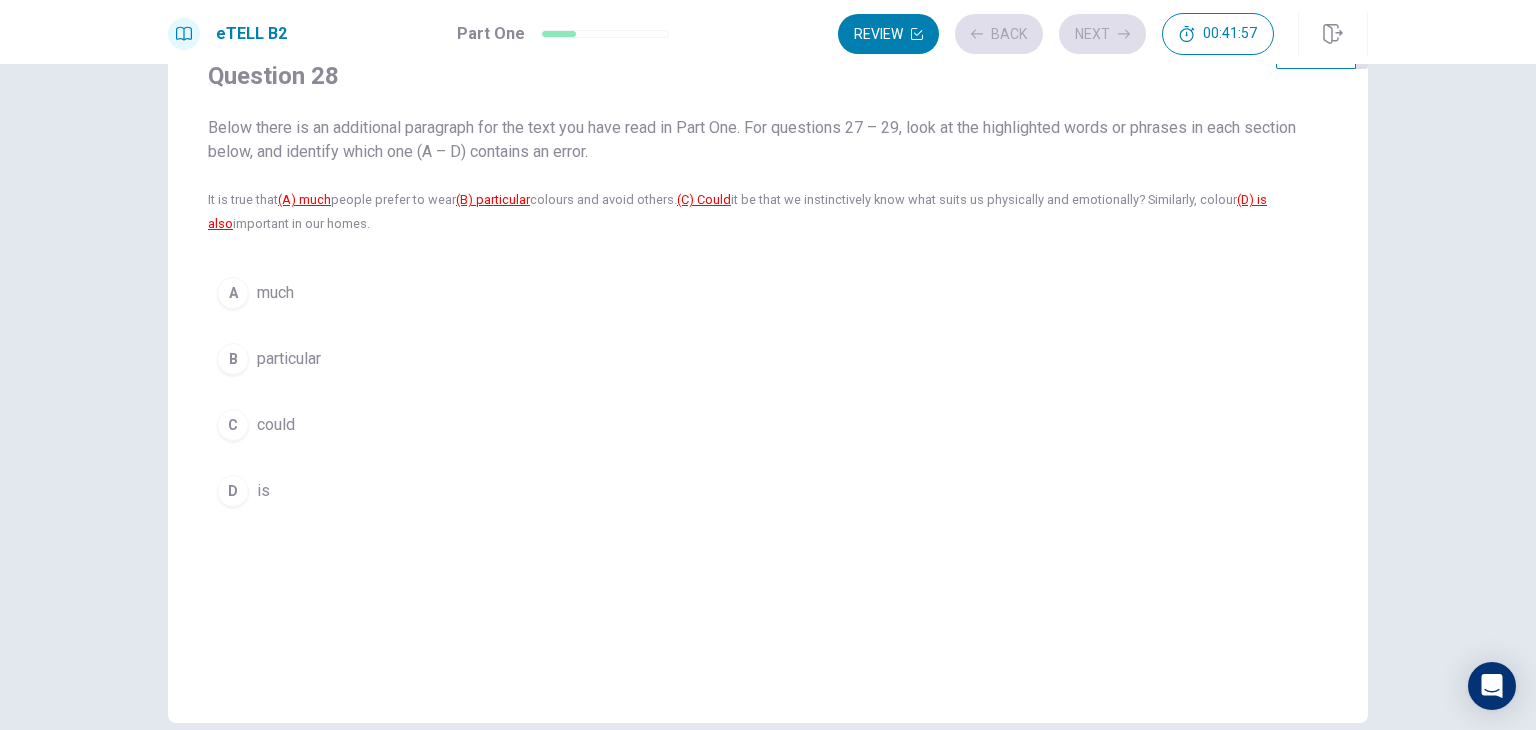 scroll, scrollTop: 73, scrollLeft: 0, axis: vertical 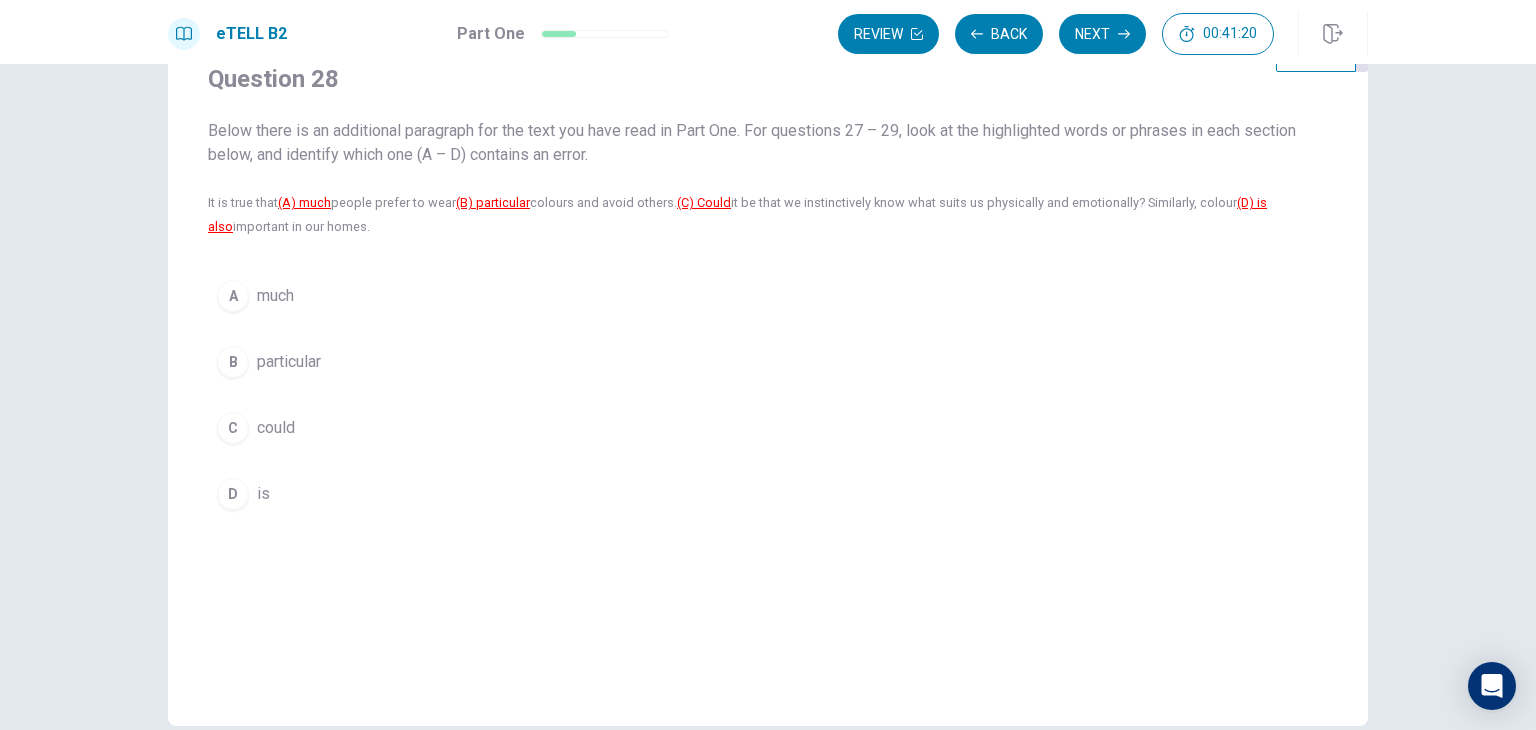 click on "A" at bounding box center [233, 296] 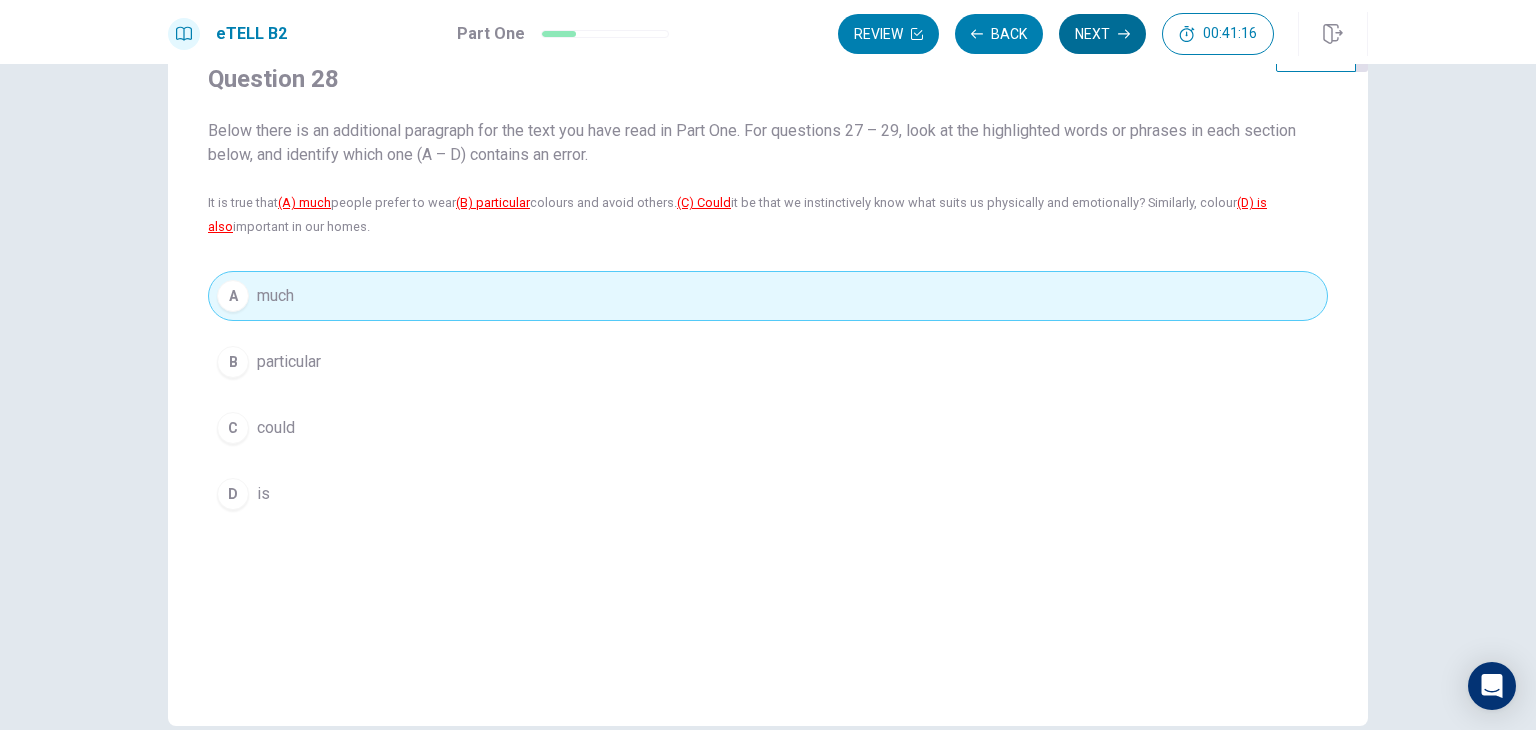 click on "Next" at bounding box center [1102, 34] 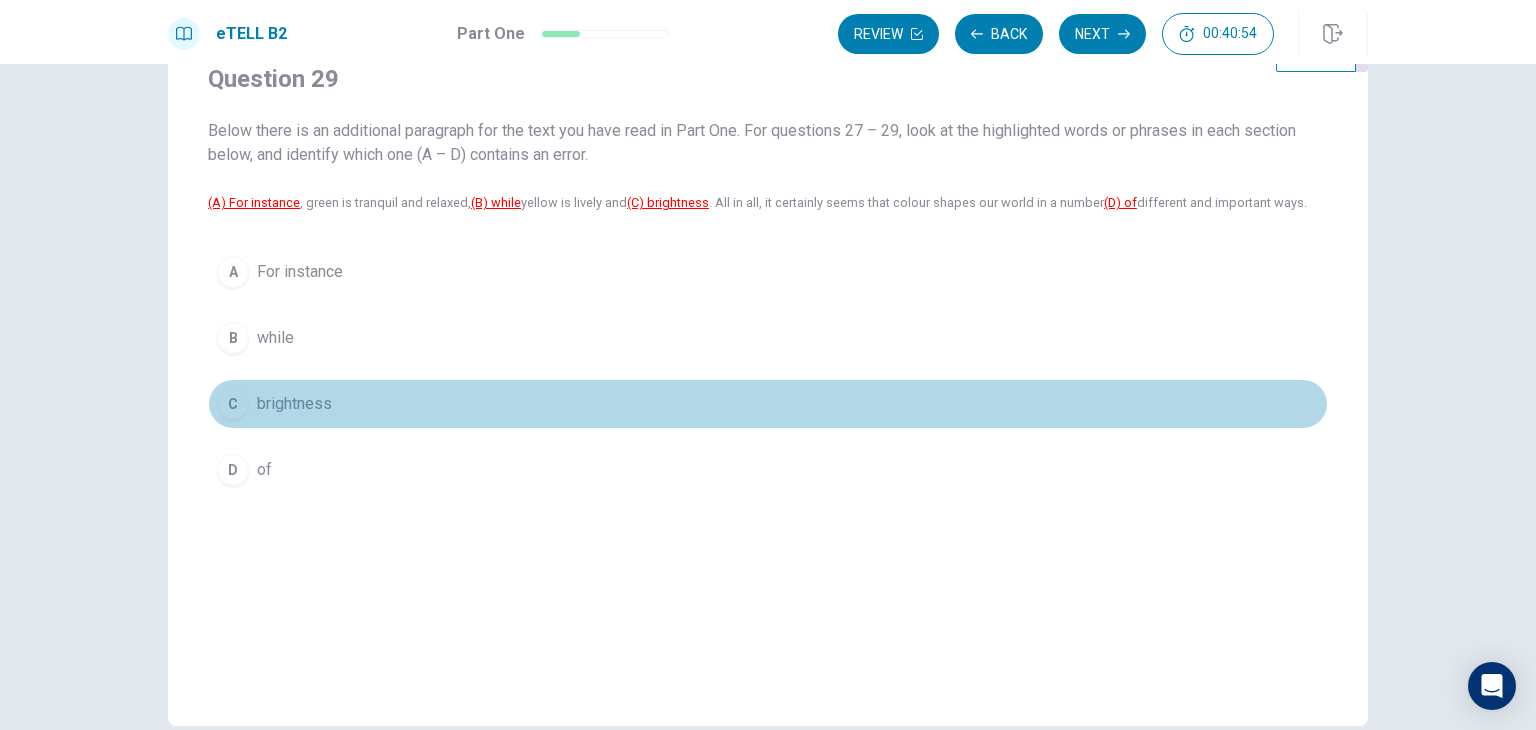 click on "C" at bounding box center [233, 404] 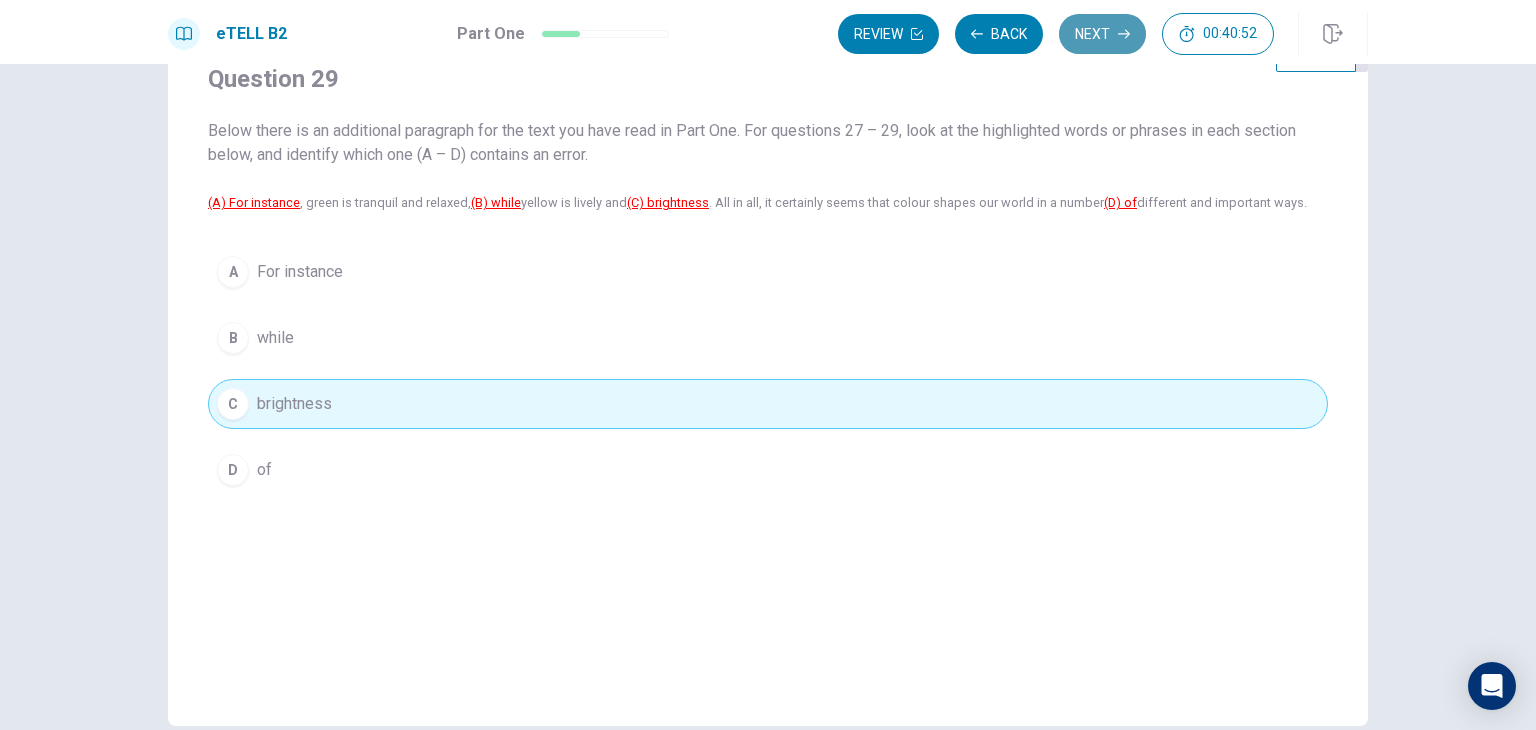 click on "Next" at bounding box center [1102, 34] 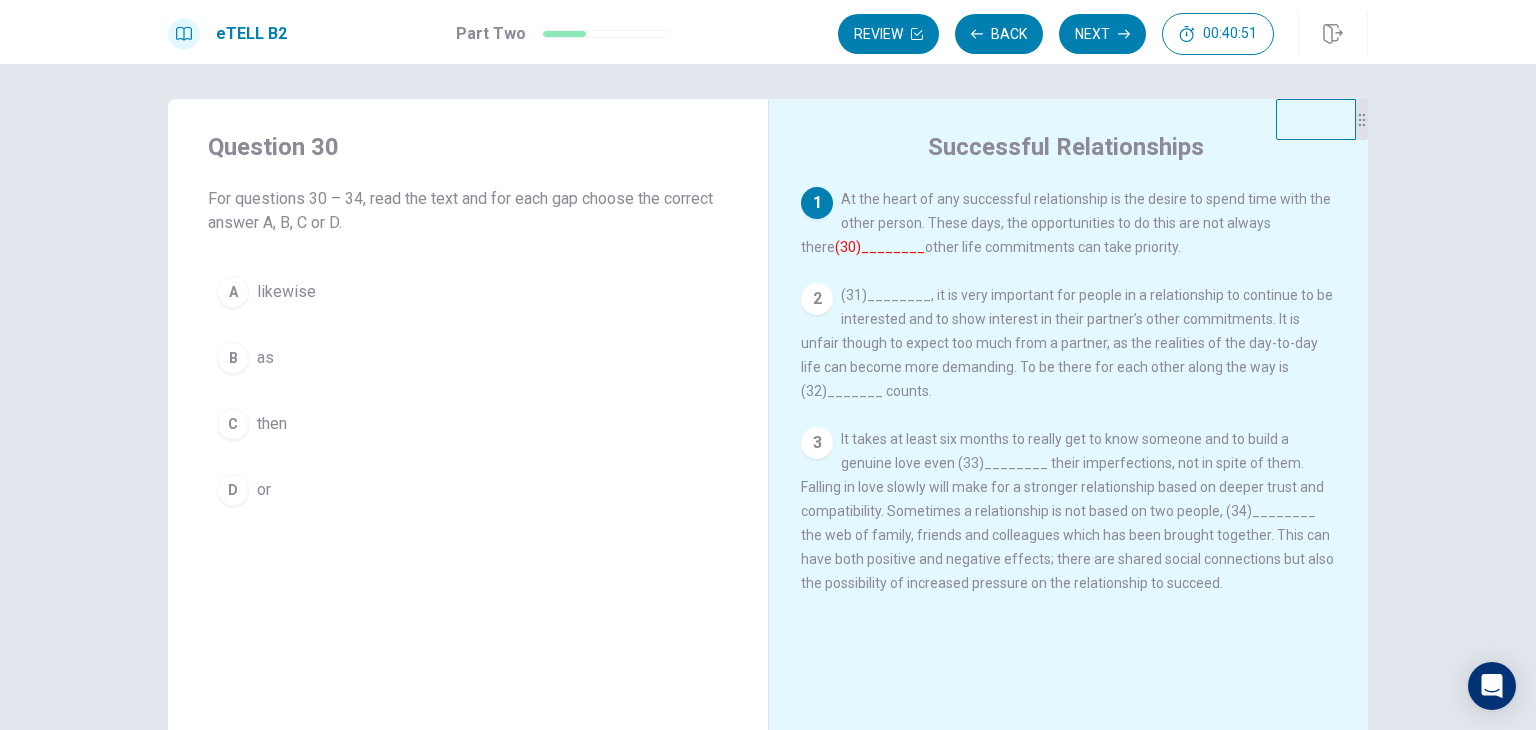 scroll, scrollTop: 0, scrollLeft: 0, axis: both 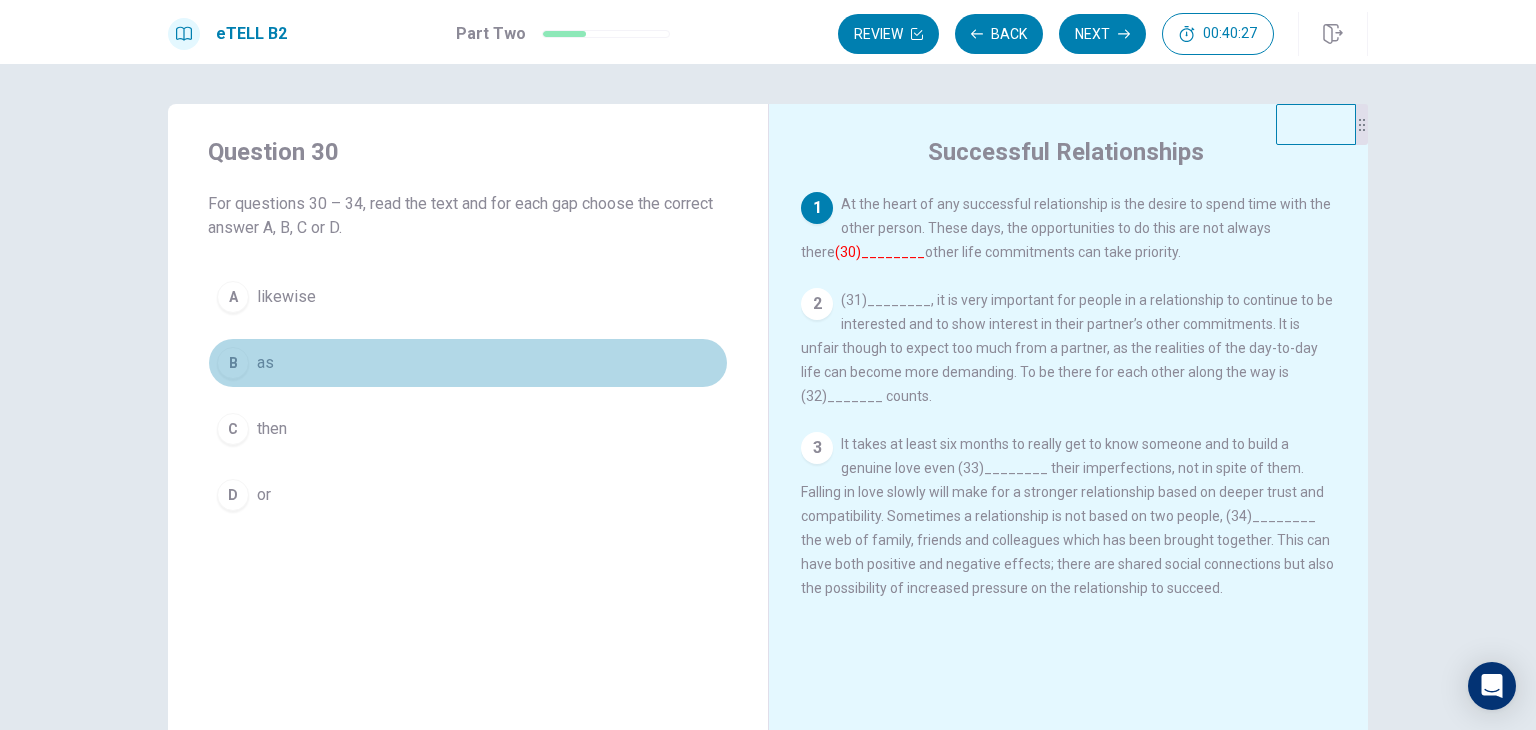 click on "B" at bounding box center [233, 363] 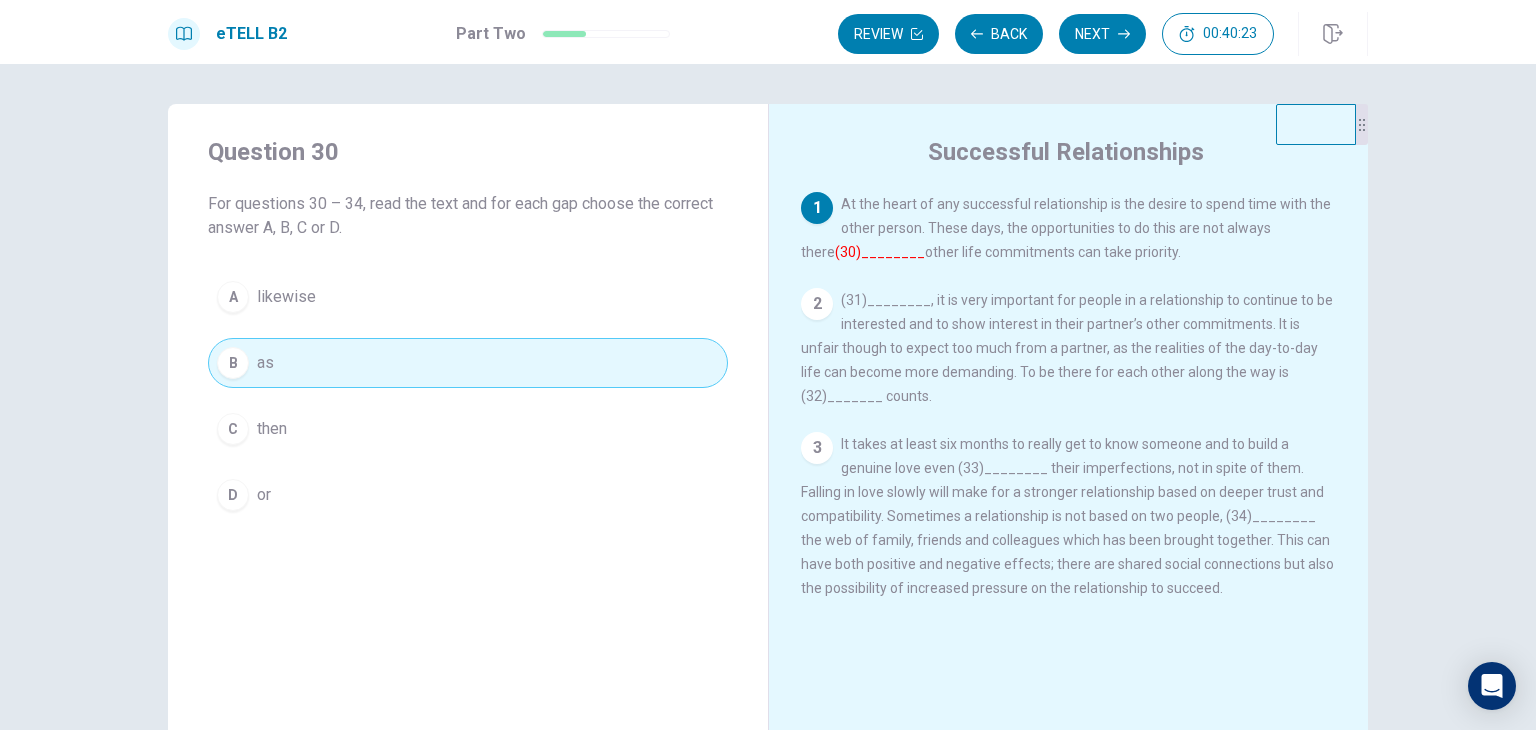 click on "(30)________" at bounding box center [880, 252] 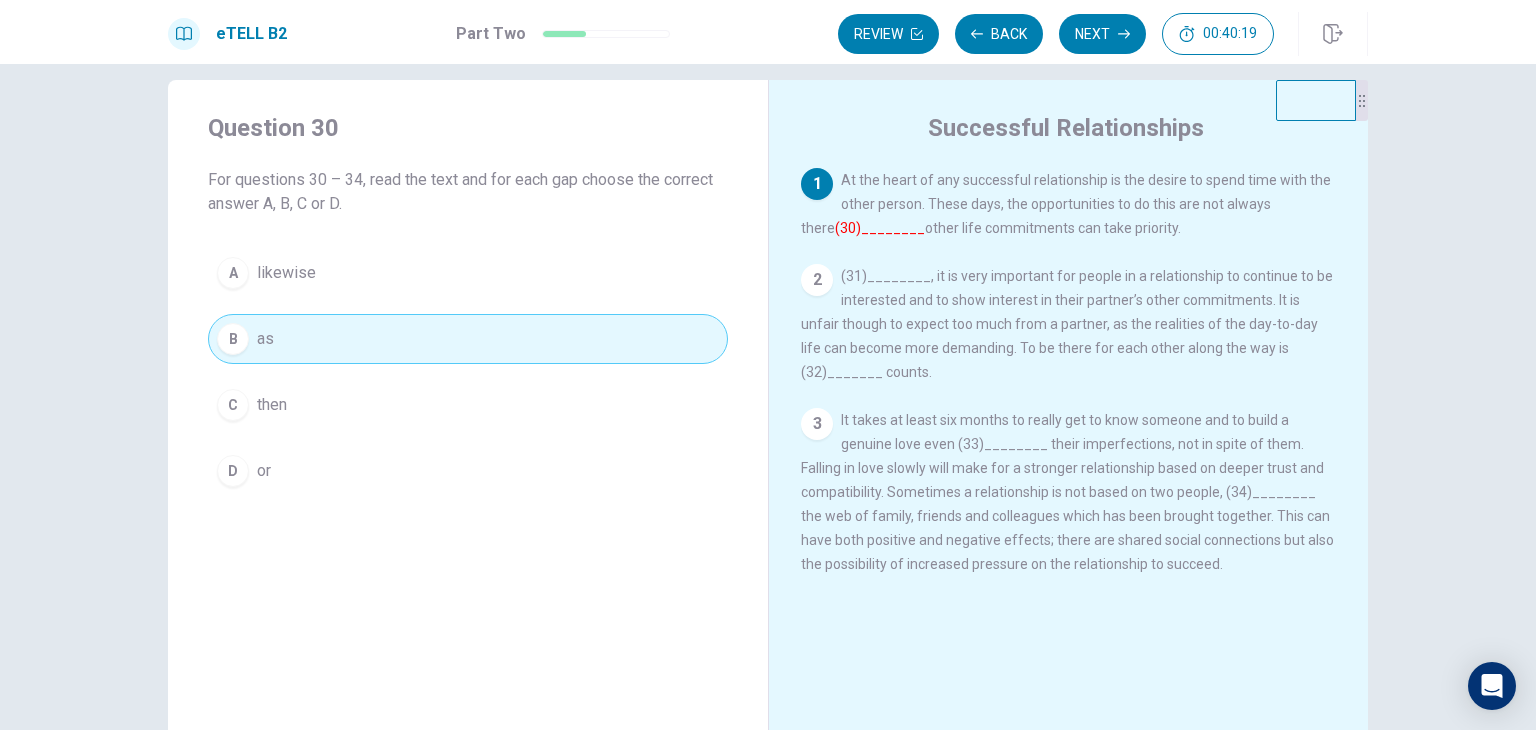 scroll, scrollTop: 0, scrollLeft: 0, axis: both 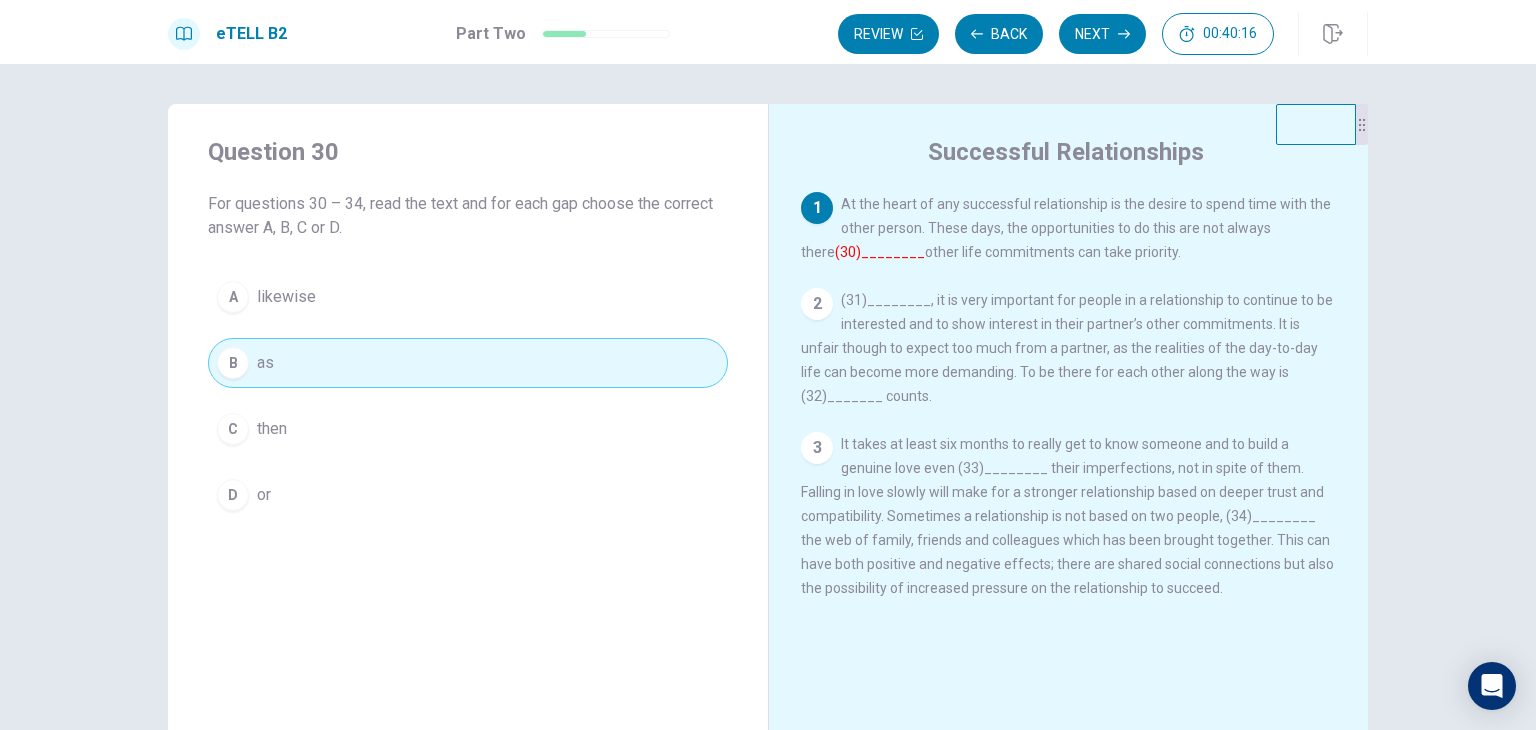 click on "(31)________, it is very important for people in a relationship to continue to be interested and to show interest in their partner’s other commitments. It is unfair though to expect too much from a partner, as the realities of the day-to-day life can become more demanding. To be there for each other along the way is (32)_______ counts." at bounding box center (1067, 348) 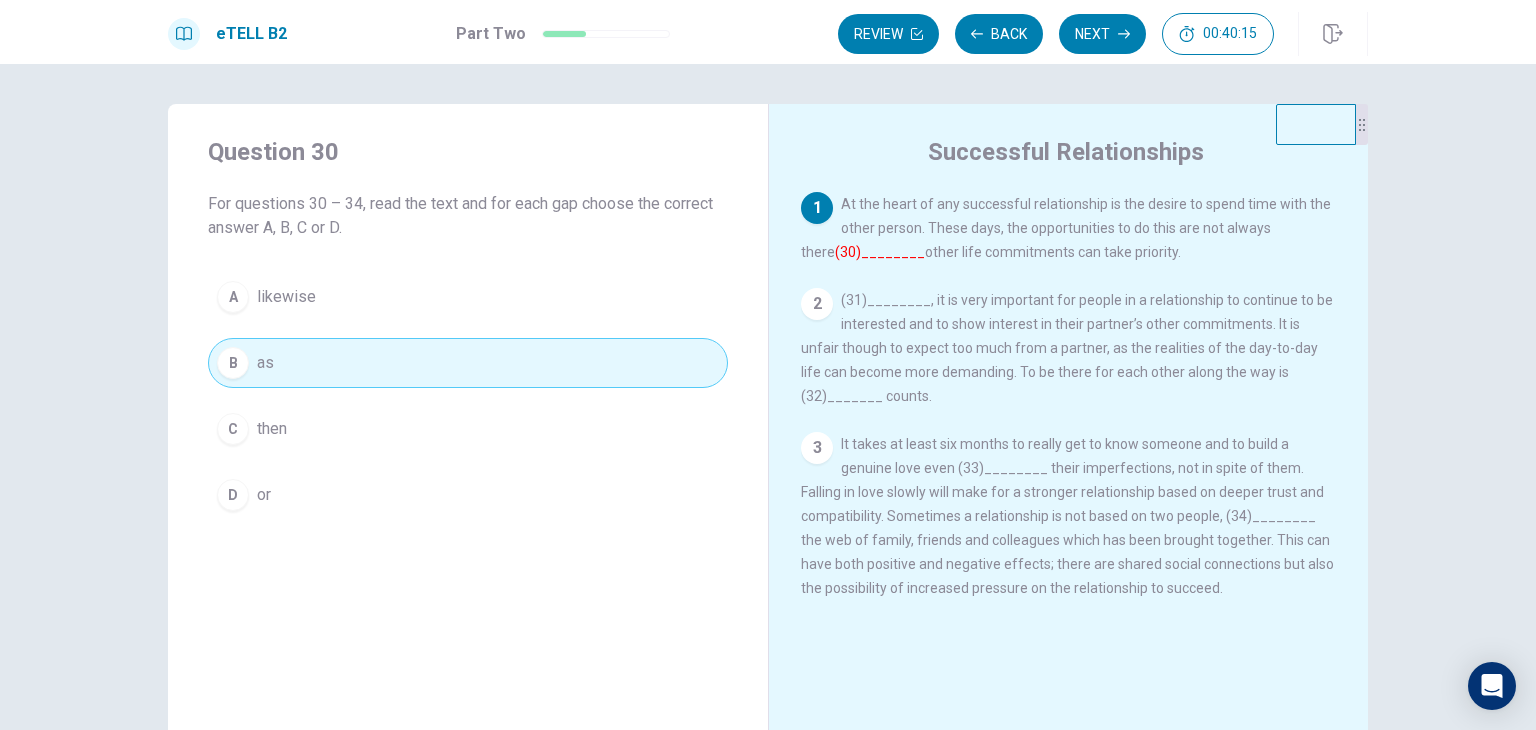 drag, startPoint x: 822, startPoint y: 307, endPoint x: 842, endPoint y: 303, distance: 20.396078 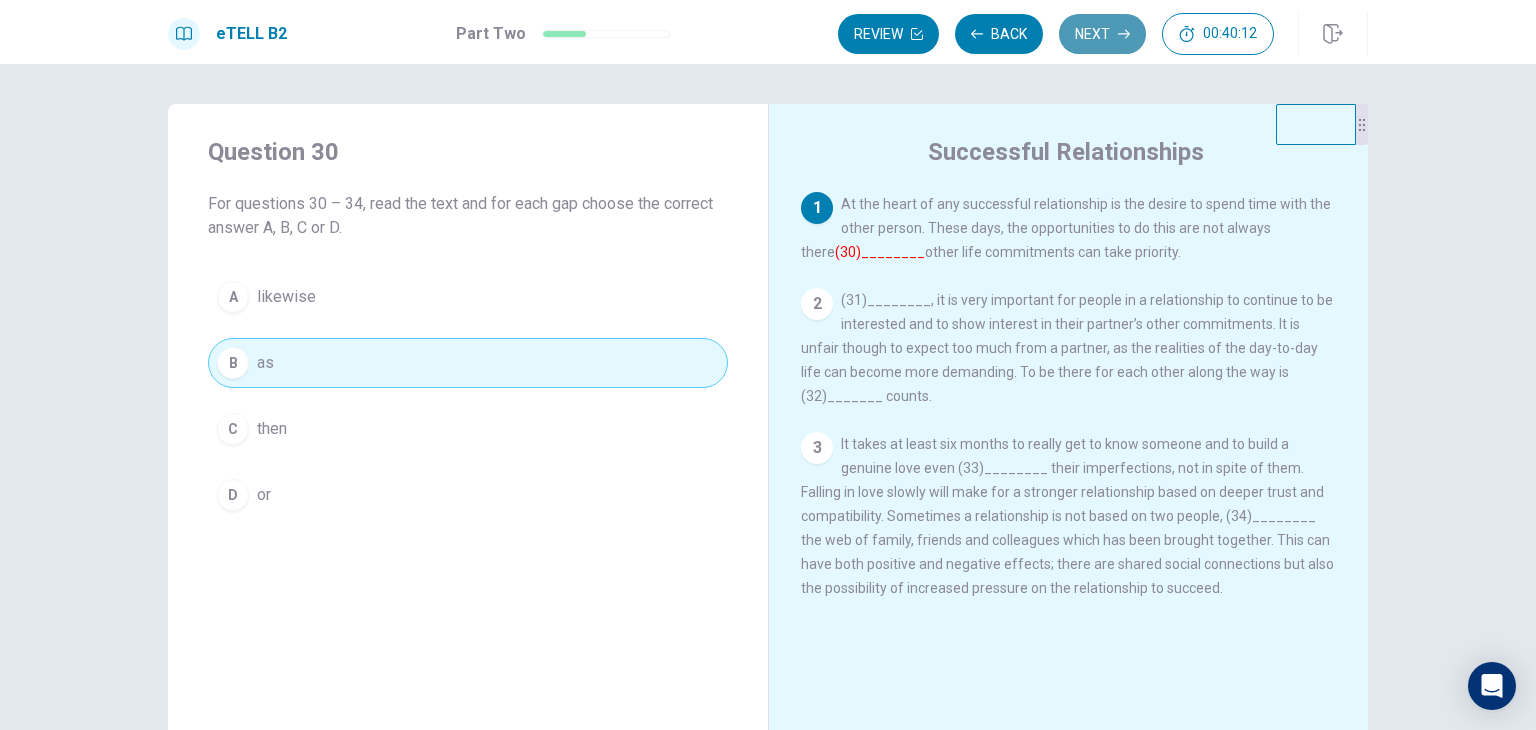 click on "Next" at bounding box center [1102, 34] 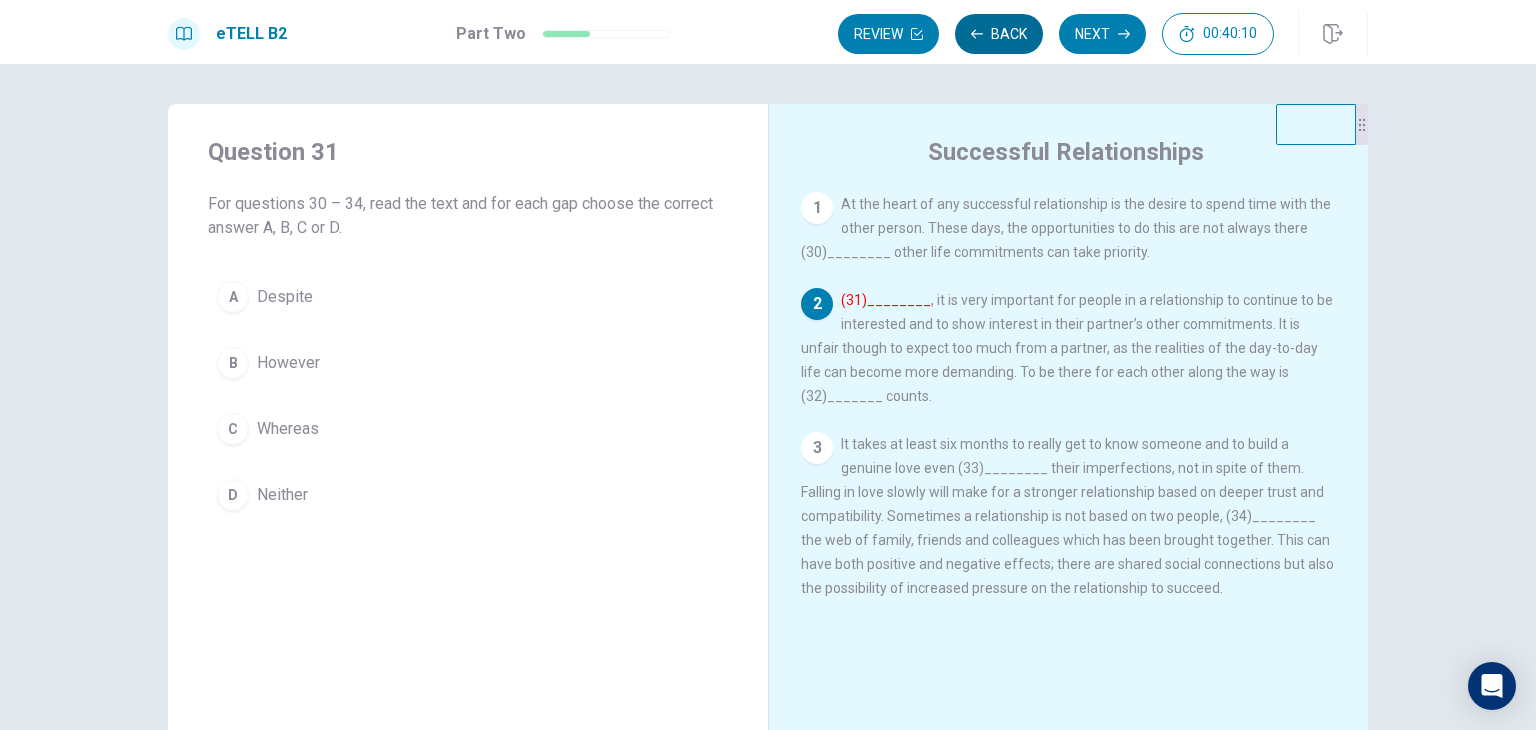 click on "Back" at bounding box center (999, 34) 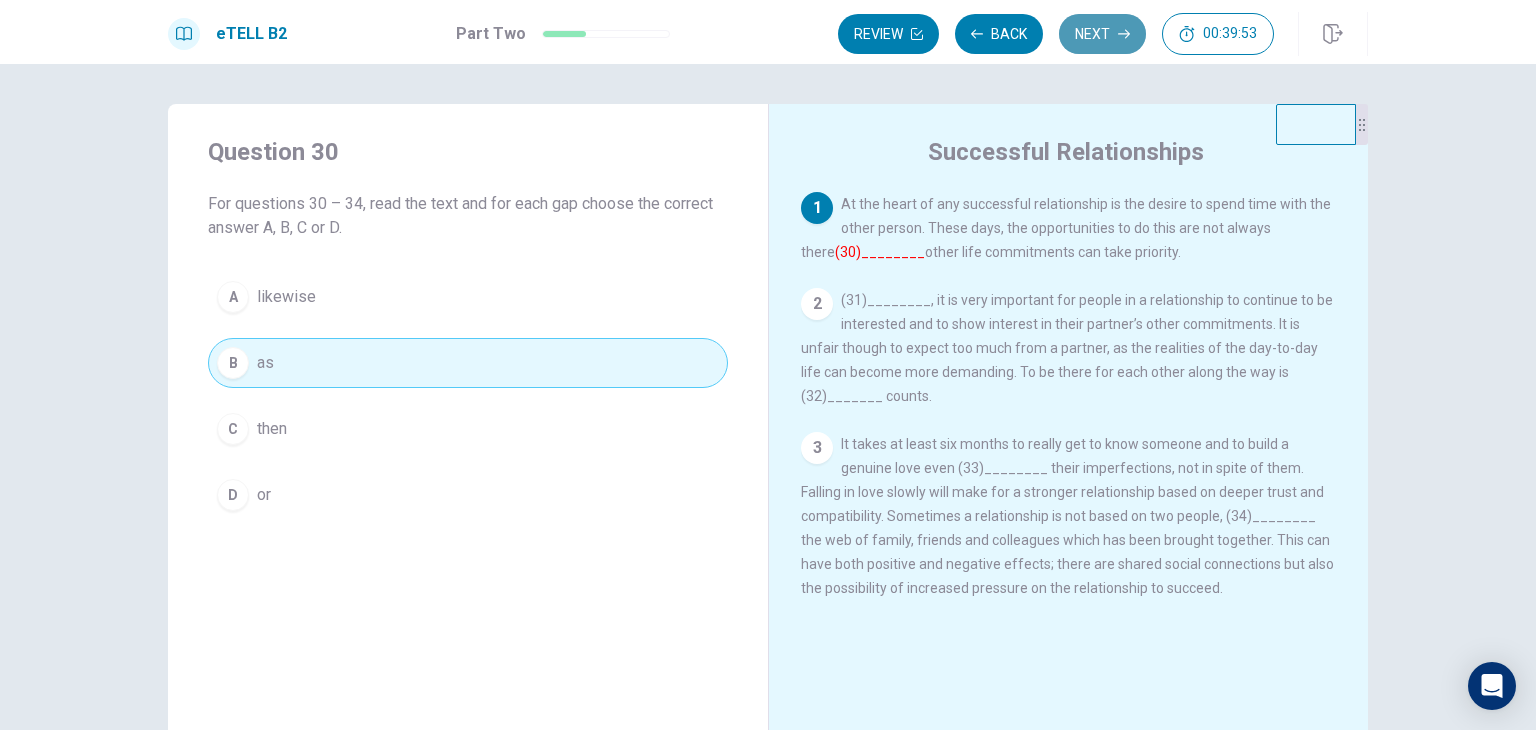 click on "Next" at bounding box center (1102, 34) 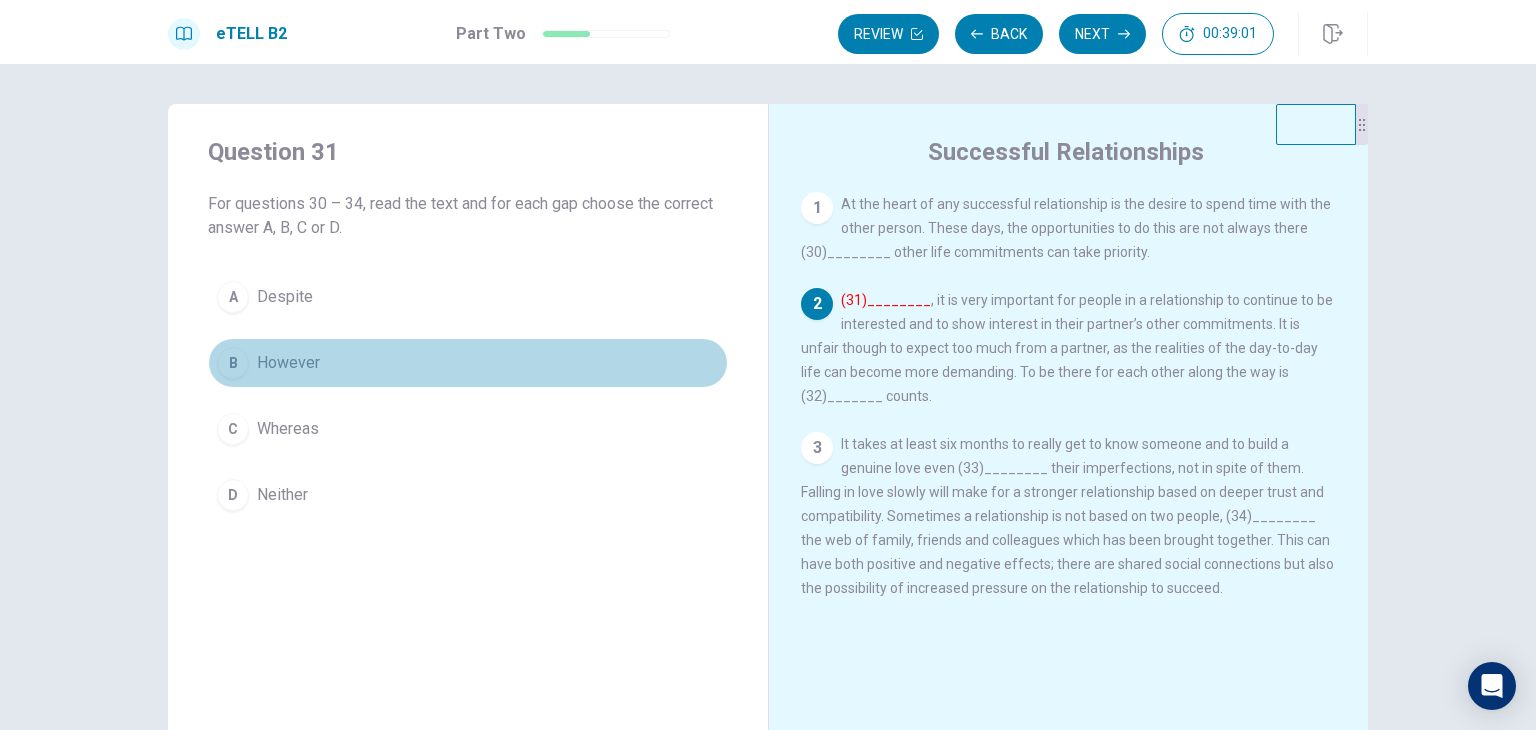 click on "B" at bounding box center (233, 363) 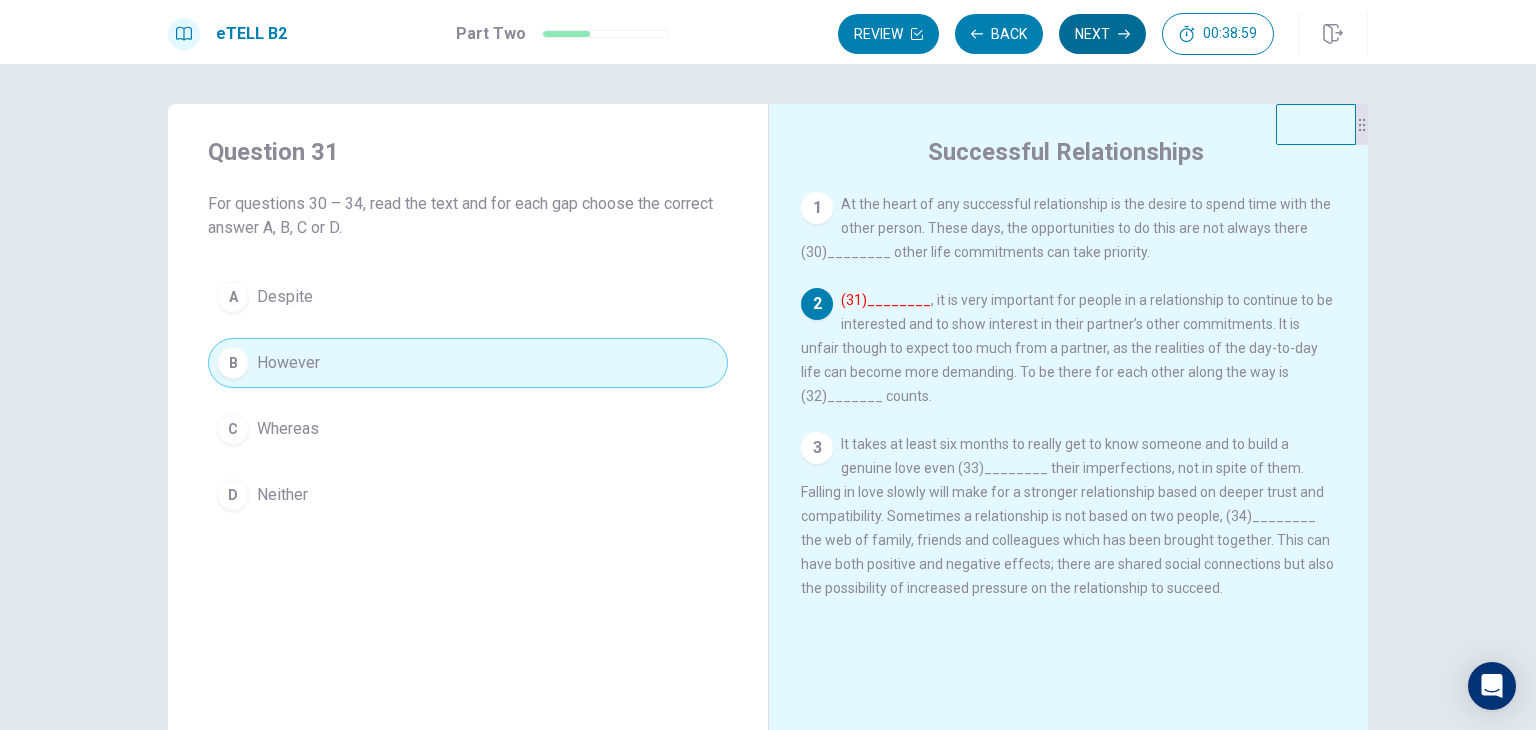 click on "Next" at bounding box center [1102, 34] 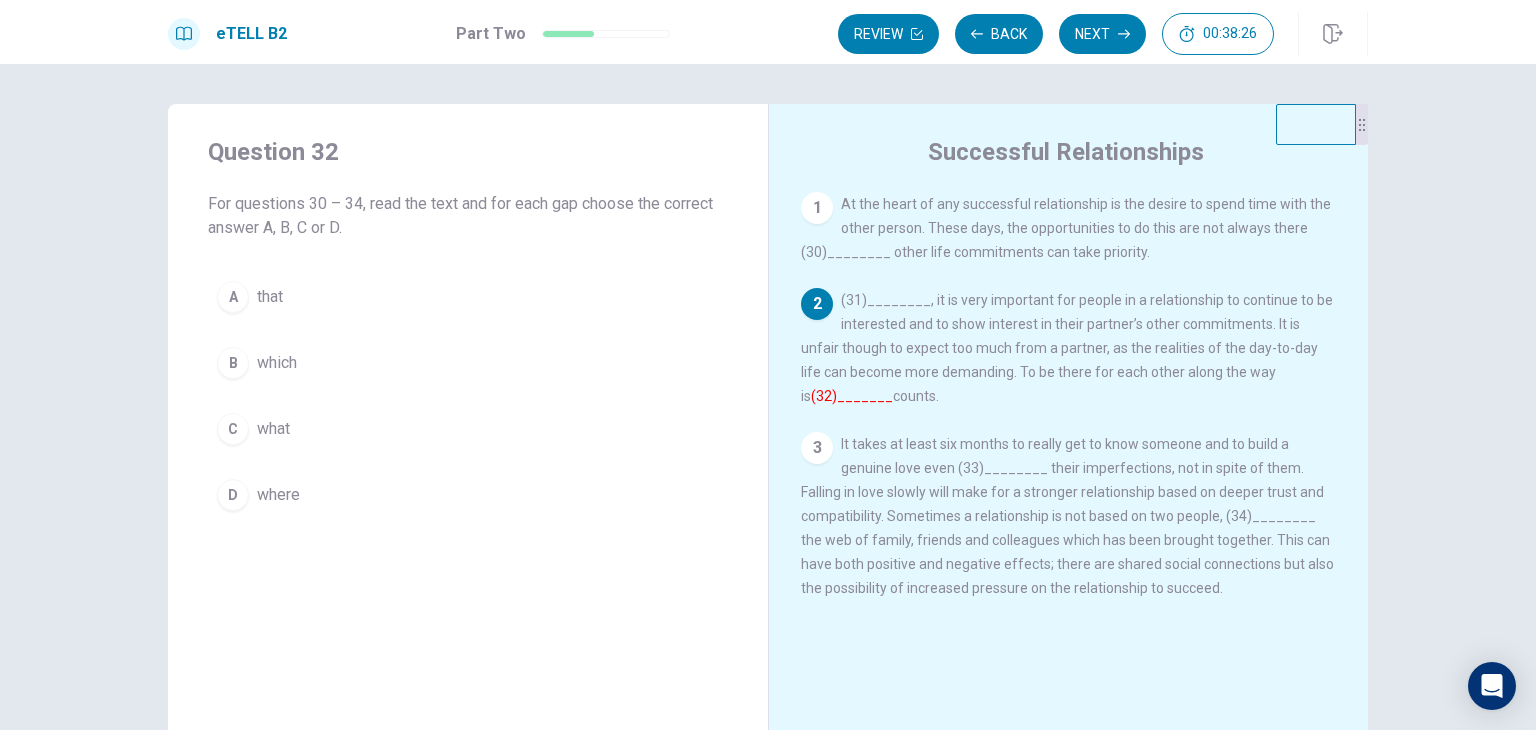 click on "A" at bounding box center (233, 297) 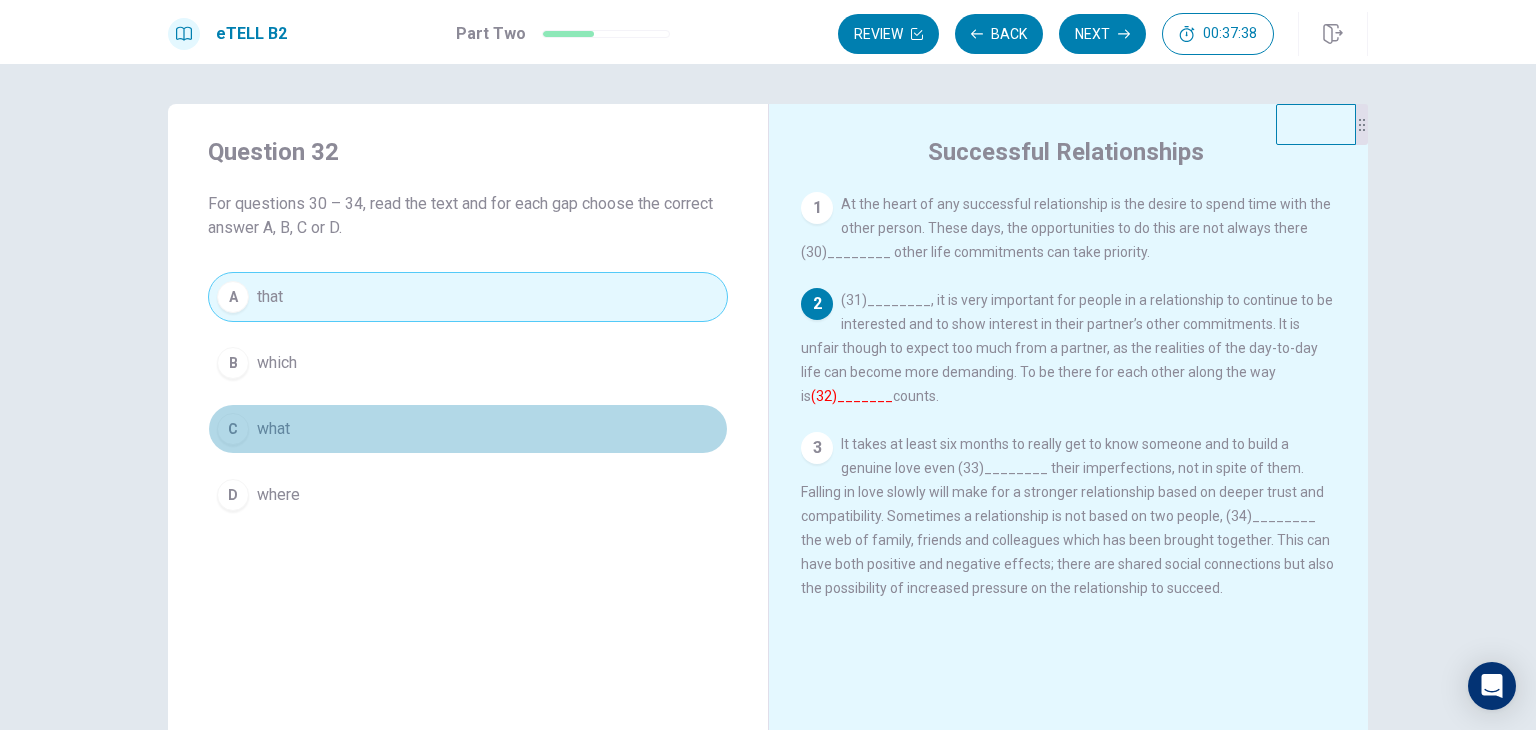 click on "C" at bounding box center (233, 429) 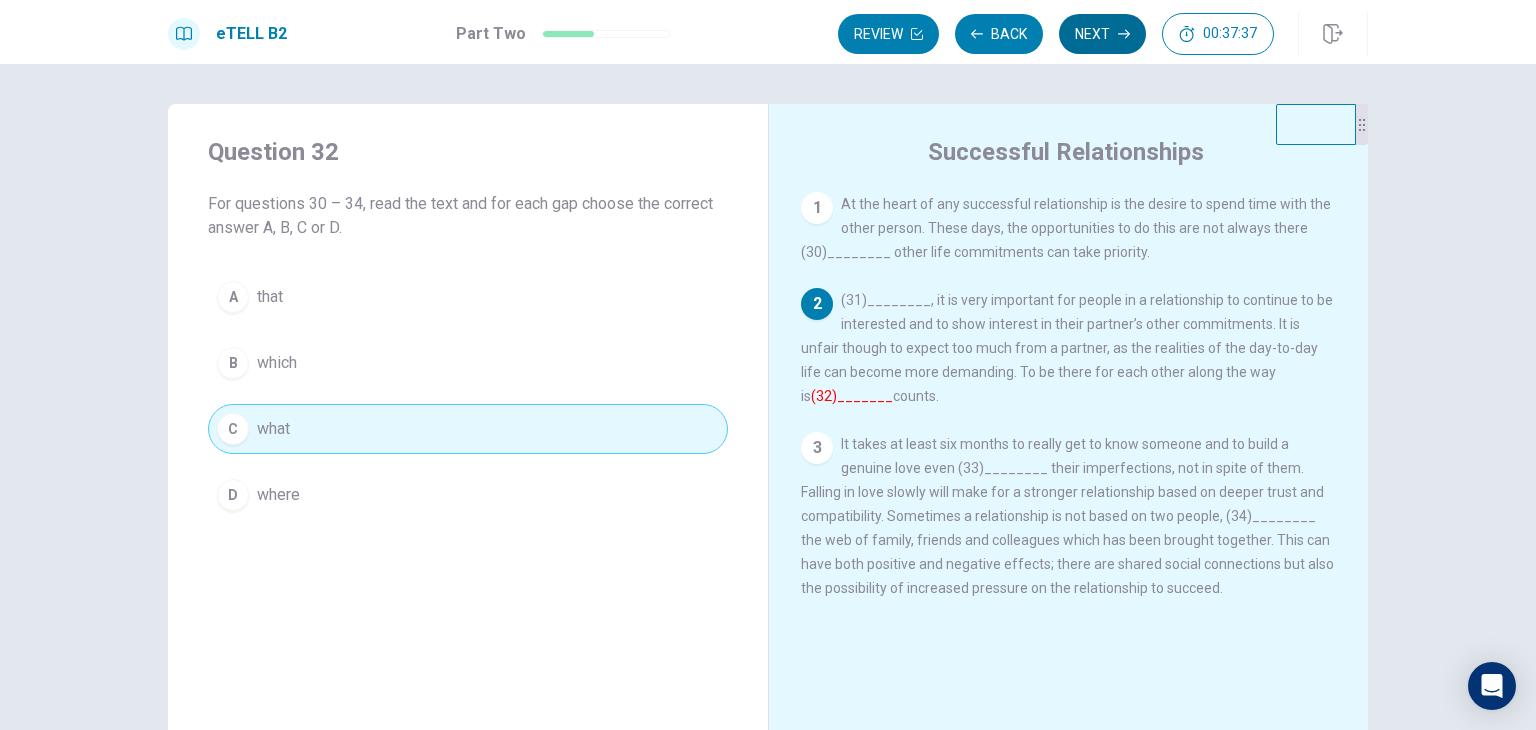 click on "Next" at bounding box center [1102, 34] 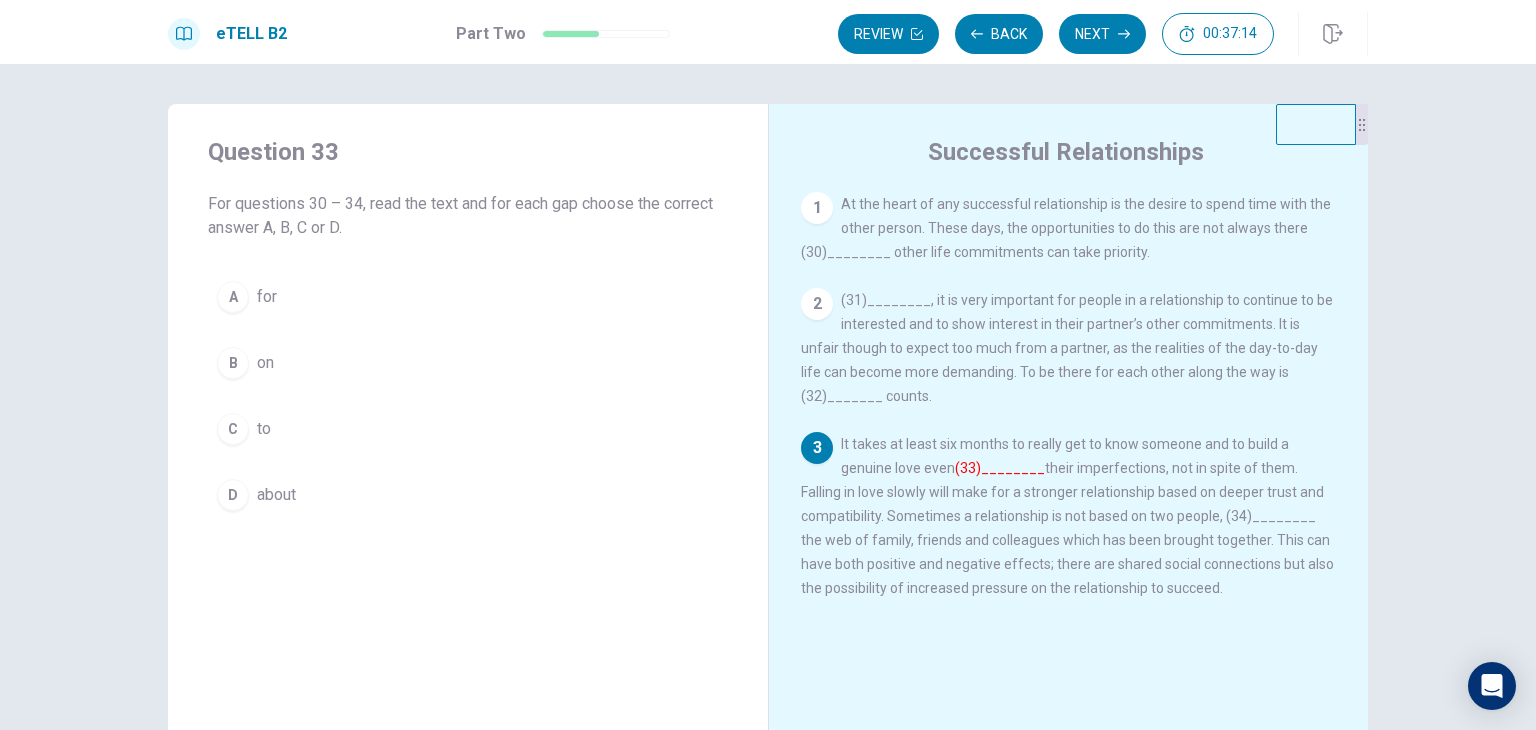 click on "B" at bounding box center (233, 363) 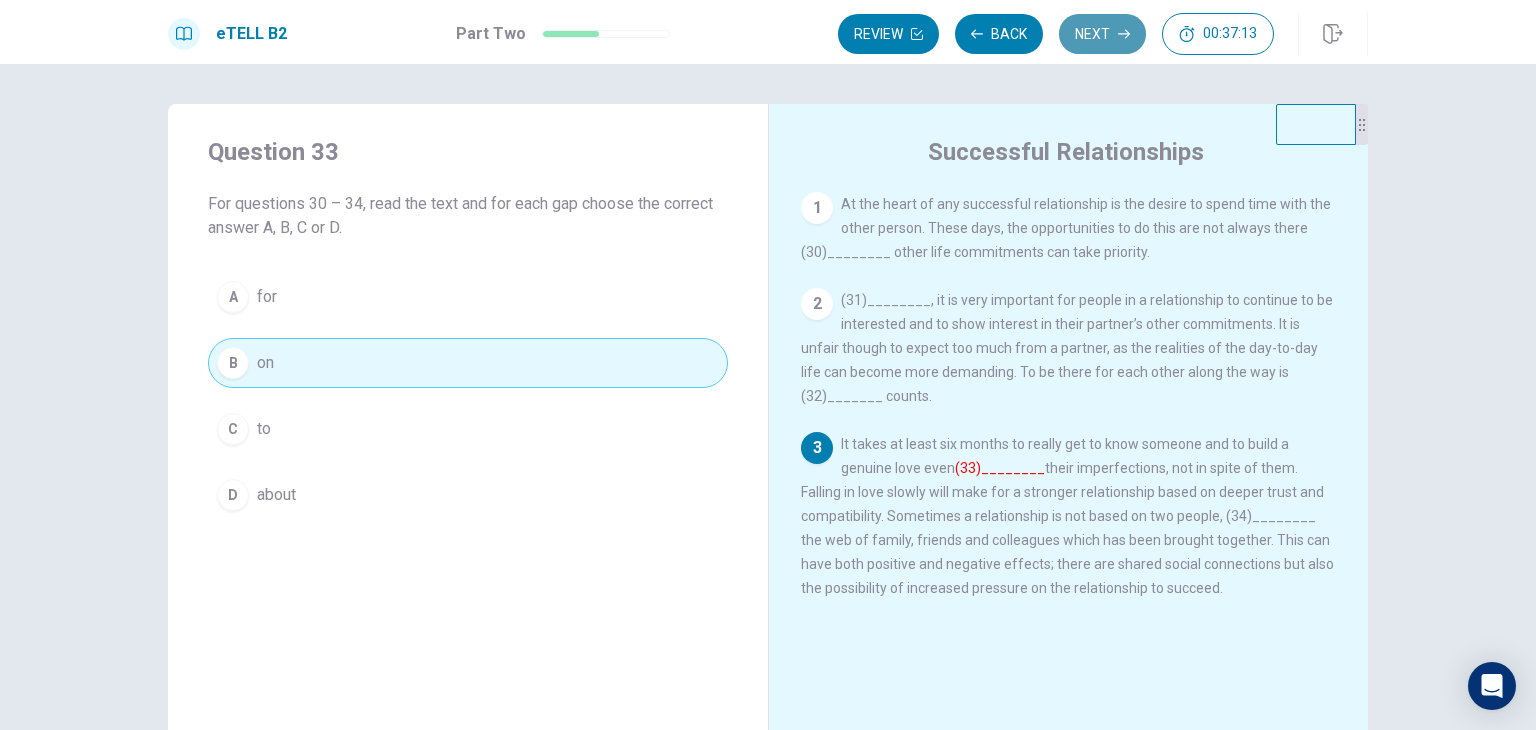 click on "Next" at bounding box center [1102, 34] 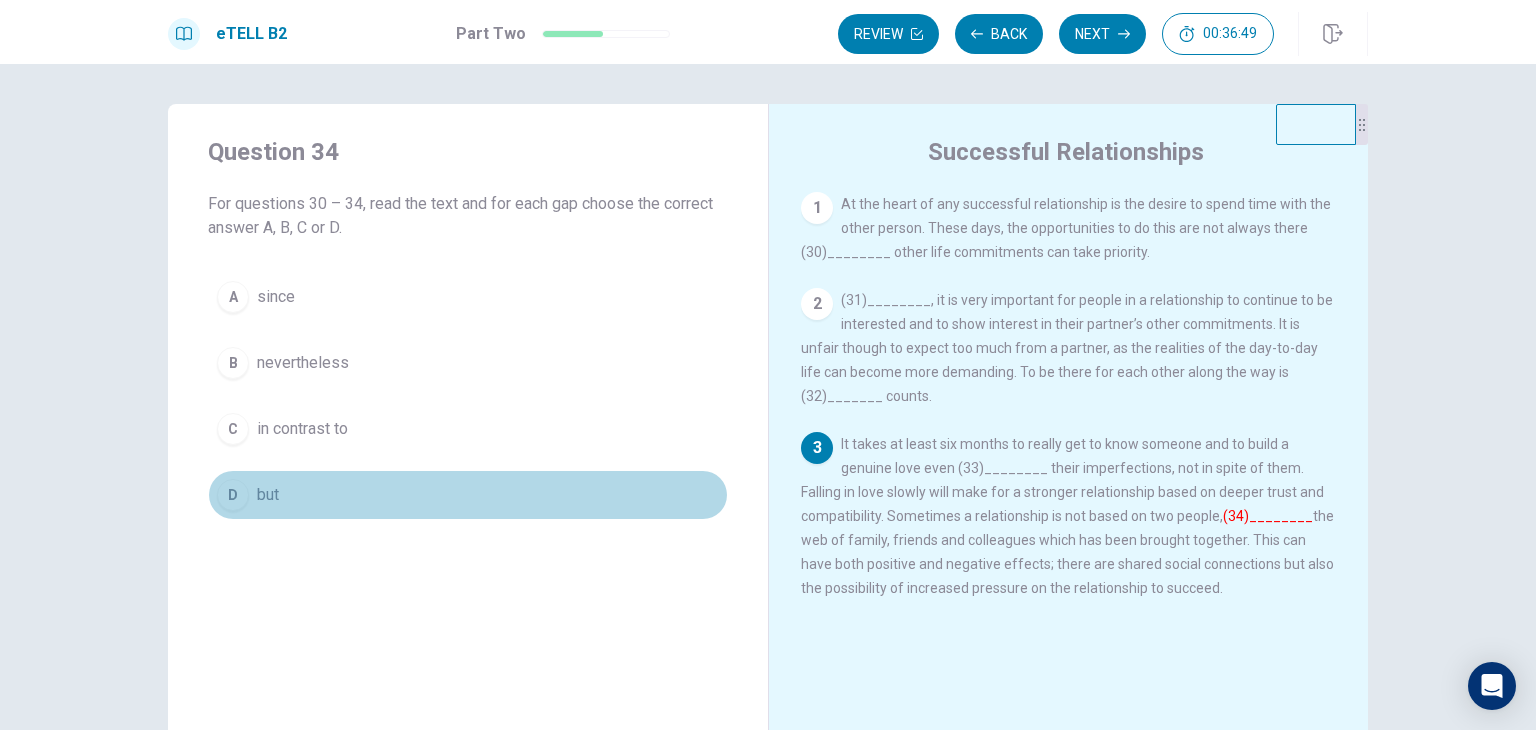 click on "D" at bounding box center [233, 495] 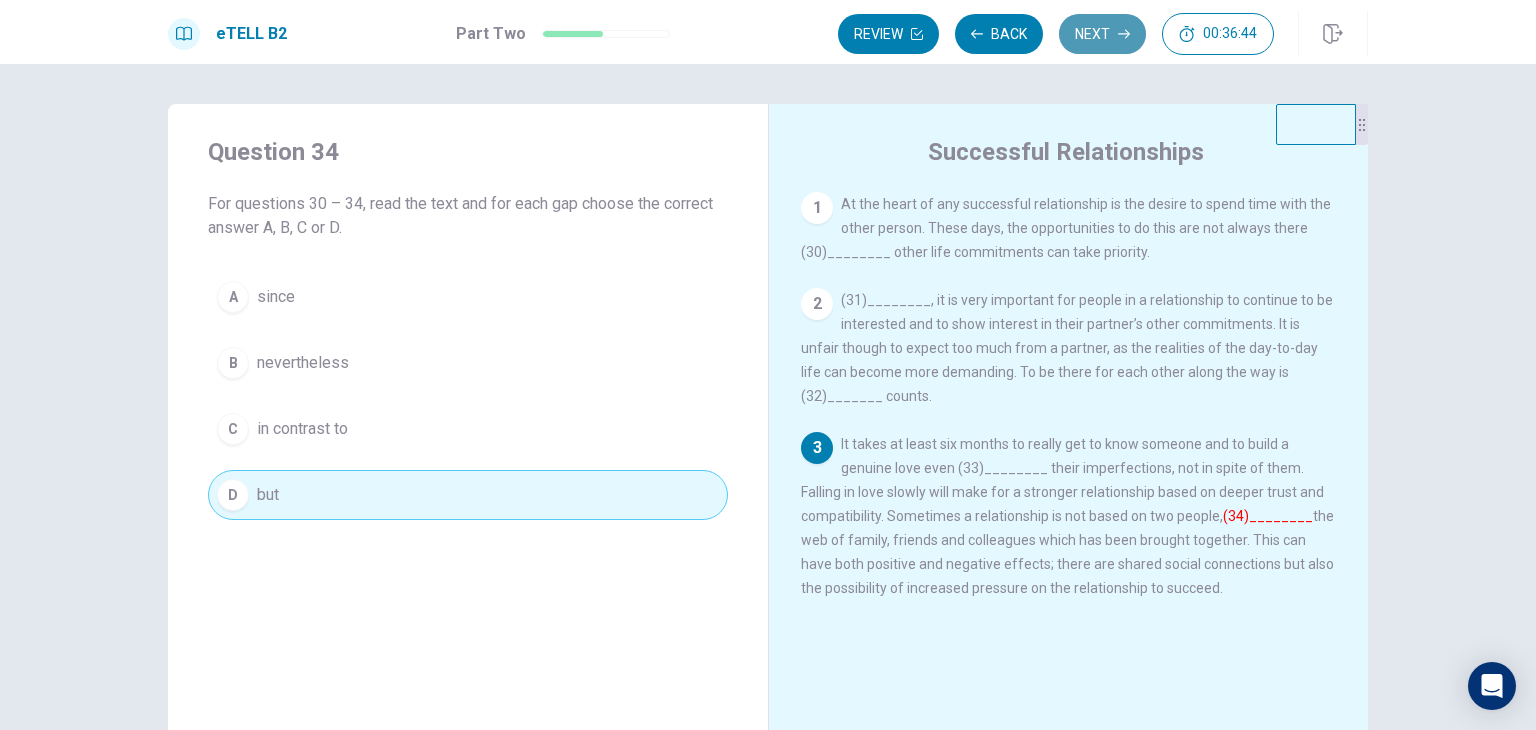 click on "Next" at bounding box center (1102, 34) 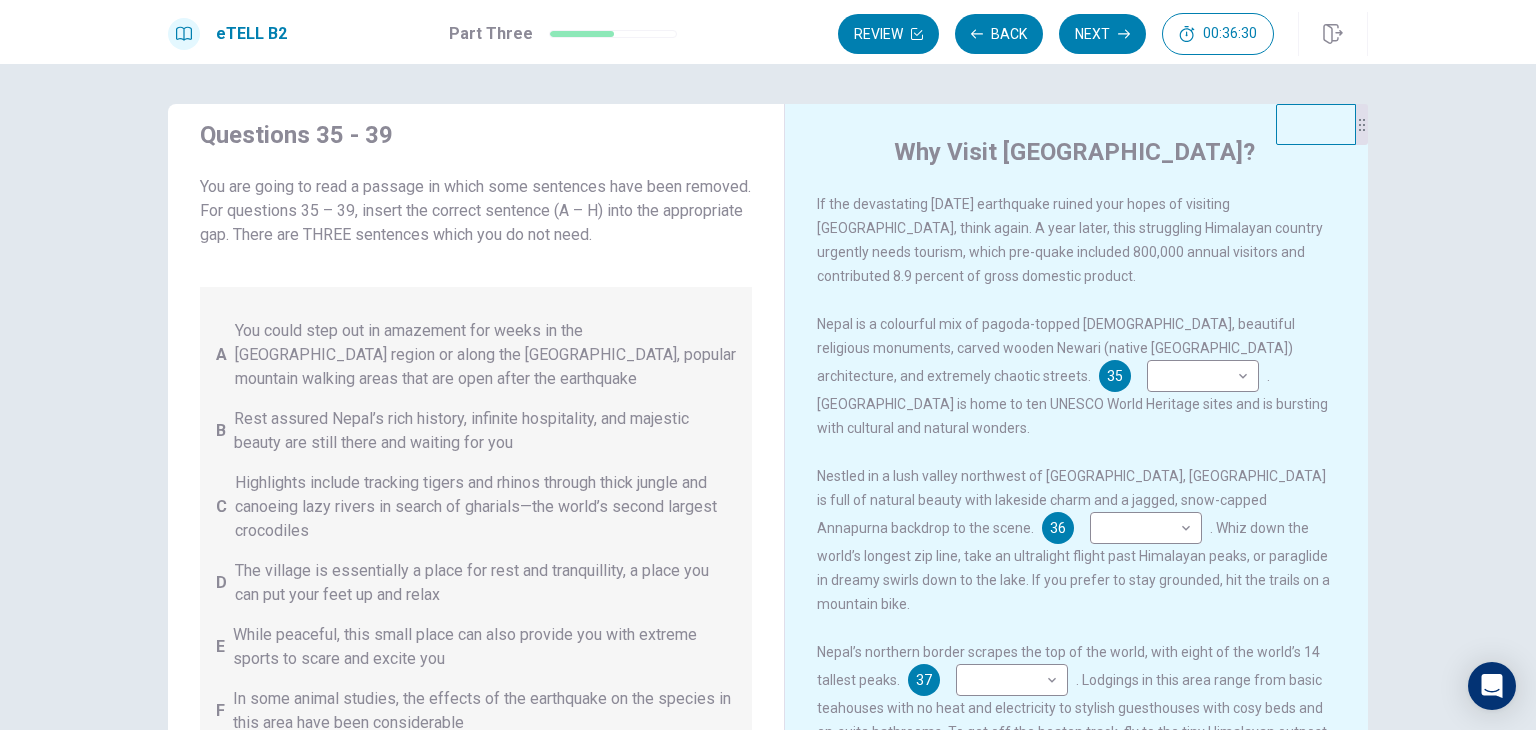 scroll, scrollTop: 20, scrollLeft: 0, axis: vertical 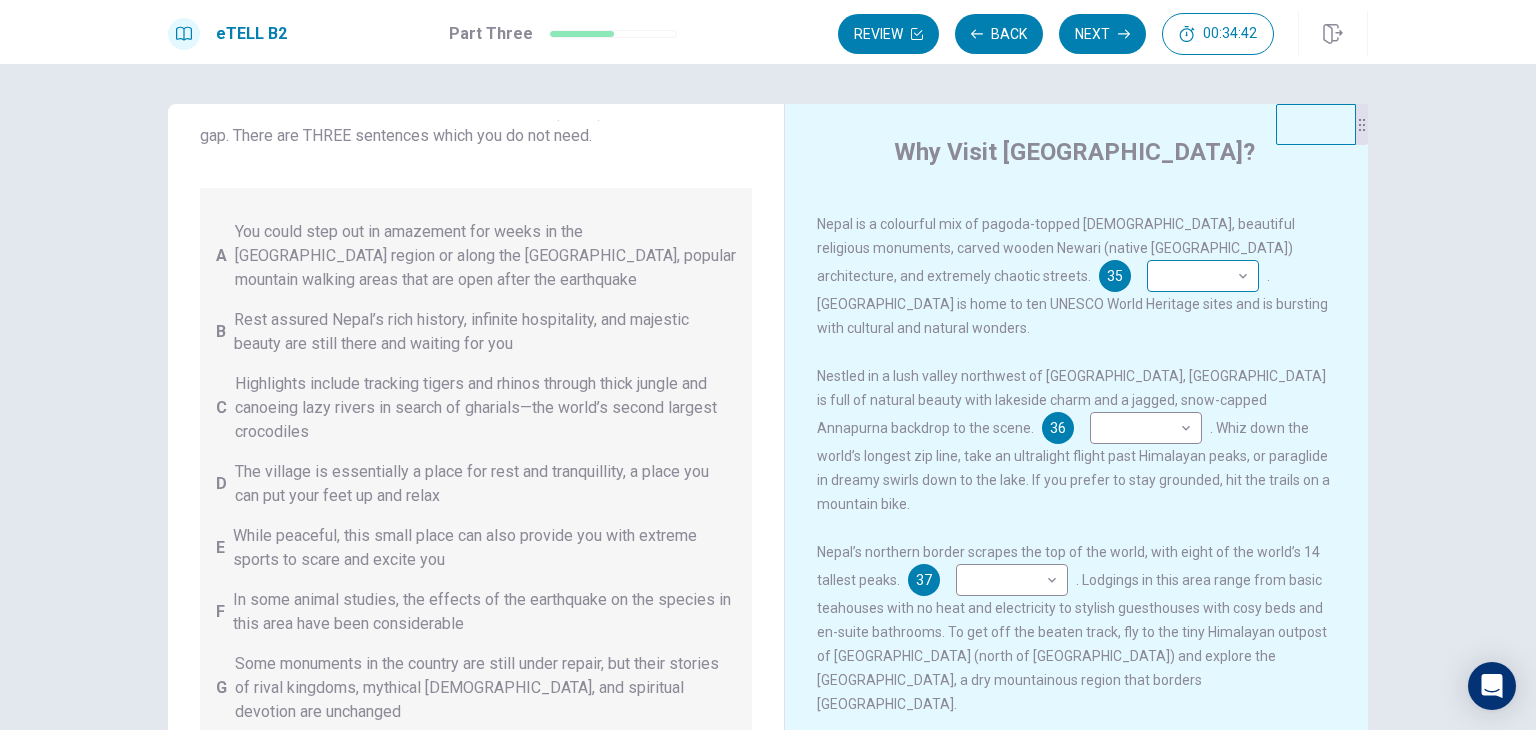 click on "This site uses cookies, as explained in our  Privacy Policy . If you agree to the use of cookies, please click the Accept button and continue to browse our site.   Privacy Policy Accept   eTELL B2 Part Three Review Back Next 00:34:42 Question 15 - 19 of 30 00:34:42 Review Back Next Questions 35 - 39 You are going to read a passage in which some sentences have been  removed. For questions 35 – 39, insert the correct sentence (A – H) into the  appropriate gap. There are THREE sentences which you do not need. A You could step out in amazement for weeks in the [GEOGRAPHIC_DATA] region or along the [GEOGRAPHIC_DATA], popular mountain walking areas that are open after the earthquake B Rest assured Nepal’s rich history, infinite hospitality, and majestic beauty are still there and waiting for you C Highlights include tracking tigers and rhinos through thick jungle and canoeing lazy rivers in search of gharials—the world’s second largest crocodiles D E F G H Why Visit [GEOGRAPHIC_DATA]? 35 ​ ​ 36 ​ ​ 37 ​ ​ 38 ​" at bounding box center [768, 365] 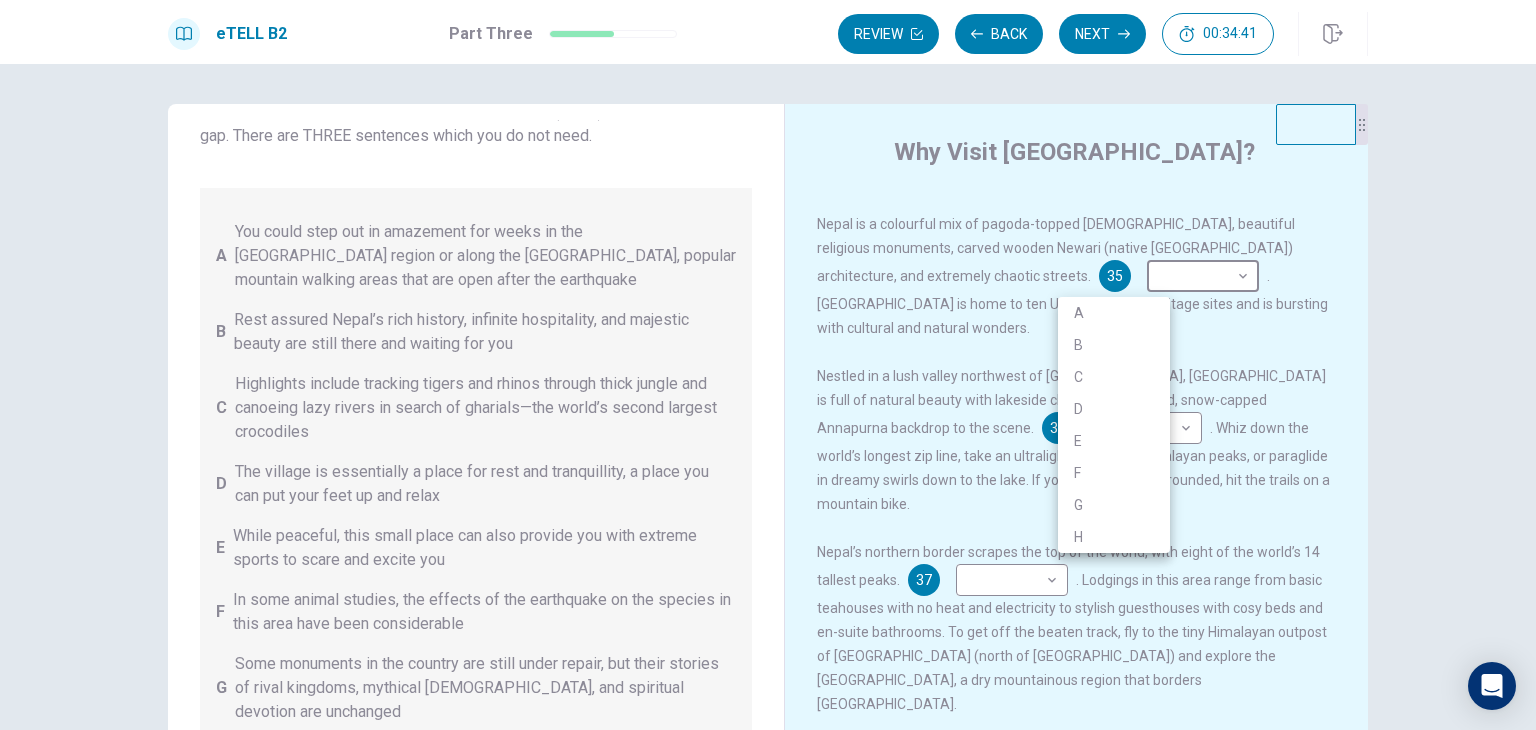 click on "B" at bounding box center (1114, 345) 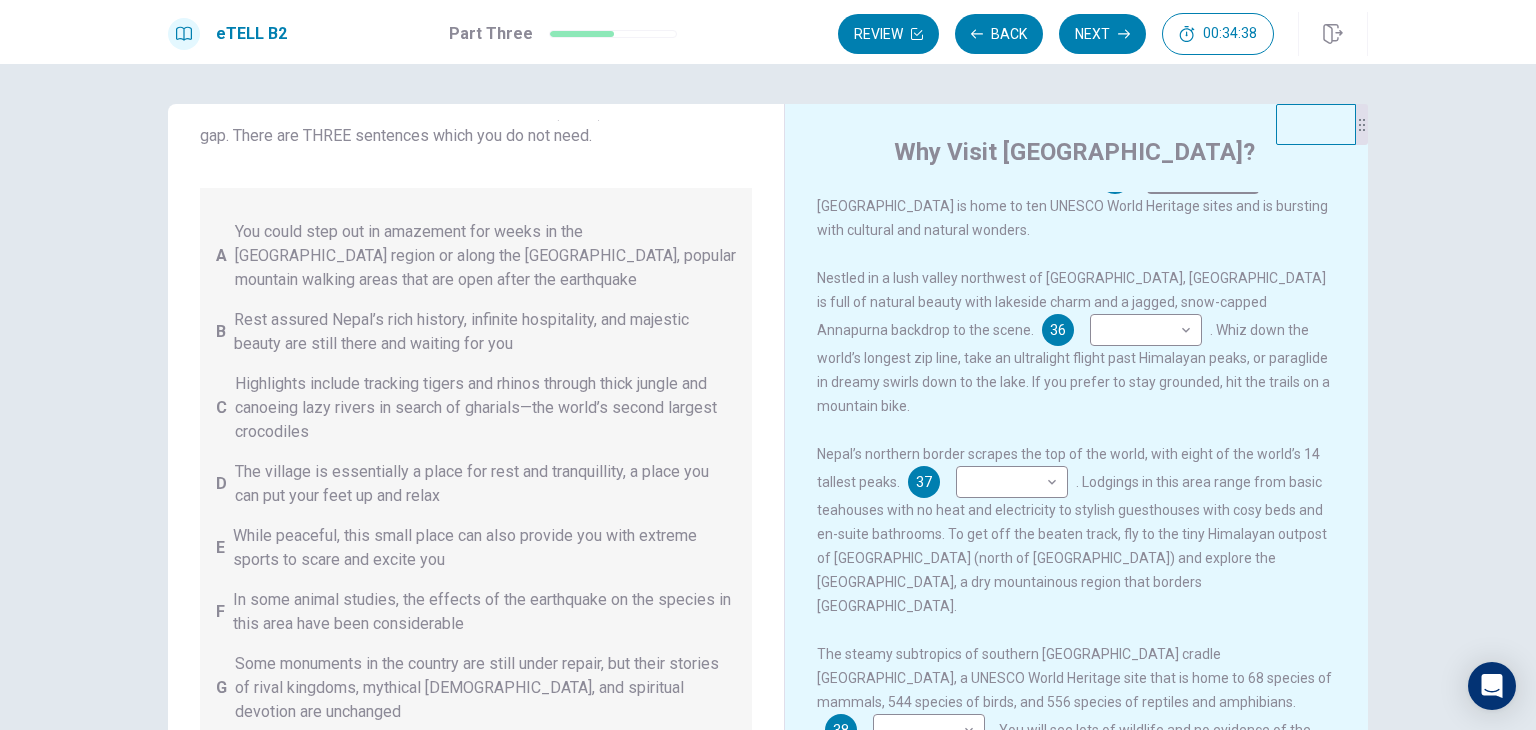 scroll, scrollTop: 200, scrollLeft: 0, axis: vertical 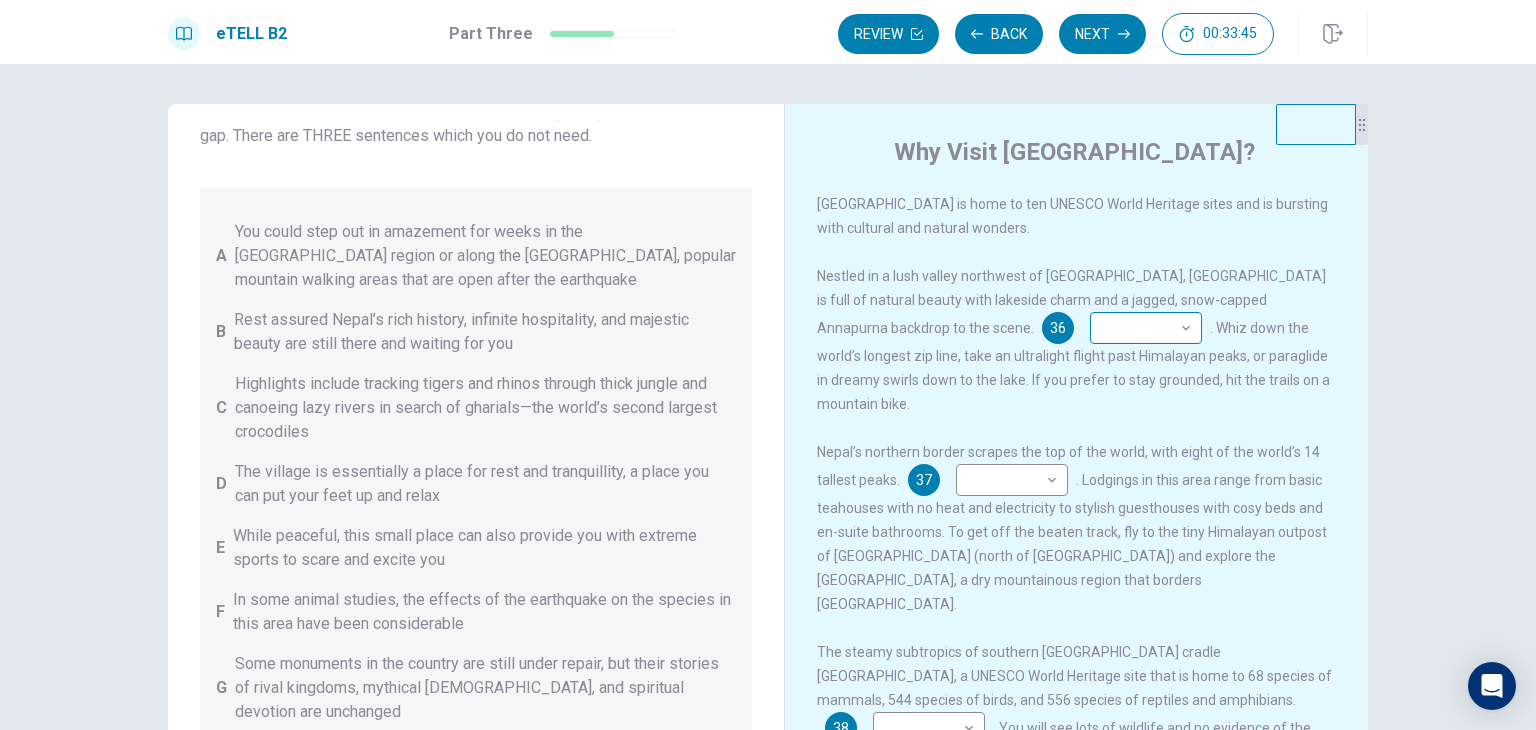 click on "This site uses cookies, as explained in our  Privacy Policy . If you agree to the use of cookies, please click the Accept button and continue to browse our site.   Privacy Policy Accept   eTELL B2 Part Three Review Back Next 00:33:45 Question 15 - 19 of 30 00:33:45 Review Back Next Questions 35 - 39 You are going to read a passage in which some sentences have been  removed. For questions 35 – 39, insert the correct sentence (A – H) into the  appropriate gap. There are THREE sentences which you do not need. A You could step out in amazement for weeks in the [GEOGRAPHIC_DATA] region or along the [GEOGRAPHIC_DATA], popular mountain walking areas that are open after the earthquake B Rest assured Nepal’s rich history, infinite hospitality, and majestic beauty are still there and waiting for you C Highlights include tracking tigers and rhinos through thick jungle and canoeing lazy rivers in search of gharials—the world’s second largest crocodiles D E F G H Why Visit [GEOGRAPHIC_DATA]? 35 B * ​ 36 ​ ​ 37 ​ ​ 38 ​" at bounding box center [768, 365] 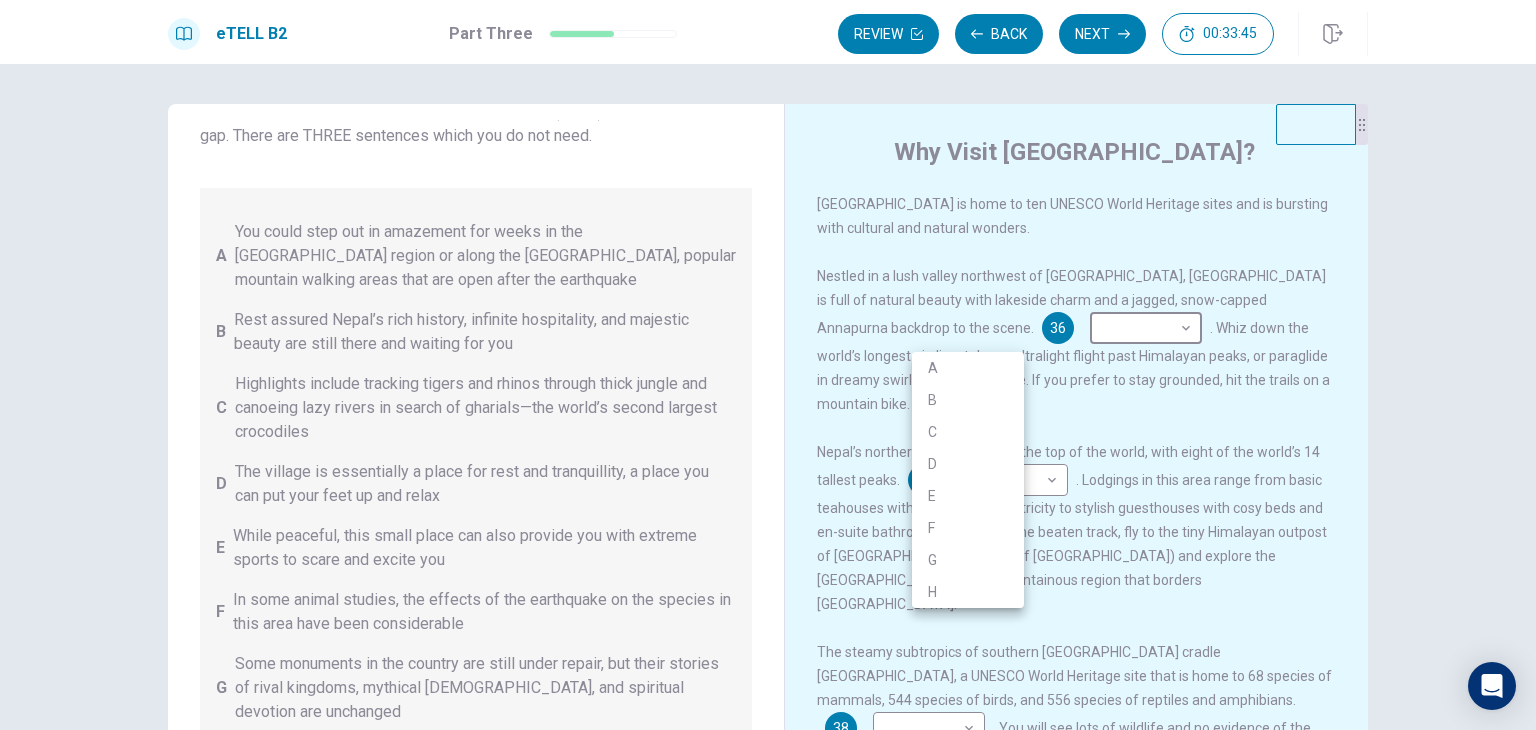 click on "A" at bounding box center (968, 368) 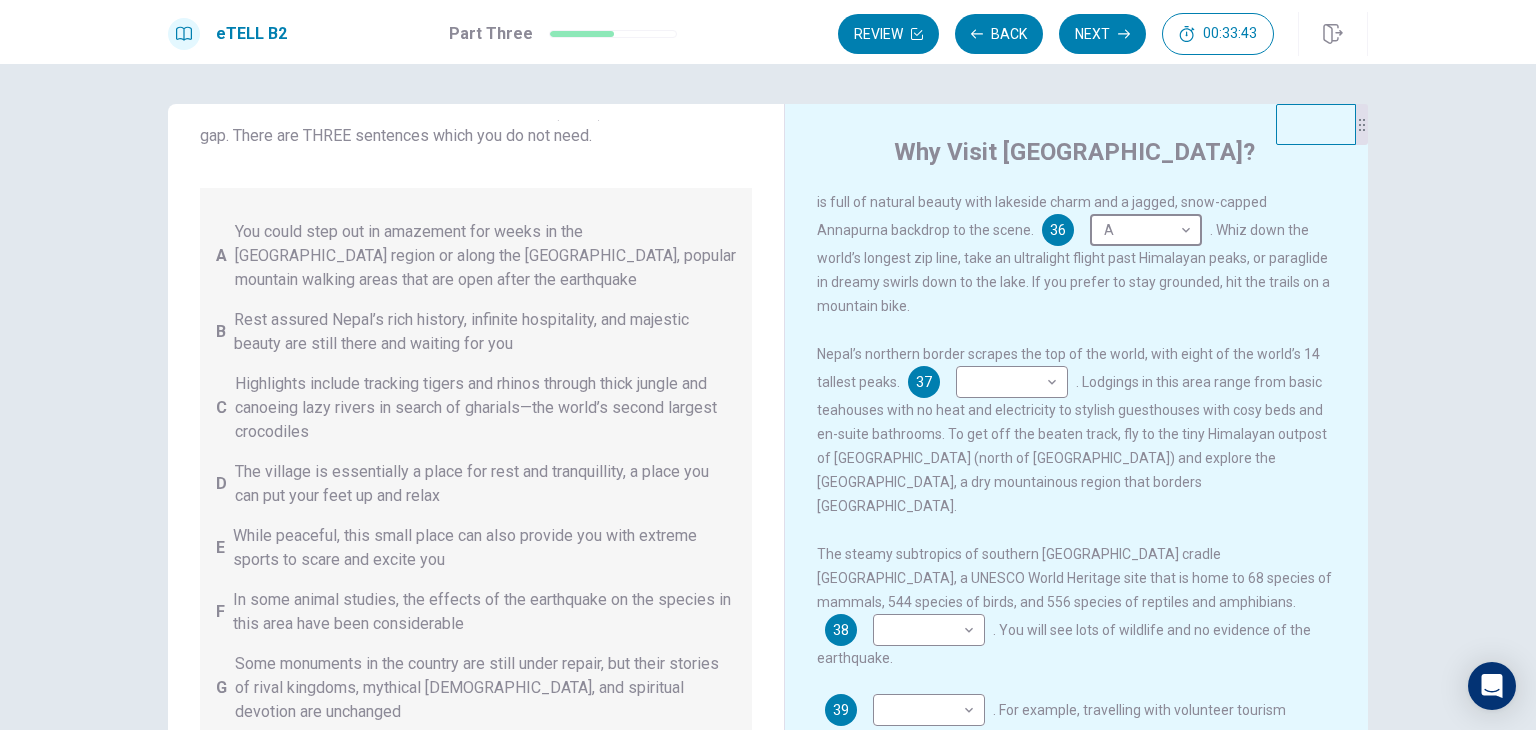 scroll, scrollTop: 300, scrollLeft: 0, axis: vertical 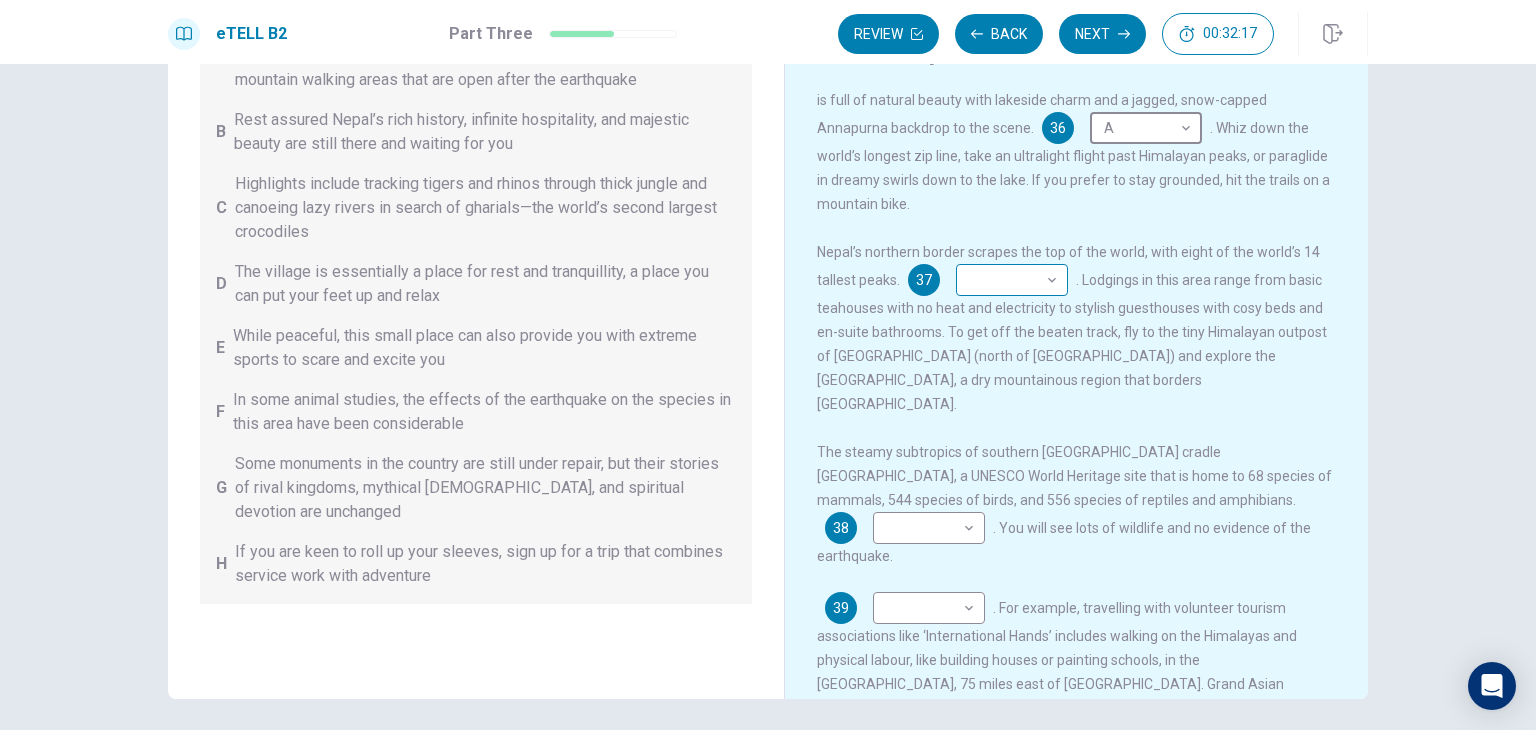 click on "This site uses cookies, as explained in our  Privacy Policy . If you agree to the use of cookies, please click the Accept button and continue to browse our site.   Privacy Policy Accept   eTELL B2 Part Three Review Back Next 00:32:17 Question 15 - 19 of 30 00:32:17 Review Back Next Questions 35 - 39 You are going to read a passage in which some sentences have been  removed. For questions 35 – 39, insert the correct sentence (A – H) into the  appropriate gap. There are THREE sentences which you do not need. A You could step out in amazement for weeks in the [GEOGRAPHIC_DATA] region or along the [GEOGRAPHIC_DATA], popular mountain walking areas that are open after the earthquake B Rest assured Nepal’s rich history, infinite hospitality, and majestic beauty are still there and waiting for you C Highlights include tracking tigers and rhinos through thick jungle and canoeing lazy rivers in search of gharials—the world’s second largest crocodiles D E F G H Why Visit [GEOGRAPHIC_DATA]? 35 B * ​ 36 A * ​ 37 ​ ​ 38 ​" at bounding box center (768, 365) 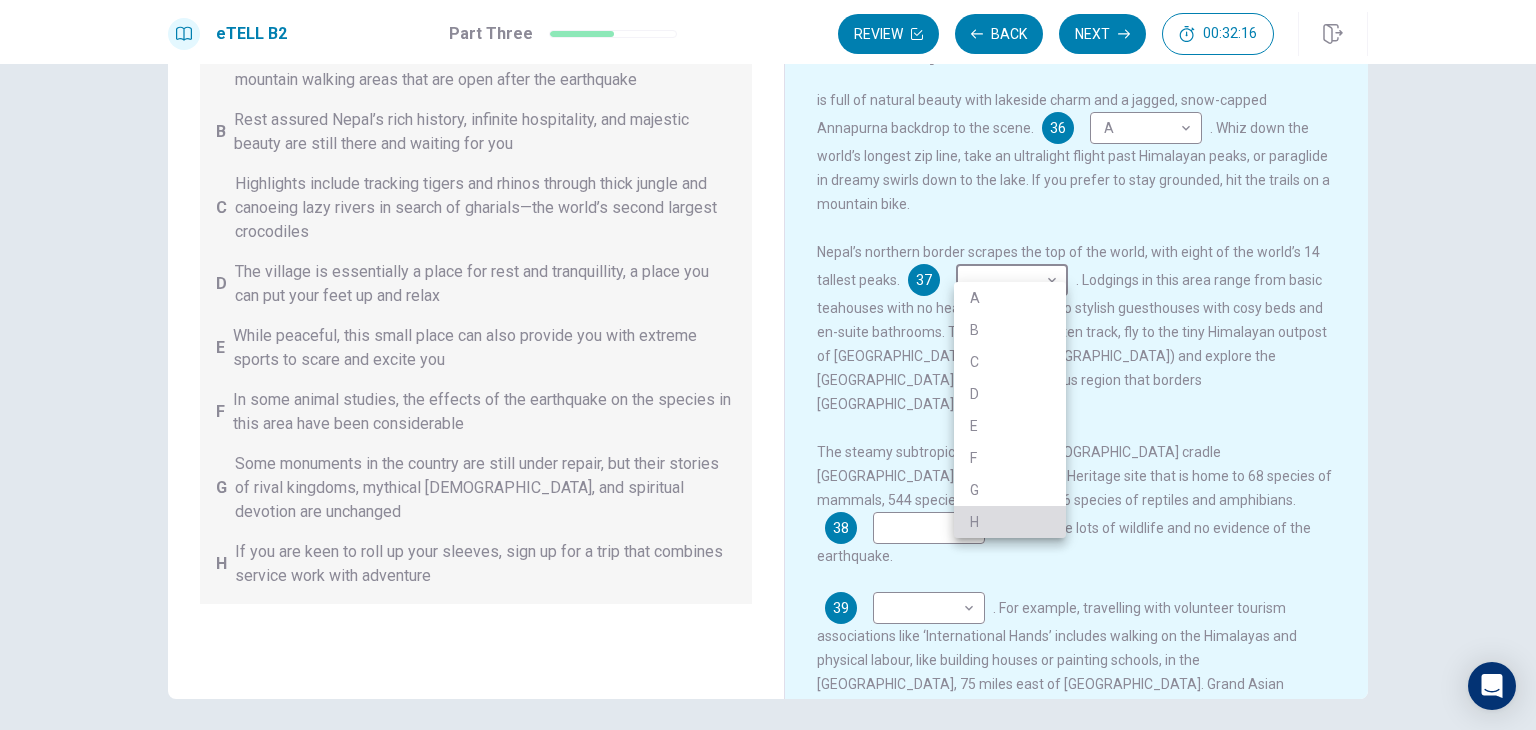 click on "H" at bounding box center [1010, 522] 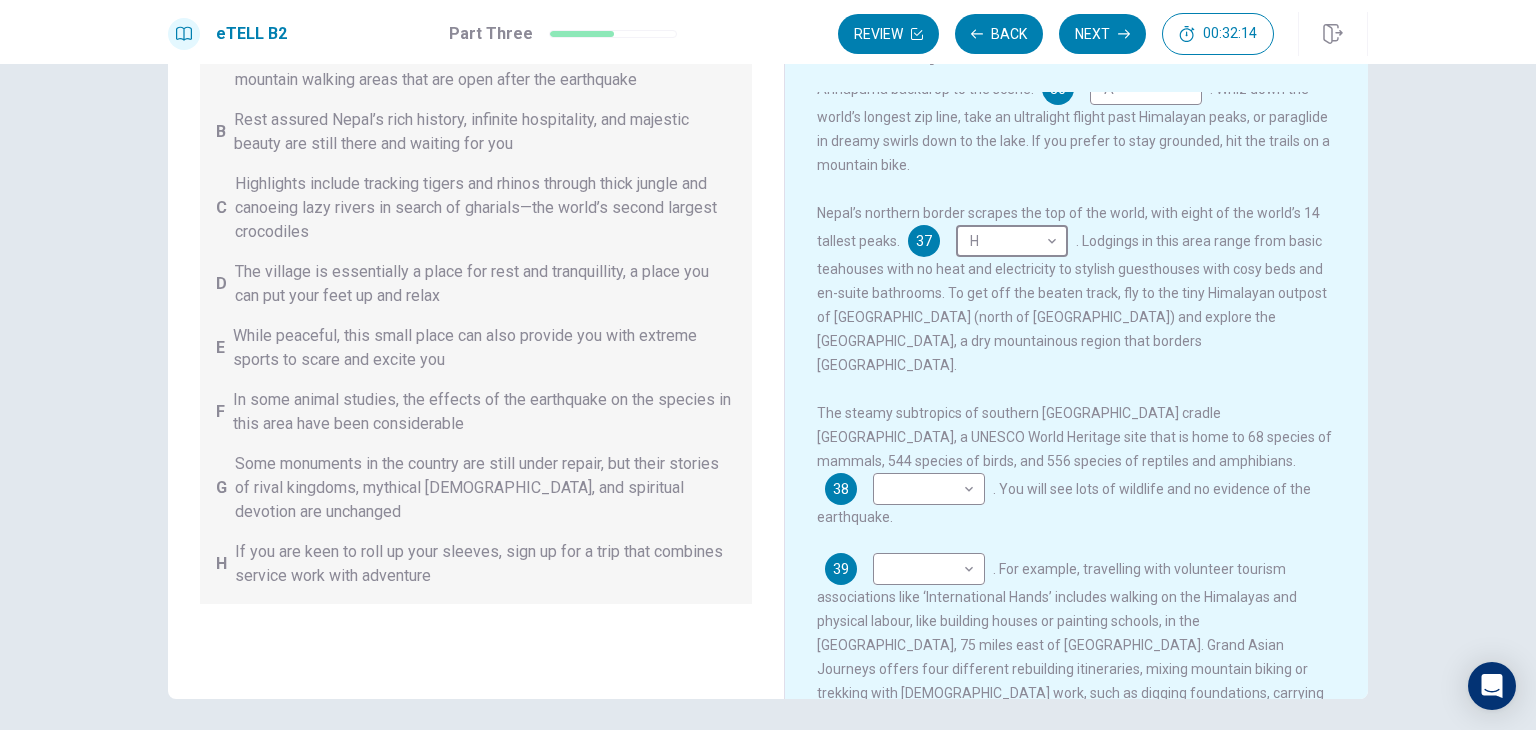 scroll, scrollTop: 341, scrollLeft: 0, axis: vertical 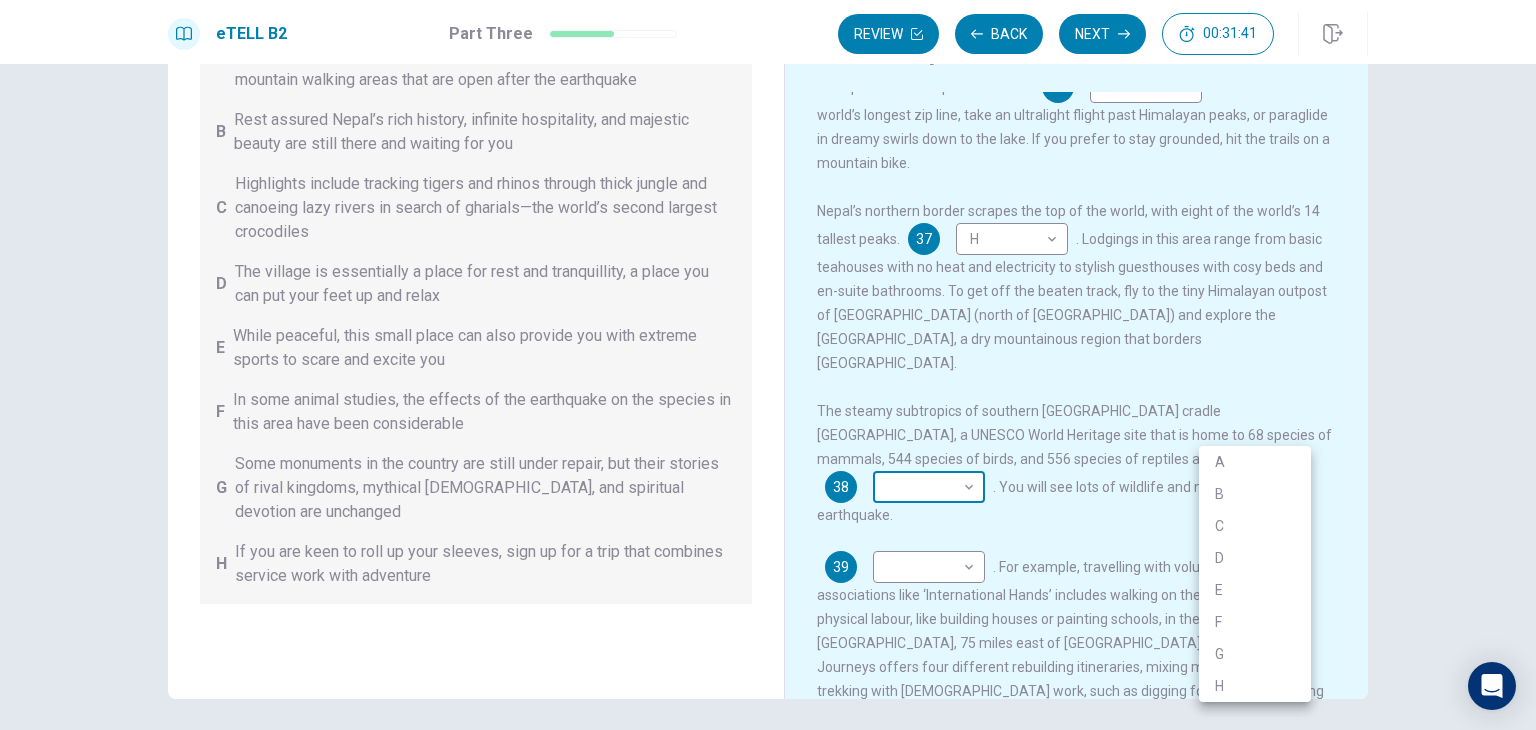 click on "This site uses cookies, as explained in our  Privacy Policy . If you agree to the use of cookies, please click the Accept button and continue to browse our site.   Privacy Policy Accept   eTELL B2 Part Three Review Back Next 00:31:41 Question 15 - 19 of 30 00:31:41 Review Back Next Questions 35 - 39 You are going to read a passage in which some sentences have been  removed. For questions 35 – 39, insert the correct sentence (A – H) into the  appropriate gap. There are THREE sentences which you do not need. A You could step out in amazement for weeks in the [GEOGRAPHIC_DATA] region or along the [GEOGRAPHIC_DATA], popular mountain walking areas that are open after the earthquake B Rest assured Nepal’s rich history, infinite hospitality, and majestic beauty are still there and waiting for you C Highlights include tracking tigers and rhinos through thick jungle and canoeing lazy rivers in search of gharials—the world’s second largest crocodiles D E F G H Why Visit [GEOGRAPHIC_DATA]? 35 B * ​ 36 A * ​ 37 H * ​ 38 ​" at bounding box center [768, 365] 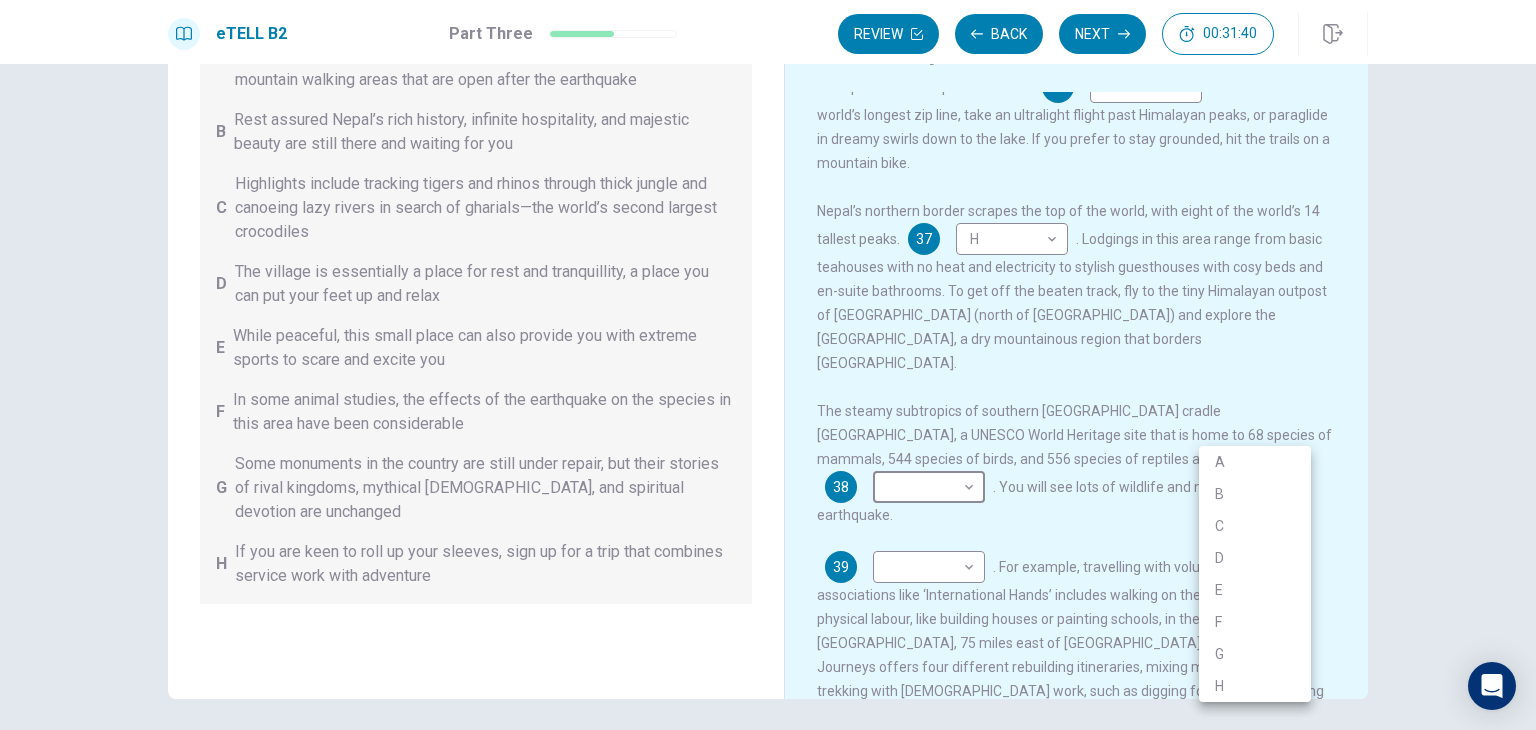 click on "C" at bounding box center [1255, 526] 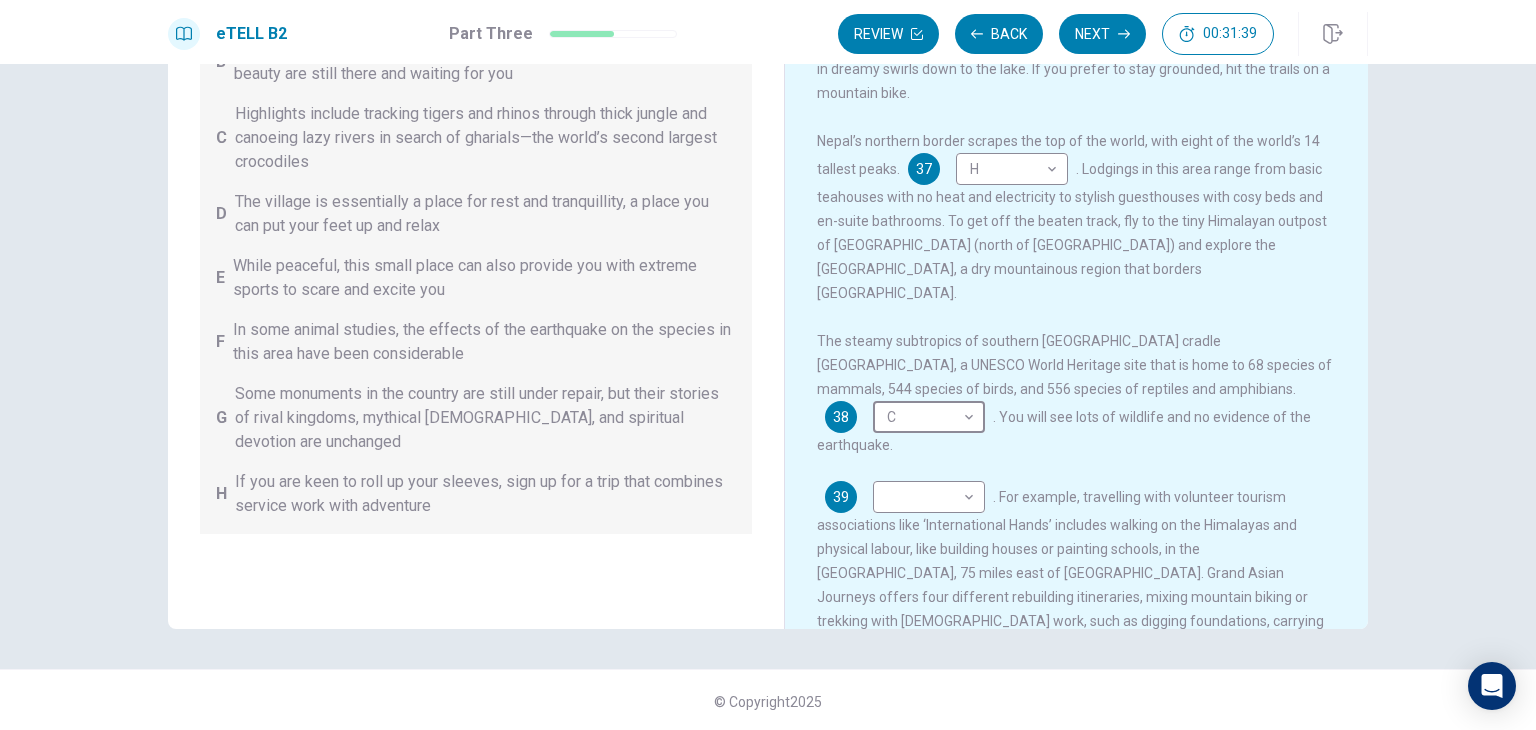scroll, scrollTop: 173, scrollLeft: 0, axis: vertical 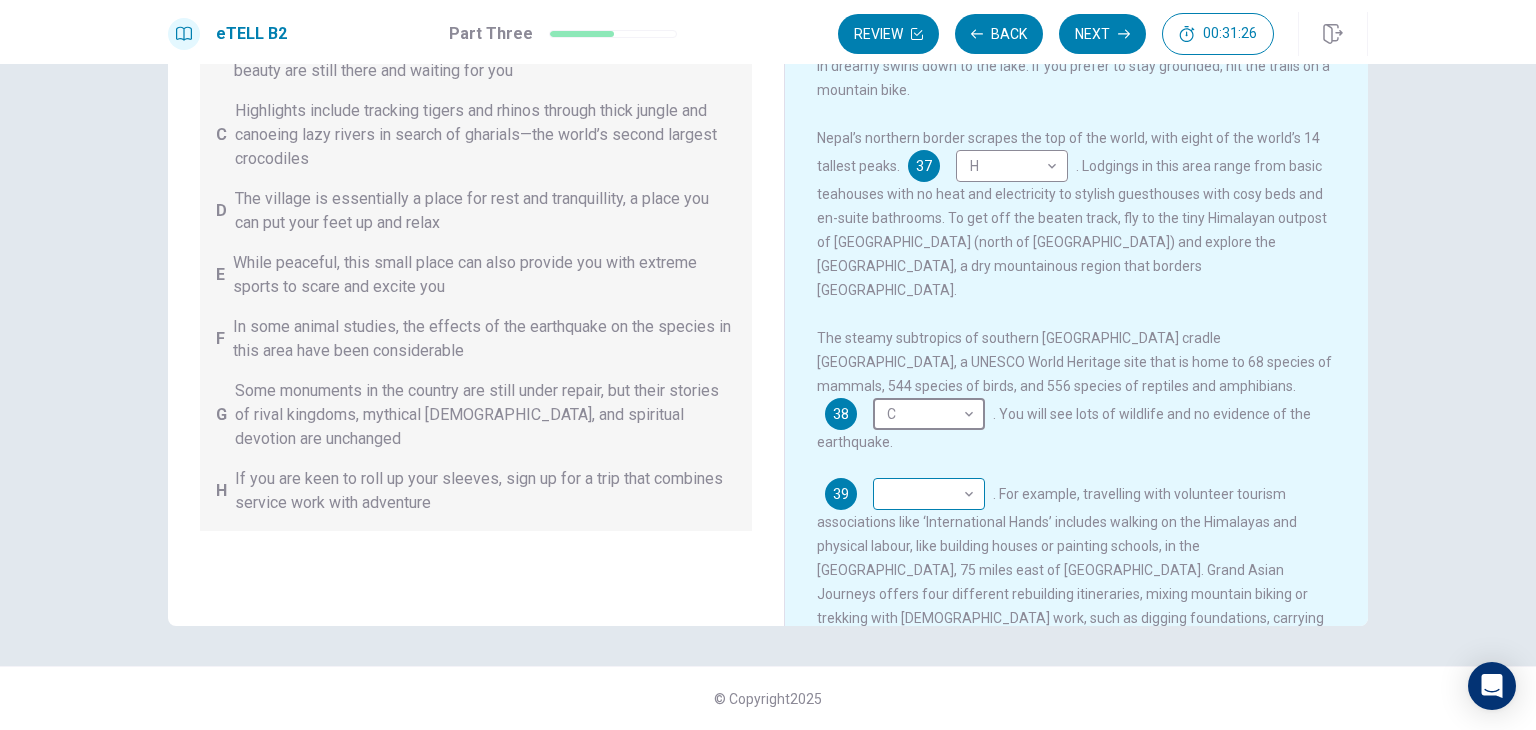 click on "This site uses cookies, as explained in our  Privacy Policy . If you agree to the use of cookies, please click the Accept button and continue to browse our site.   Privacy Policy Accept   eTELL B2 Part Three Review Back Next 00:31:26 Question 15 - 19 of 30 00:31:26 Review Back Next Questions 35 - 39 You are going to read a passage in which some sentences have been  removed. For questions 35 – 39, insert the correct sentence (A – H) into the  appropriate gap. There are THREE sentences which you do not need. A You could step out in amazement for weeks in the [GEOGRAPHIC_DATA] region or along the [GEOGRAPHIC_DATA], popular mountain walking areas that are open after the earthquake B Rest assured Nepal’s rich history, infinite hospitality, and majestic beauty are still there and waiting for you C Highlights include tracking tigers and rhinos through thick jungle and canoeing lazy rivers in search of gharials—the world’s second largest crocodiles D E F G H Why Visit [GEOGRAPHIC_DATA]? 35 B * ​ 36 A * ​ 37 H * ​ 38 C *" at bounding box center [768, 365] 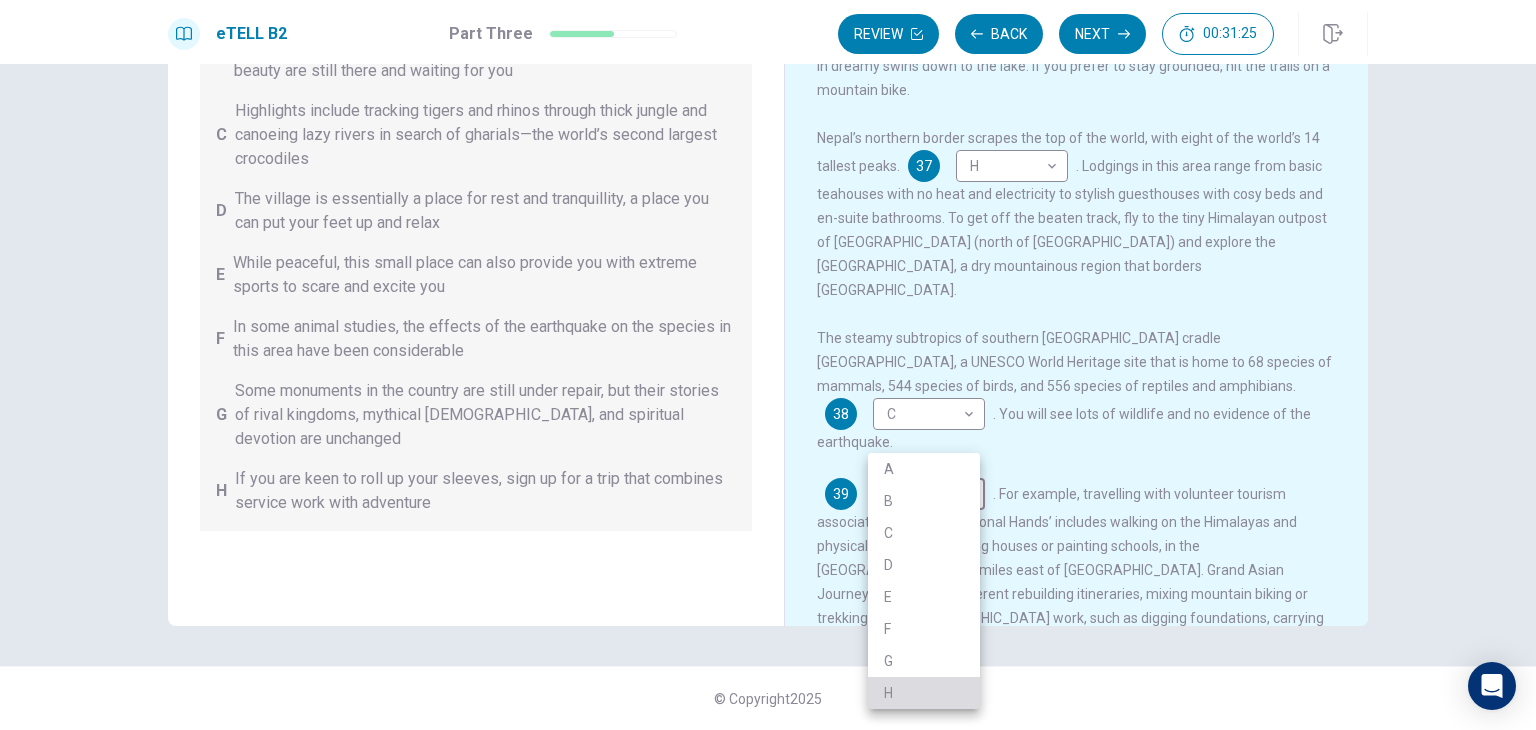 click on "H" at bounding box center (924, 693) 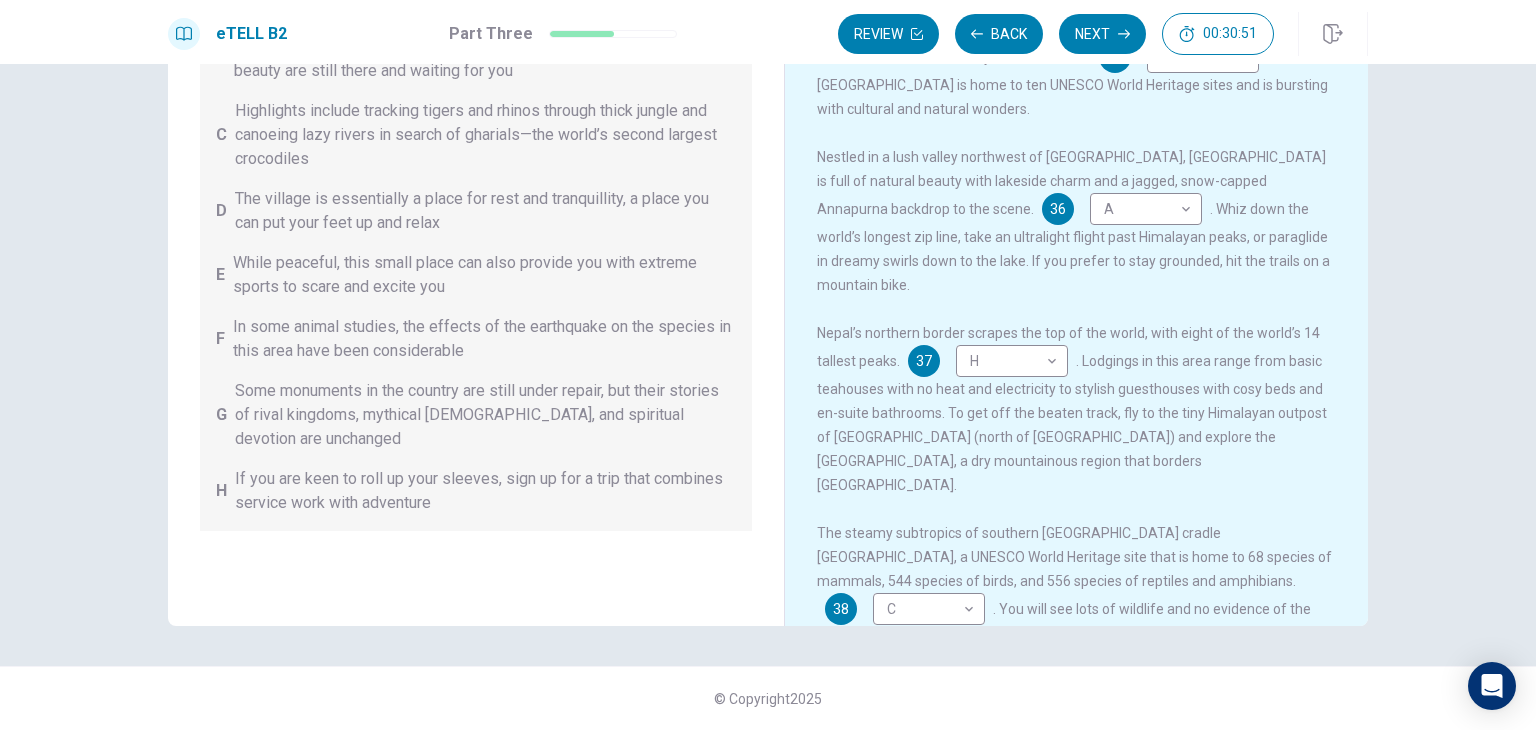 scroll, scrollTop: 141, scrollLeft: 0, axis: vertical 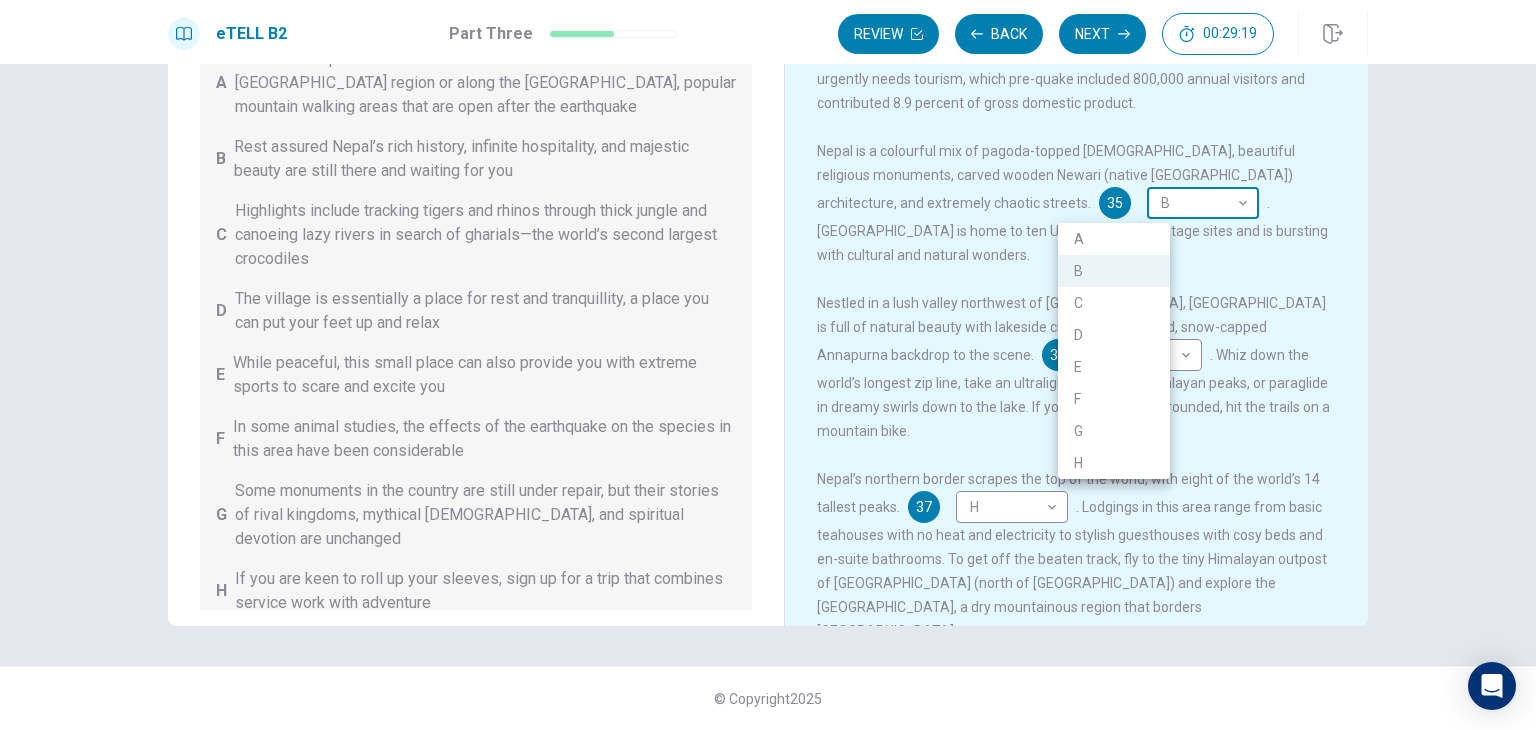 click on "This site uses cookies, as explained in our  Privacy Policy . If you agree to the use of cookies, please click the Accept button and continue to browse our site.   Privacy Policy Accept   eTELL B2 Part Three Review Back Next 00:29:19 Question 15 - 19 of 30 00:29:19 Review Back Next Questions 35 - 39 You are going to read a passage in which some sentences have been  removed. For questions 35 – 39, insert the correct sentence (A – H) into the  appropriate gap. There are THREE sentences which you do not need. A You could step out in amazement for weeks in the [GEOGRAPHIC_DATA] region or along the [GEOGRAPHIC_DATA], popular mountain walking areas that are open after the earthquake B Rest assured Nepal’s rich history, infinite hospitality, and majestic beauty are still there and waiting for you C Highlights include tracking tigers and rhinos through thick jungle and canoeing lazy rivers in search of gharials—the world’s second largest crocodiles D E F G H Why Visit [GEOGRAPHIC_DATA]? 35 B * ​ 36 A * ​ 37 H * ​ 38 C * H" at bounding box center (768, 365) 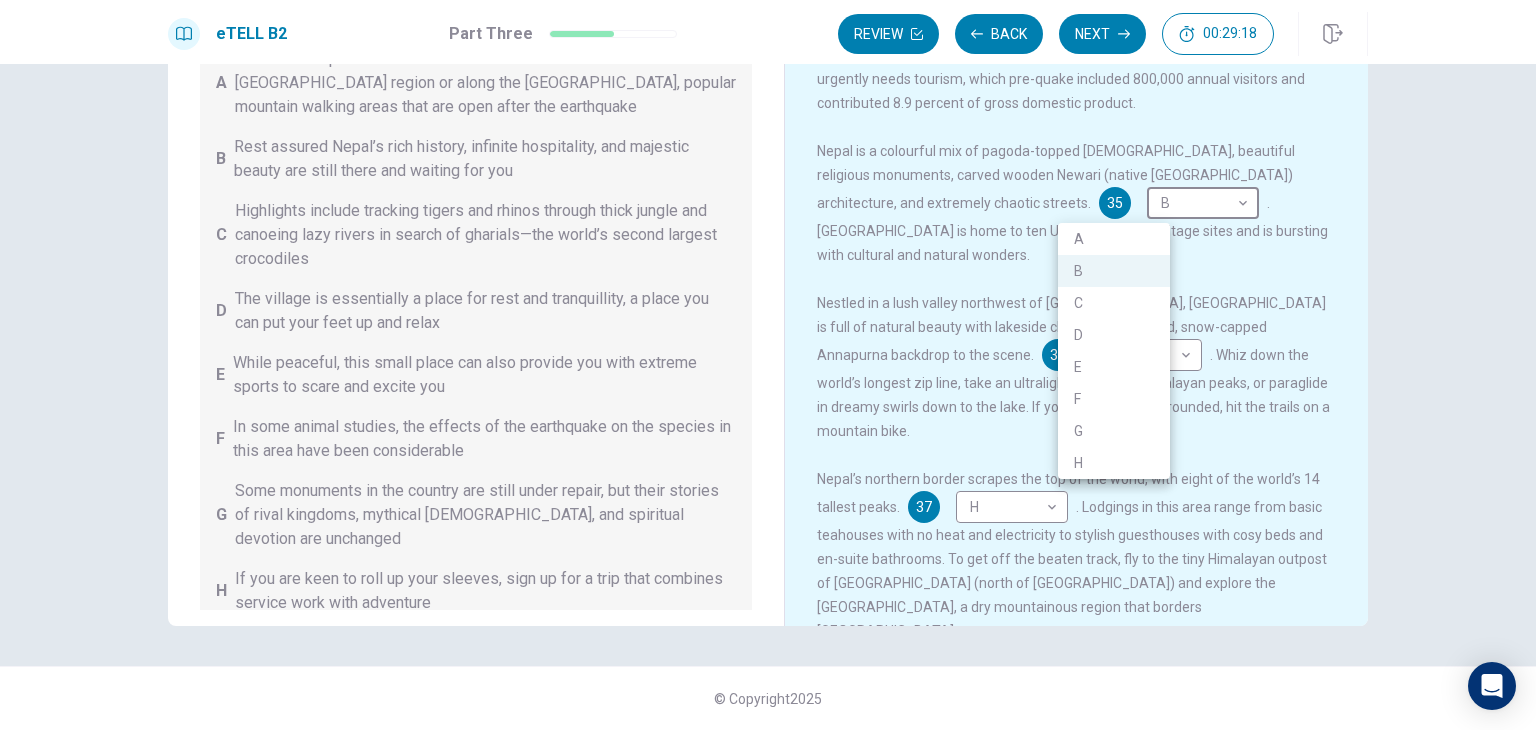 click on "G" at bounding box center [1114, 431] 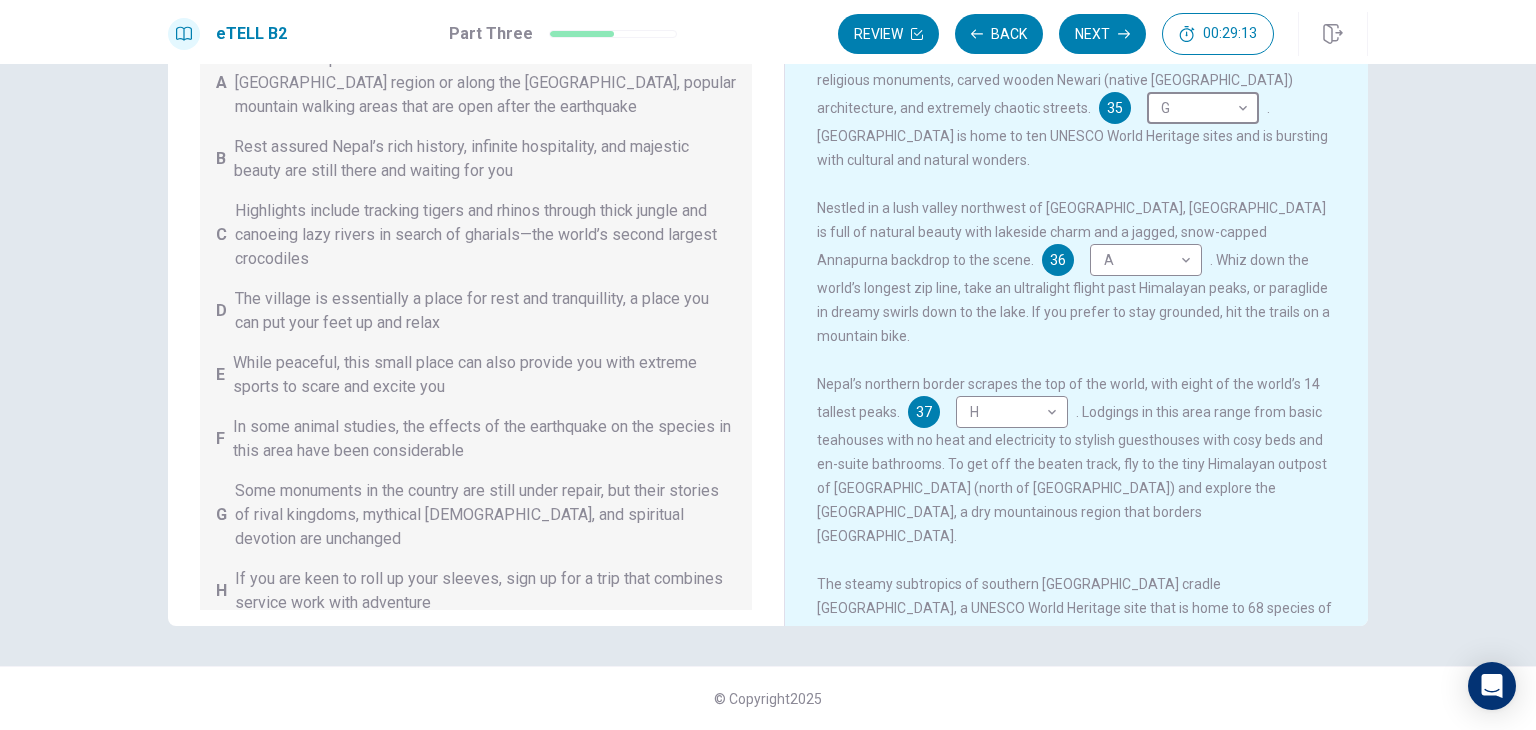 scroll, scrollTop: 100, scrollLeft: 0, axis: vertical 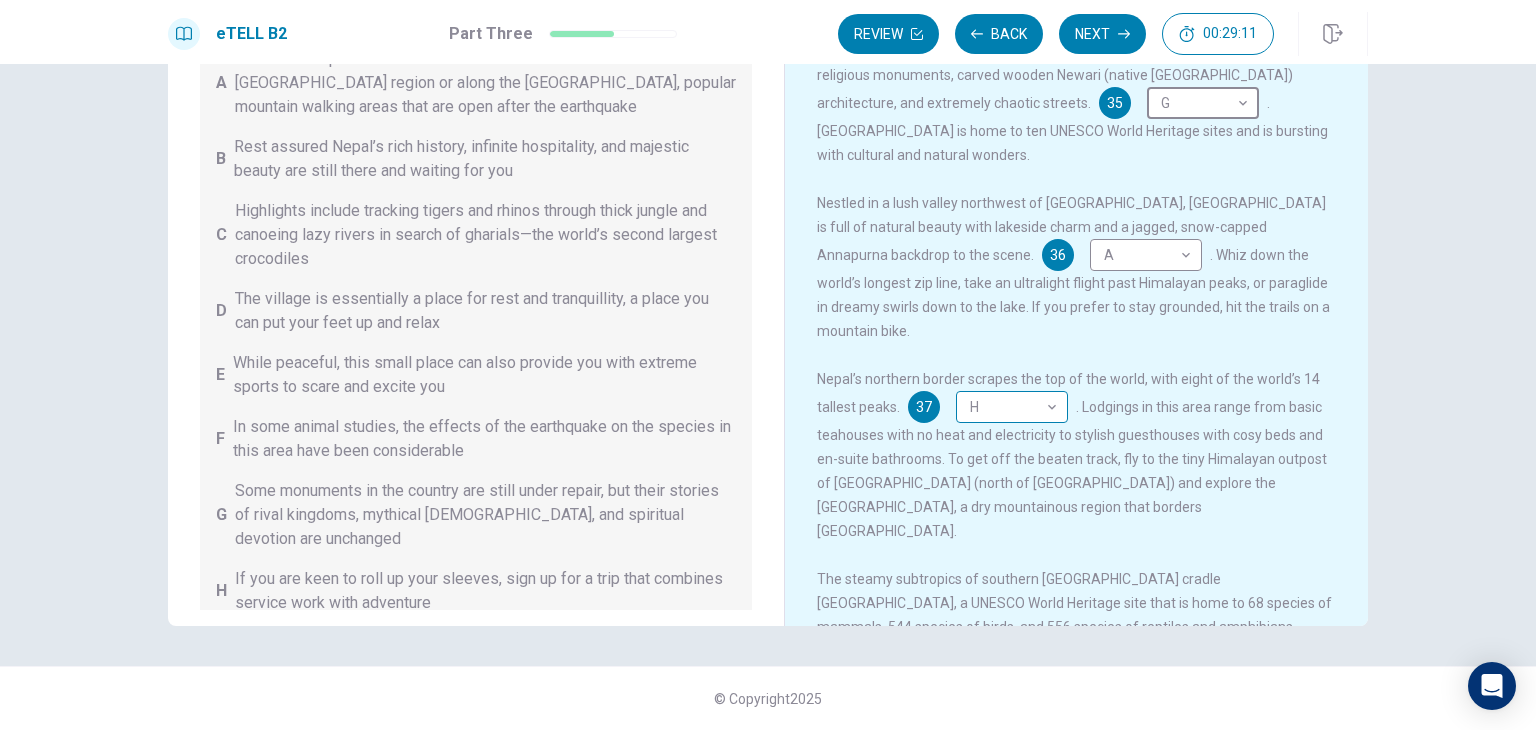 click on "This site uses cookies, as explained in our  Privacy Policy . If you agree to the use of cookies, please click the Accept button and continue to browse our site.   Privacy Policy Accept   eTELL B2 Part Three Review Back Next 00:29:11 Question 15 - 19 of 30 00:29:11 Review Back Next Questions 35 - 39 You are going to read a passage in which some sentences have been  removed. For questions 35 – 39, insert the correct sentence (A – H) into the  appropriate gap. There are THREE sentences which you do not need. A You could step out in amazement for weeks in the [GEOGRAPHIC_DATA] region or along the [GEOGRAPHIC_DATA], popular mountain walking areas that are open after the earthquake B Rest assured Nepal’s rich history, infinite hospitality, and majestic beauty are still there and waiting for you C Highlights include tracking tigers and rhinos through thick jungle and canoeing lazy rivers in search of gharials—the world’s second largest crocodiles D E F G H Why Visit [GEOGRAPHIC_DATA]? 35 G * ​ 36 A * ​ 37 H * ​ 38 C * H" at bounding box center [768, 365] 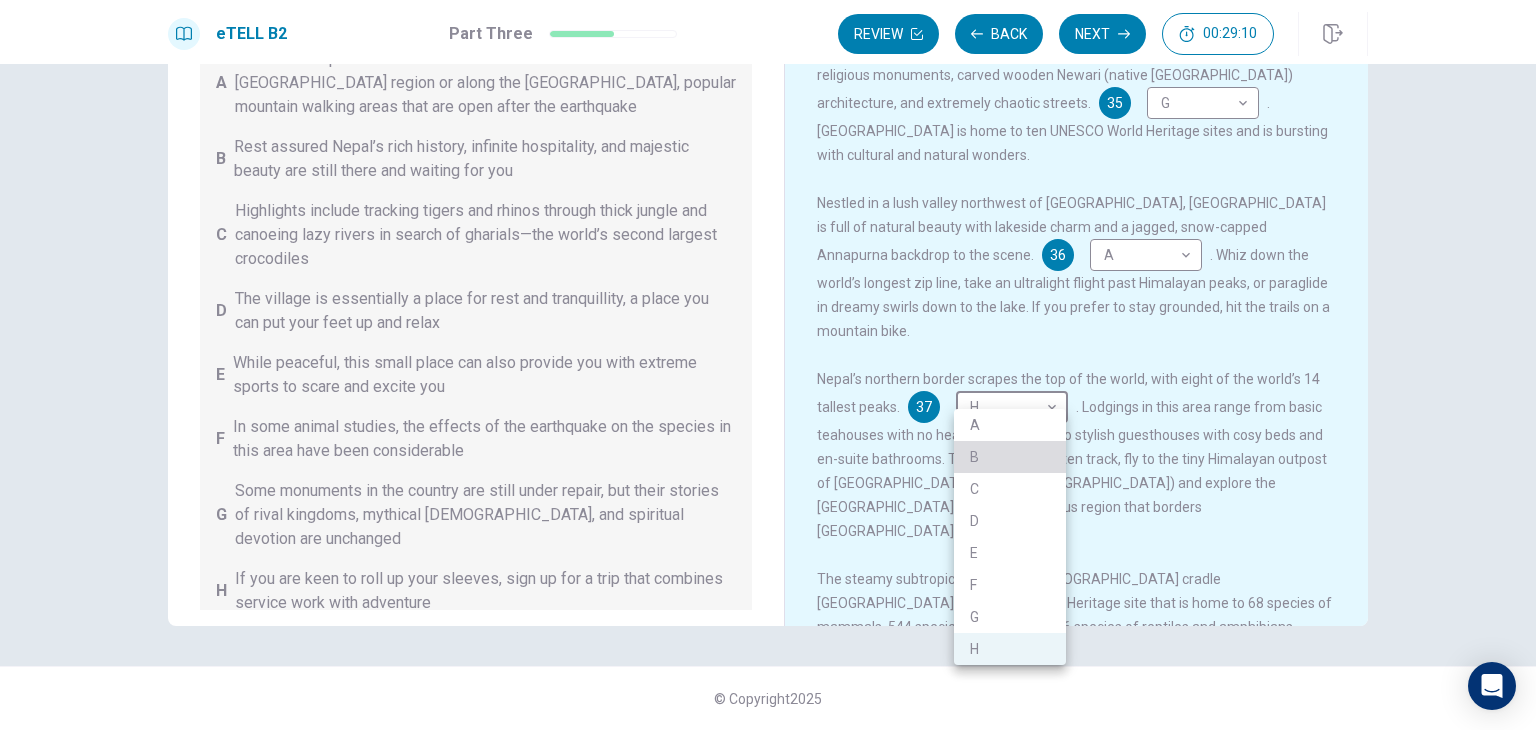 click on "B" at bounding box center [1010, 457] 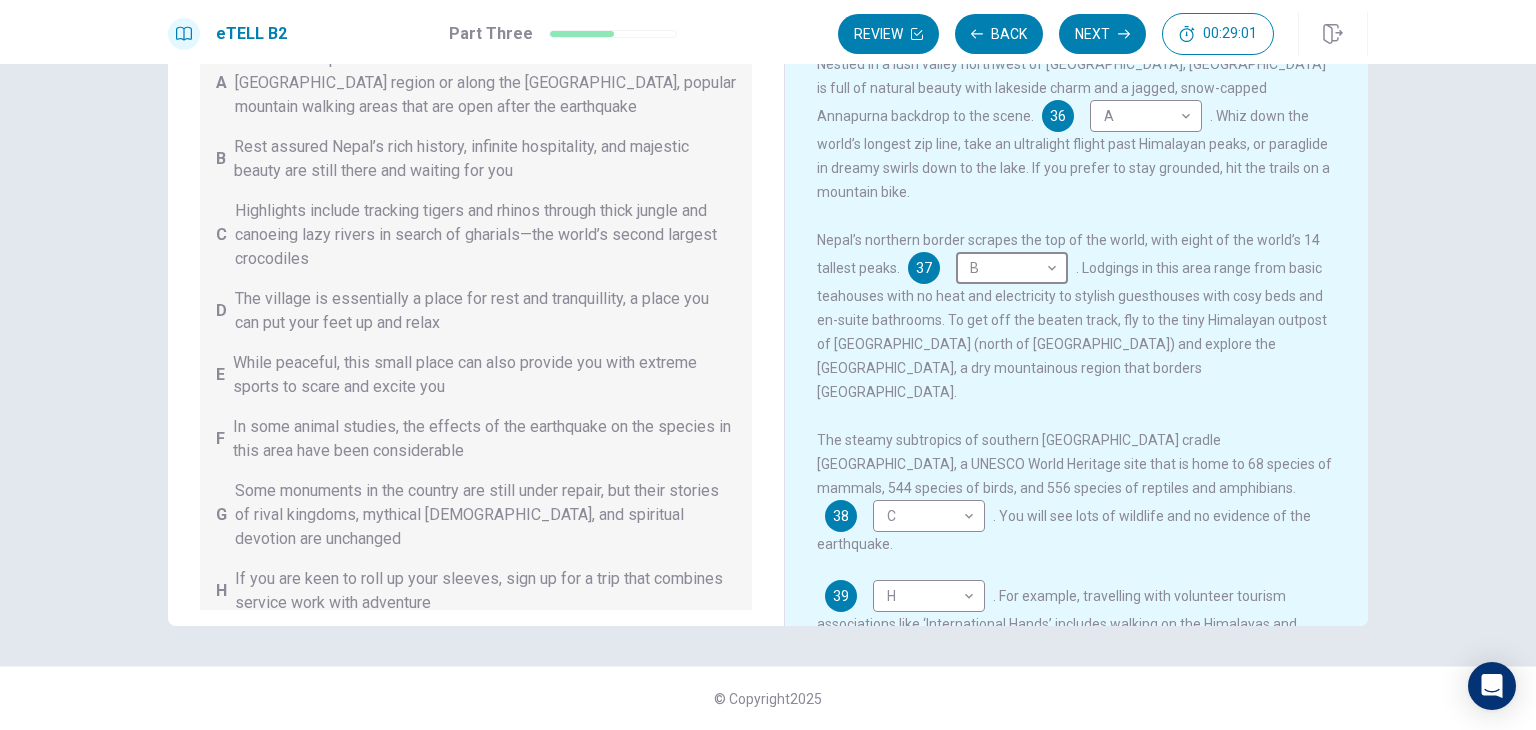 scroll, scrollTop: 341, scrollLeft: 0, axis: vertical 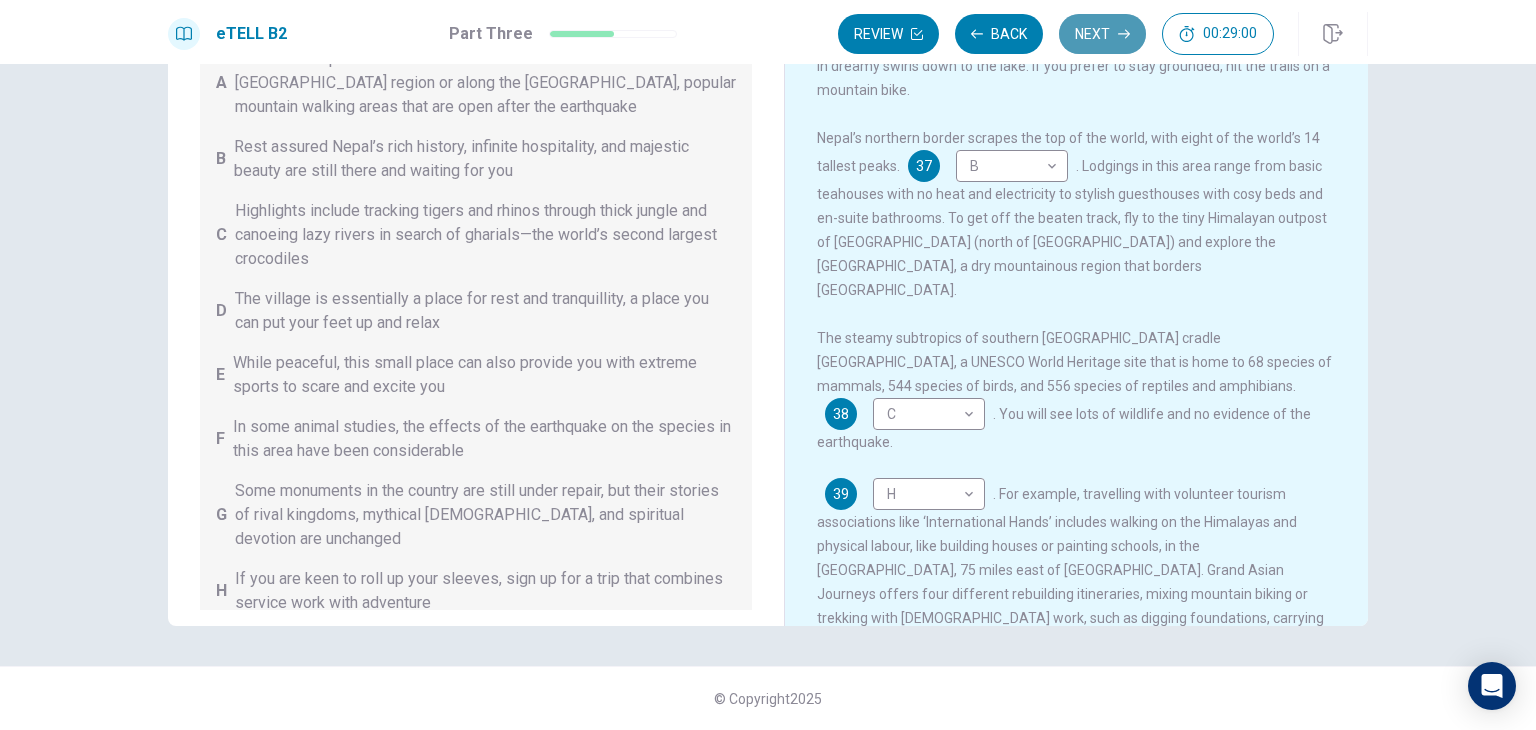 click on "Next" at bounding box center [1102, 34] 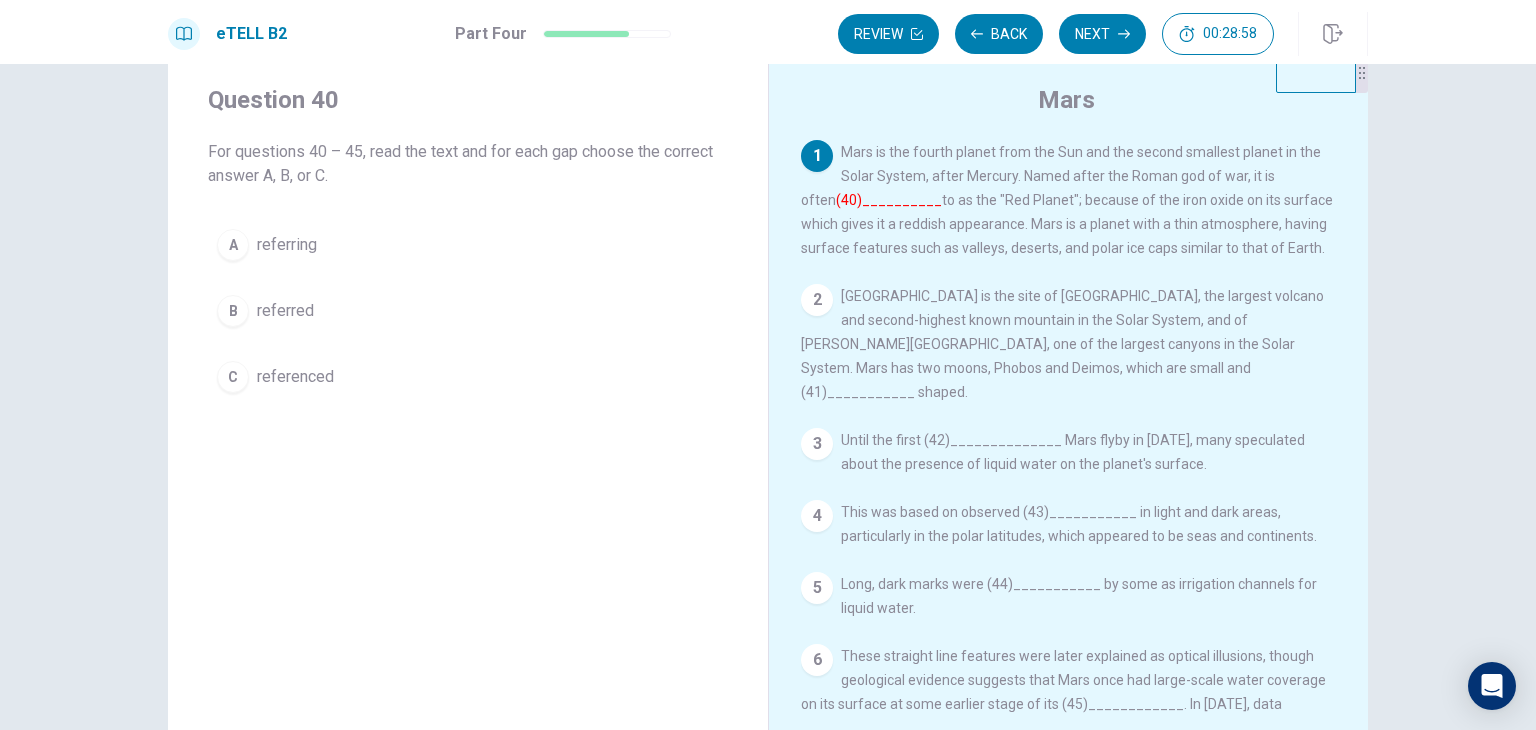 scroll, scrollTop: 0, scrollLeft: 0, axis: both 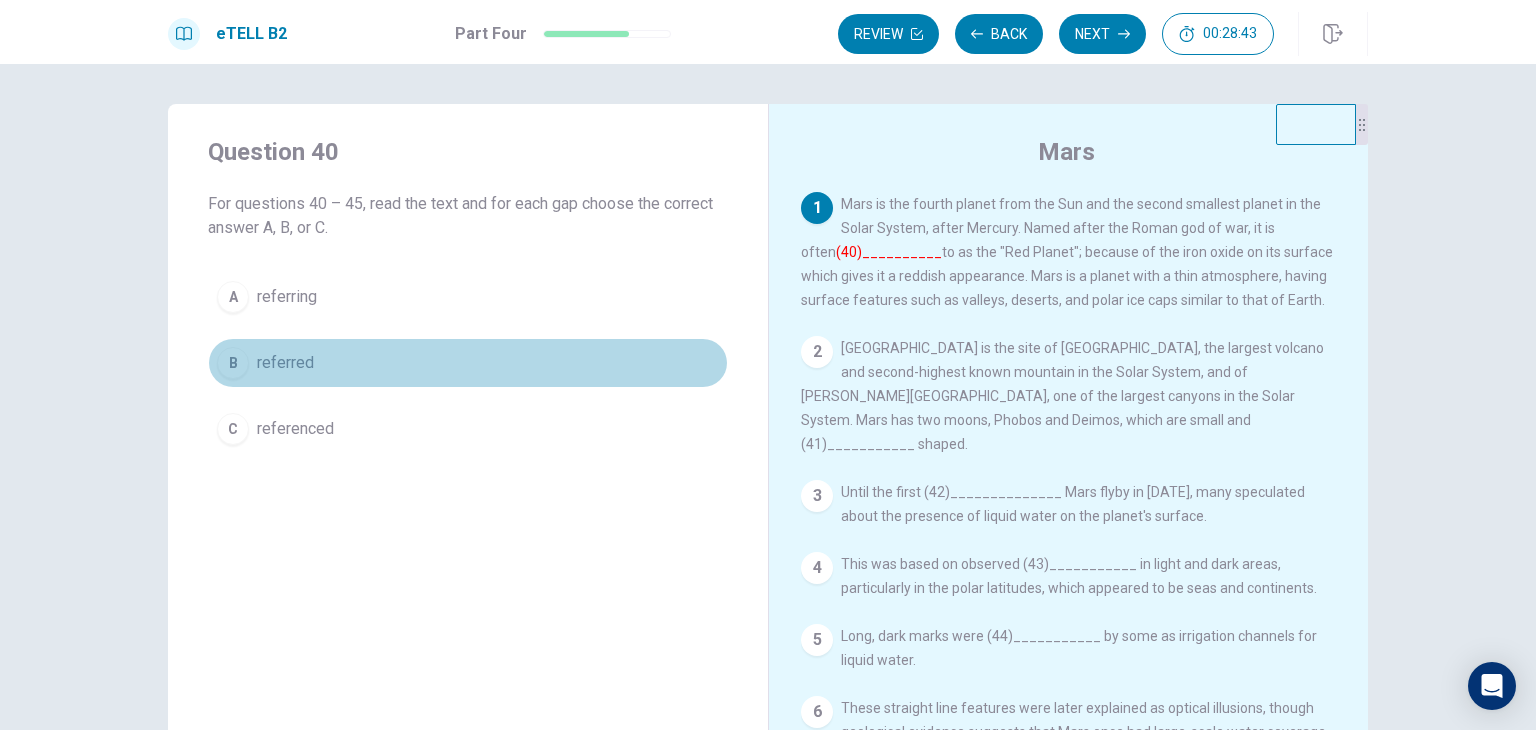 click on "B" at bounding box center (233, 363) 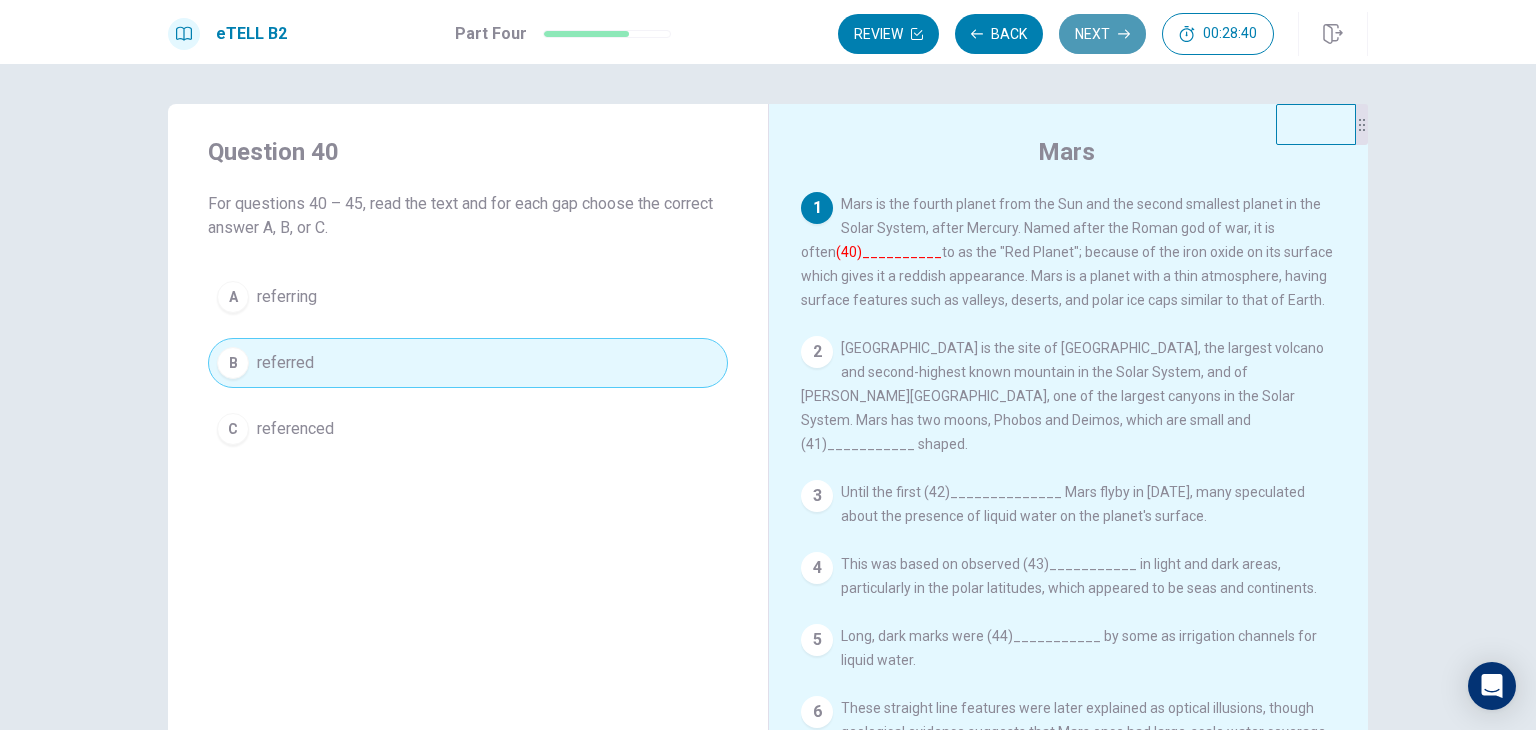 click on "Next" at bounding box center [1102, 34] 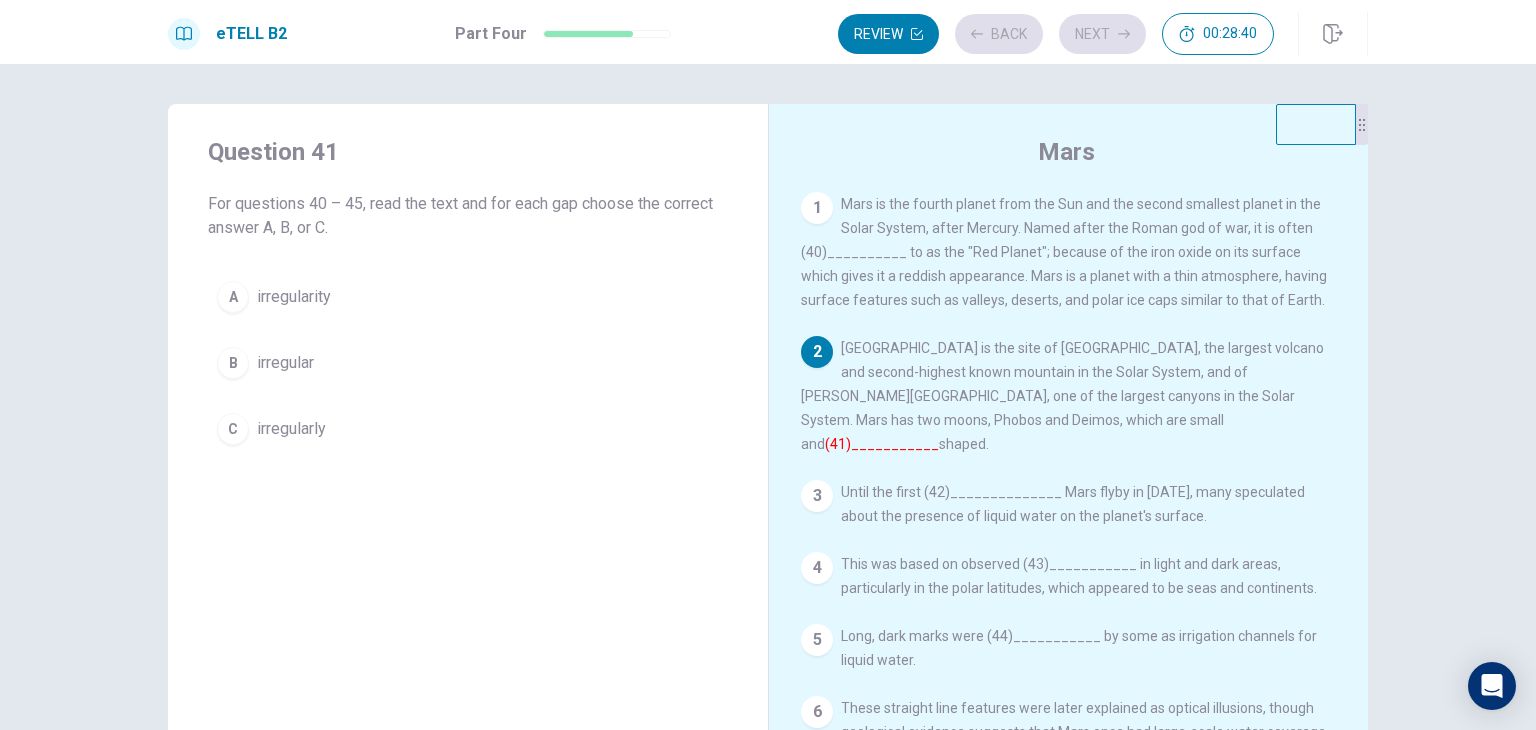 scroll, scrollTop: 89, scrollLeft: 0, axis: vertical 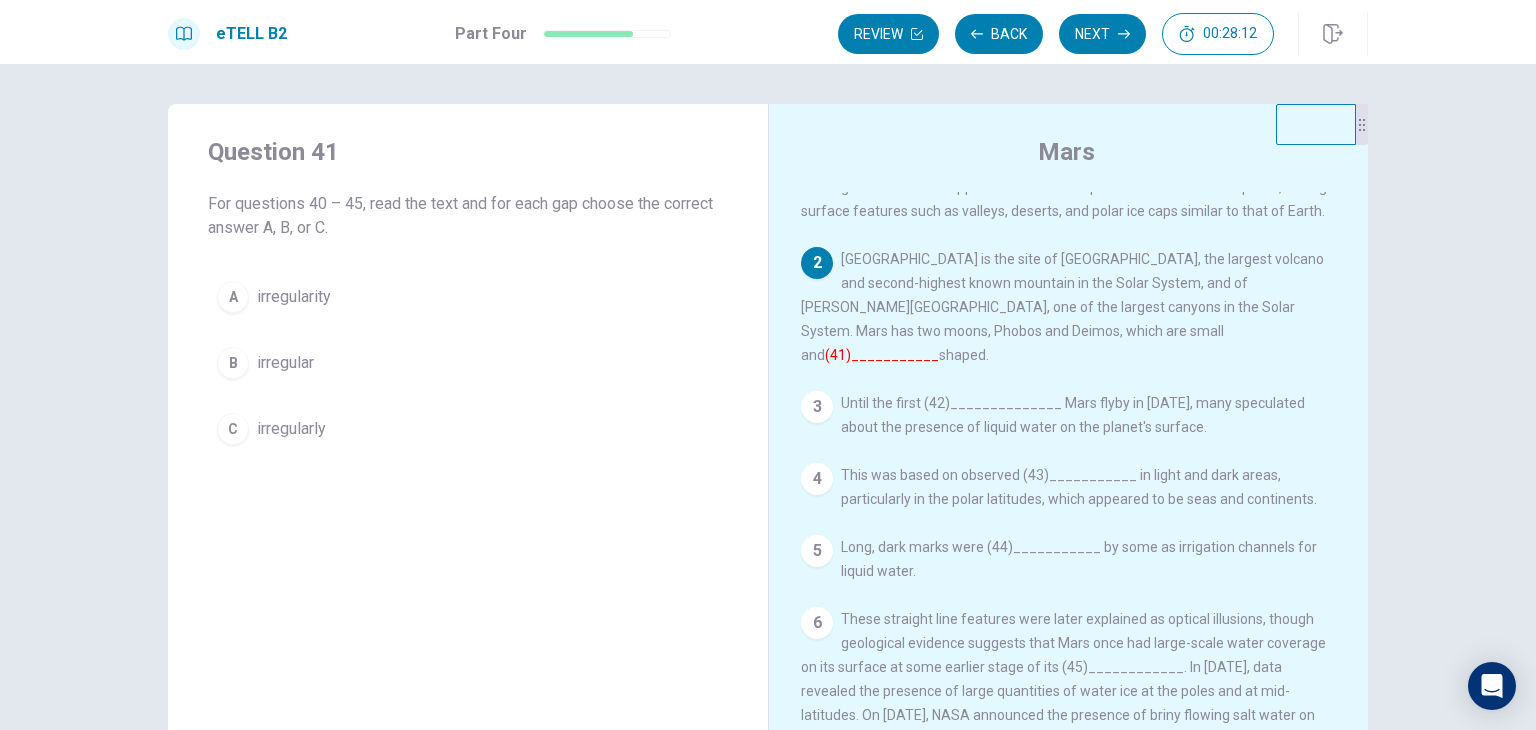 click on "C" at bounding box center [233, 429] 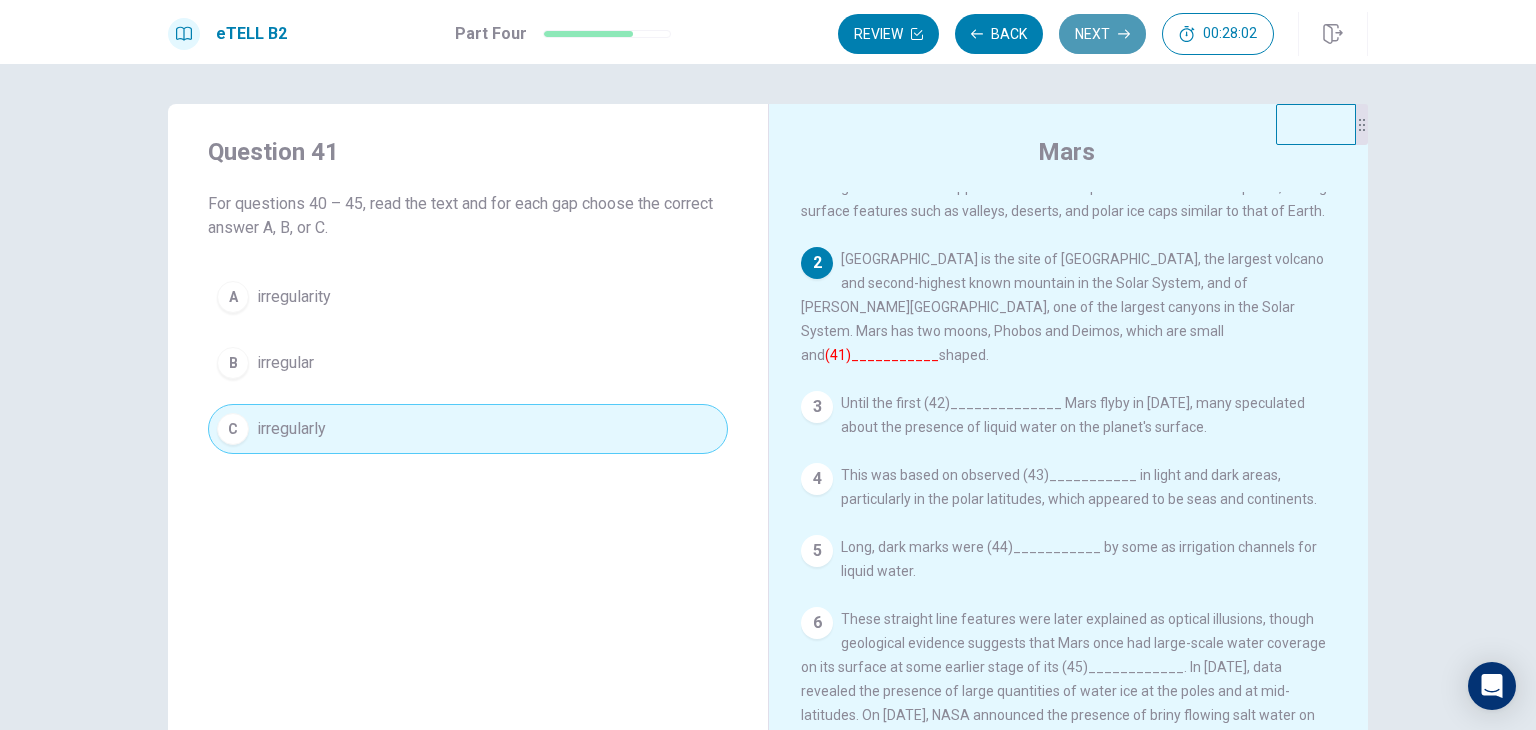 click on "Next" at bounding box center (1102, 34) 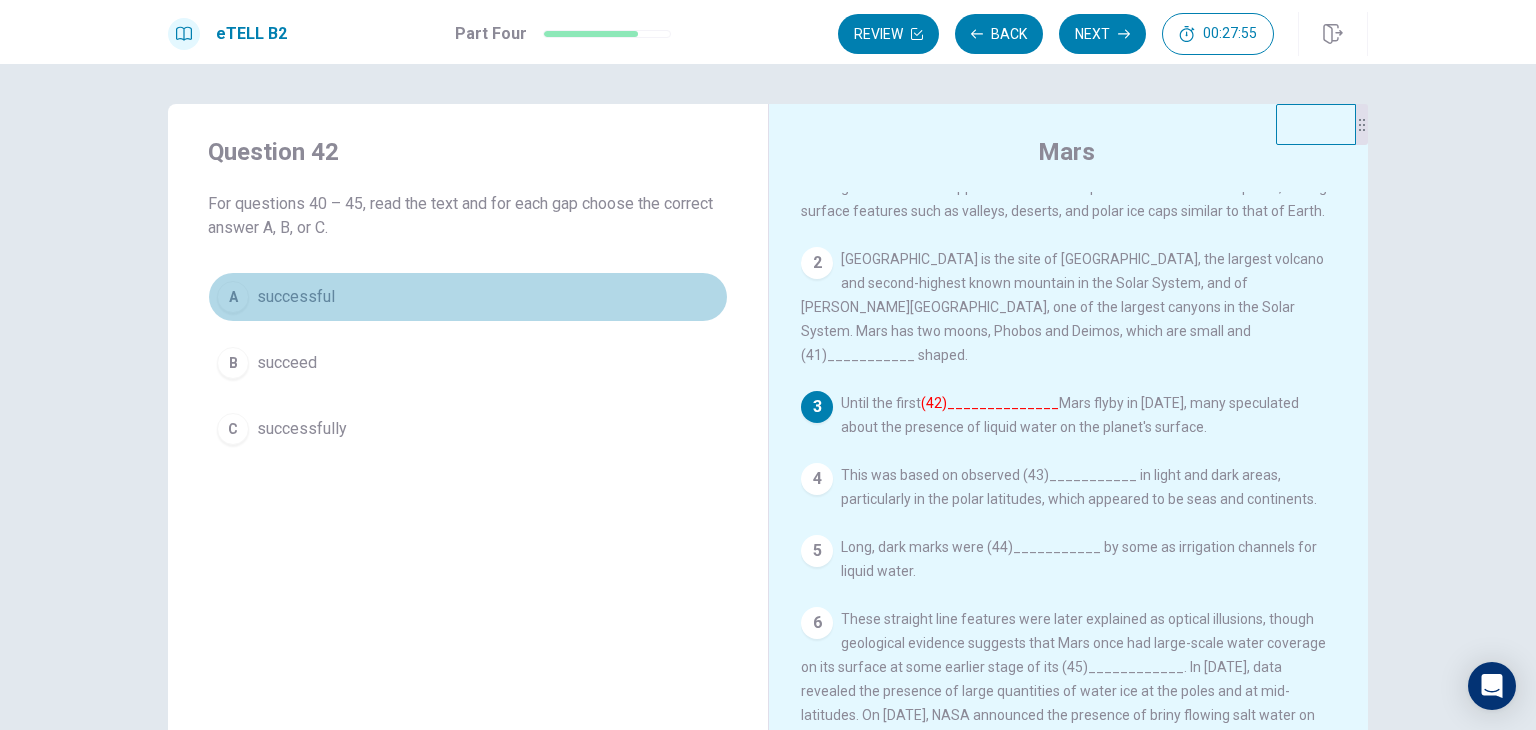 click on "A" at bounding box center [233, 297] 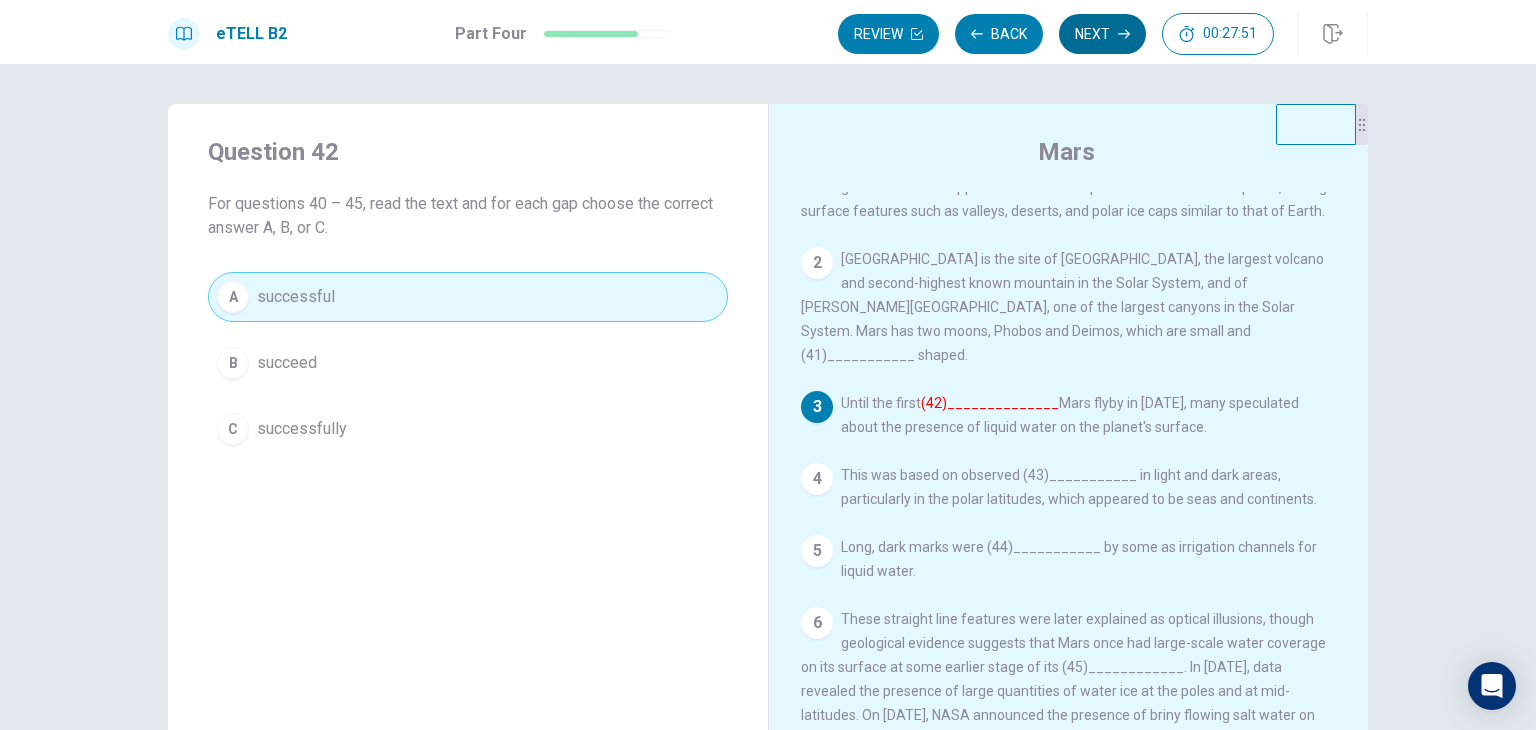 click on "Next" at bounding box center (1102, 34) 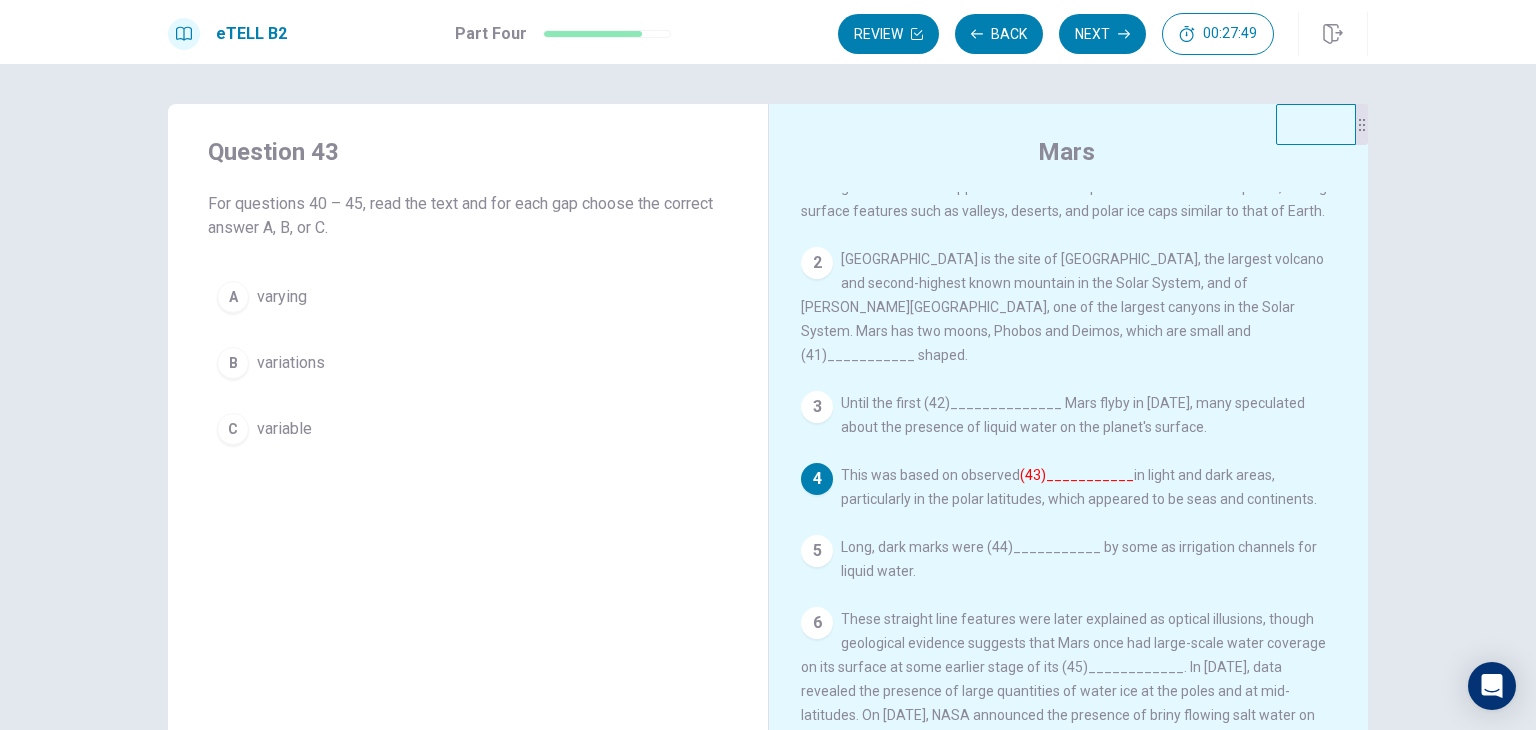 scroll, scrollTop: 100, scrollLeft: 0, axis: vertical 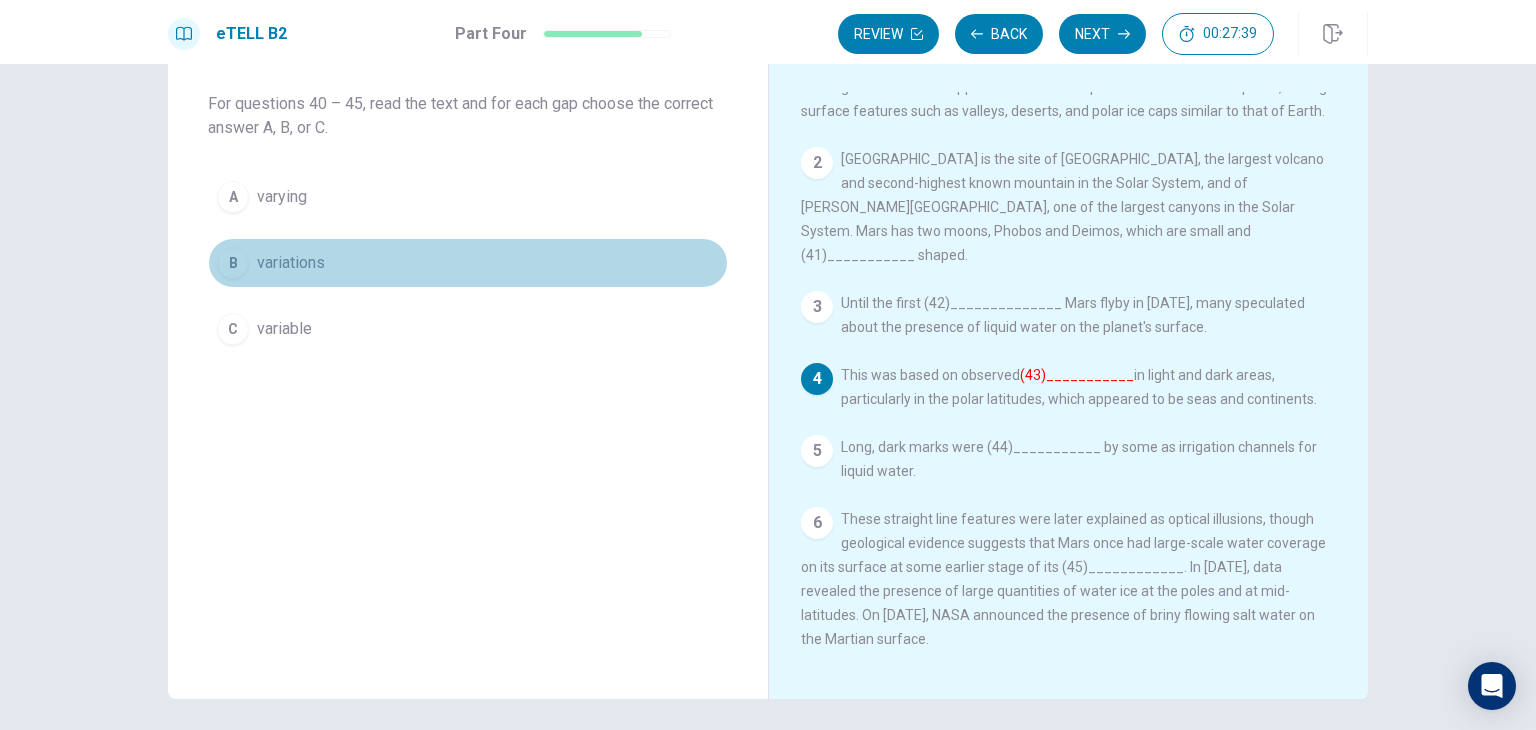 click on "B" at bounding box center [233, 263] 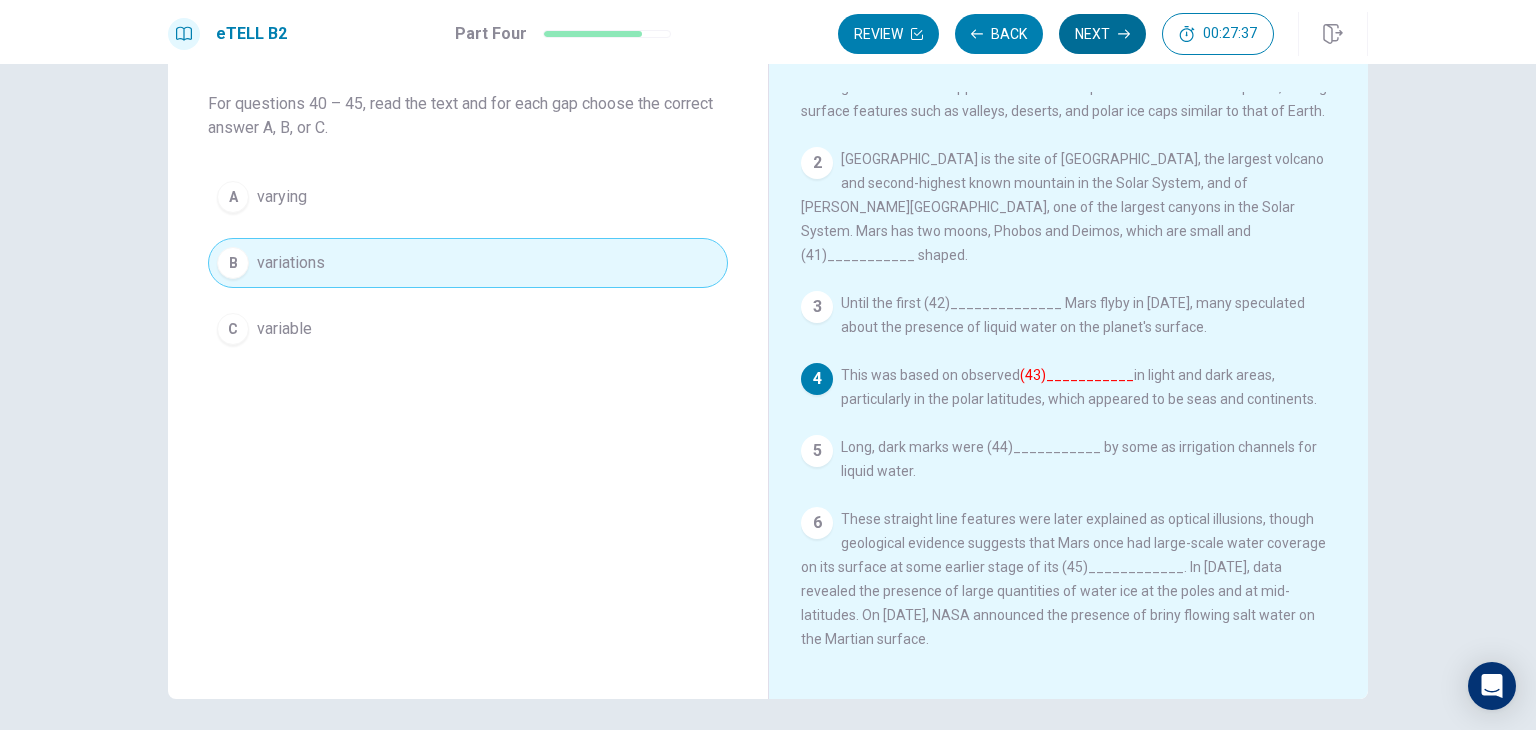 click on "Next" at bounding box center (1102, 34) 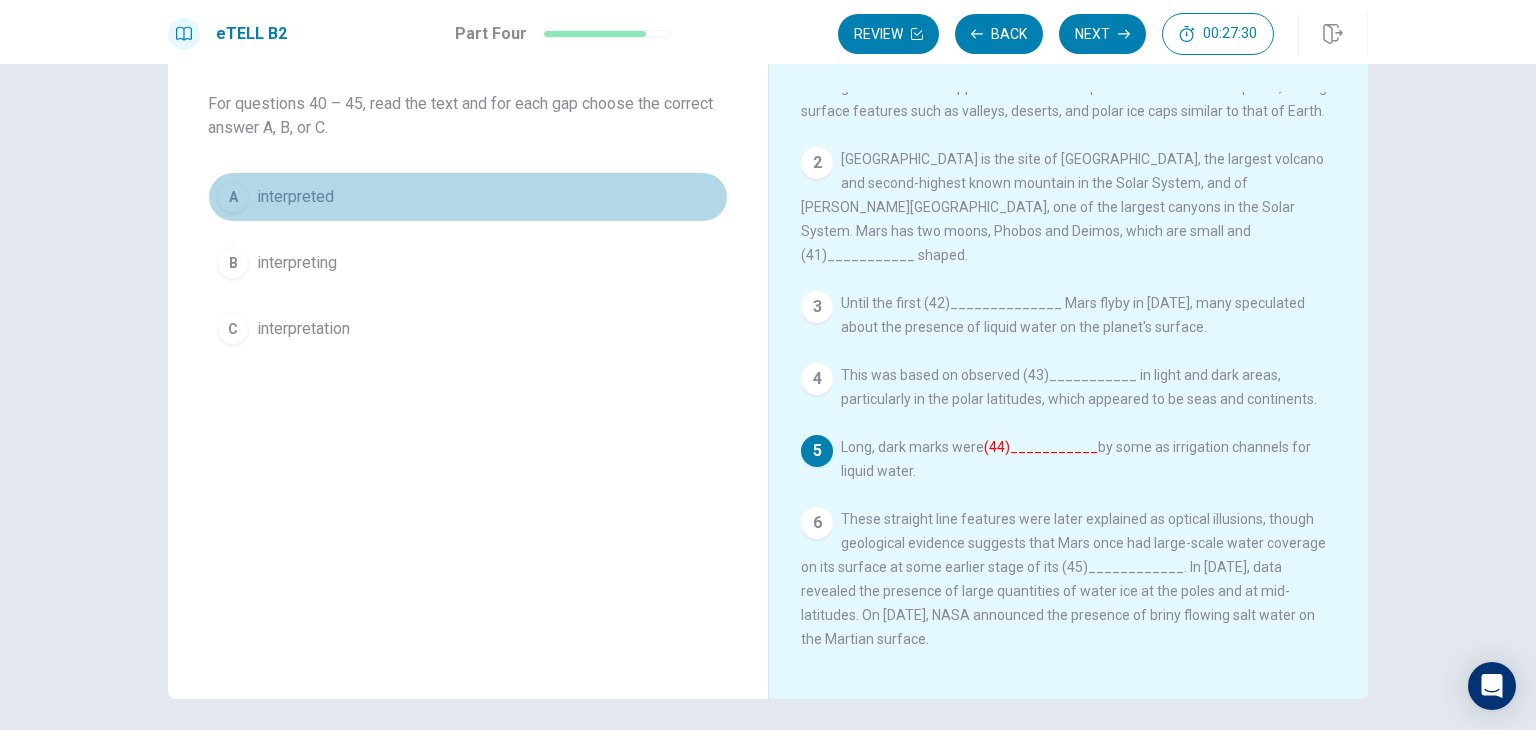 click on "A" at bounding box center [233, 197] 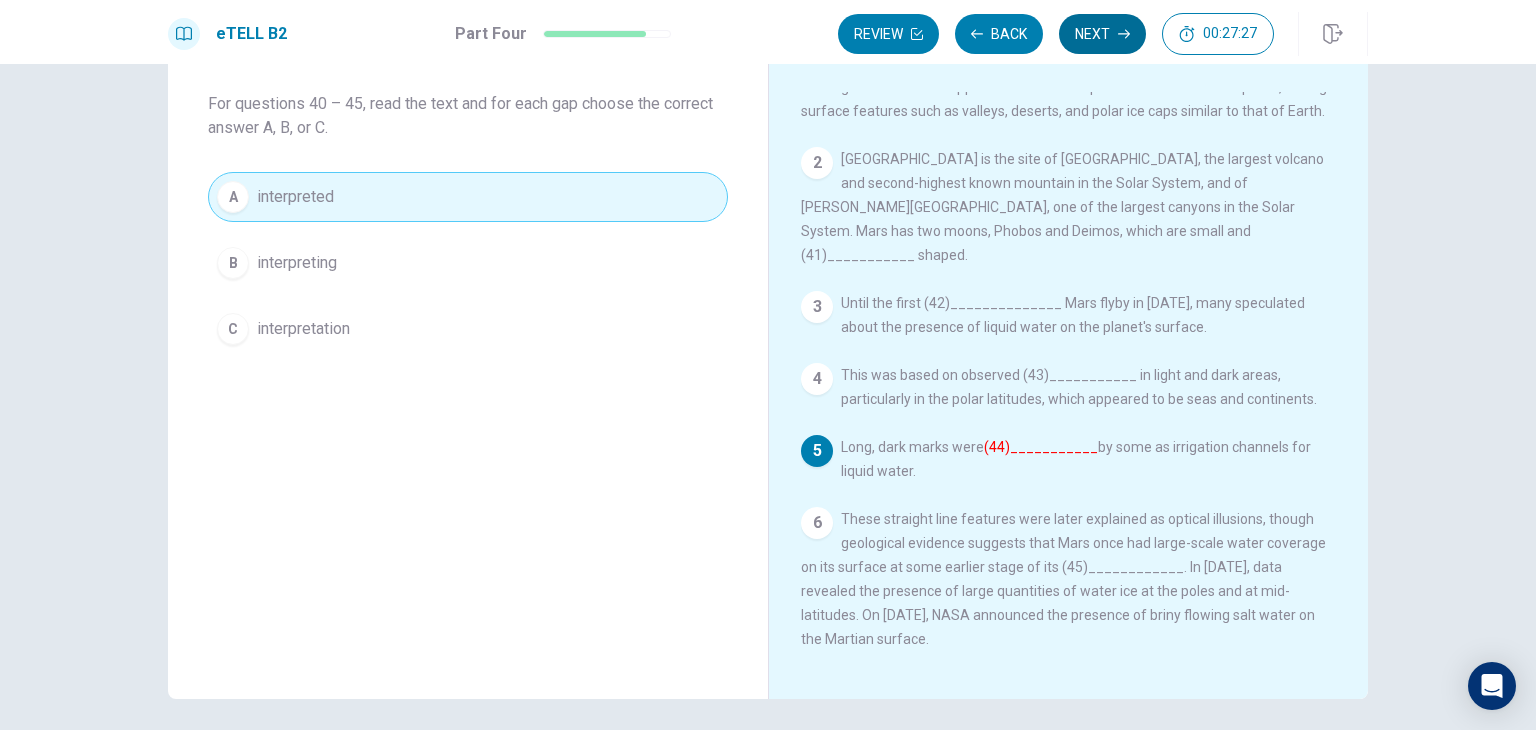 click on "Next" at bounding box center (1102, 34) 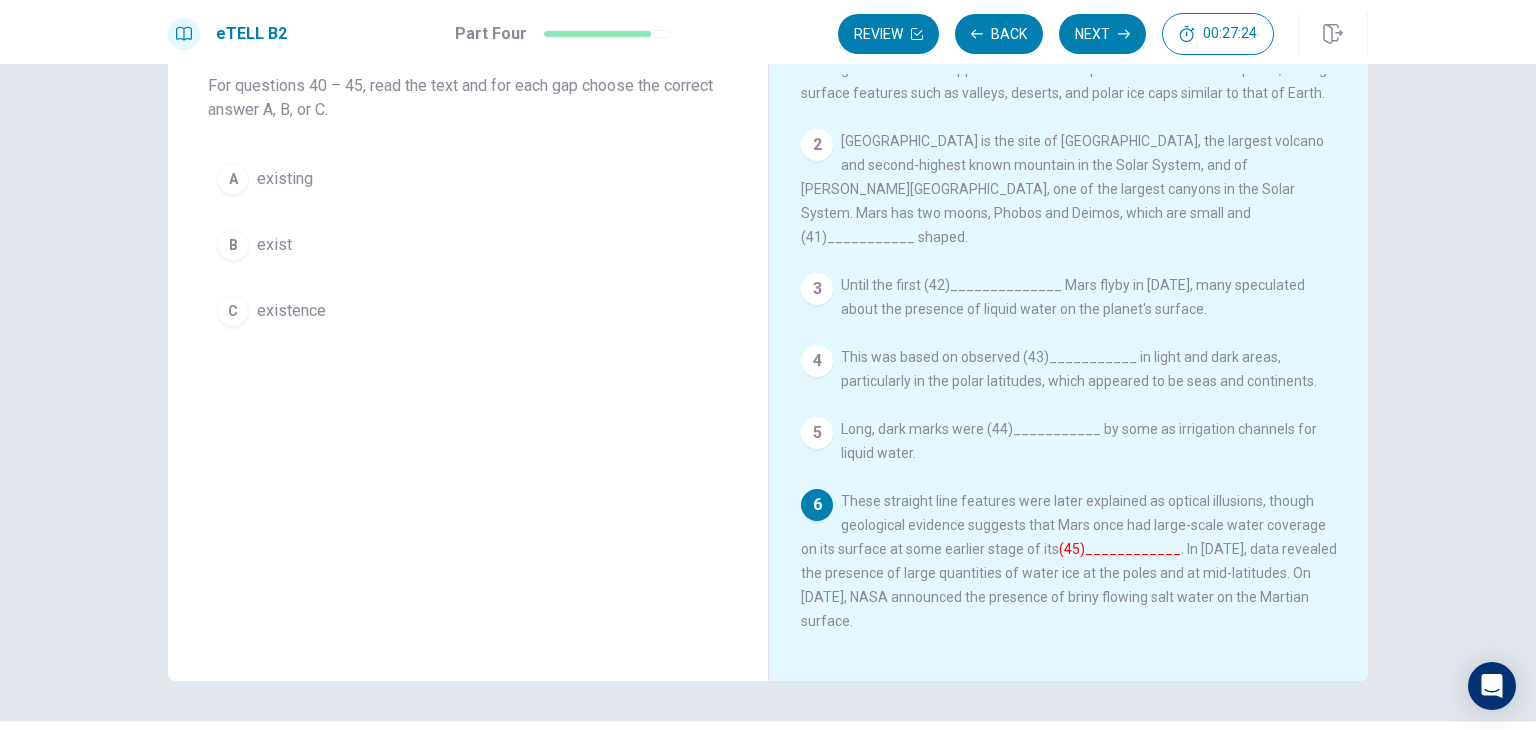 scroll, scrollTop: 173, scrollLeft: 0, axis: vertical 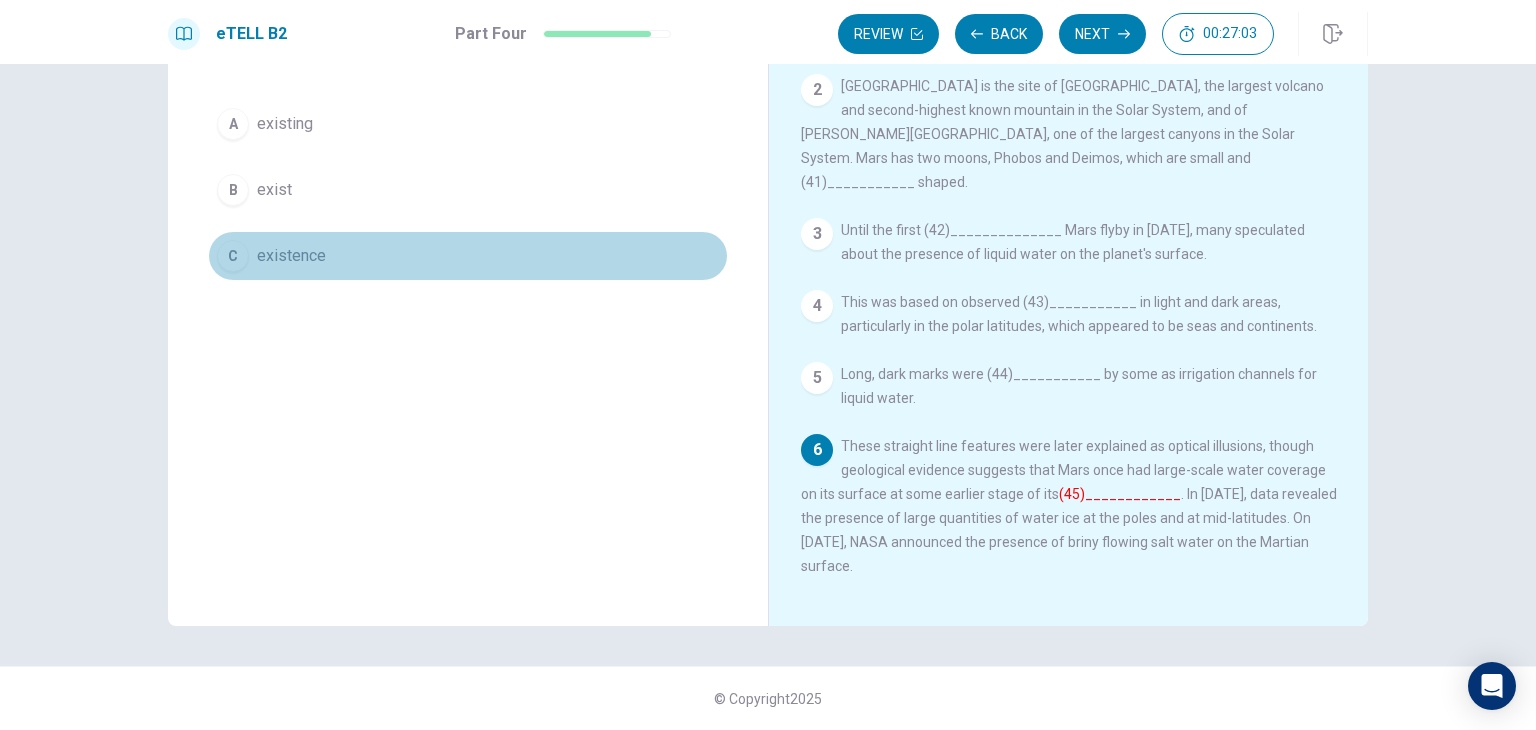 click on "C" at bounding box center [233, 256] 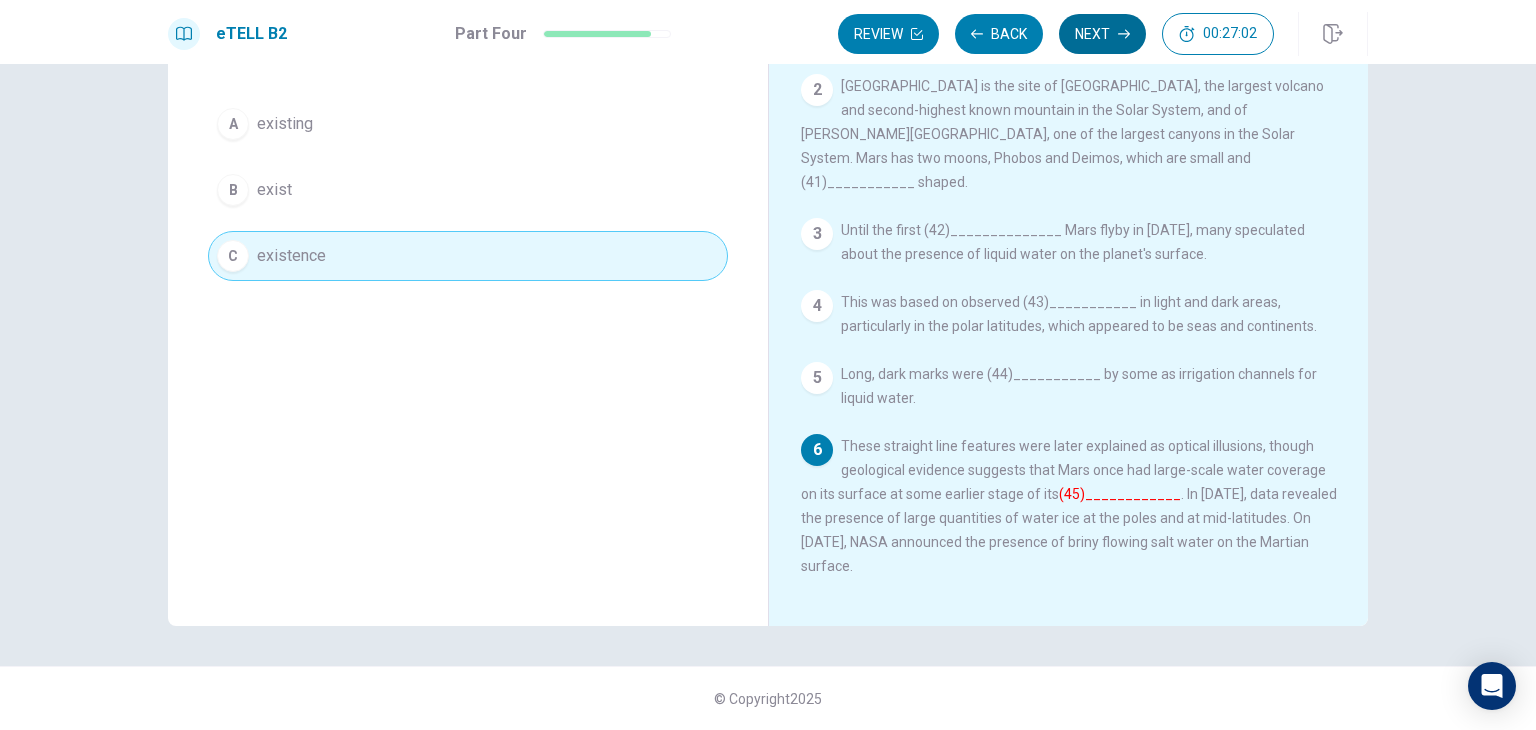 click on "Next" at bounding box center (1102, 34) 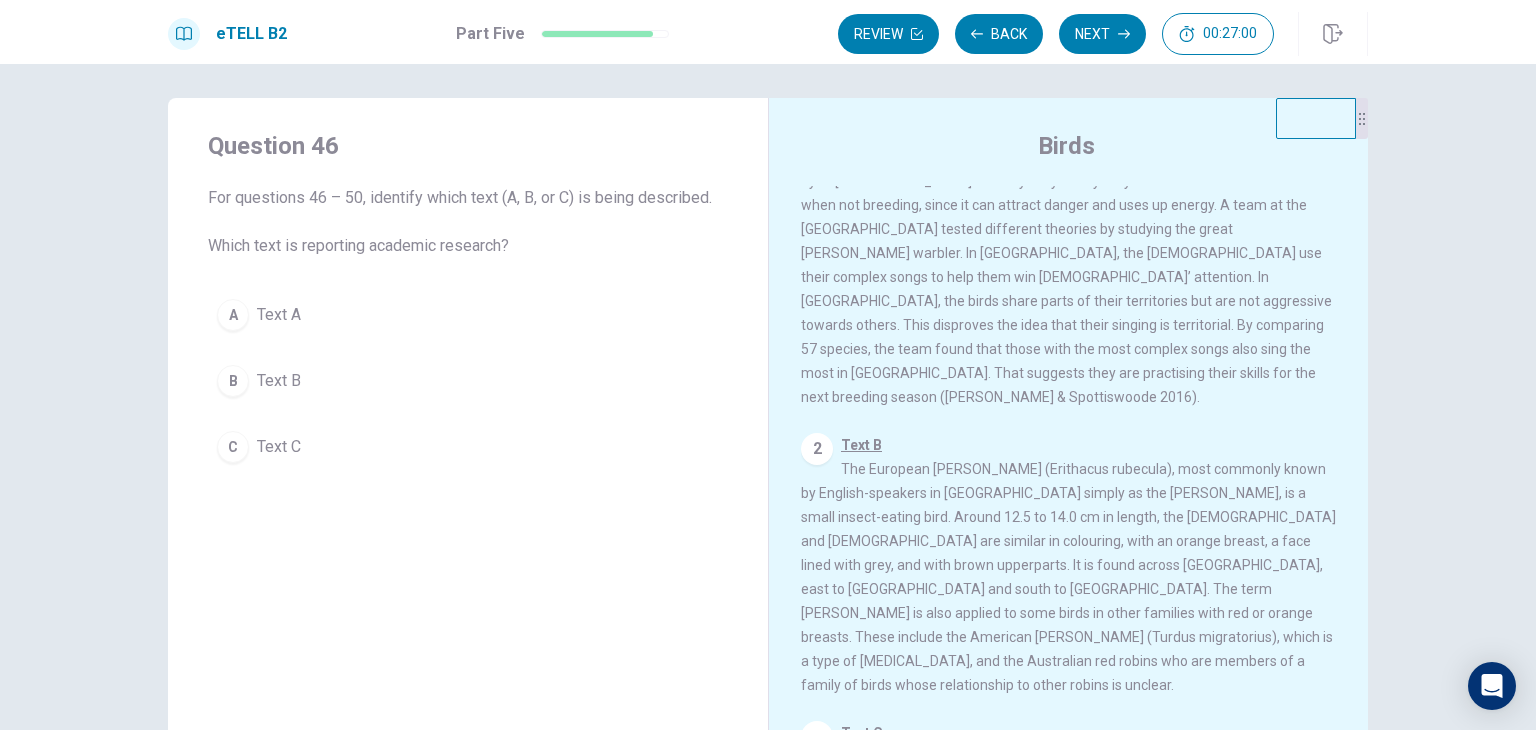scroll, scrollTop: 0, scrollLeft: 0, axis: both 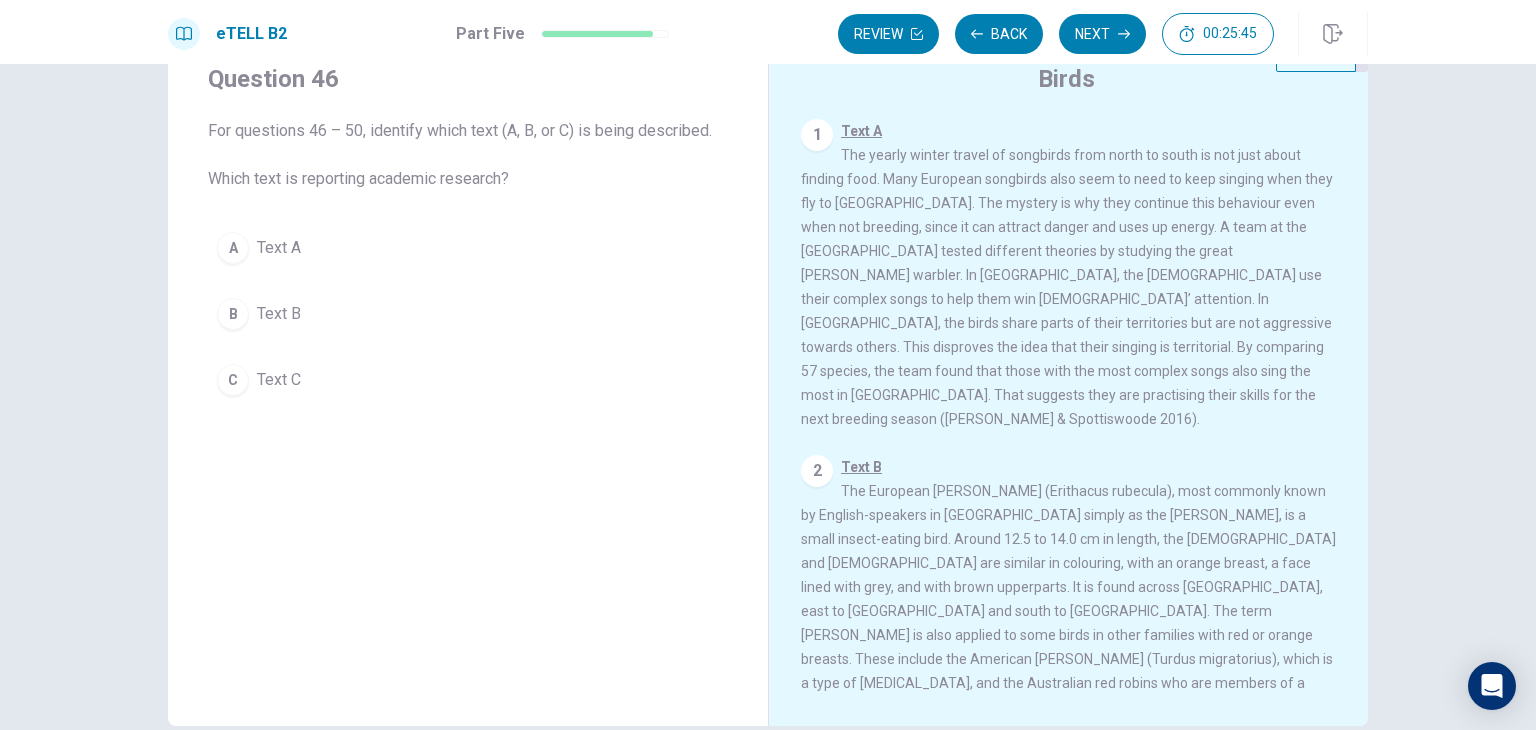 click on "A" at bounding box center (233, 248) 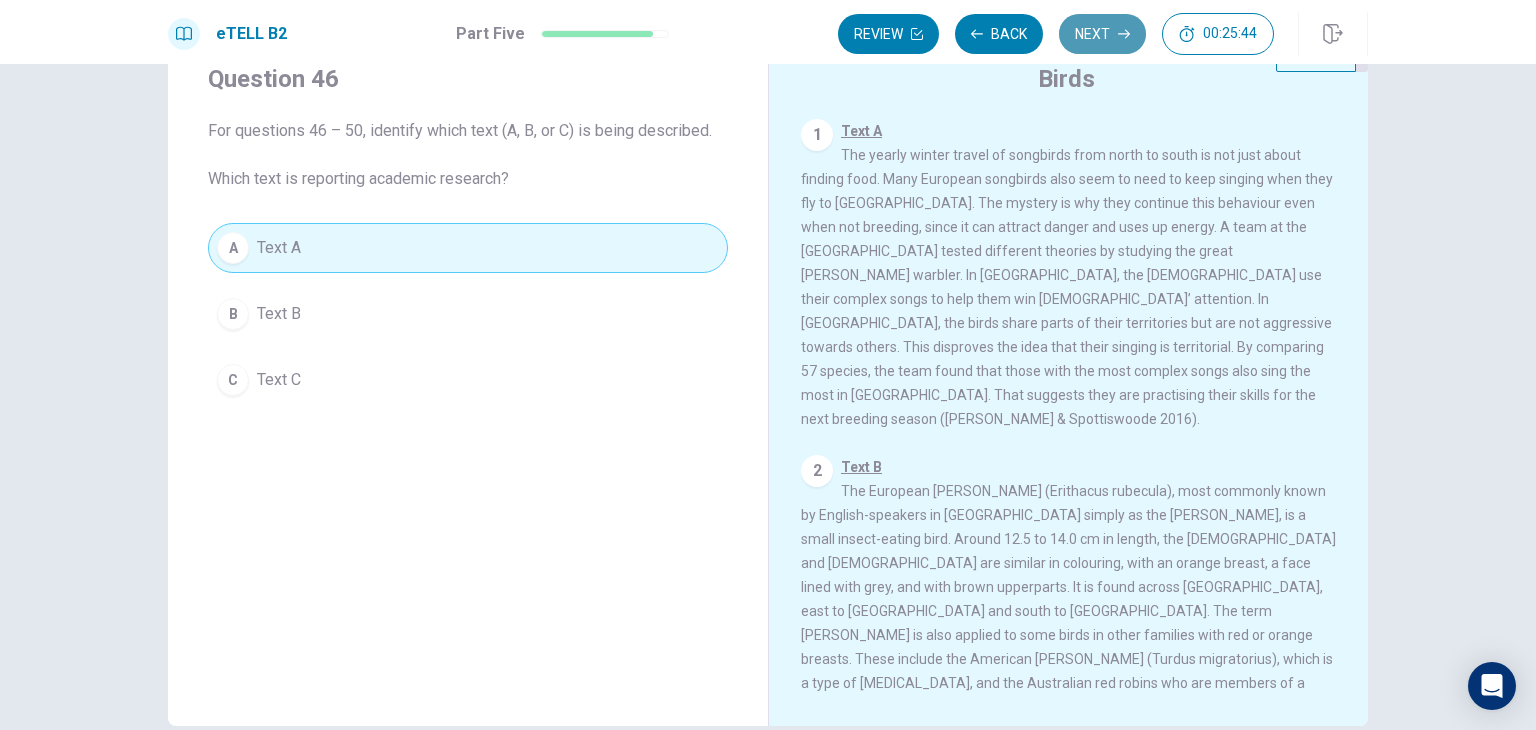 click on "Next" at bounding box center (1102, 34) 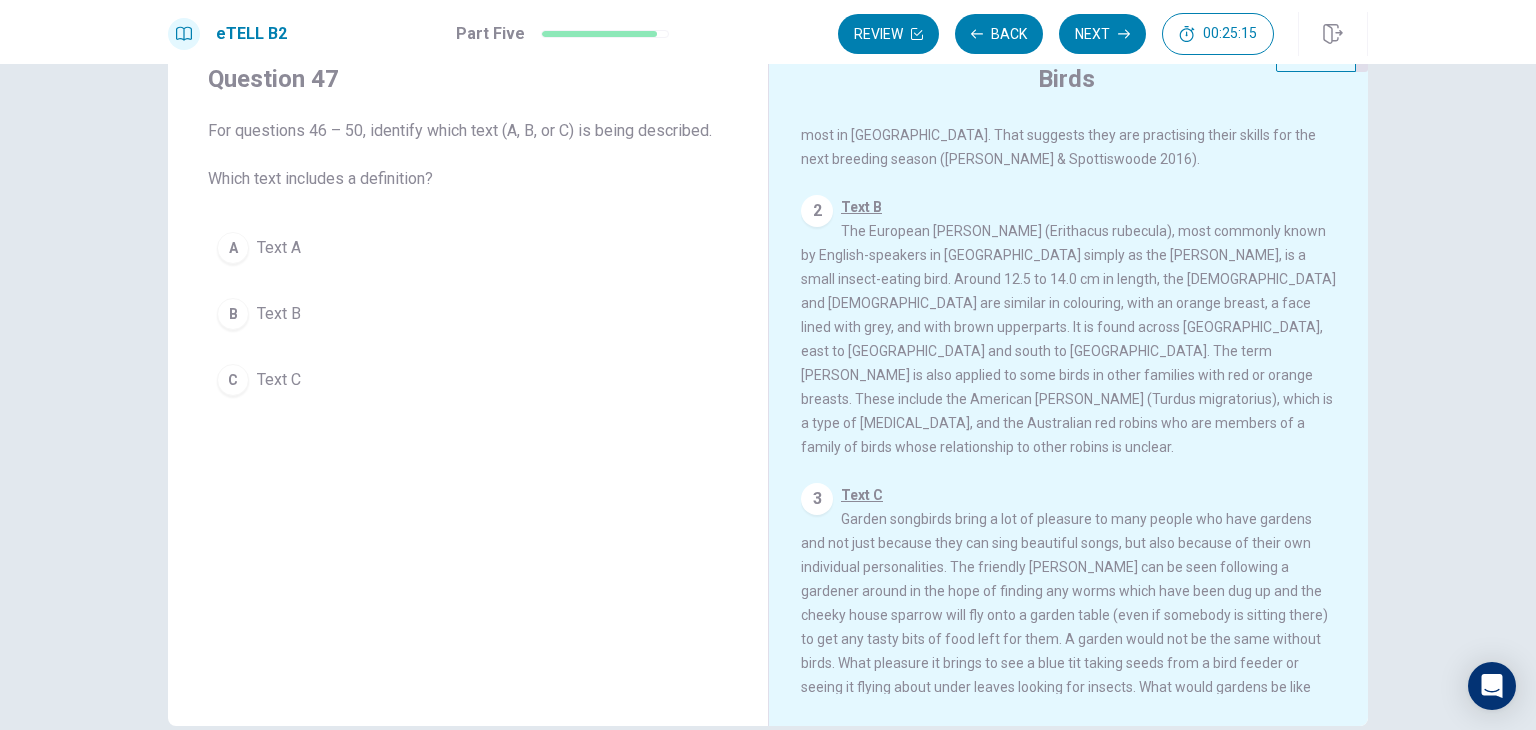 scroll, scrollTop: 300, scrollLeft: 0, axis: vertical 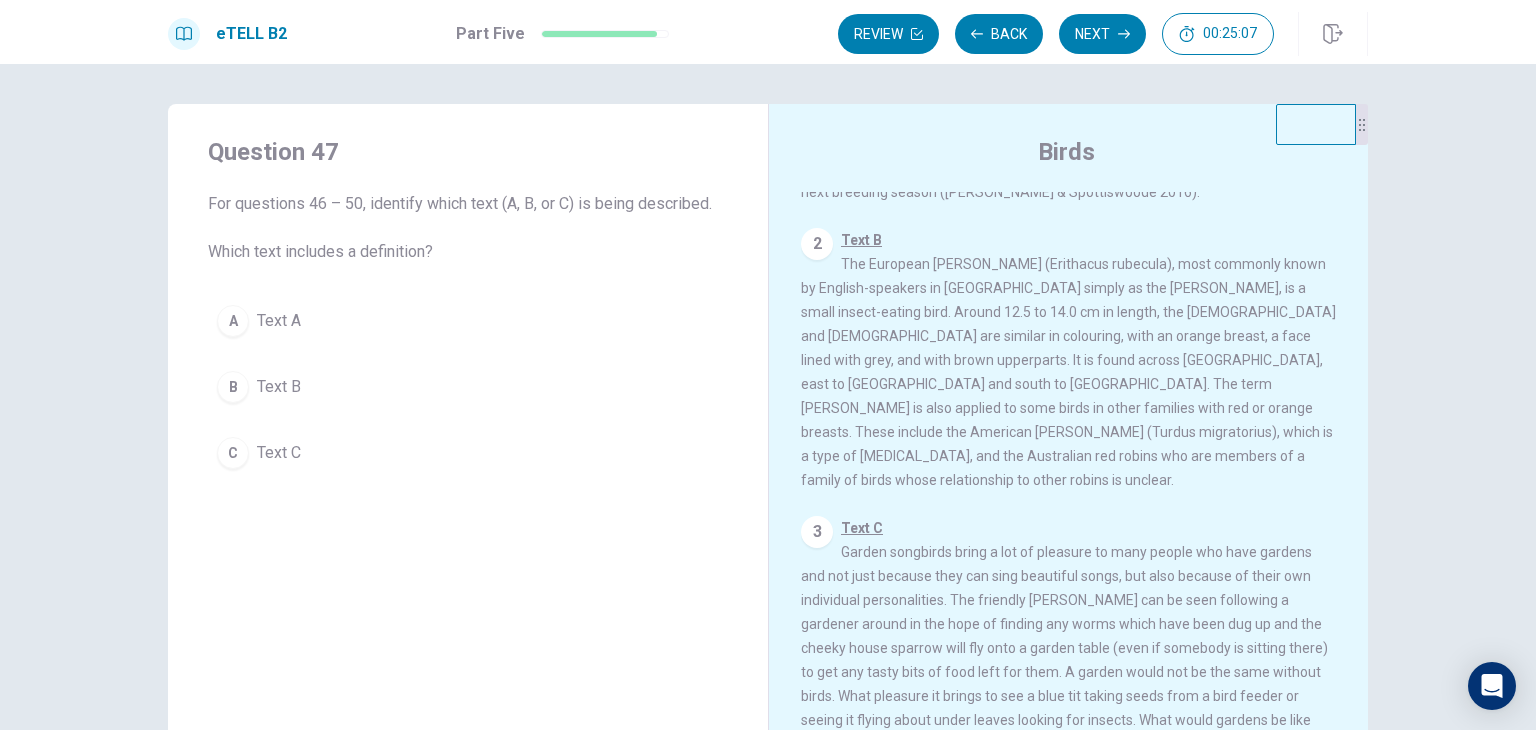 click on "B" at bounding box center (233, 387) 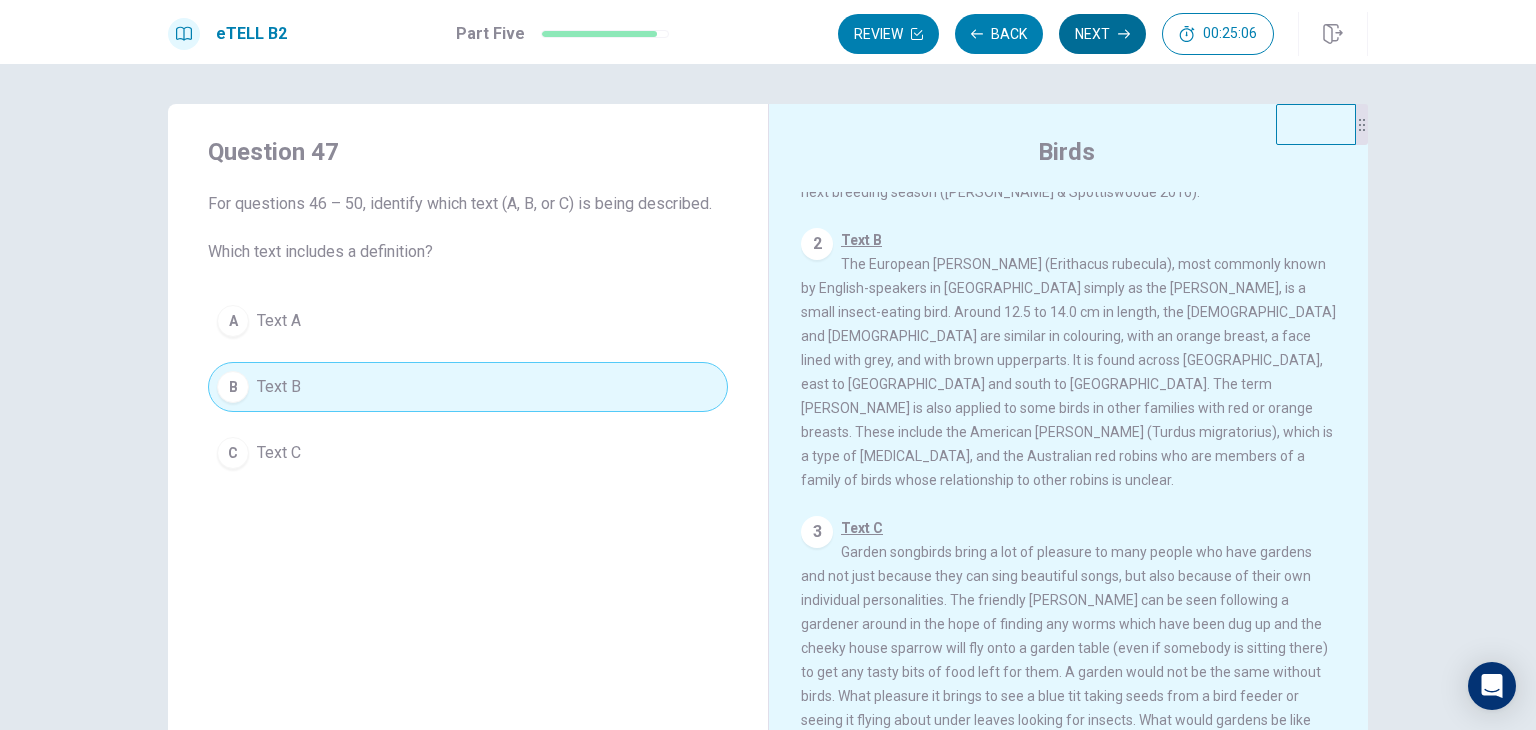click 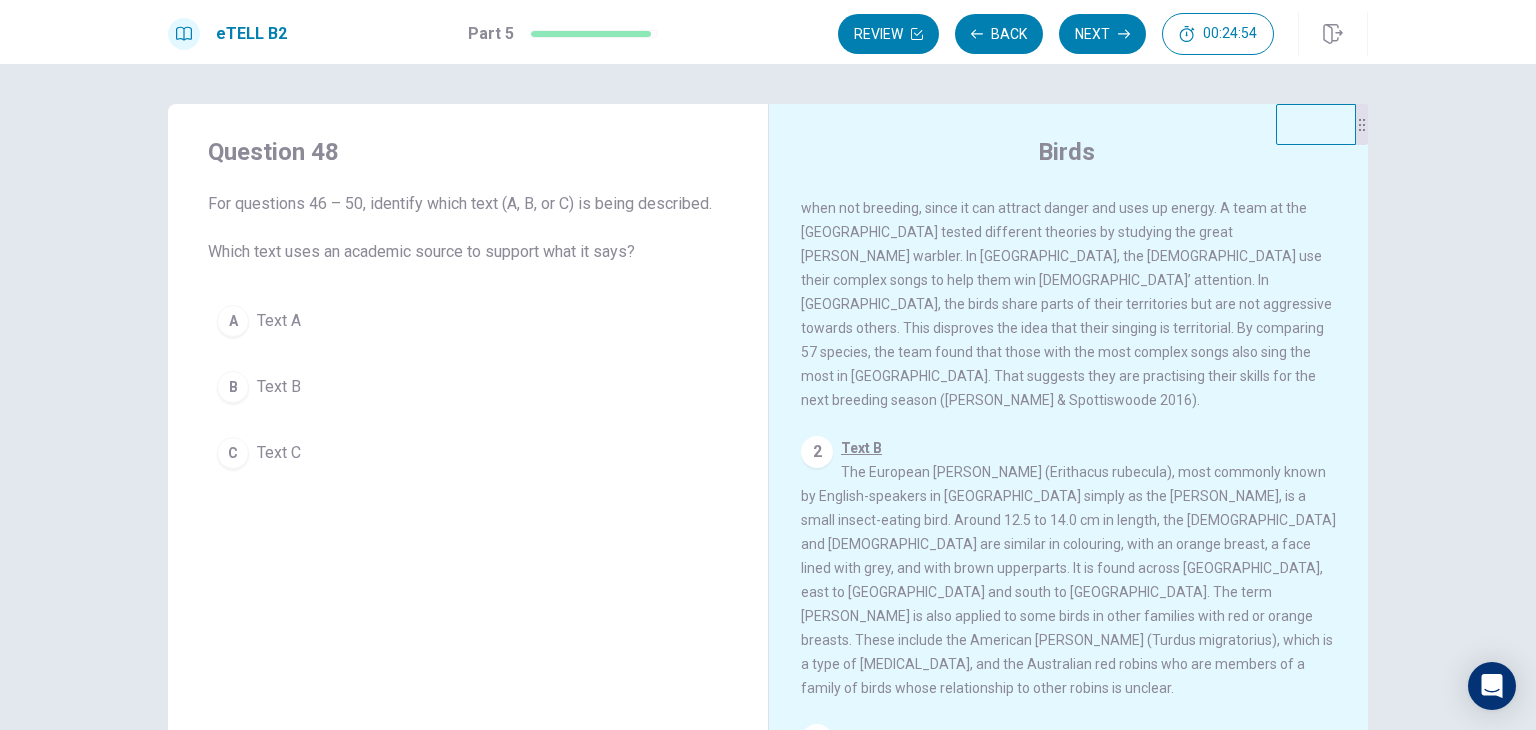 scroll, scrollTop: 100, scrollLeft: 0, axis: vertical 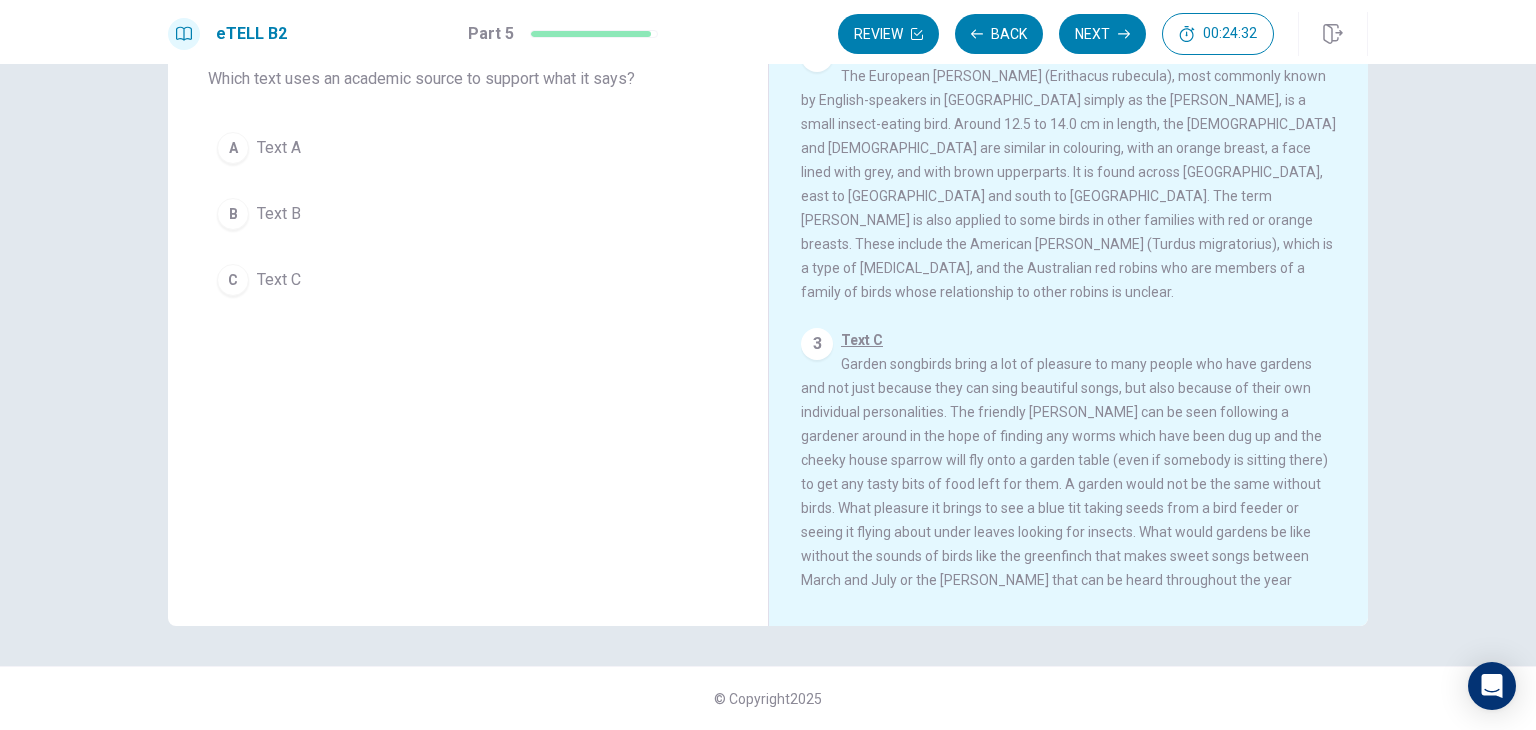 click on "A" at bounding box center (233, 148) 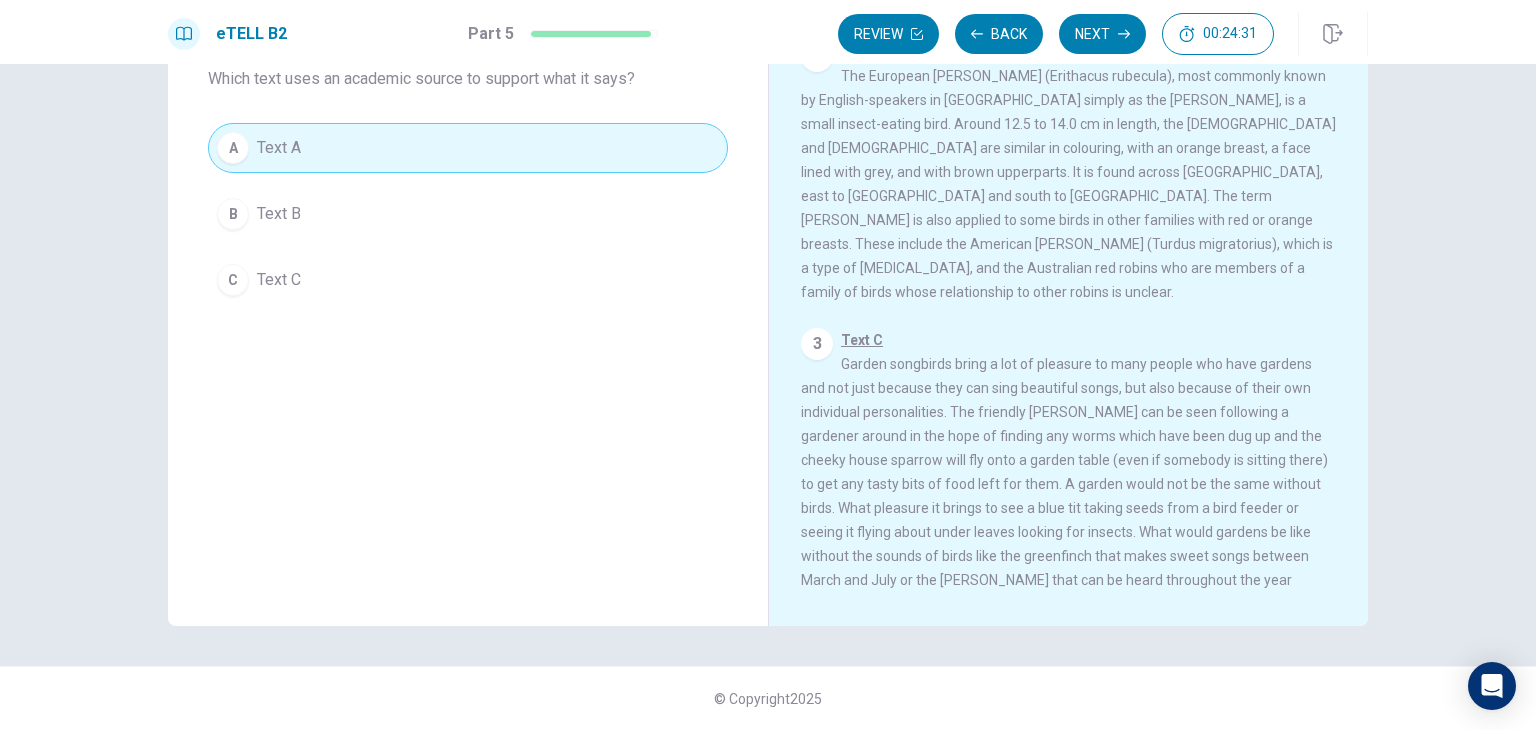 scroll, scrollTop: 0, scrollLeft: 0, axis: both 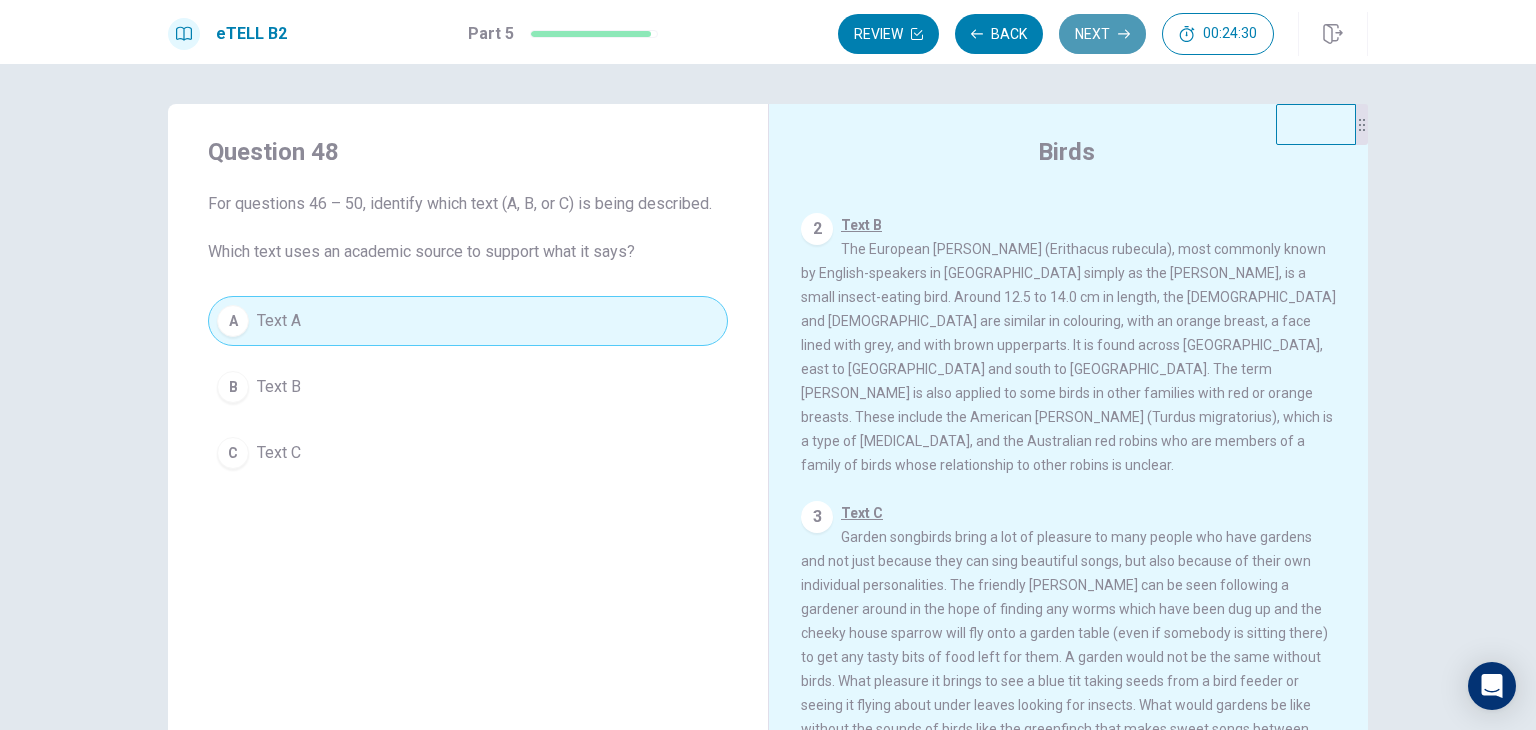 click on "Next" at bounding box center (1102, 34) 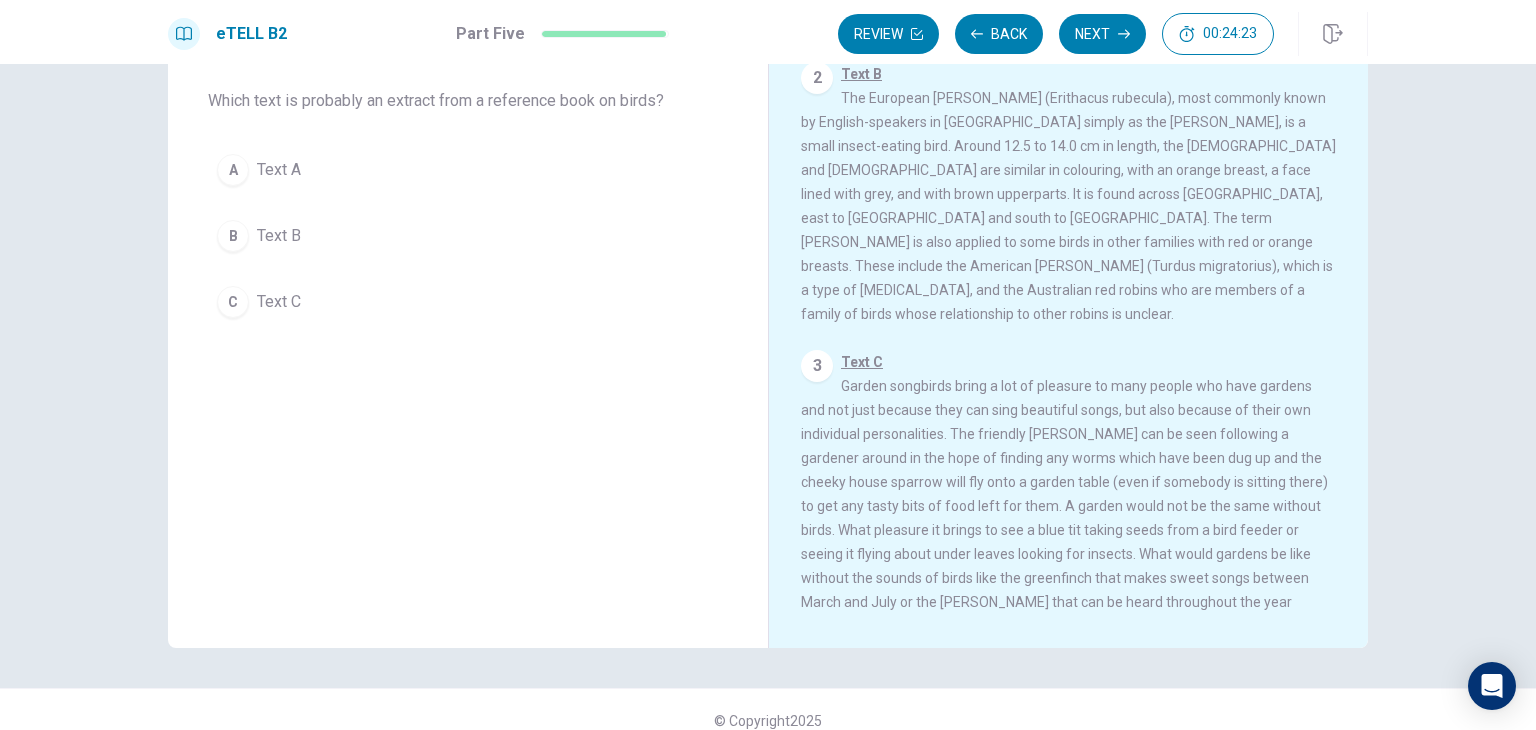 scroll, scrollTop: 173, scrollLeft: 0, axis: vertical 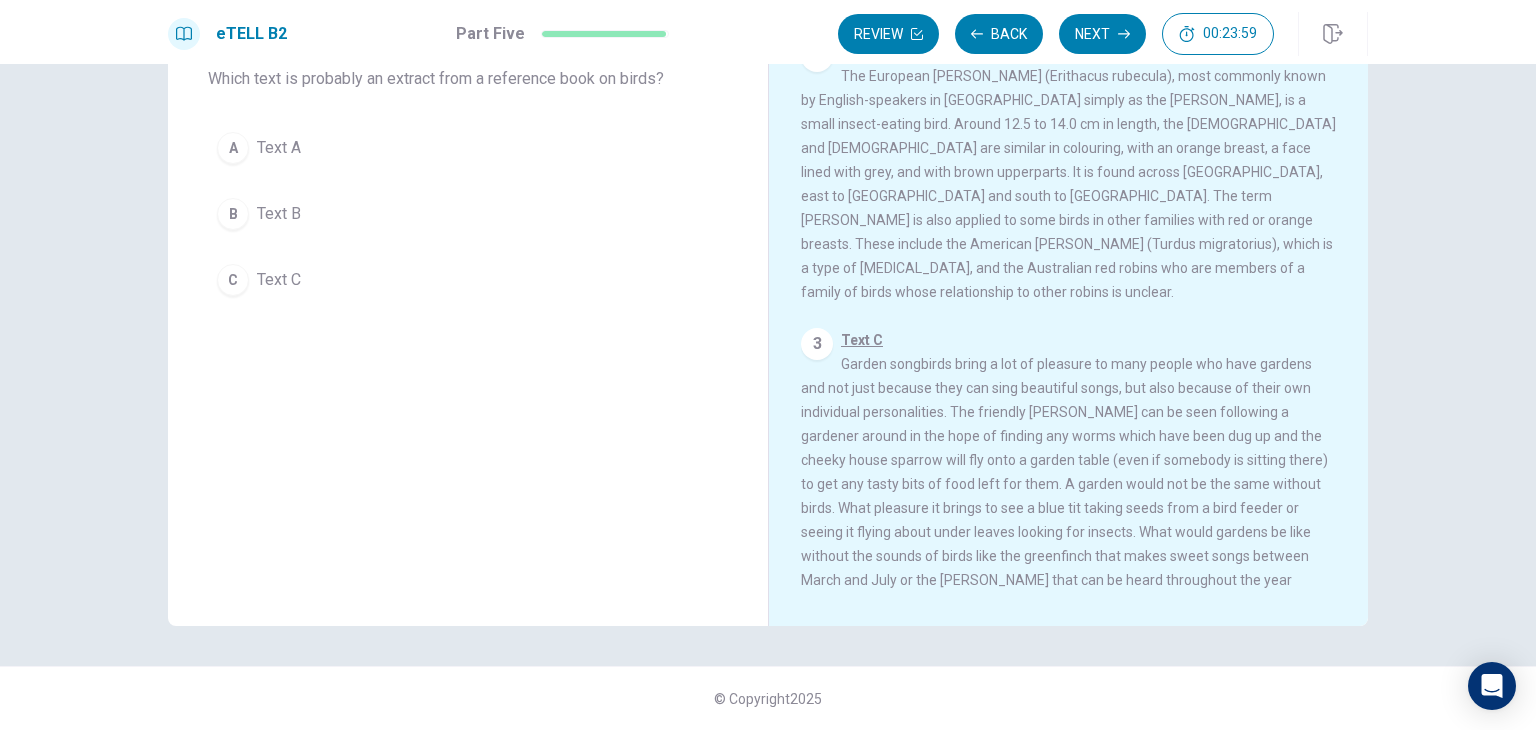 click on "C" at bounding box center (233, 280) 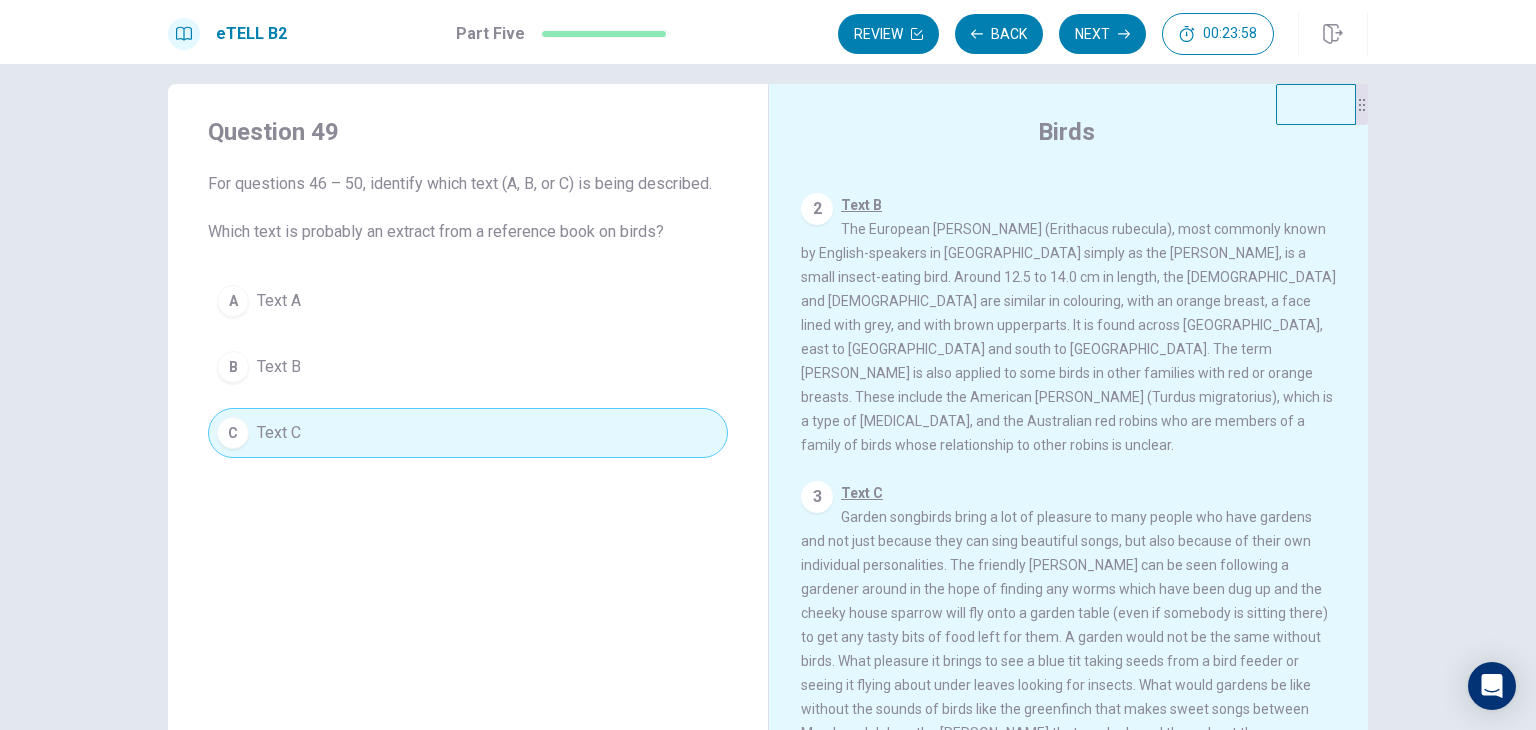 scroll, scrollTop: 0, scrollLeft: 0, axis: both 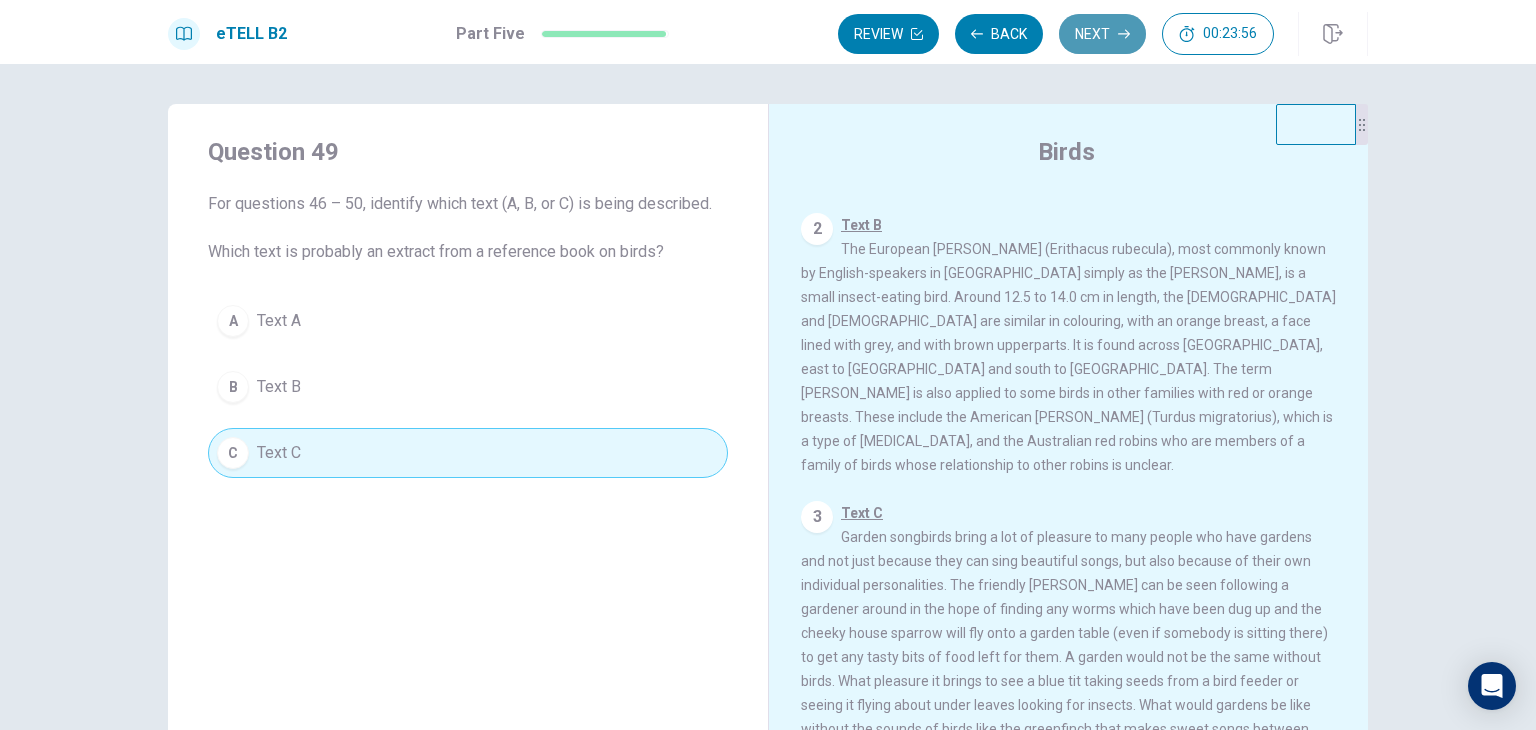 click 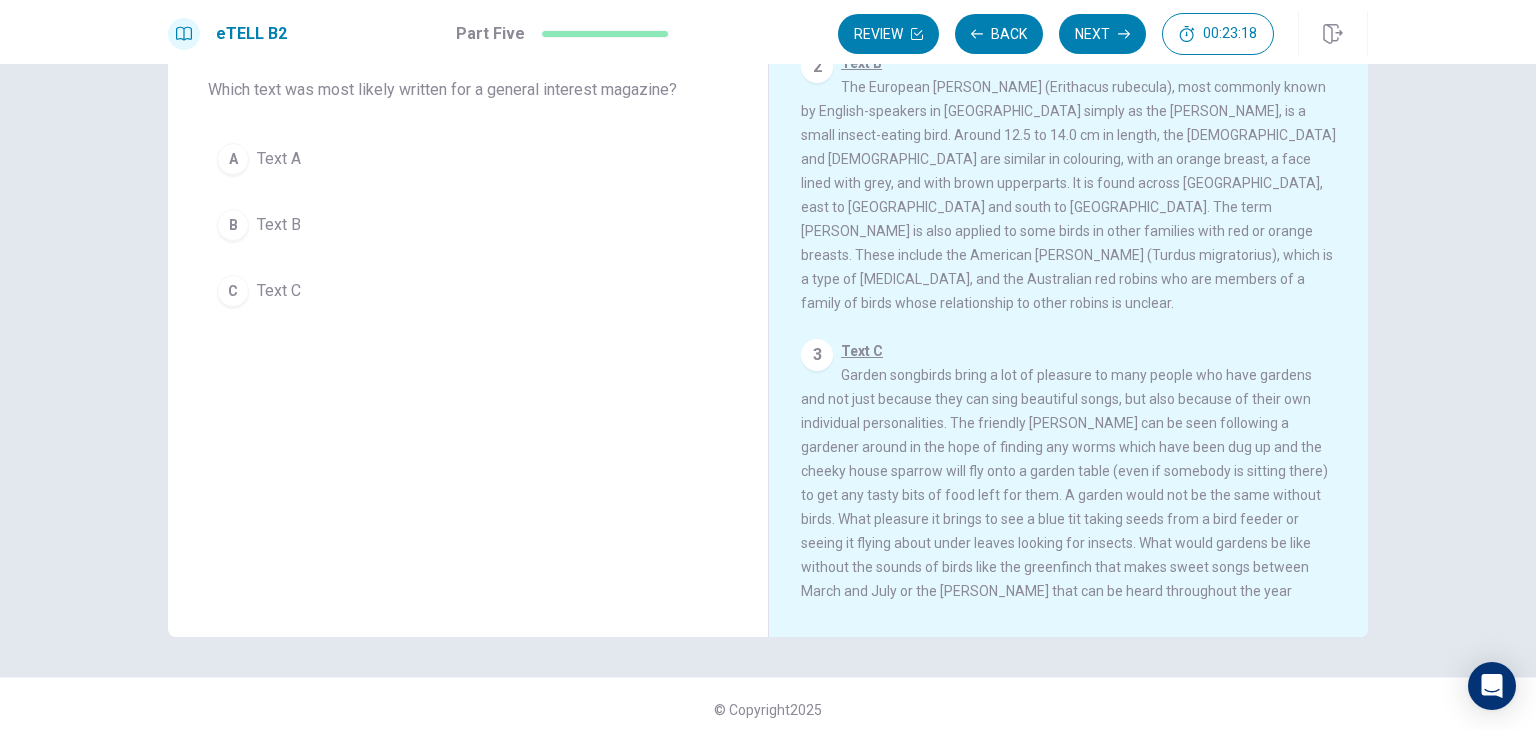 scroll, scrollTop: 173, scrollLeft: 0, axis: vertical 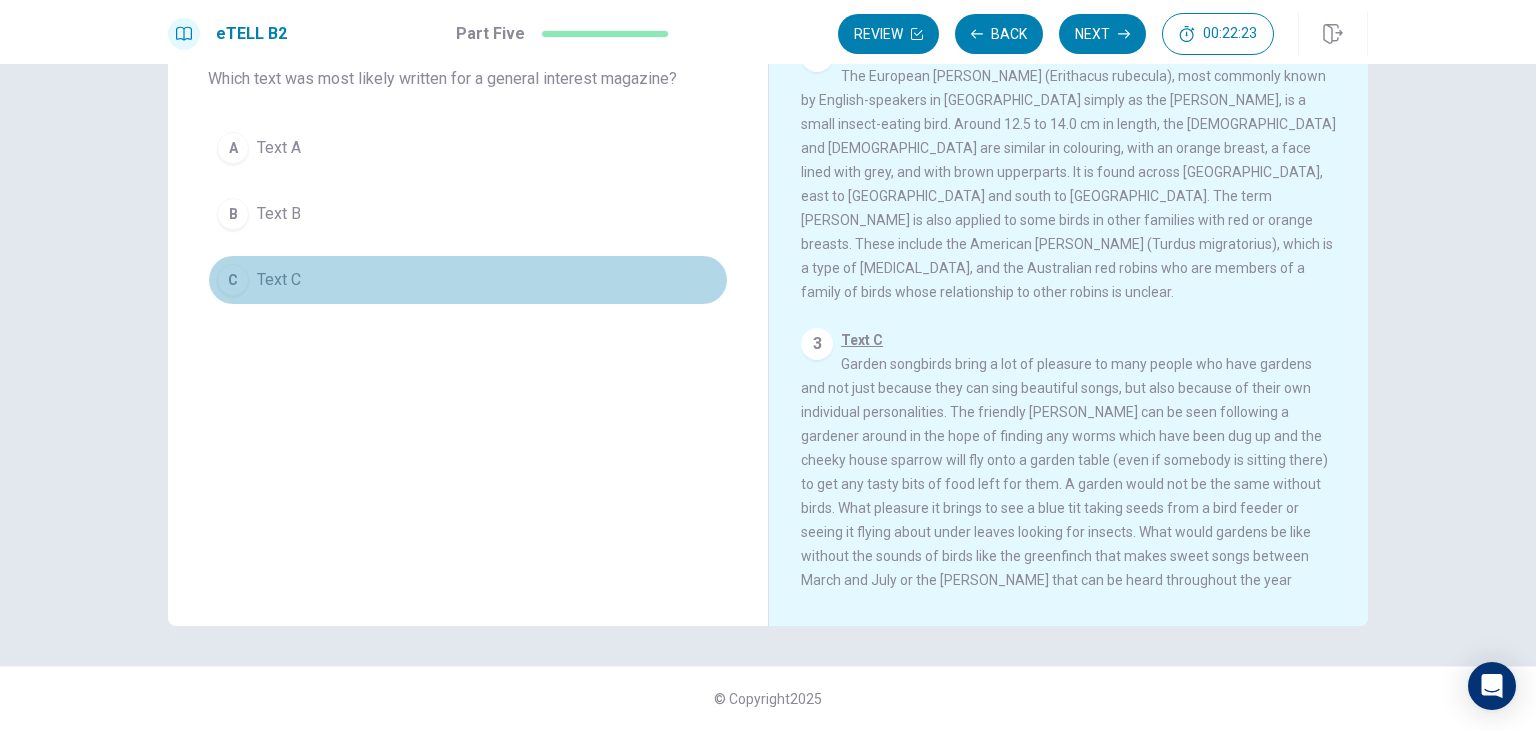 click on "C" at bounding box center (233, 280) 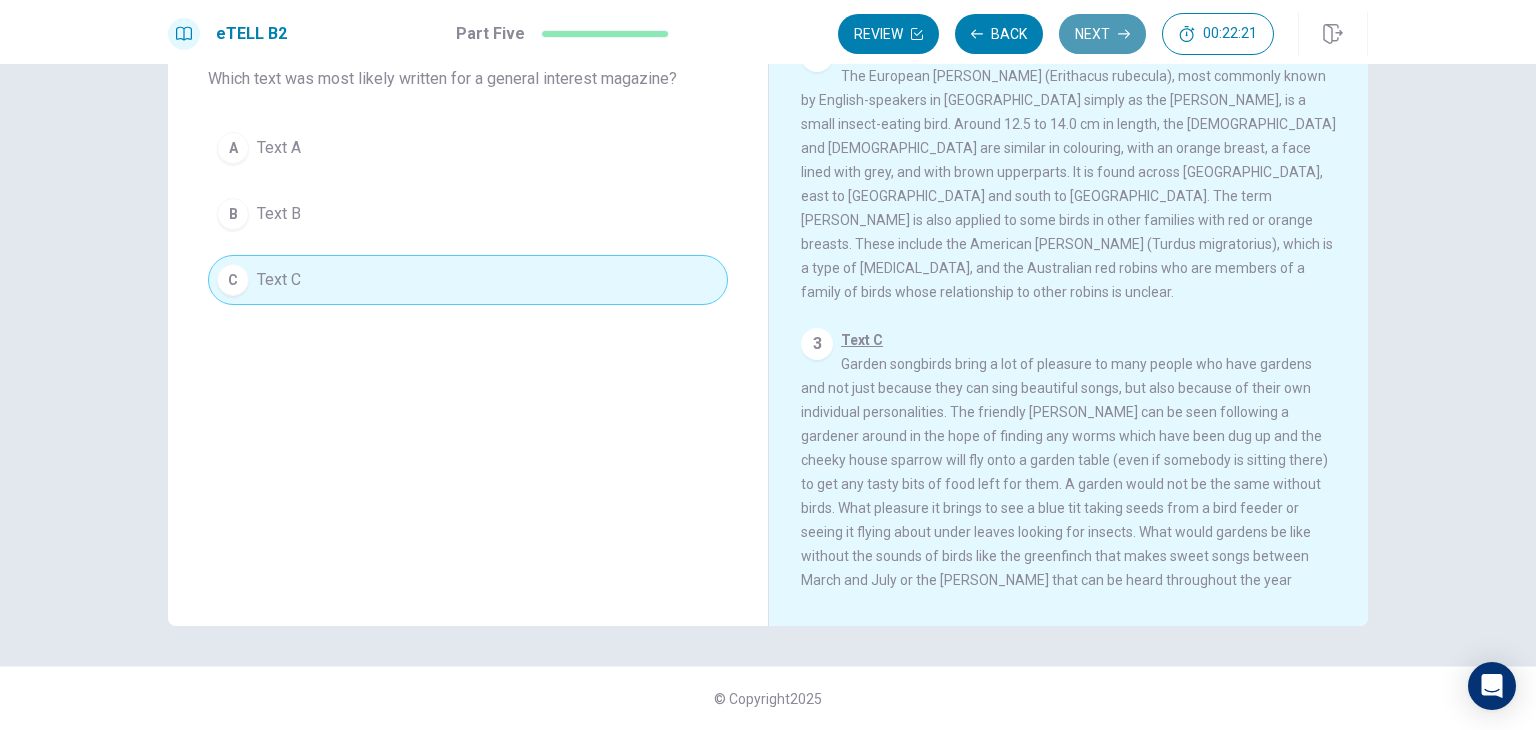 click on "Next" at bounding box center [1102, 34] 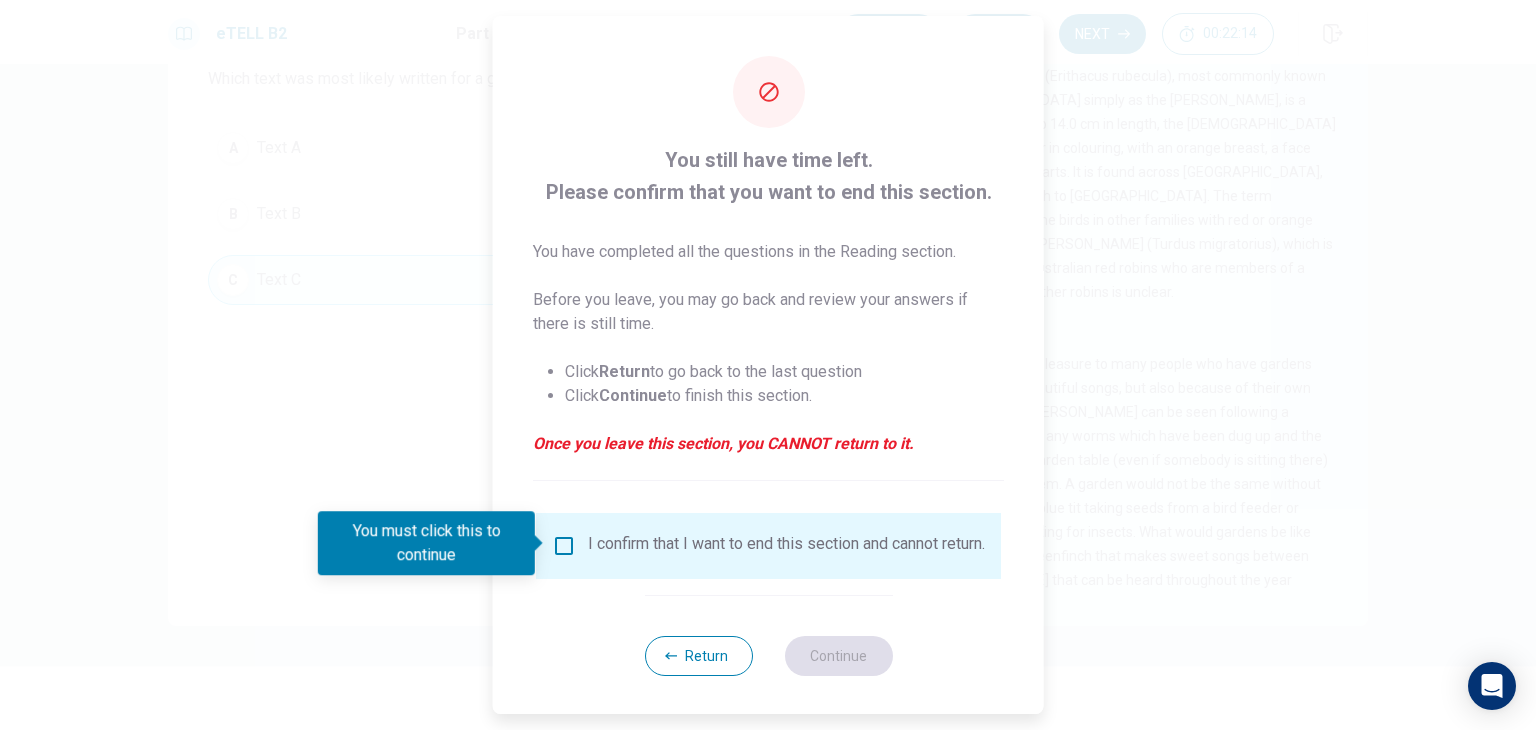scroll, scrollTop: 16, scrollLeft: 0, axis: vertical 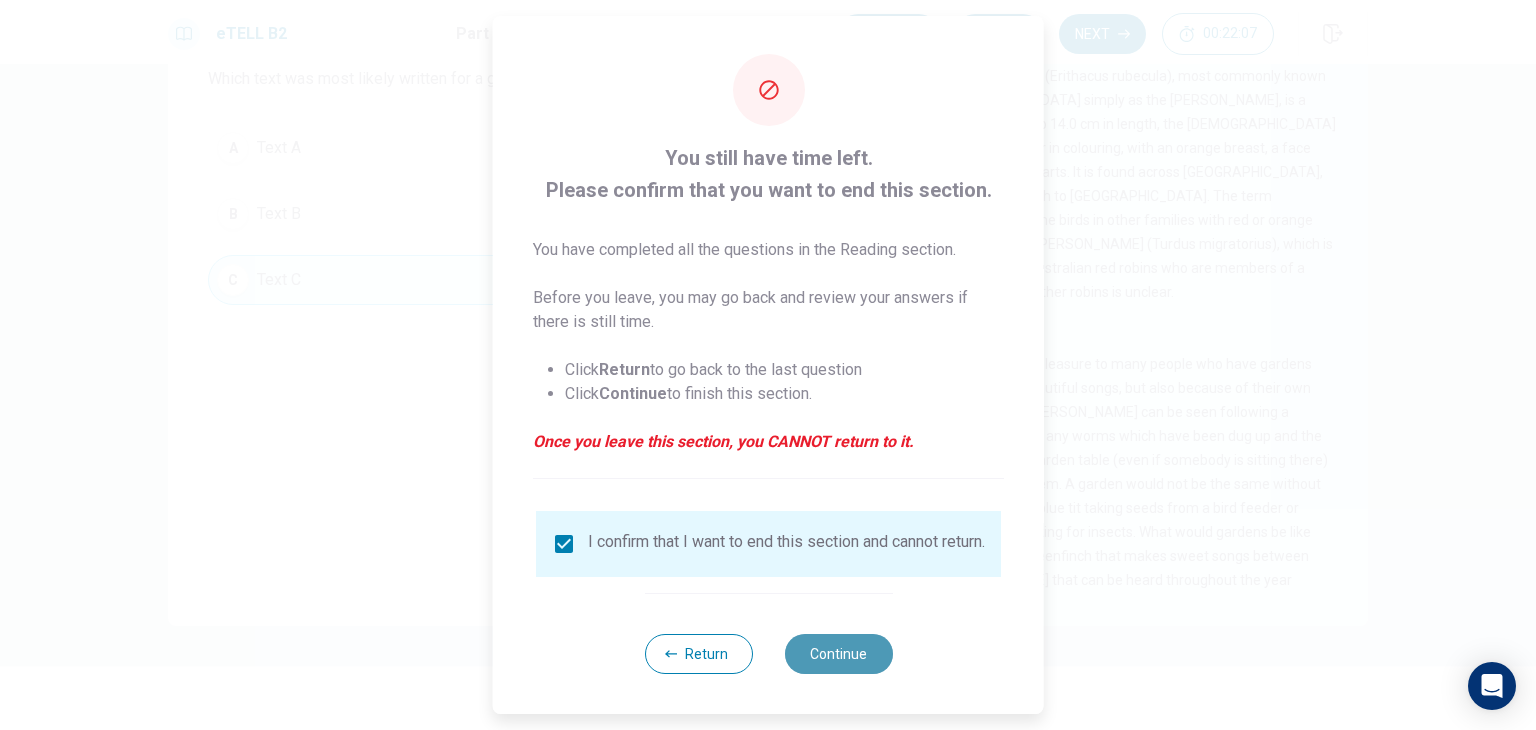 click on "Continue" at bounding box center (838, 654) 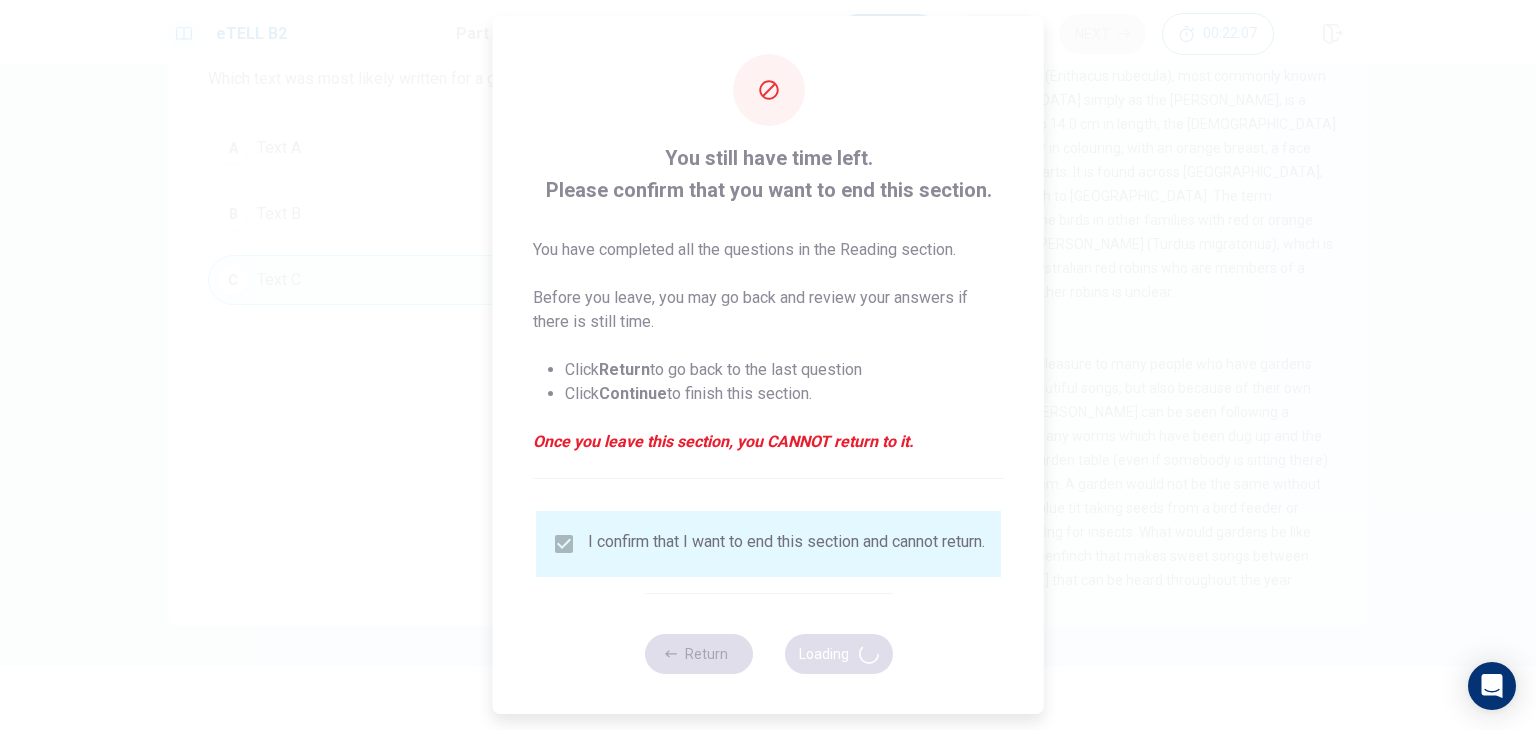 scroll, scrollTop: 0, scrollLeft: 0, axis: both 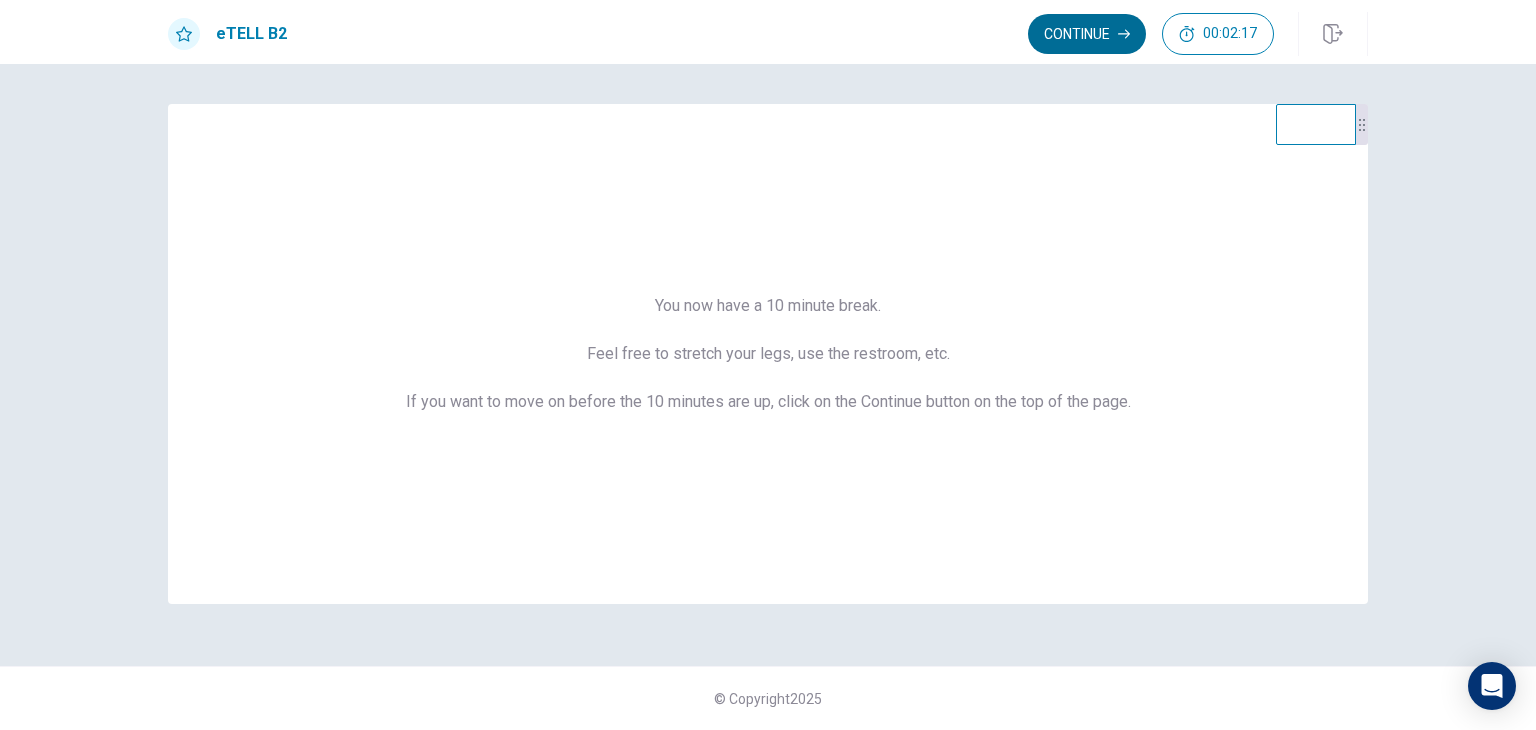 click on "Continue" at bounding box center [1087, 34] 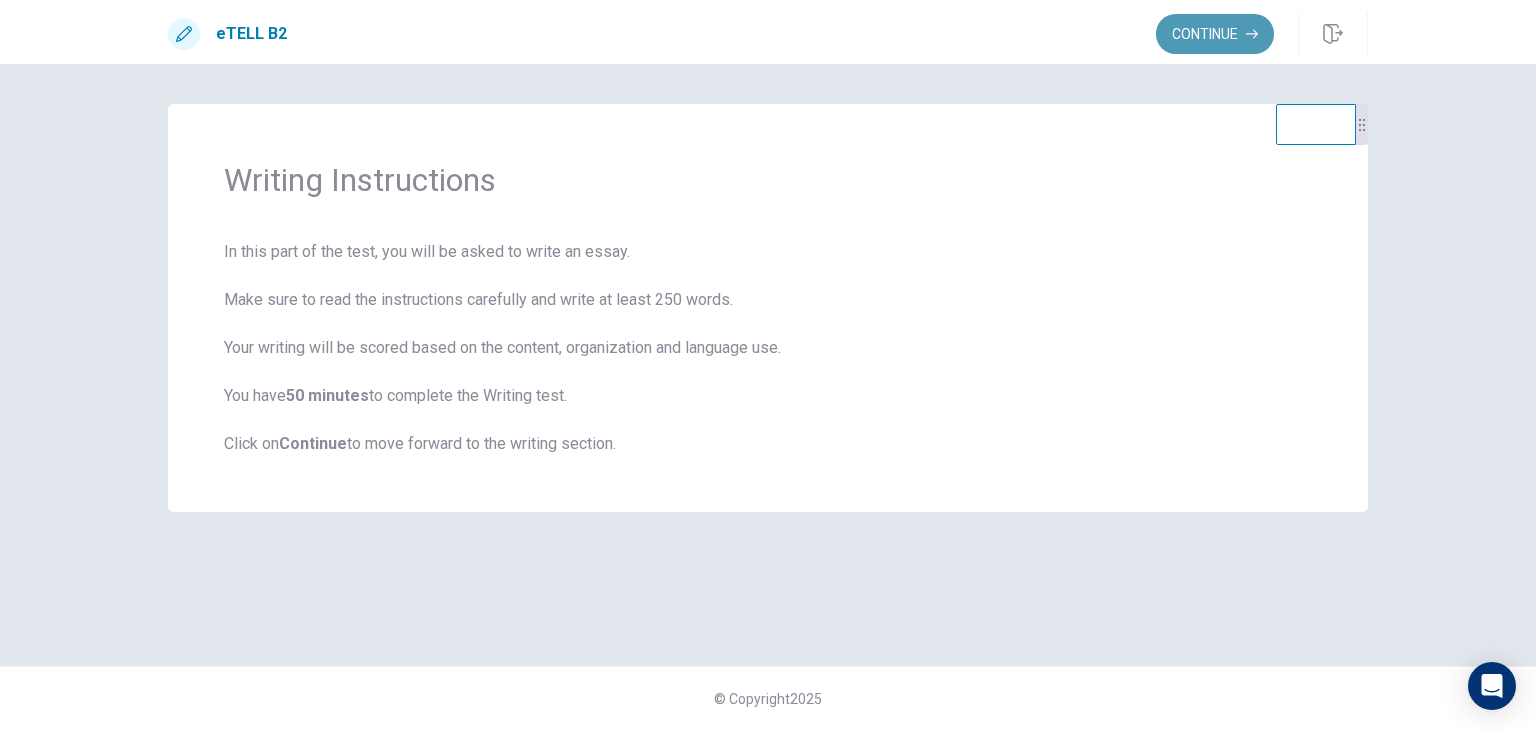 click on "Continue" at bounding box center (1215, 34) 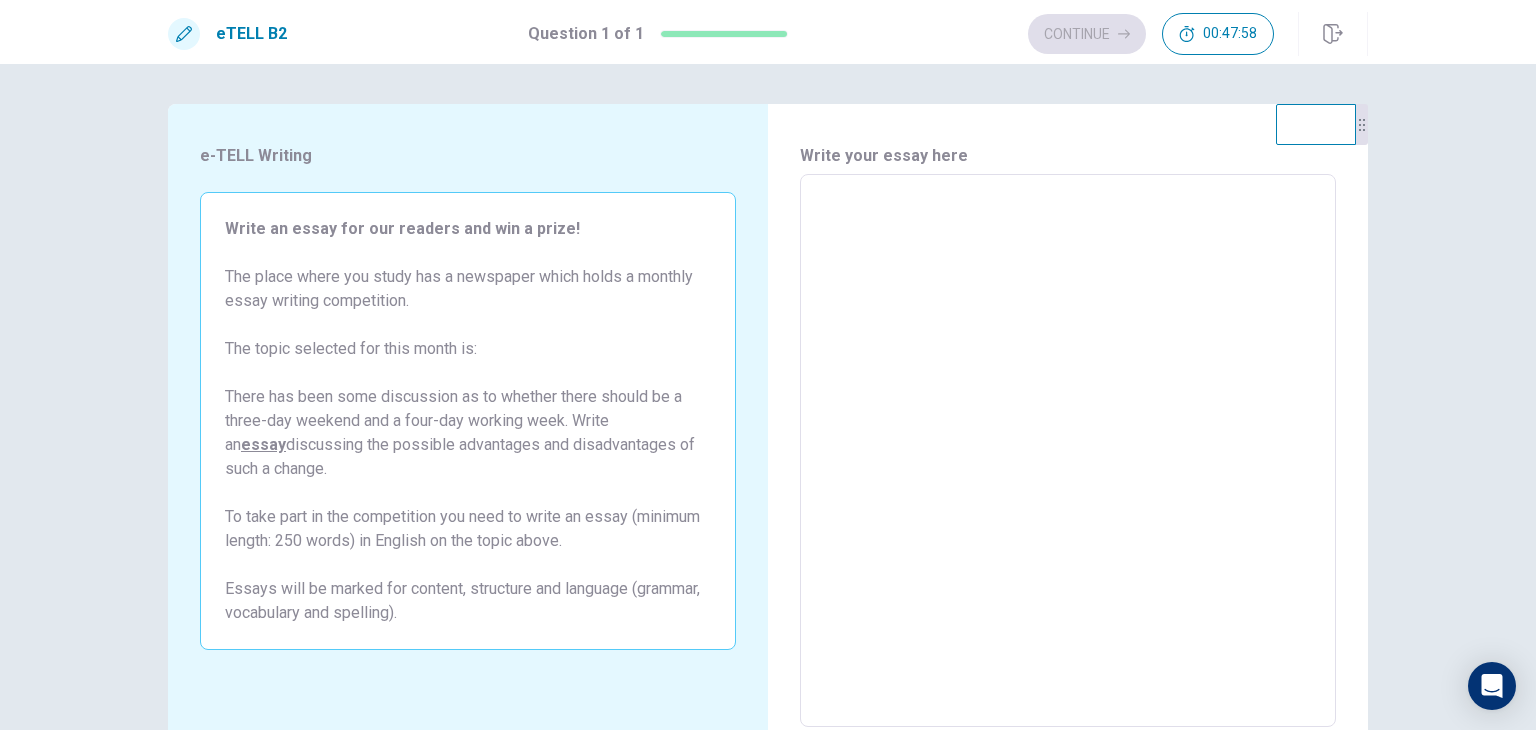 click at bounding box center (1068, 451) 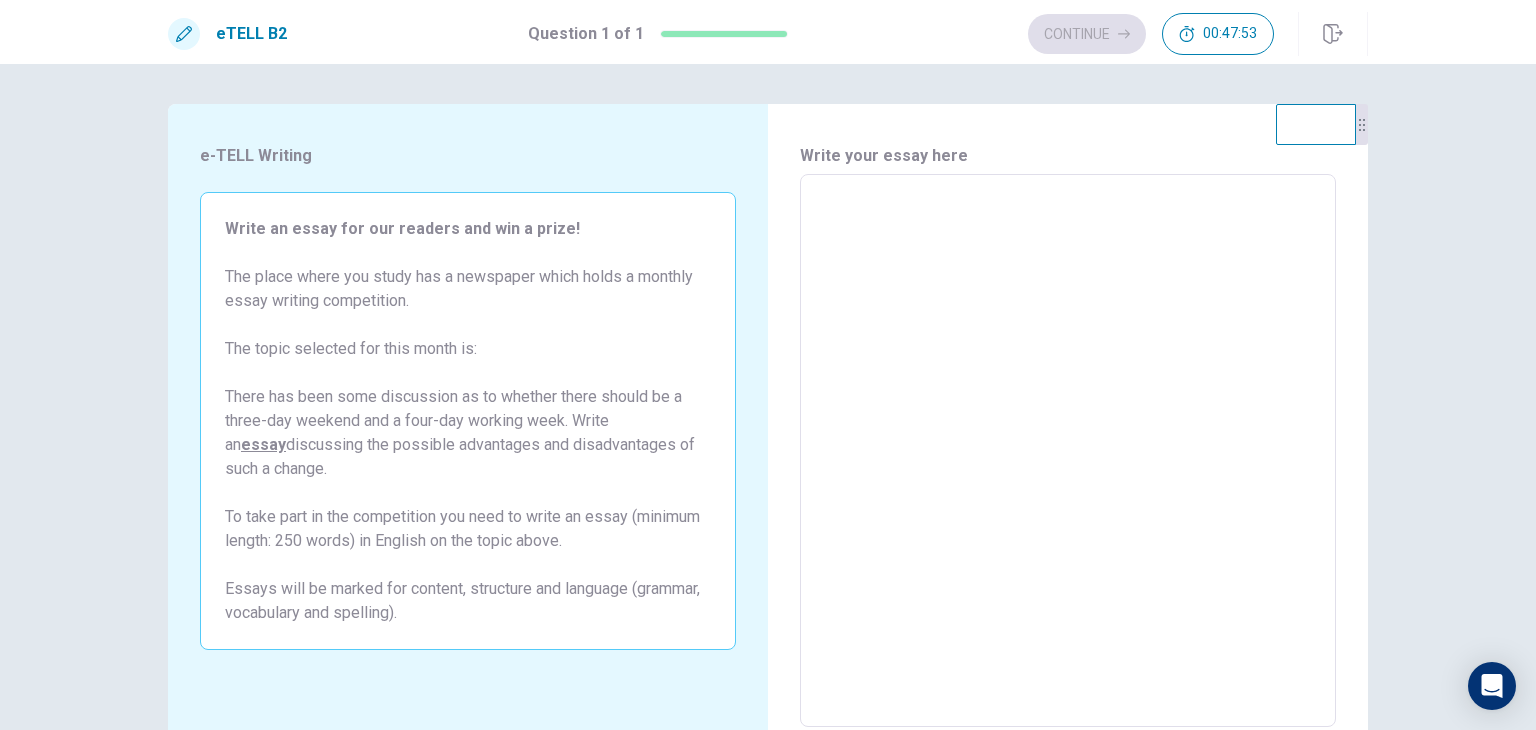 type on "*" 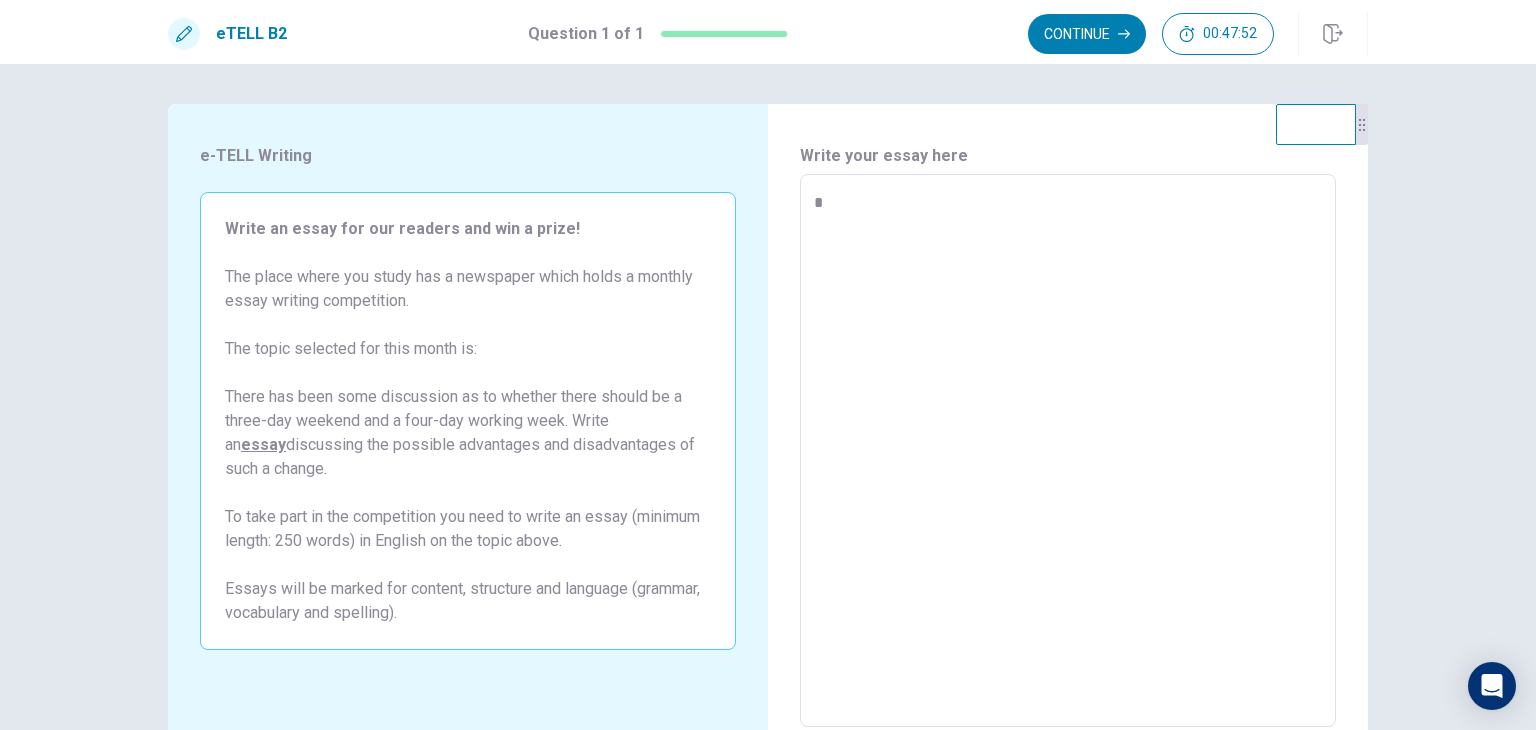 type on "**" 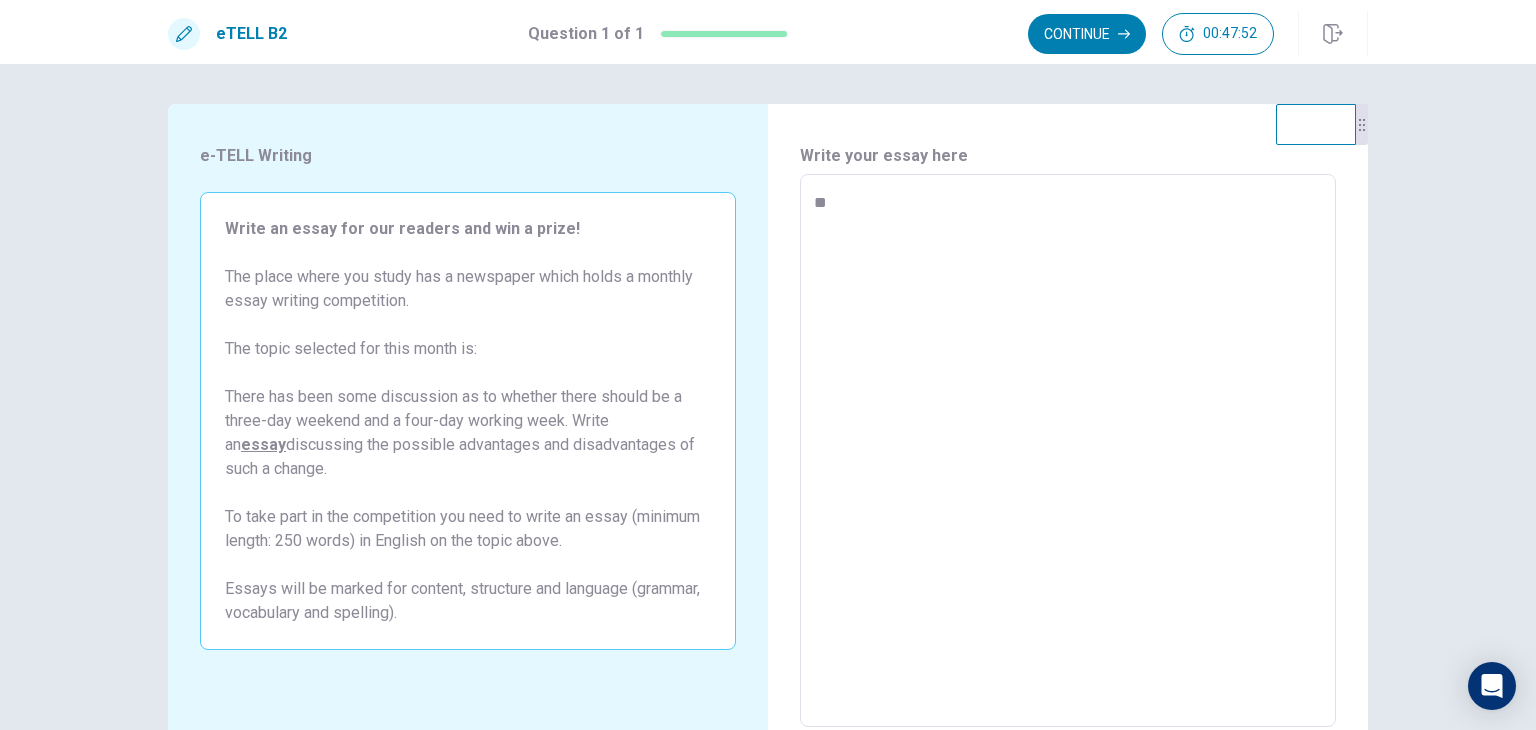 type on "*" 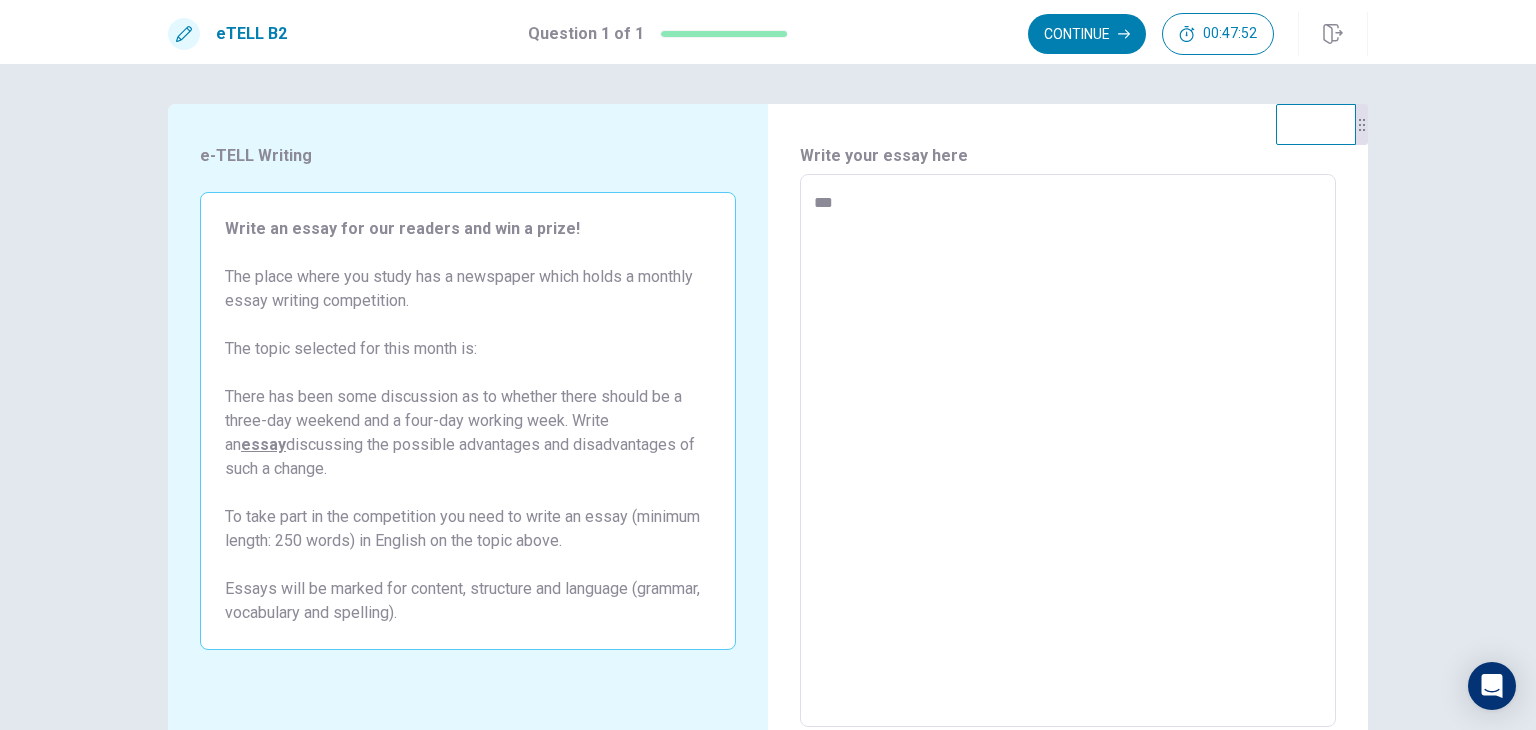 type on "*" 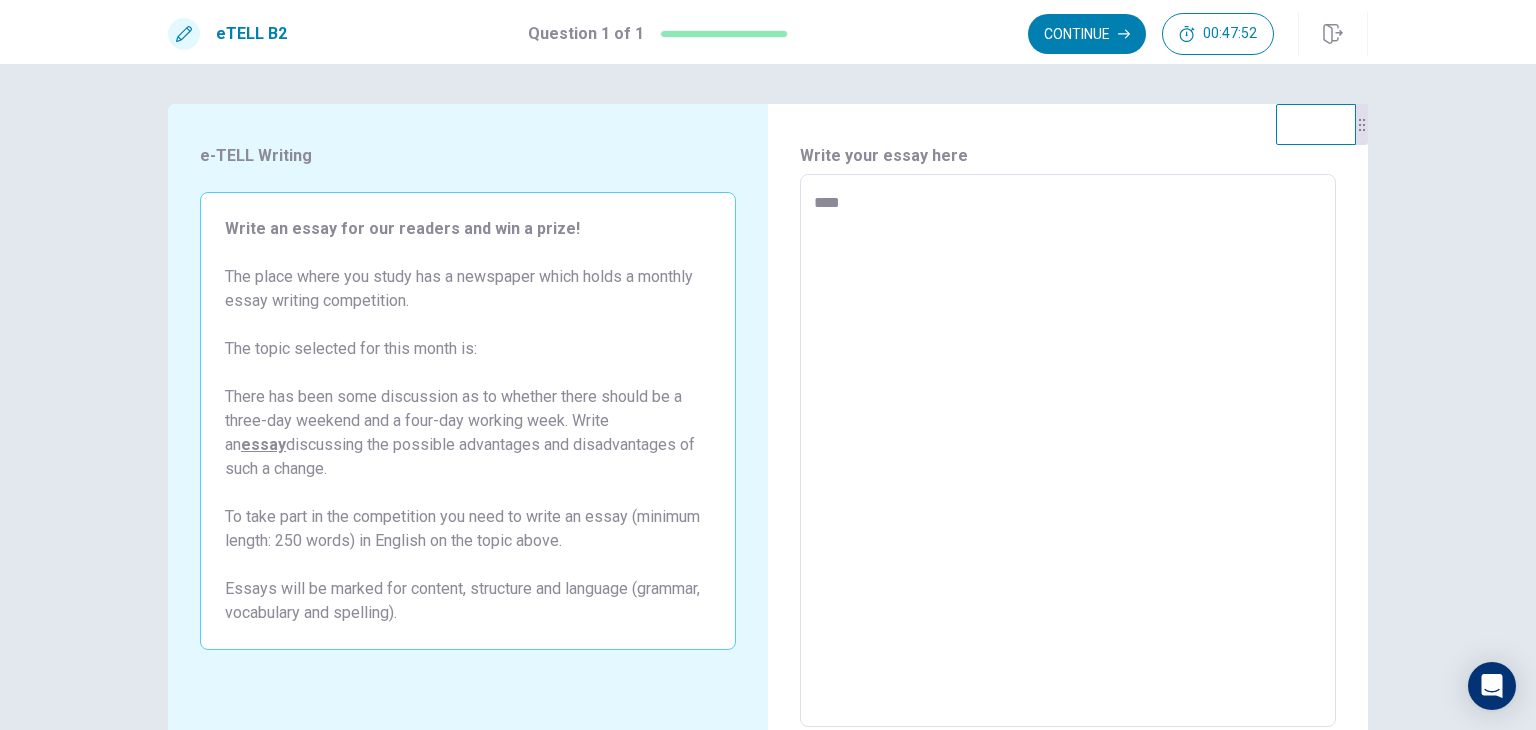 type on "*" 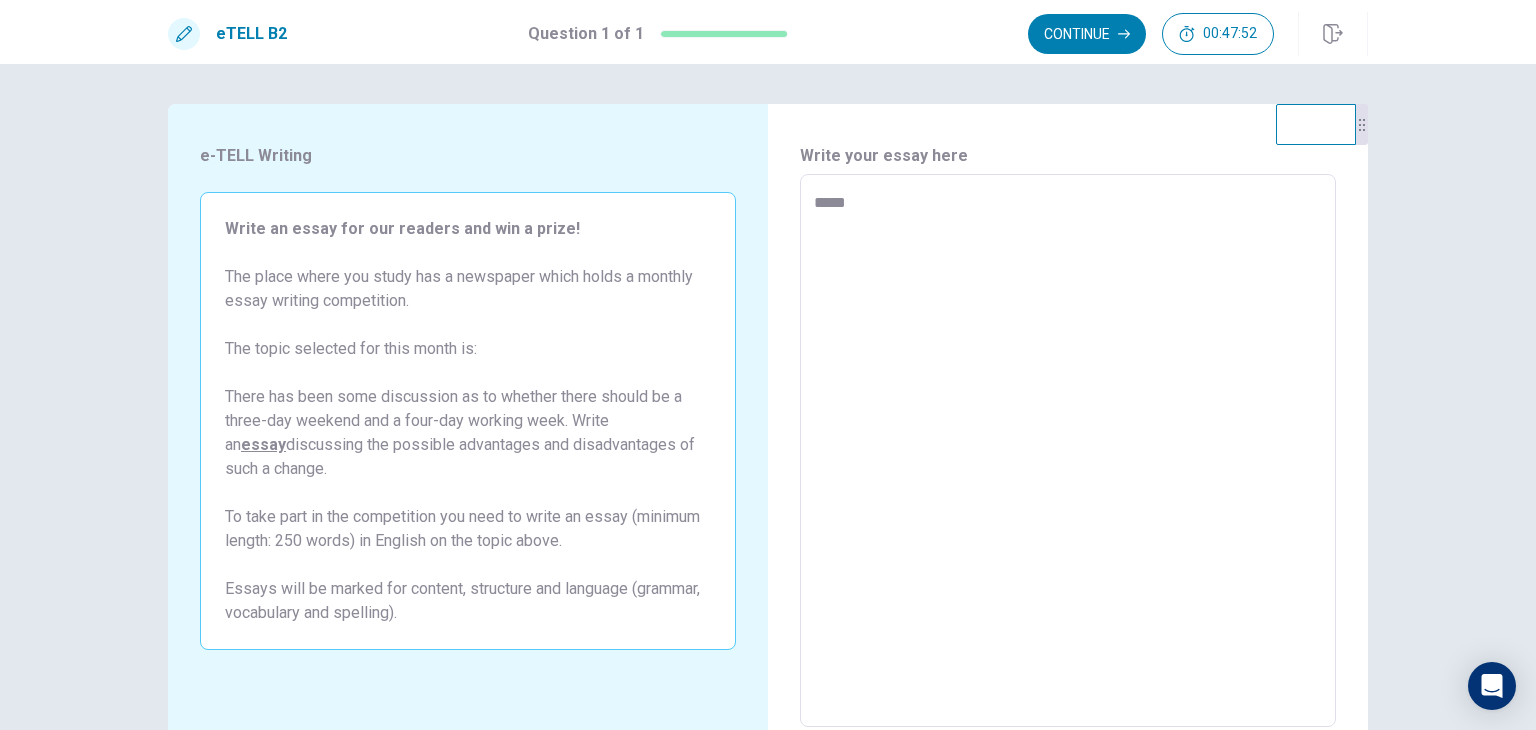 type on "*" 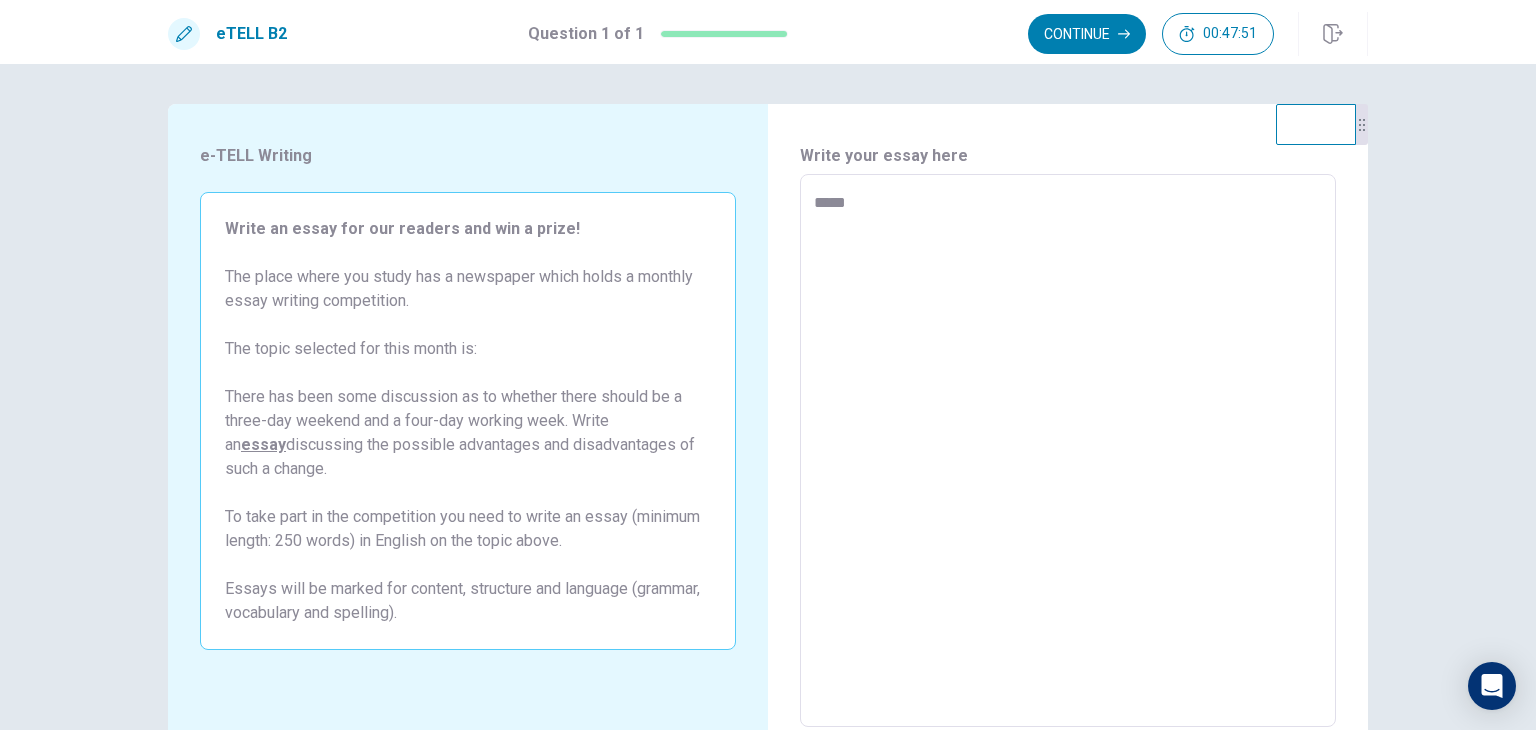 type on "******" 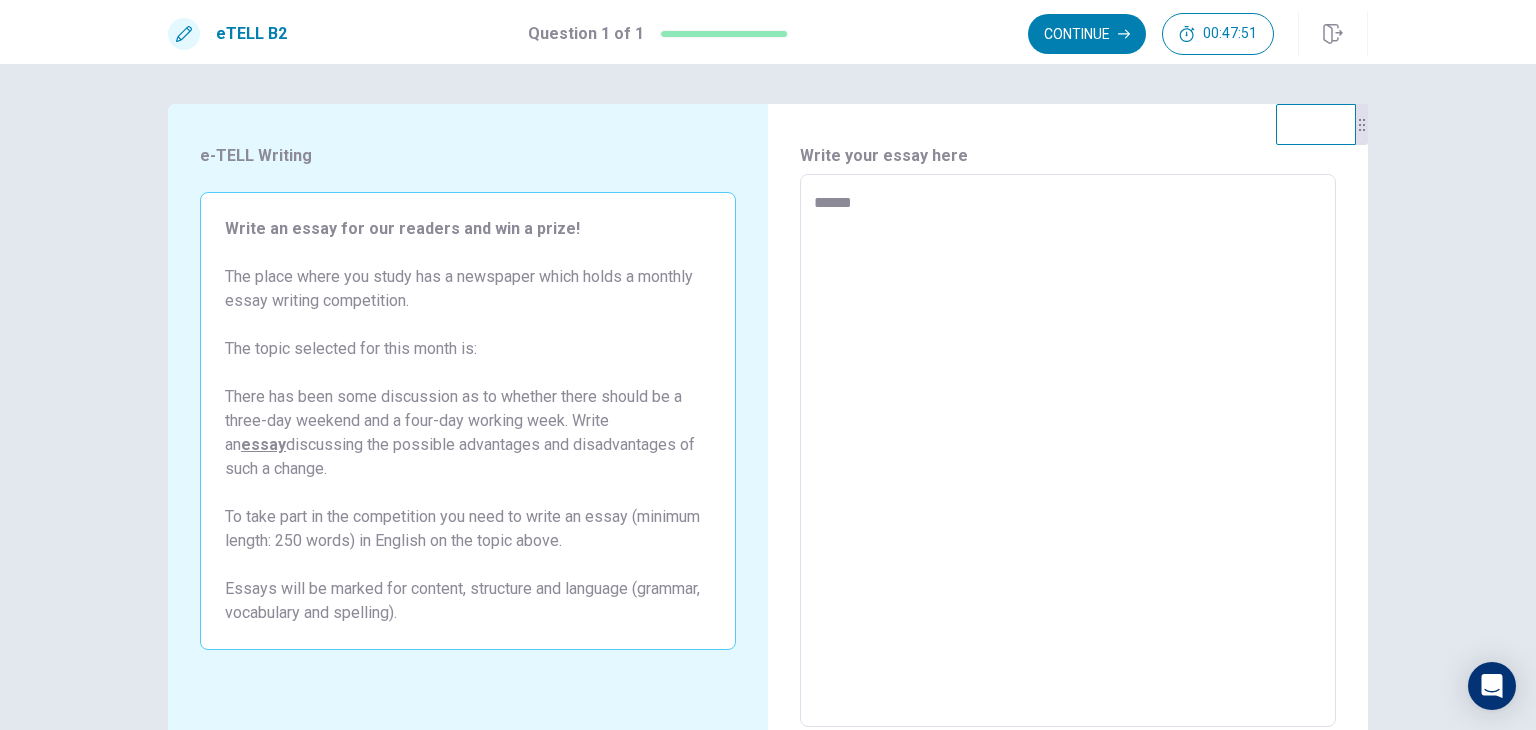 type on "*" 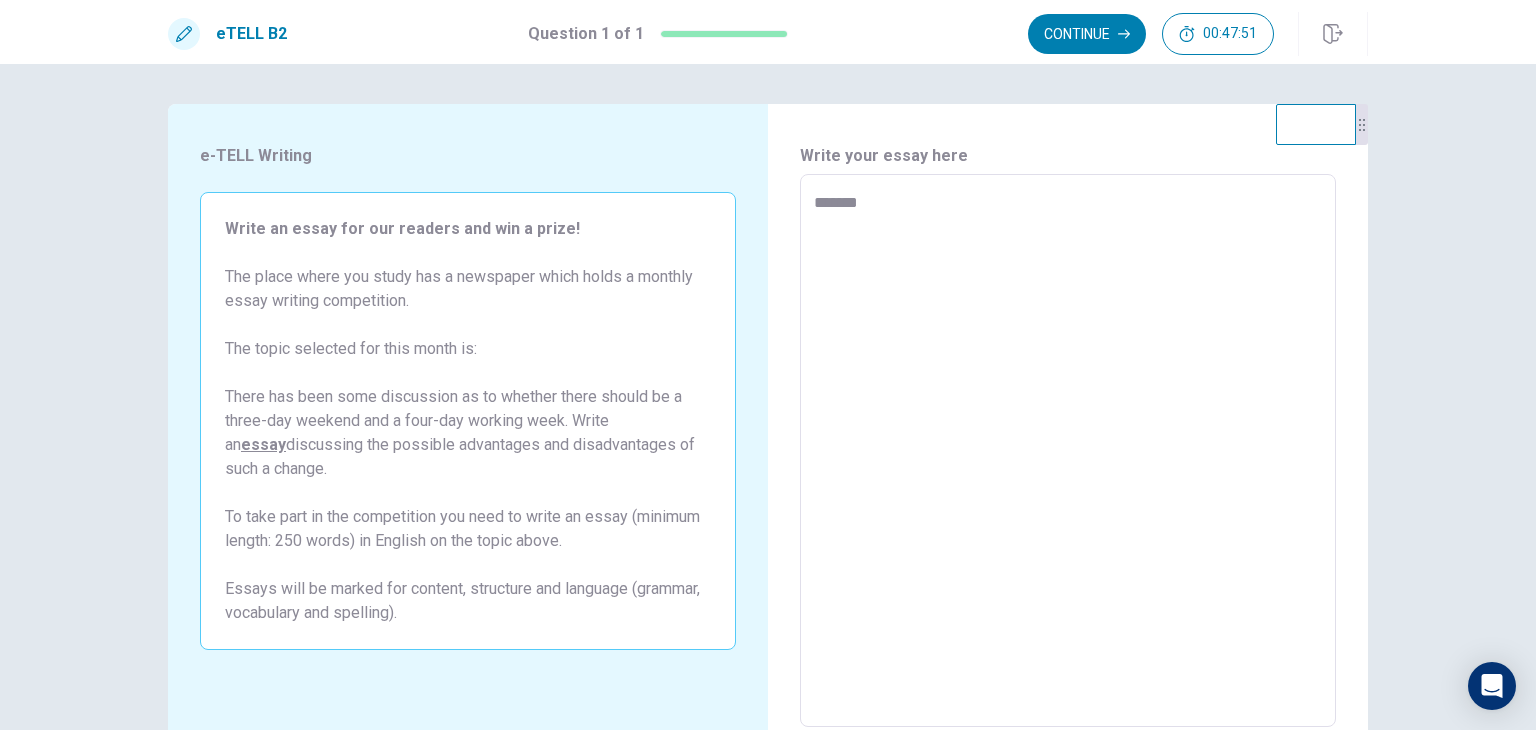 type on "*" 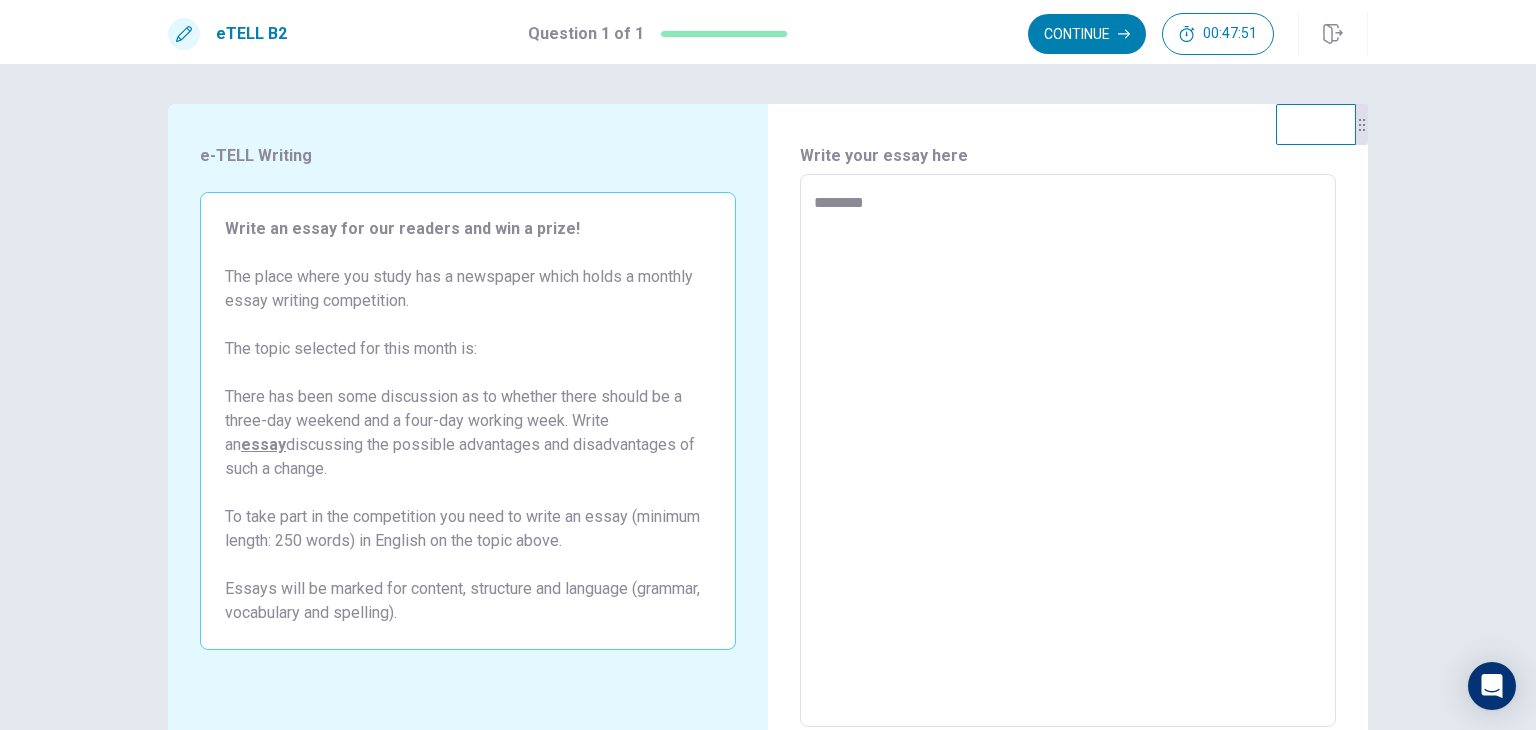 type on "*" 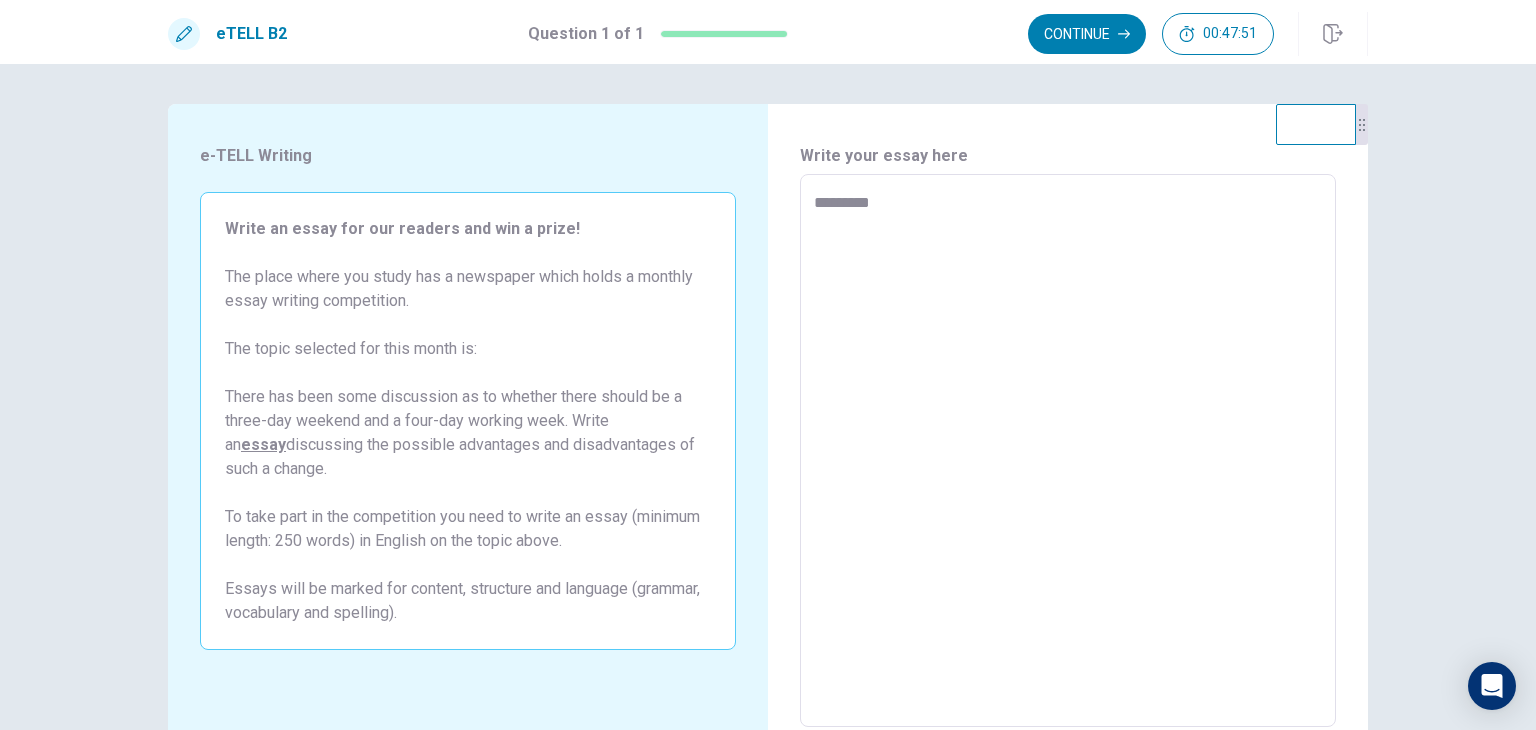 type on "*" 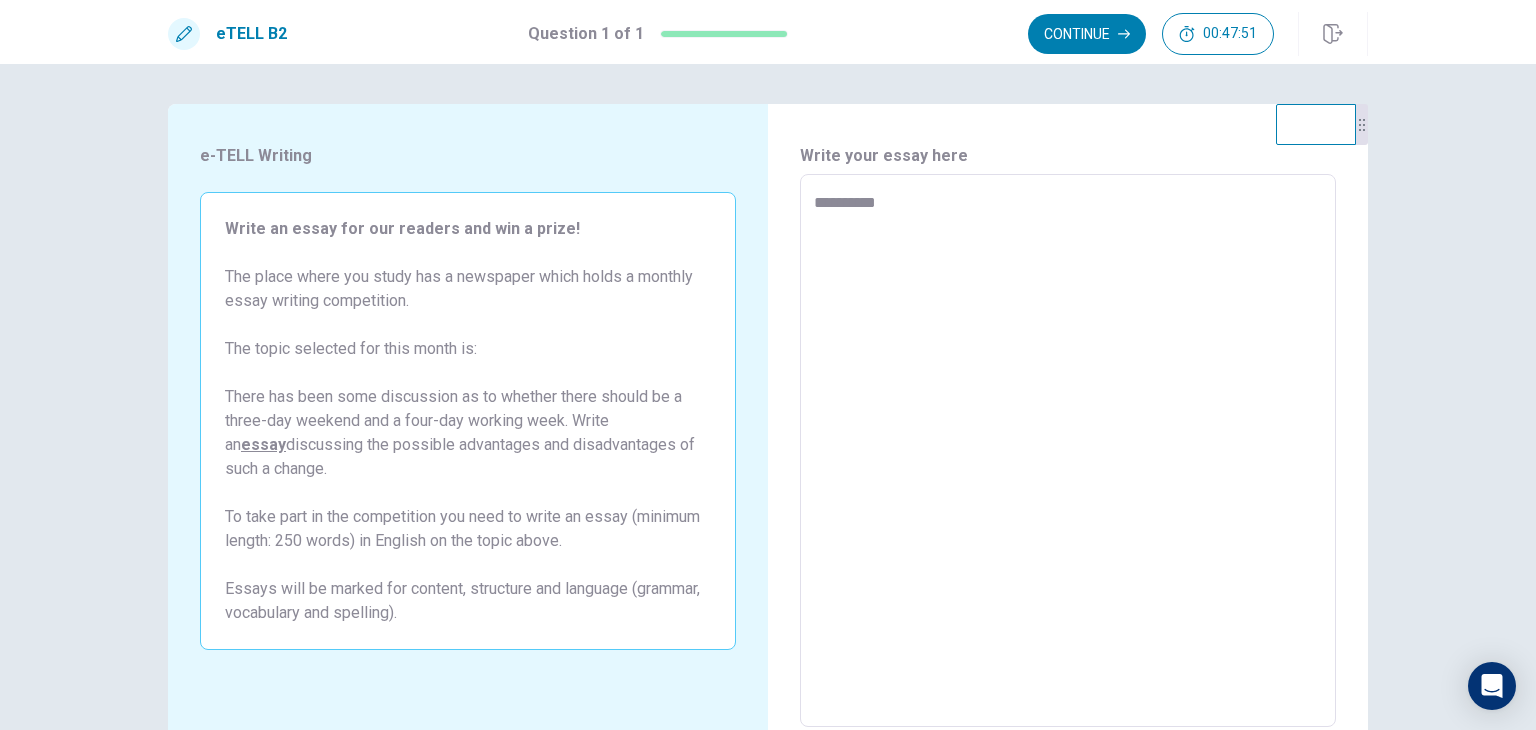 type on "*" 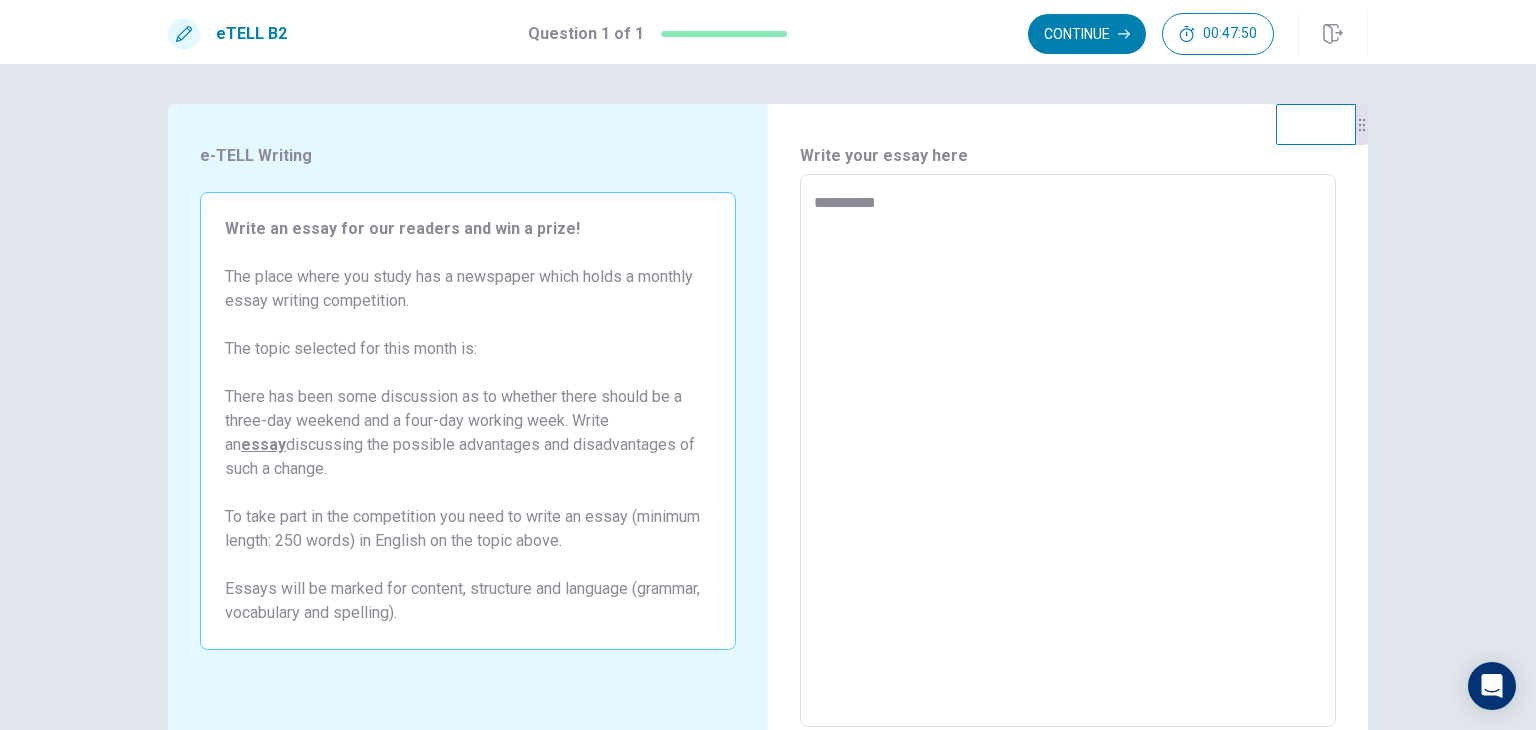 type on "**********" 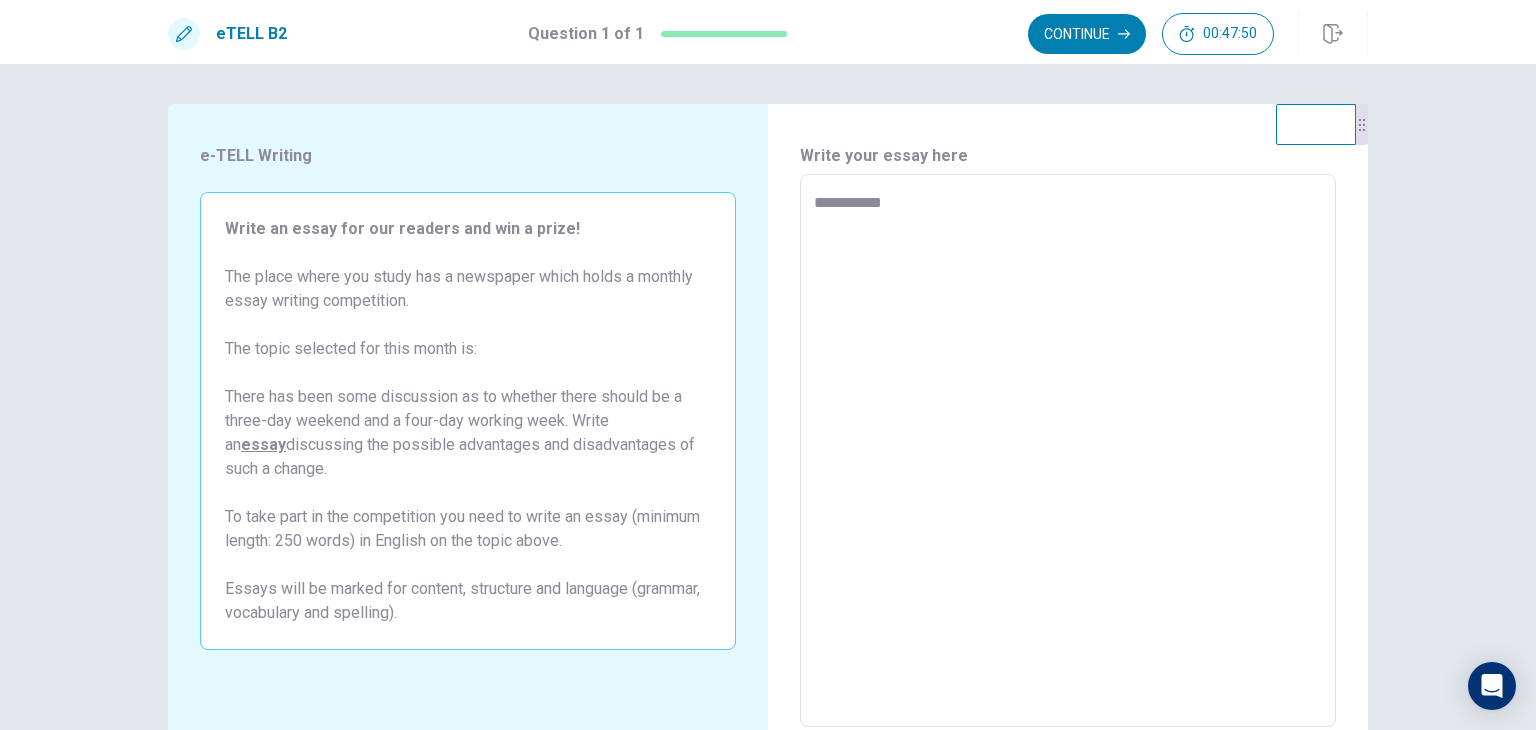 type on "*" 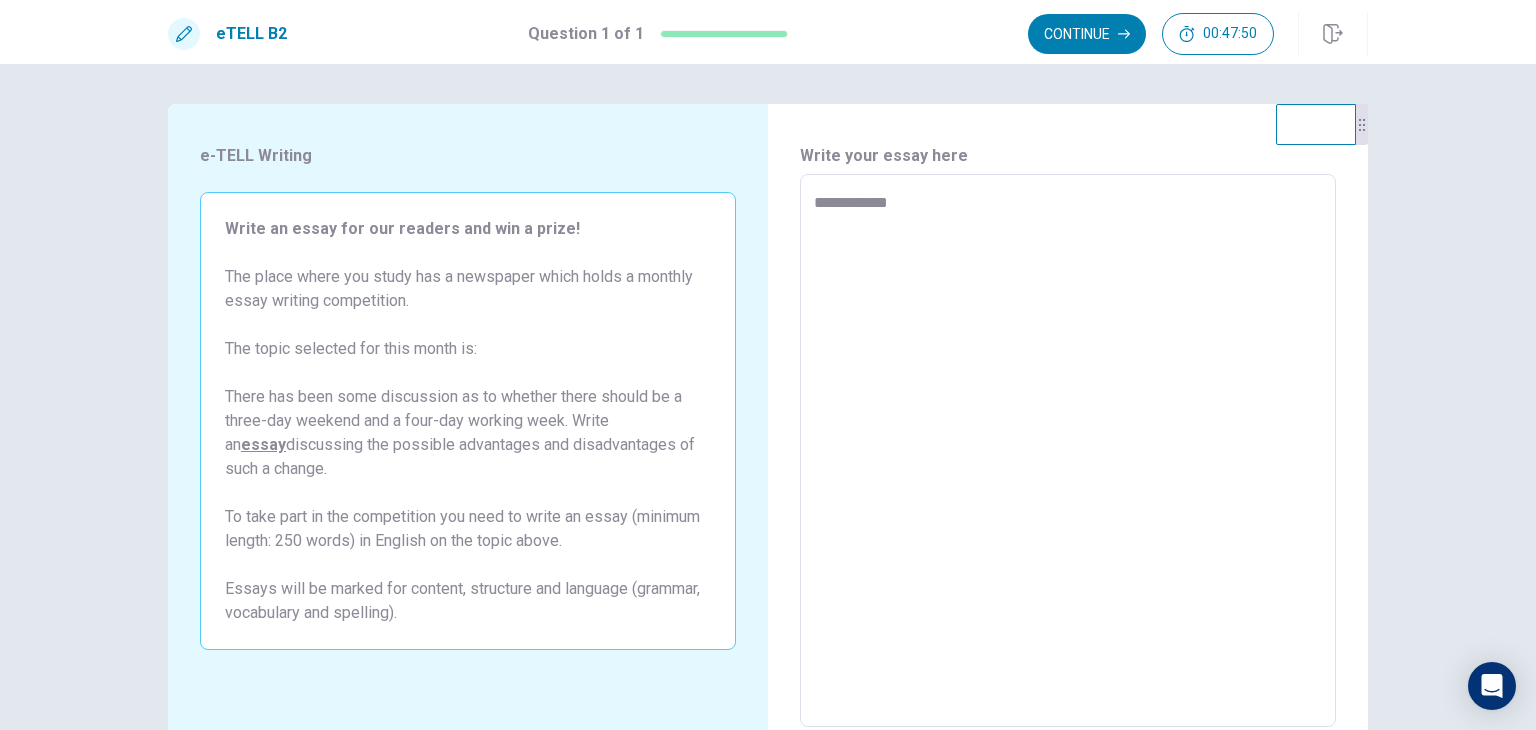 type on "*" 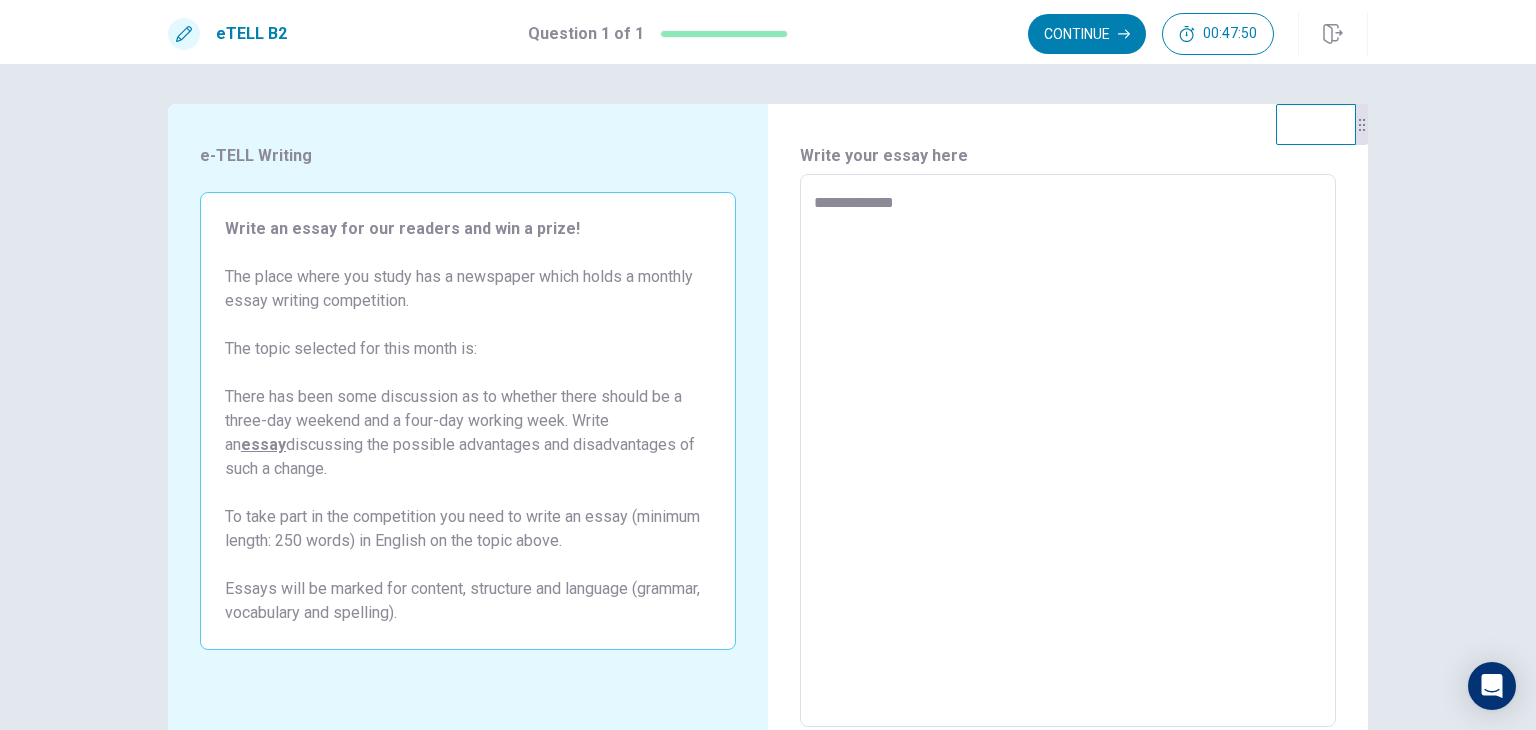 type on "*" 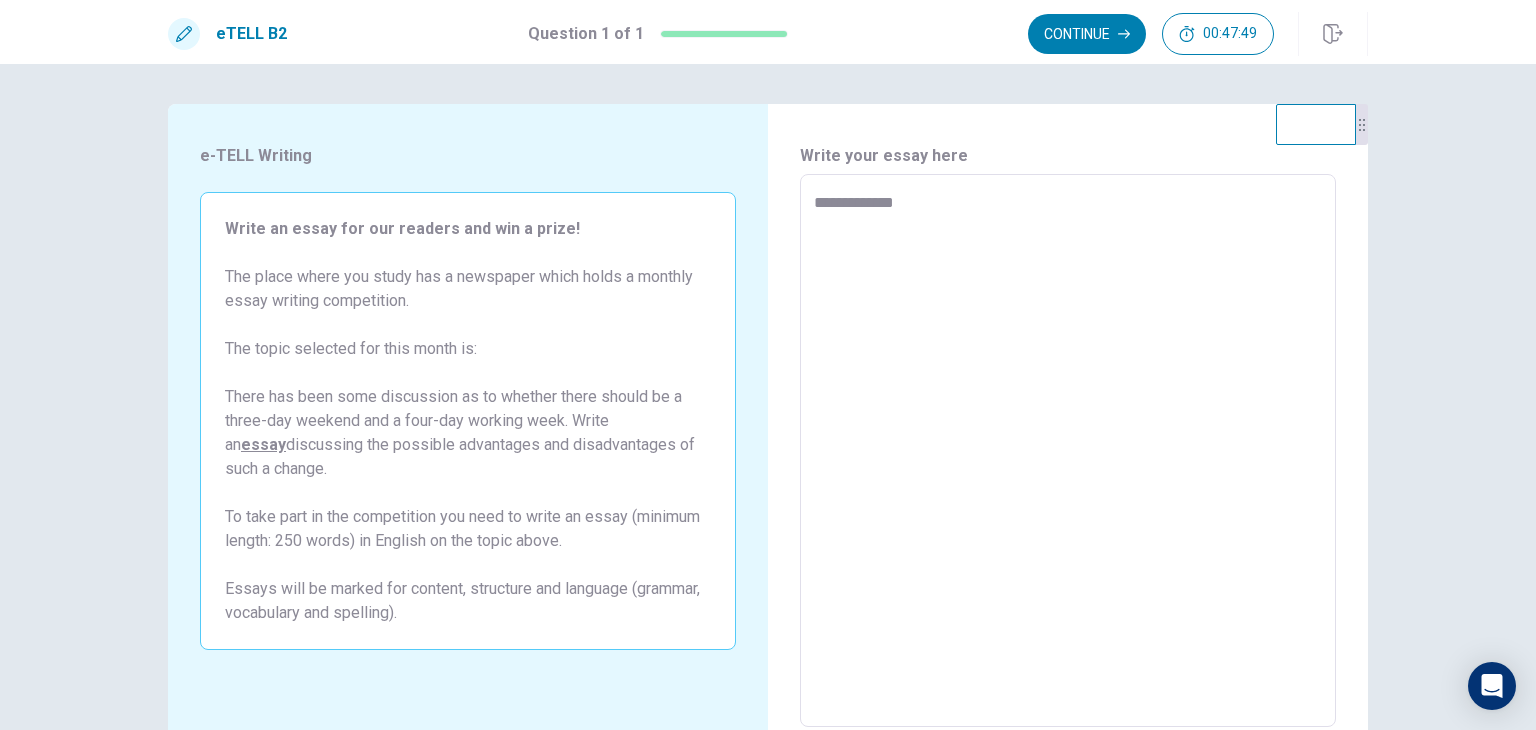 type on "**********" 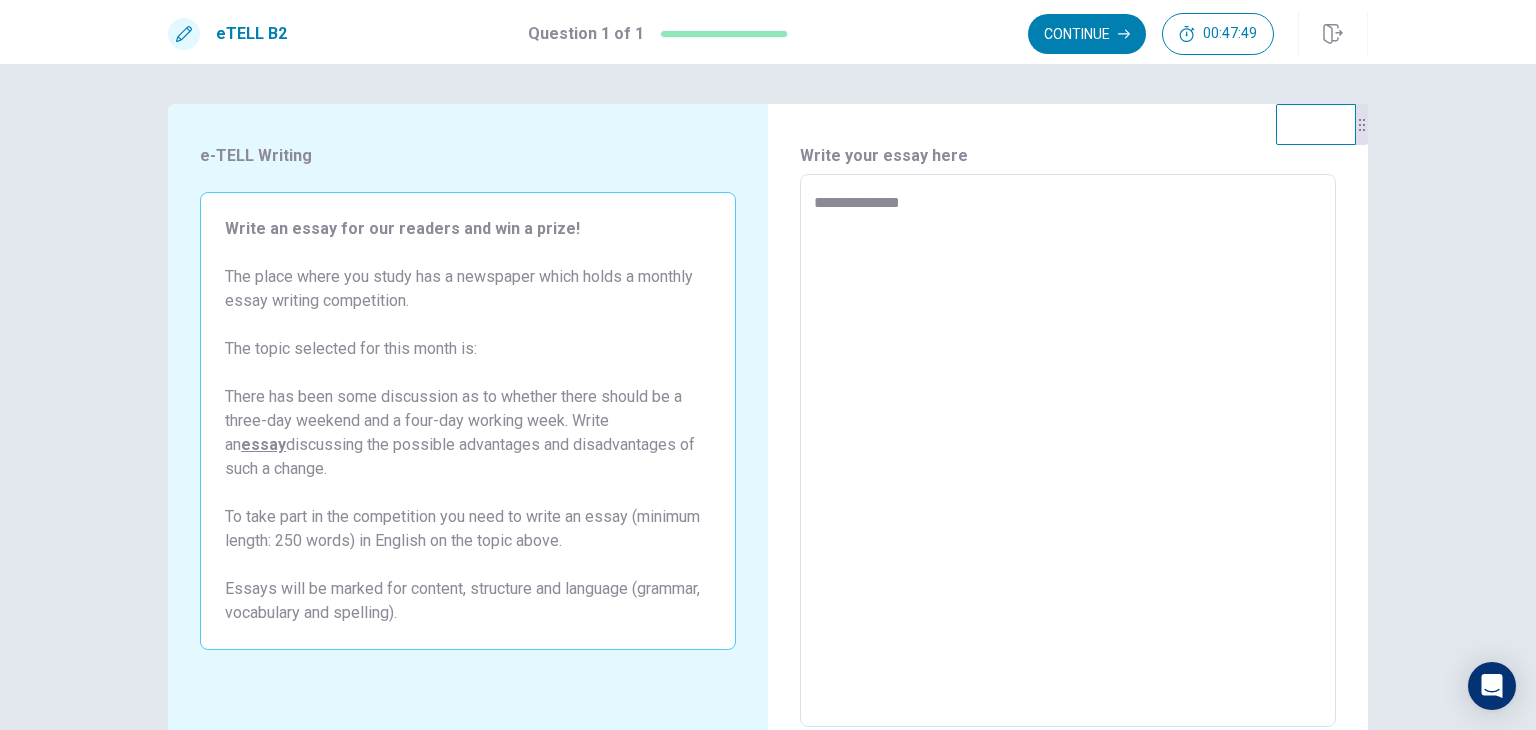 type on "*" 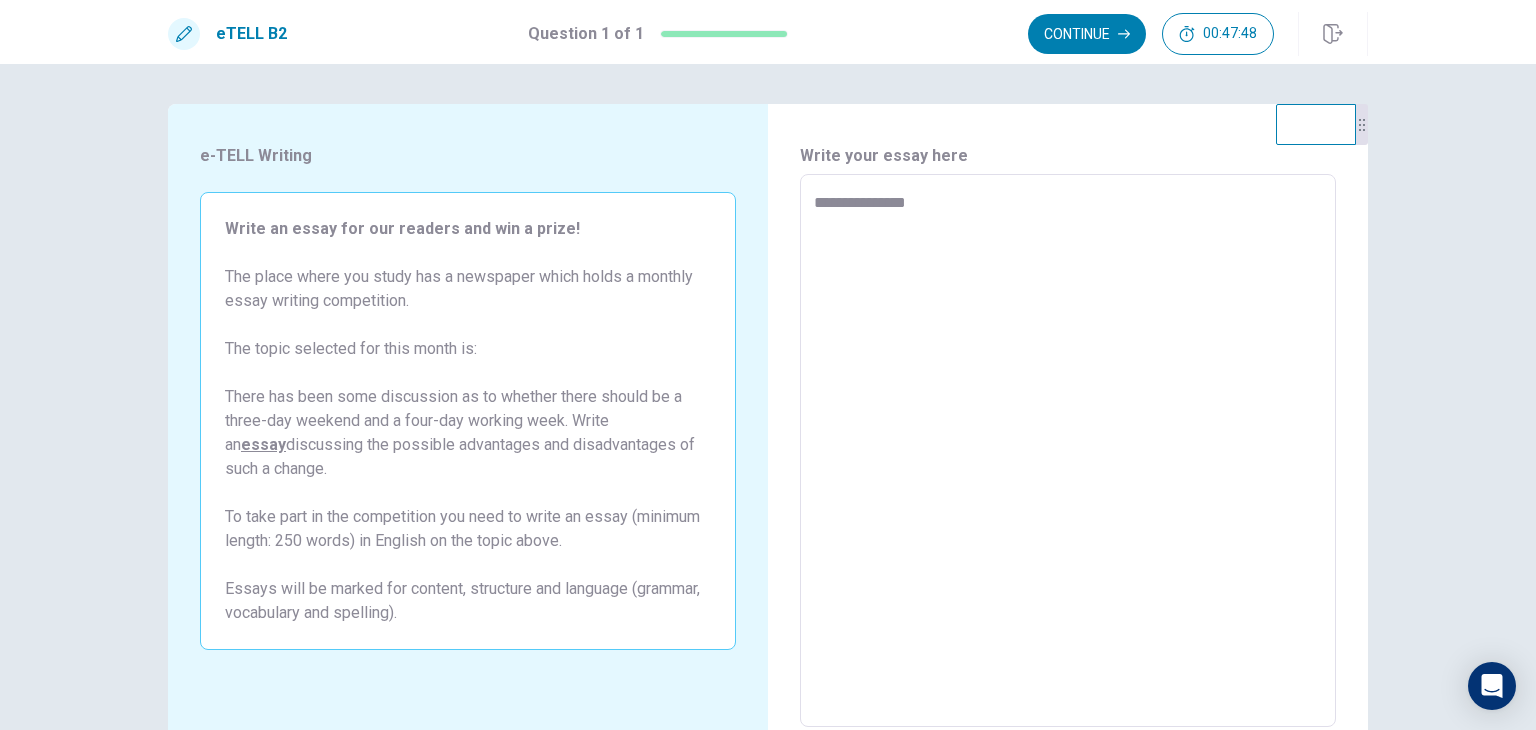 type on "*" 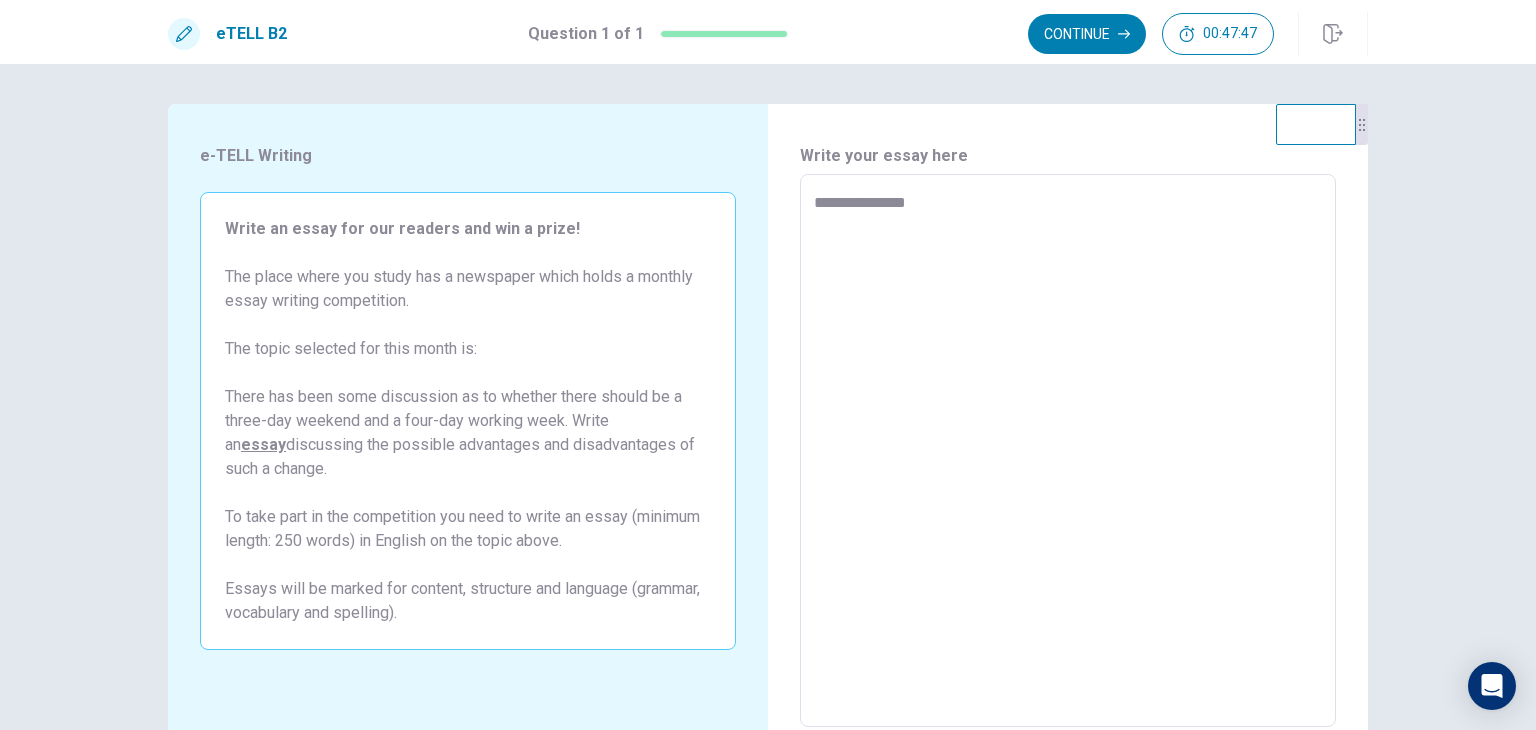 type on "**********" 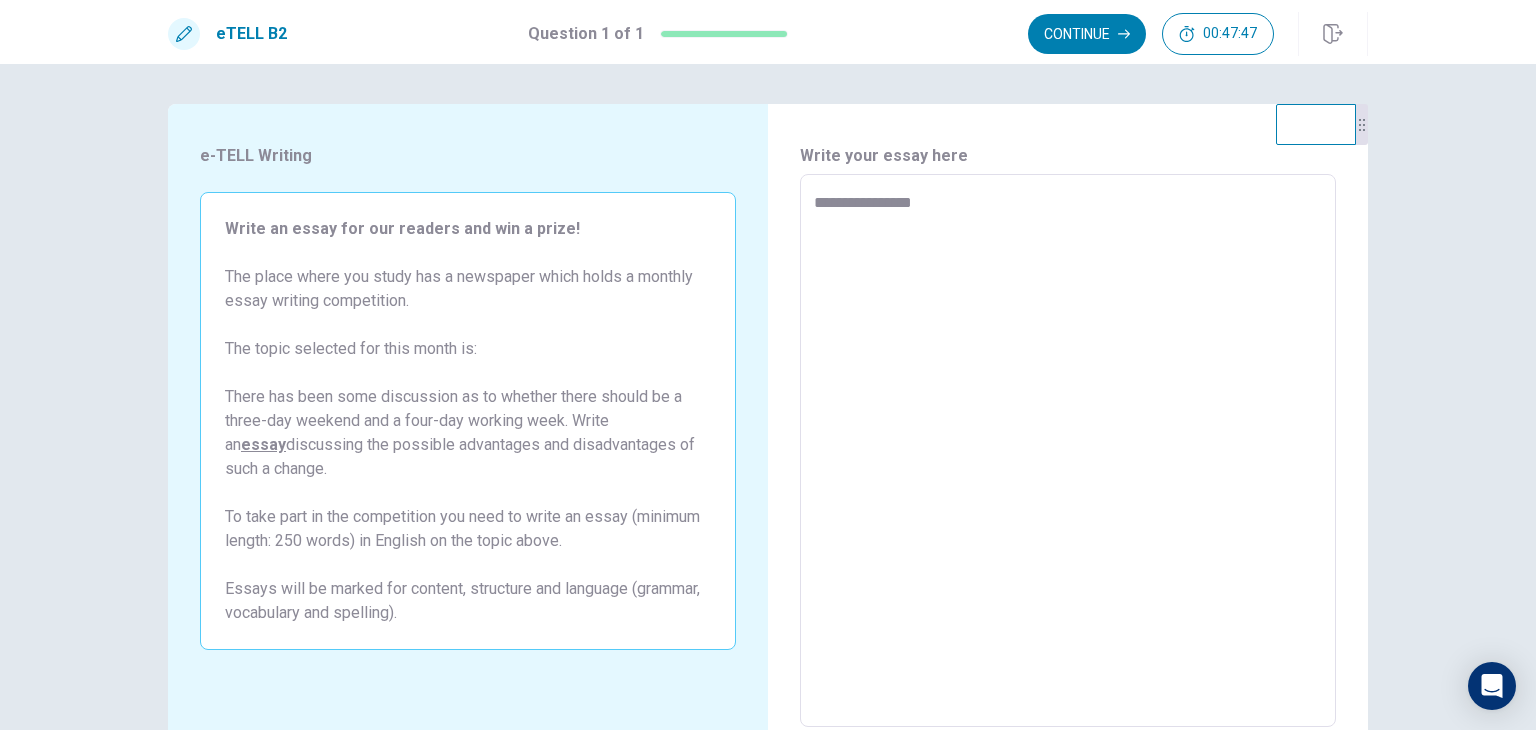 type on "*" 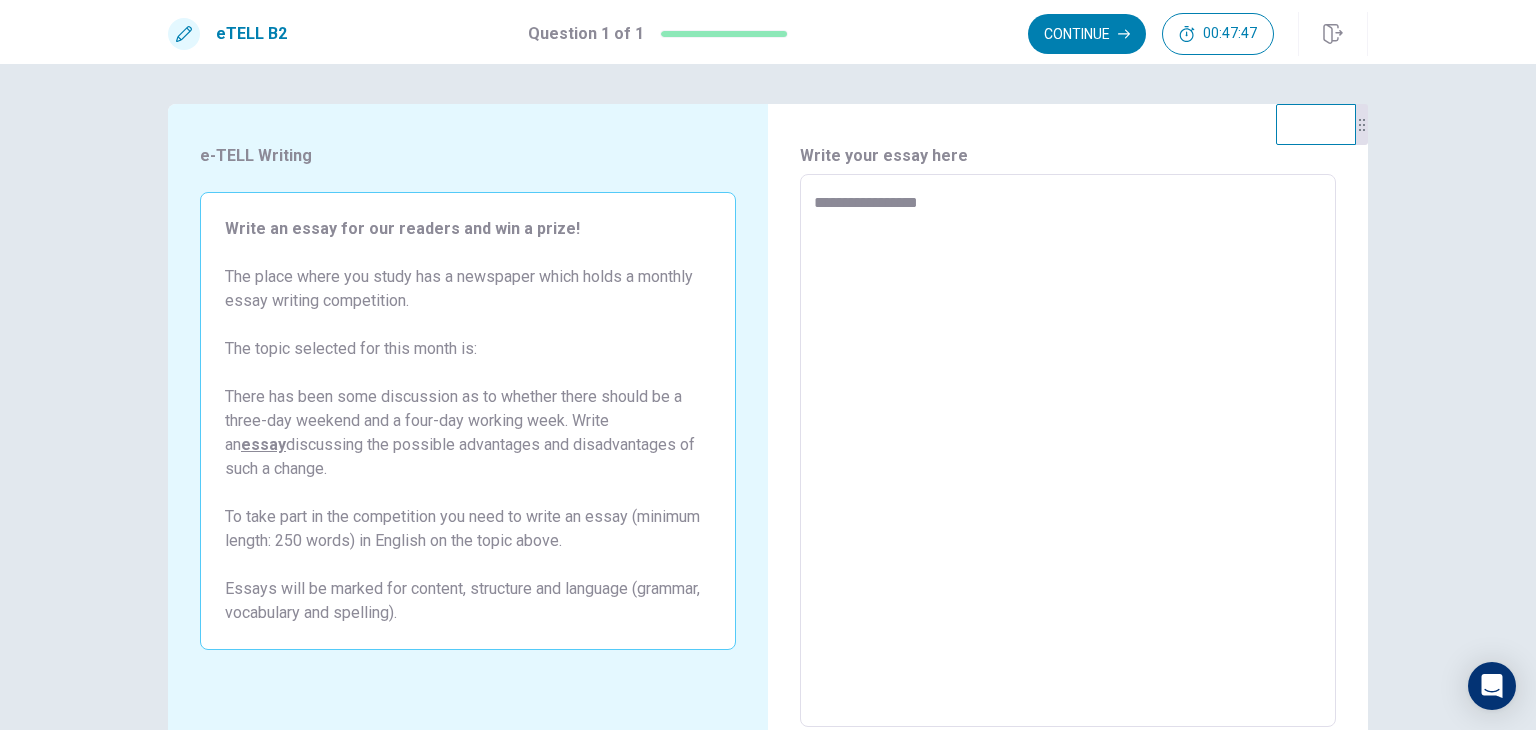 type on "*" 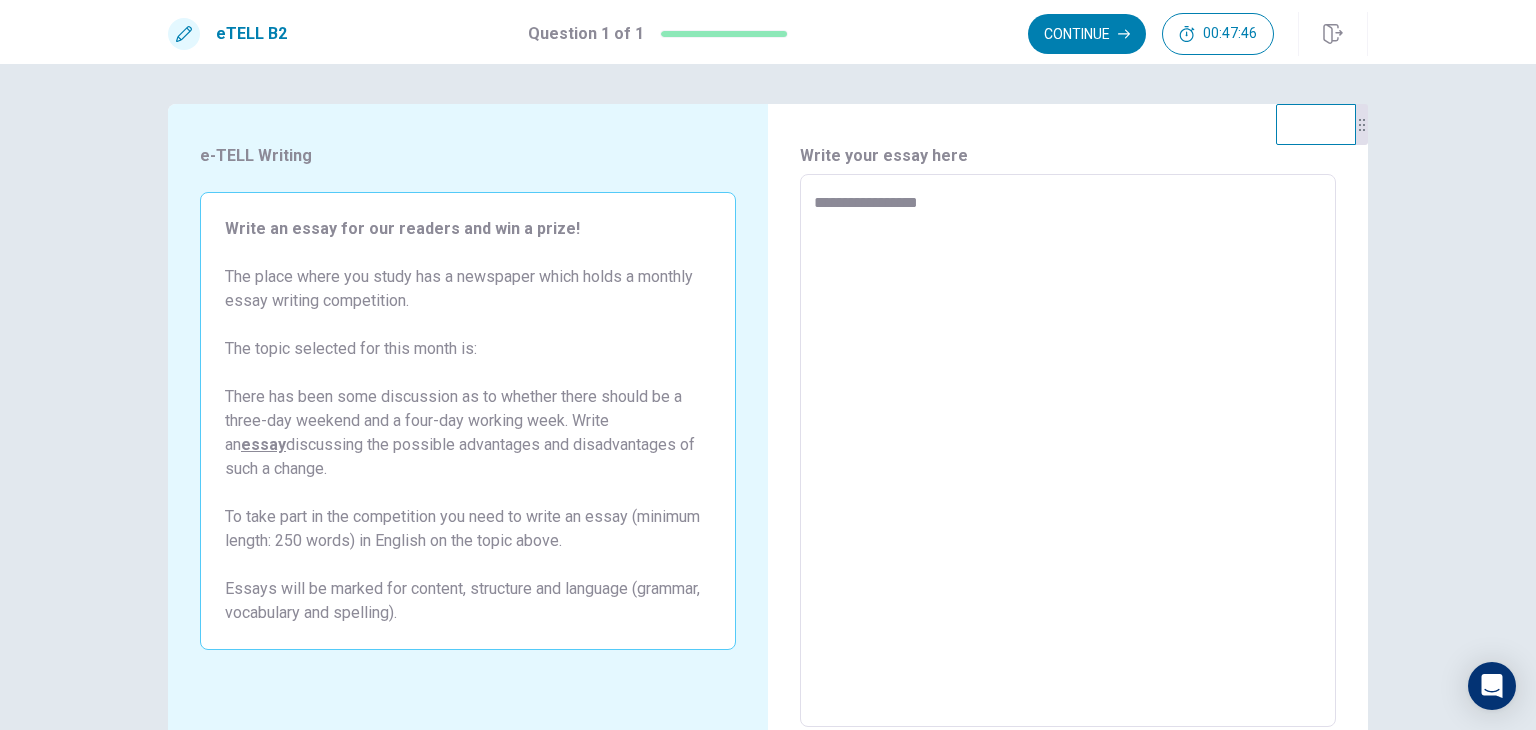 type on "**********" 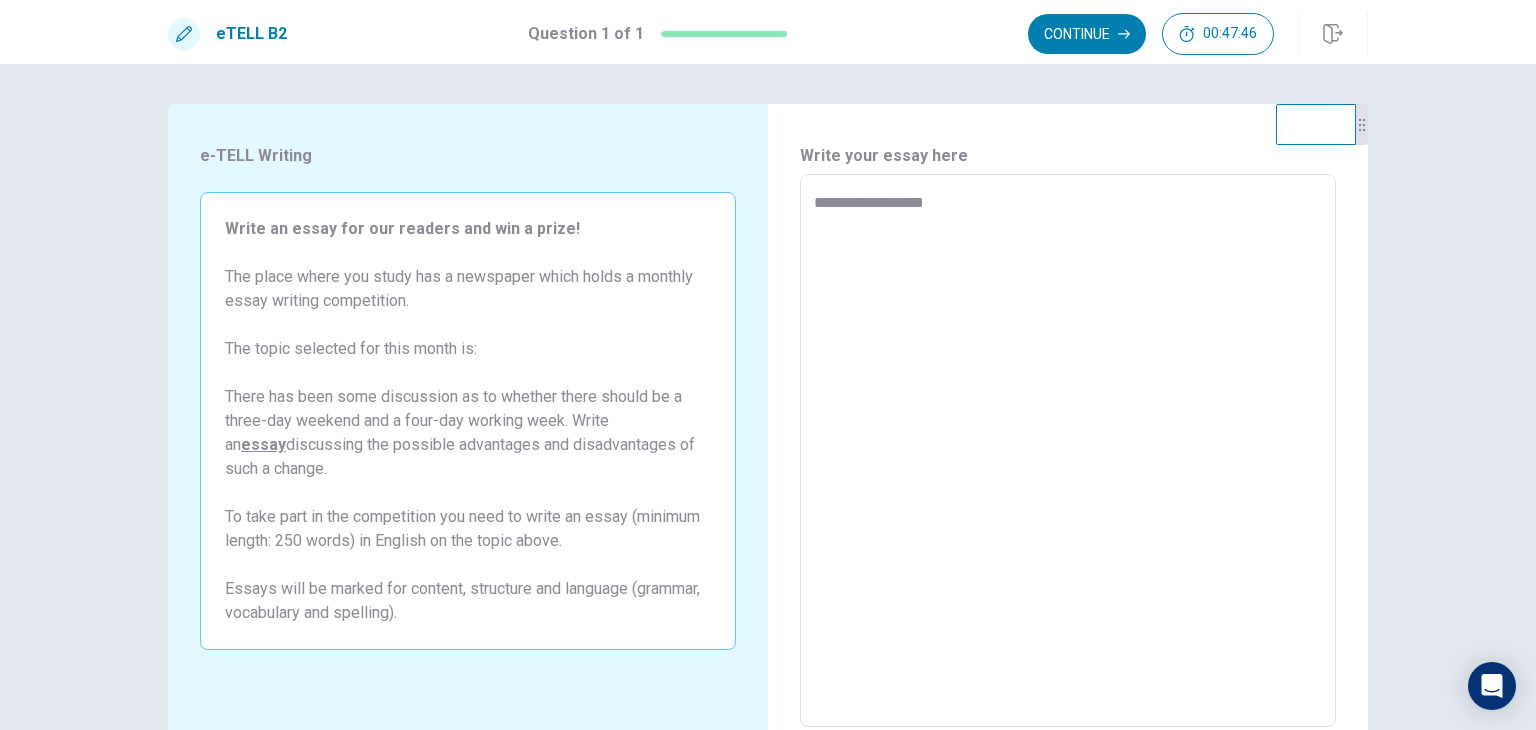 type on "*" 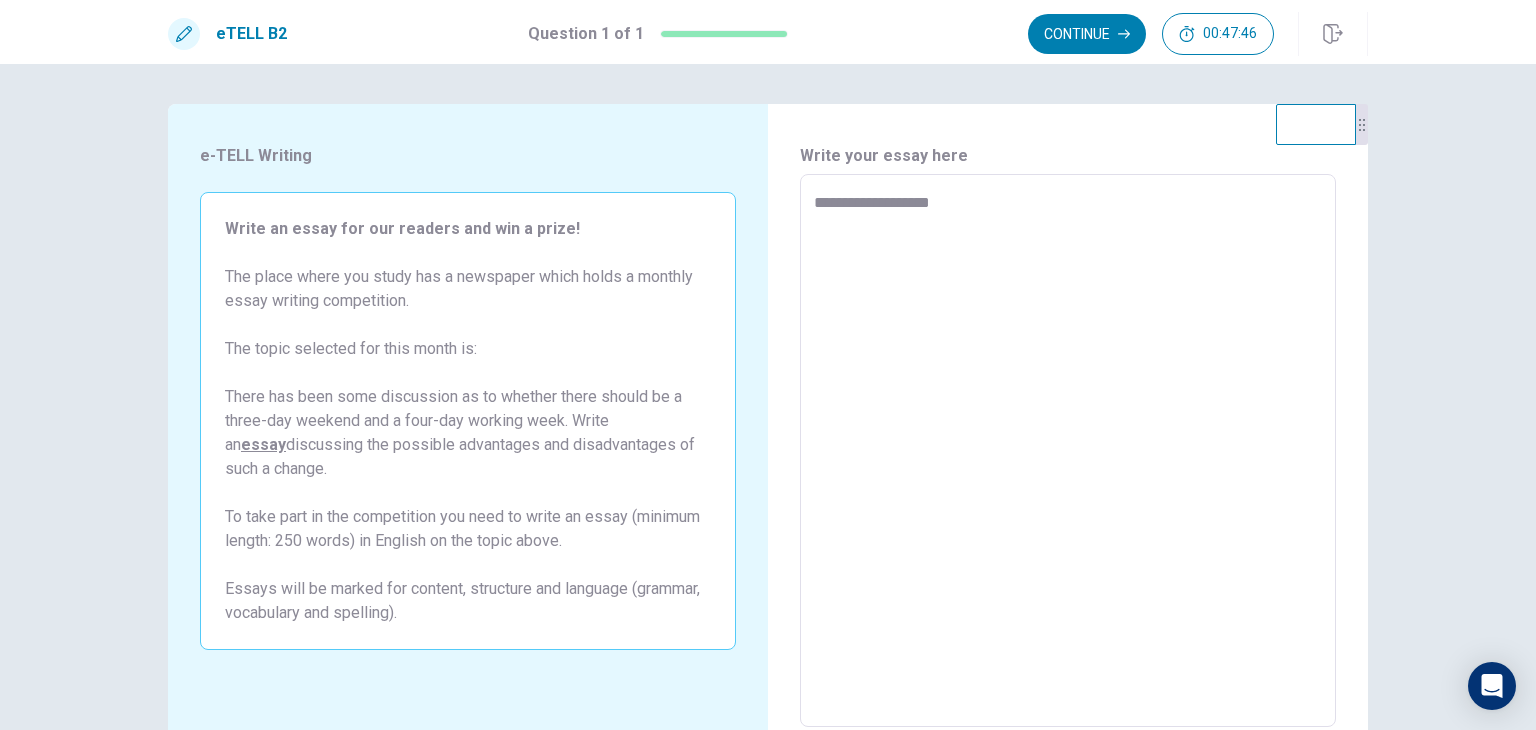 type on "*" 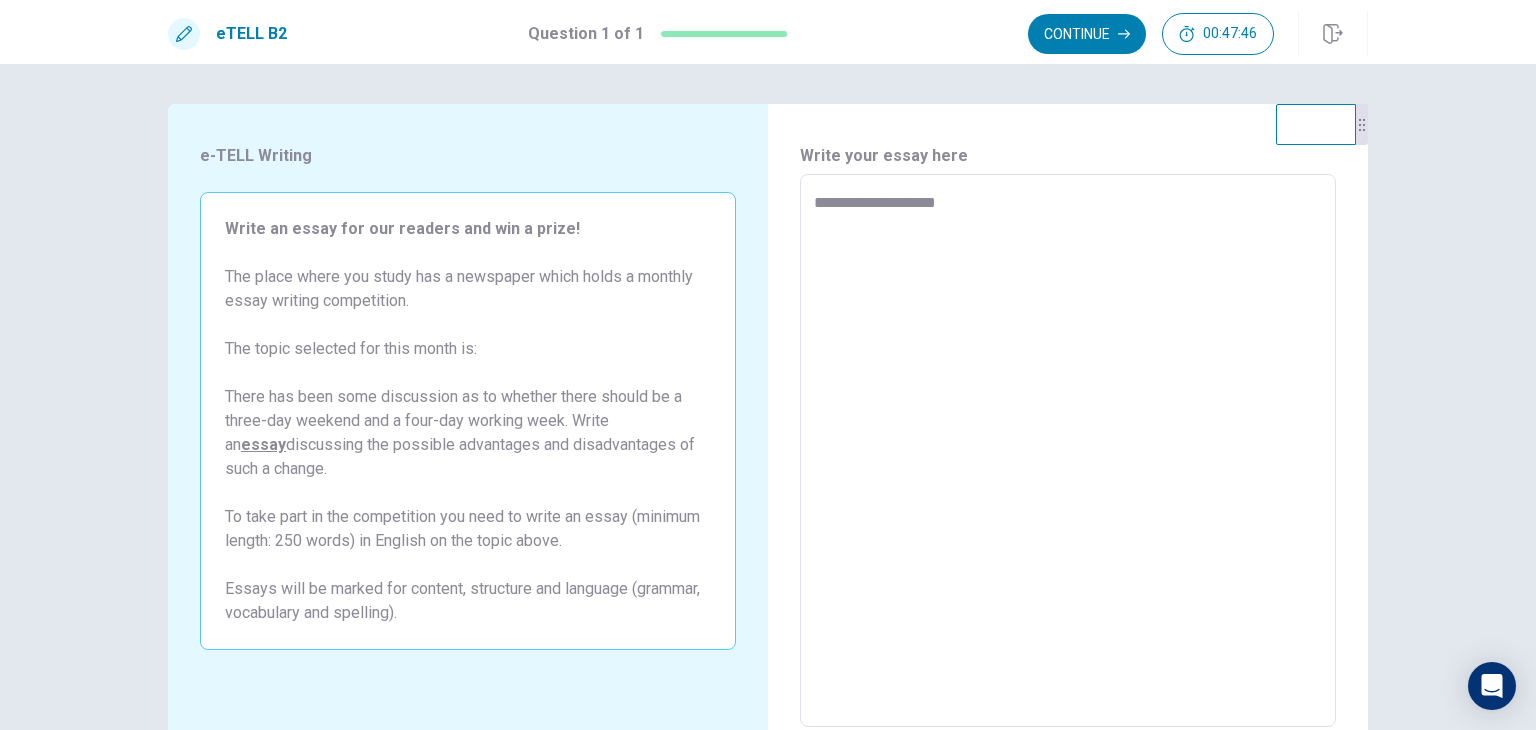 type on "*" 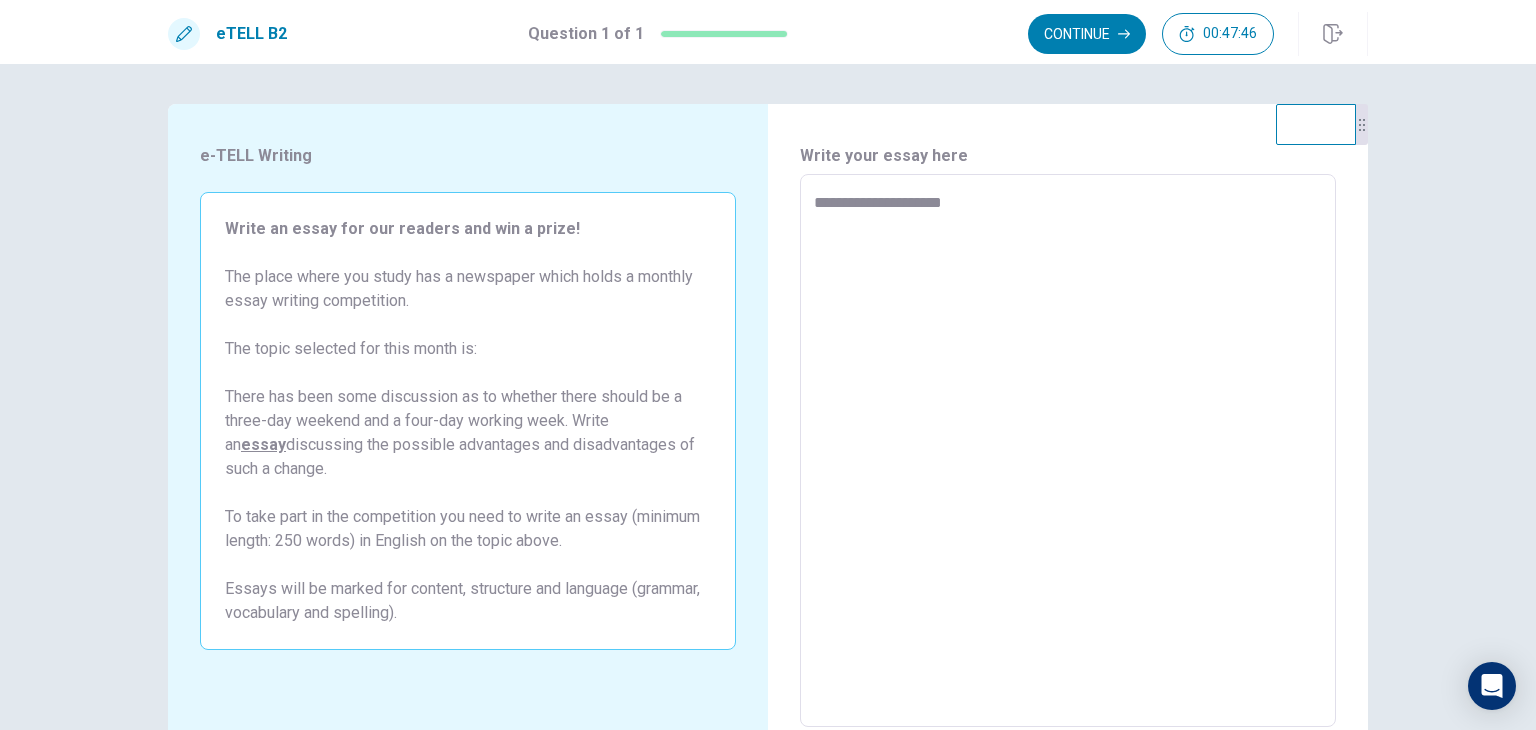 type on "*" 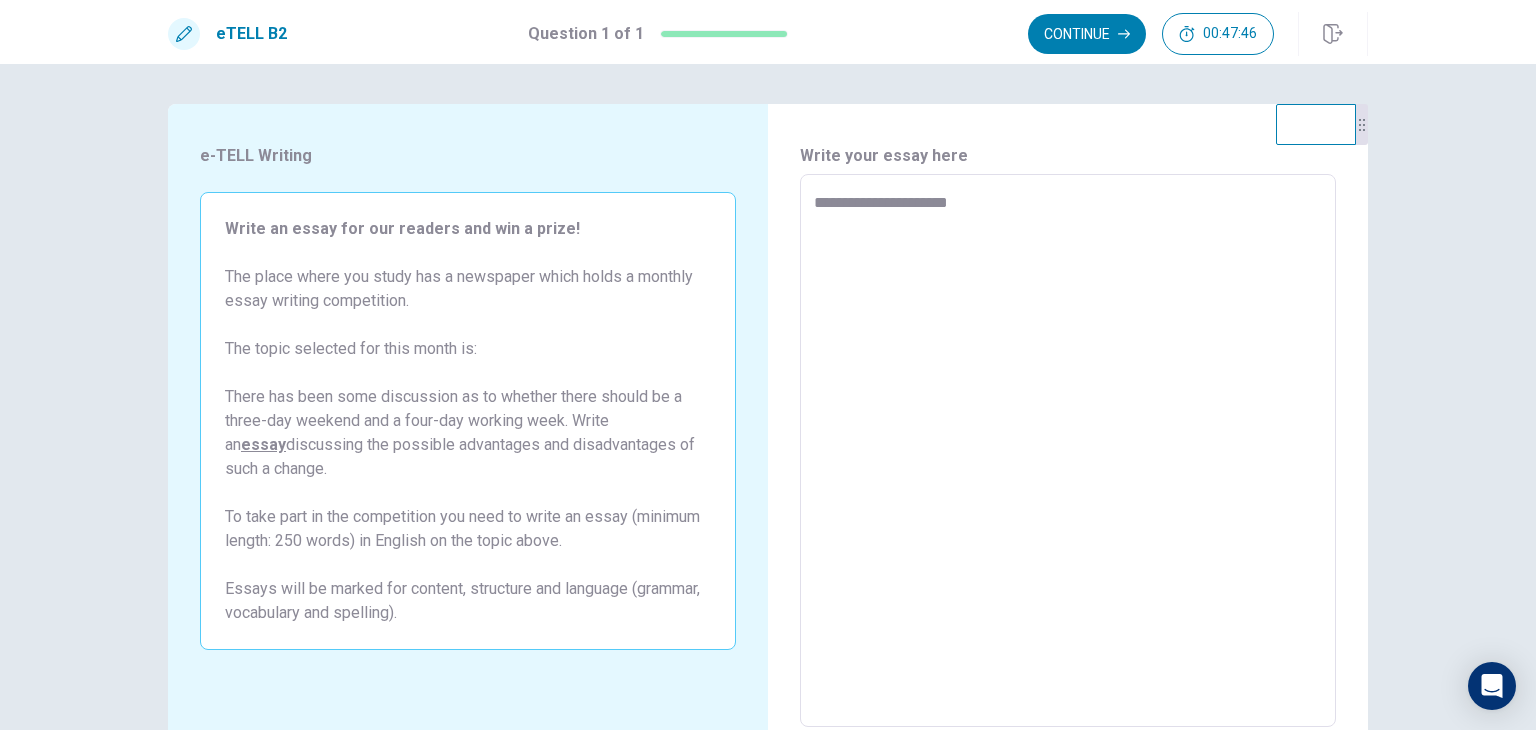 type on "*" 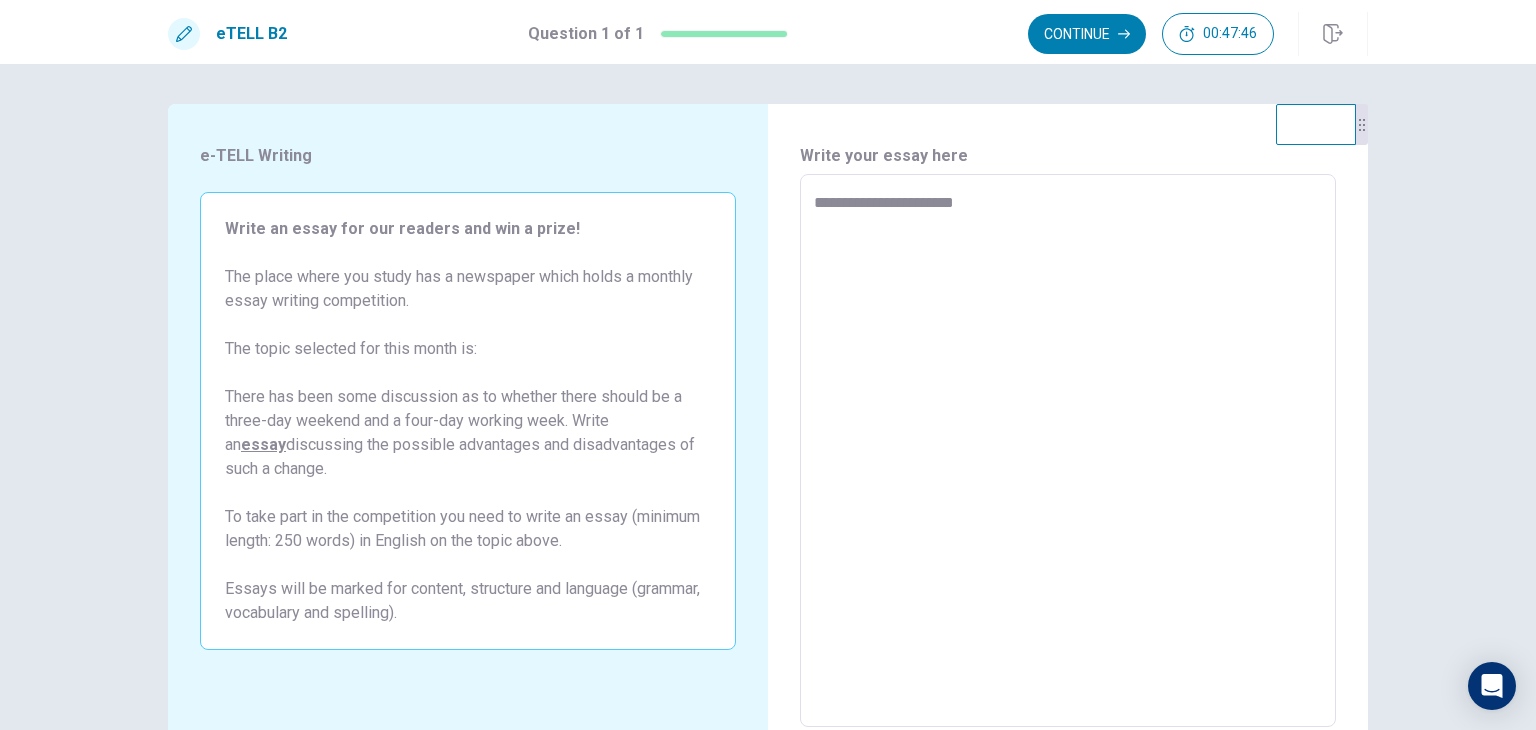 type on "*" 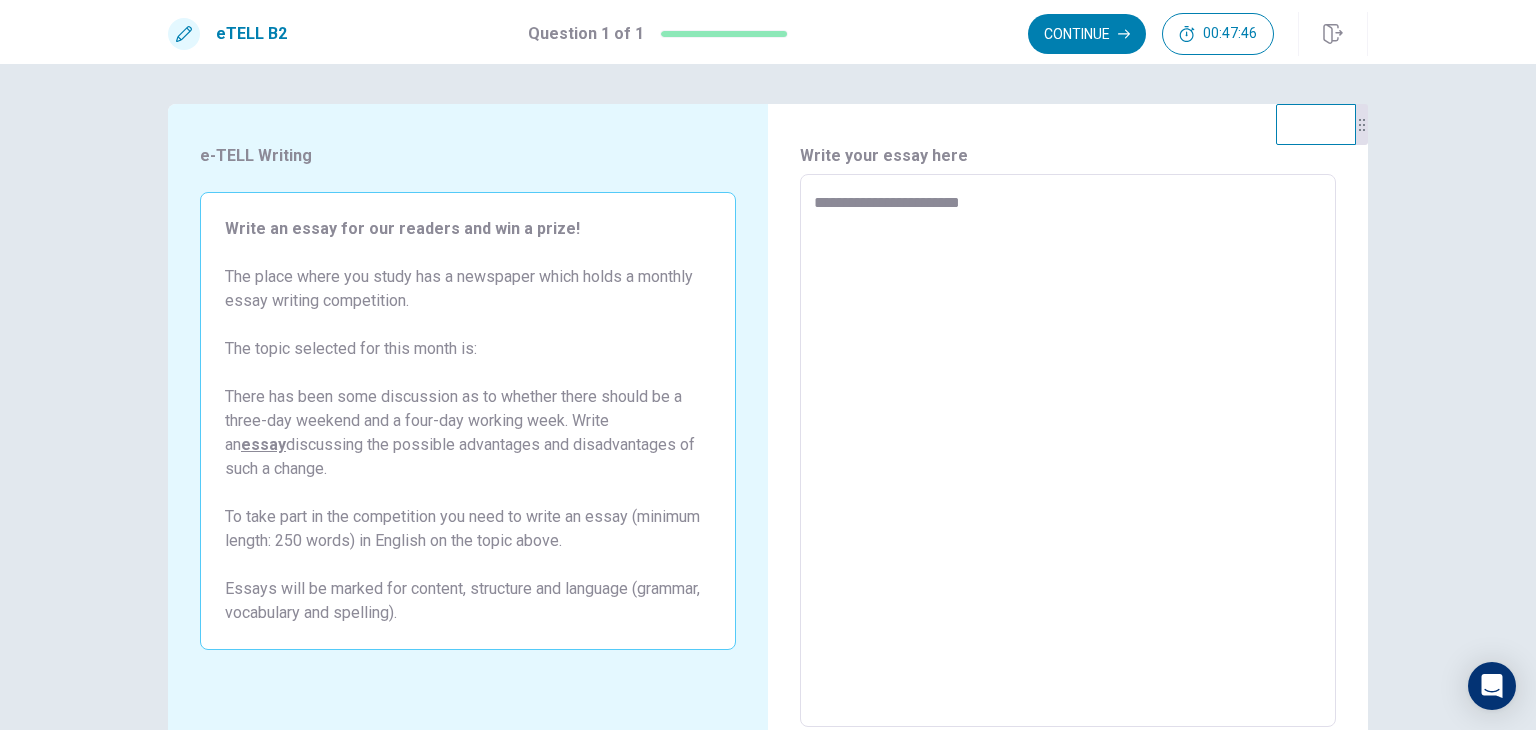 type on "*" 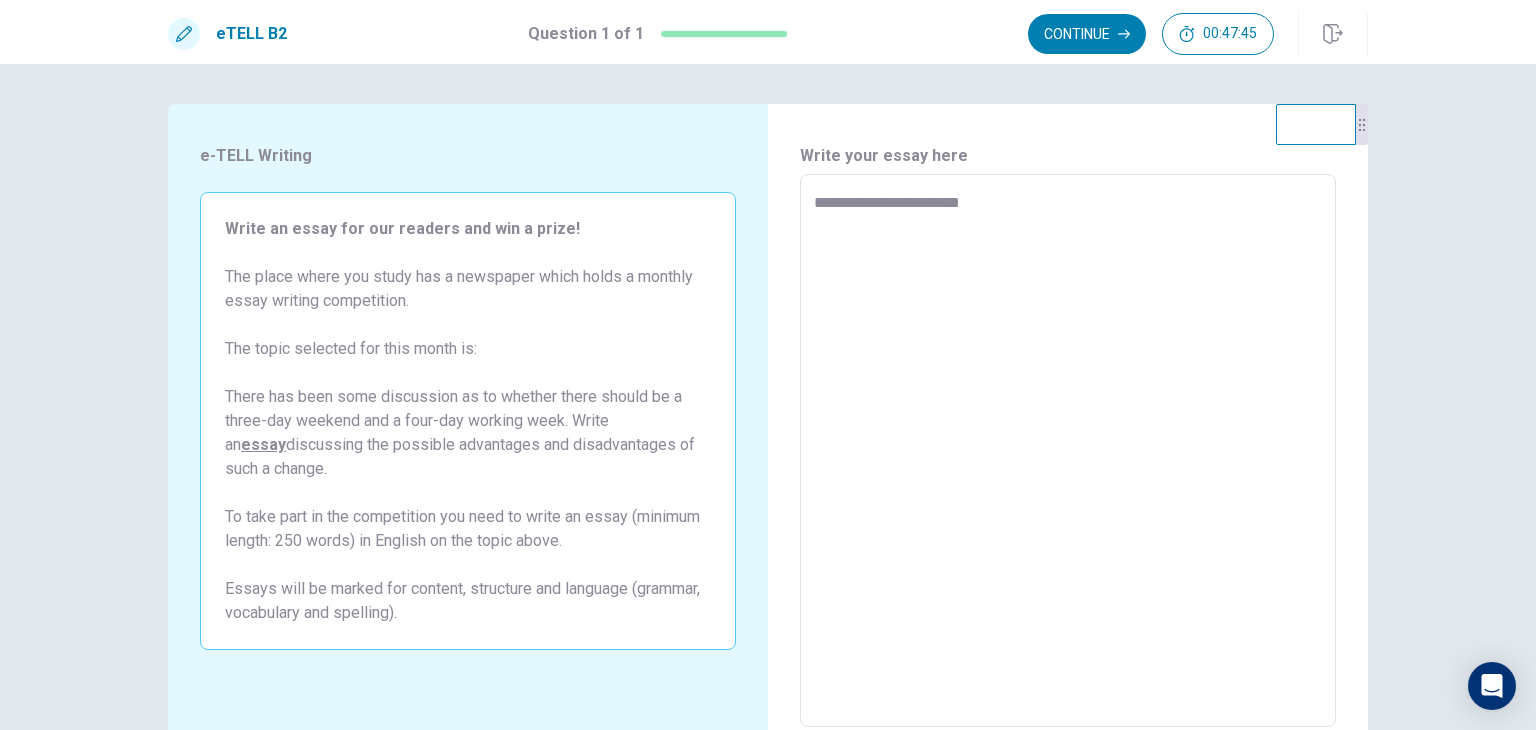 type on "**********" 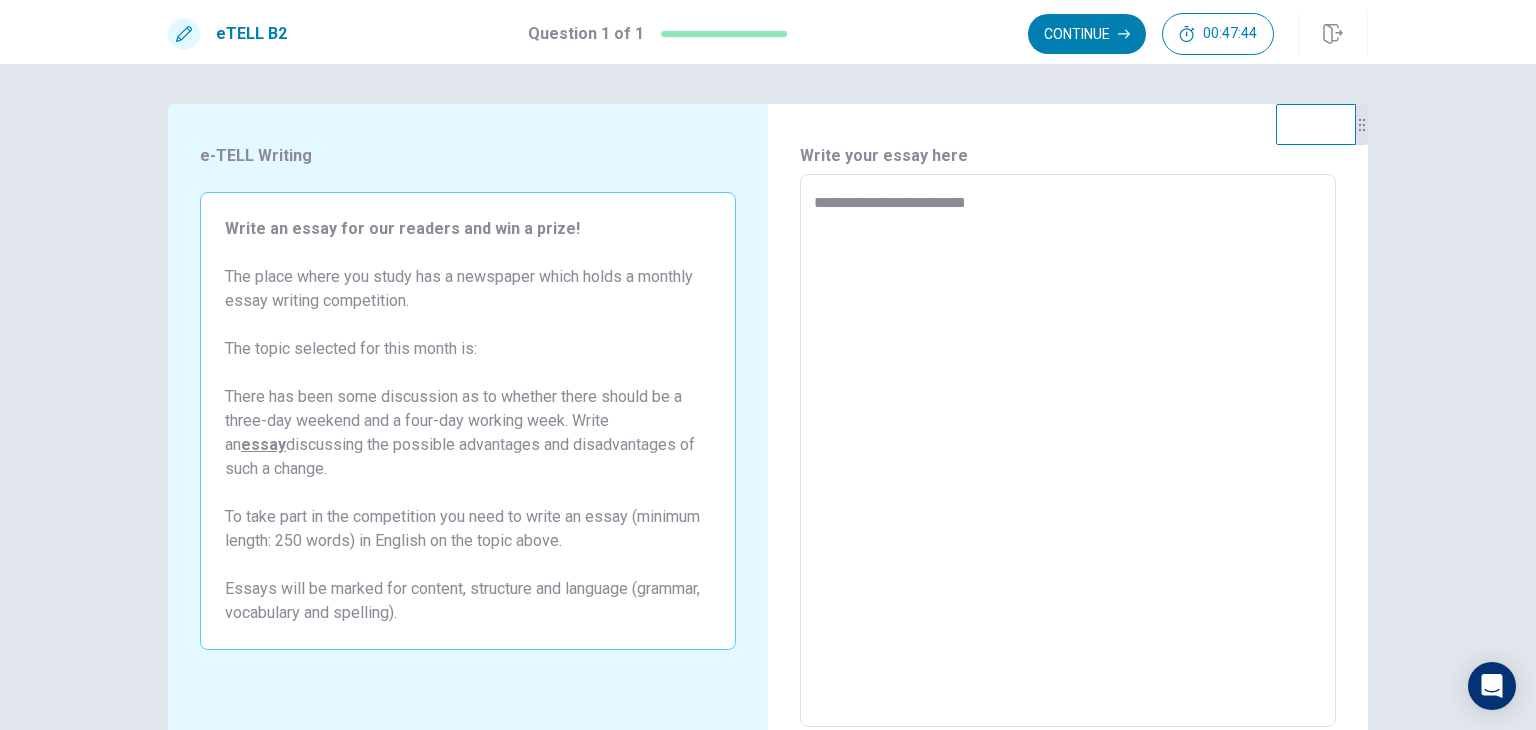type on "*" 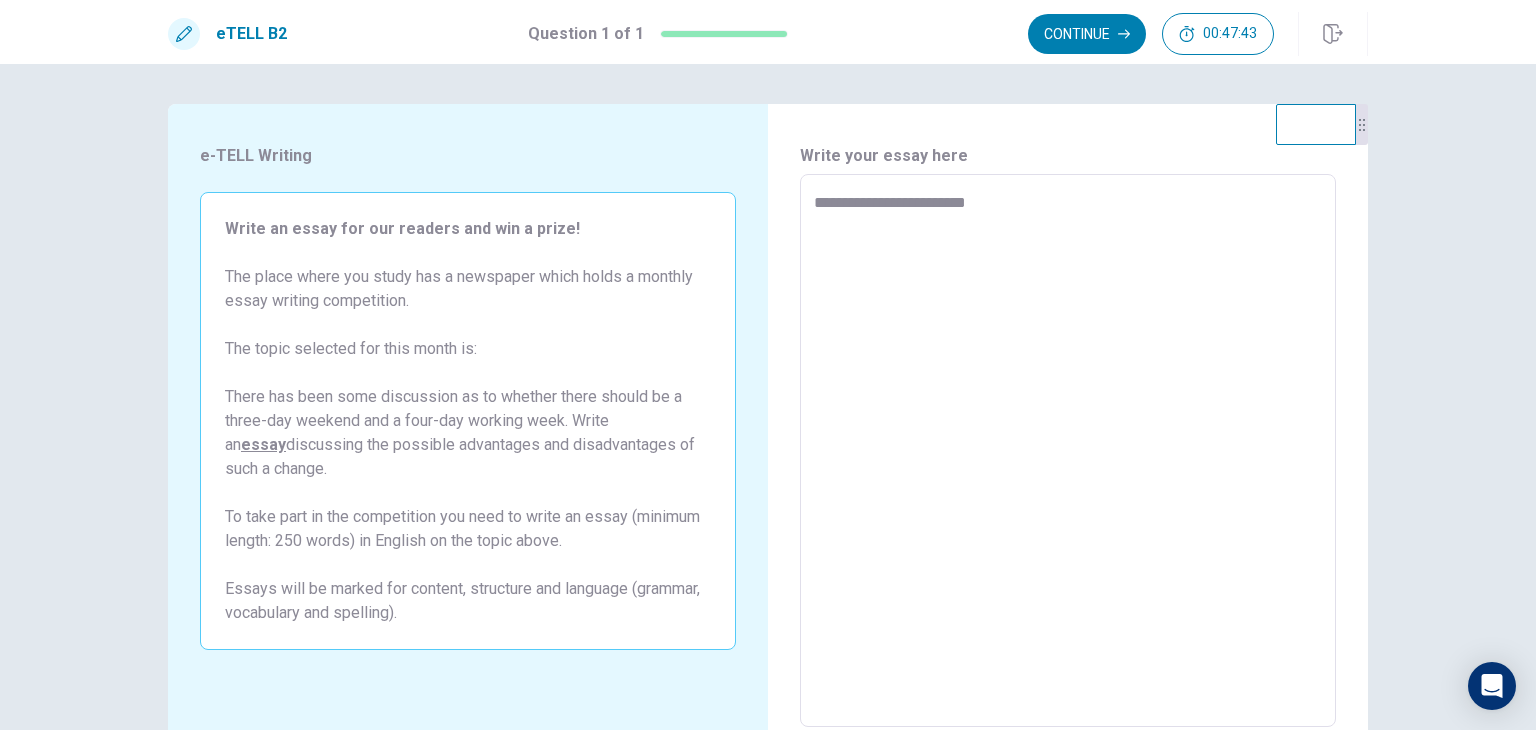 type on "**********" 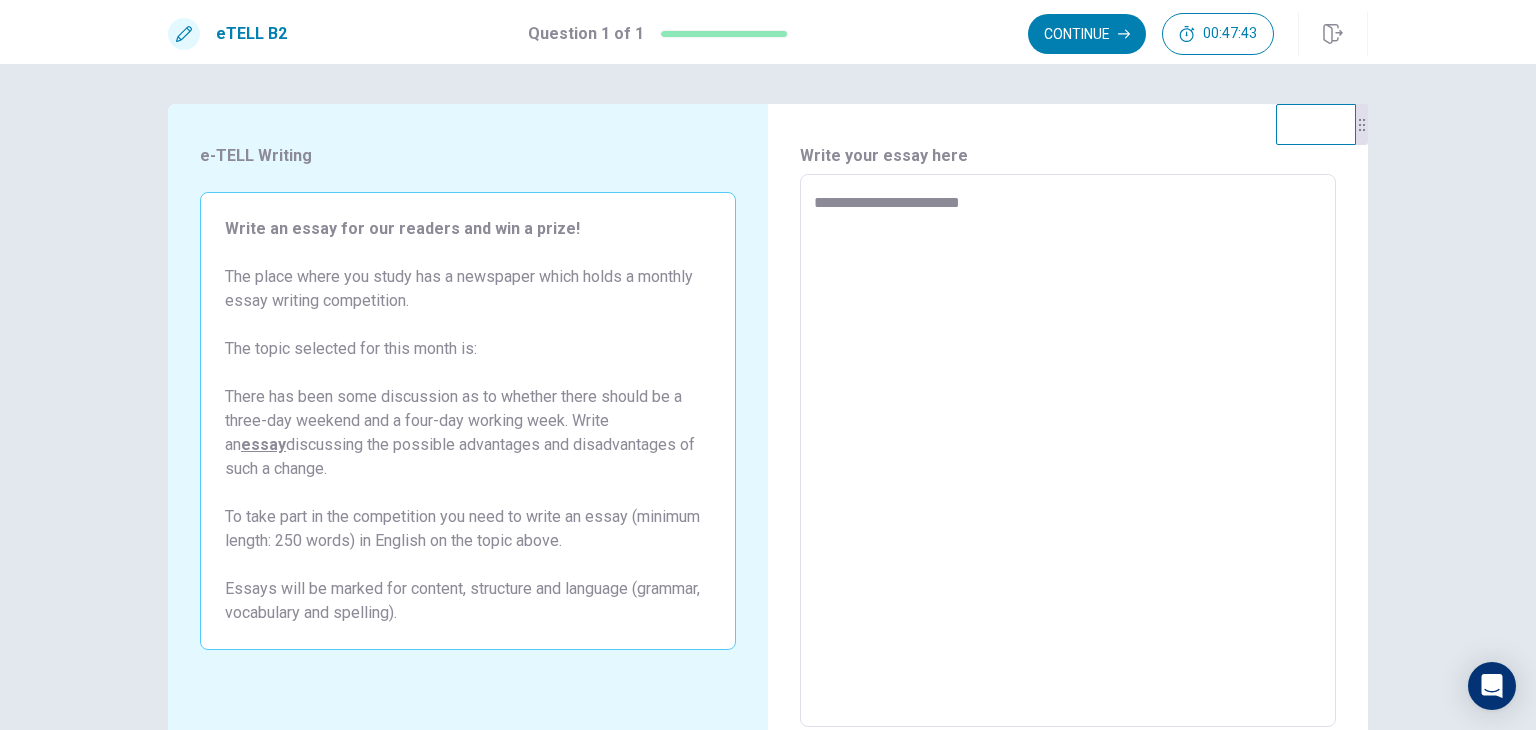 type on "*" 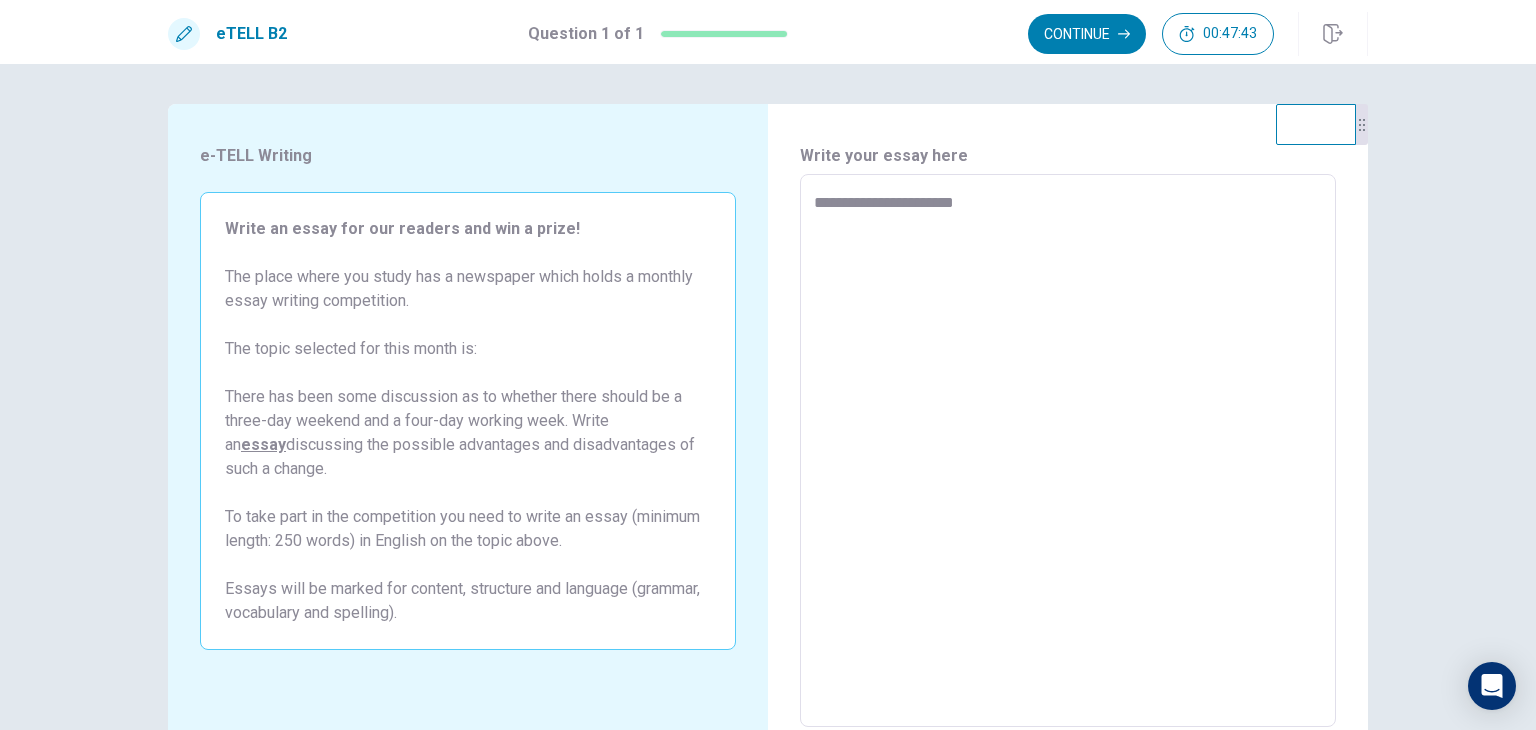 type on "*" 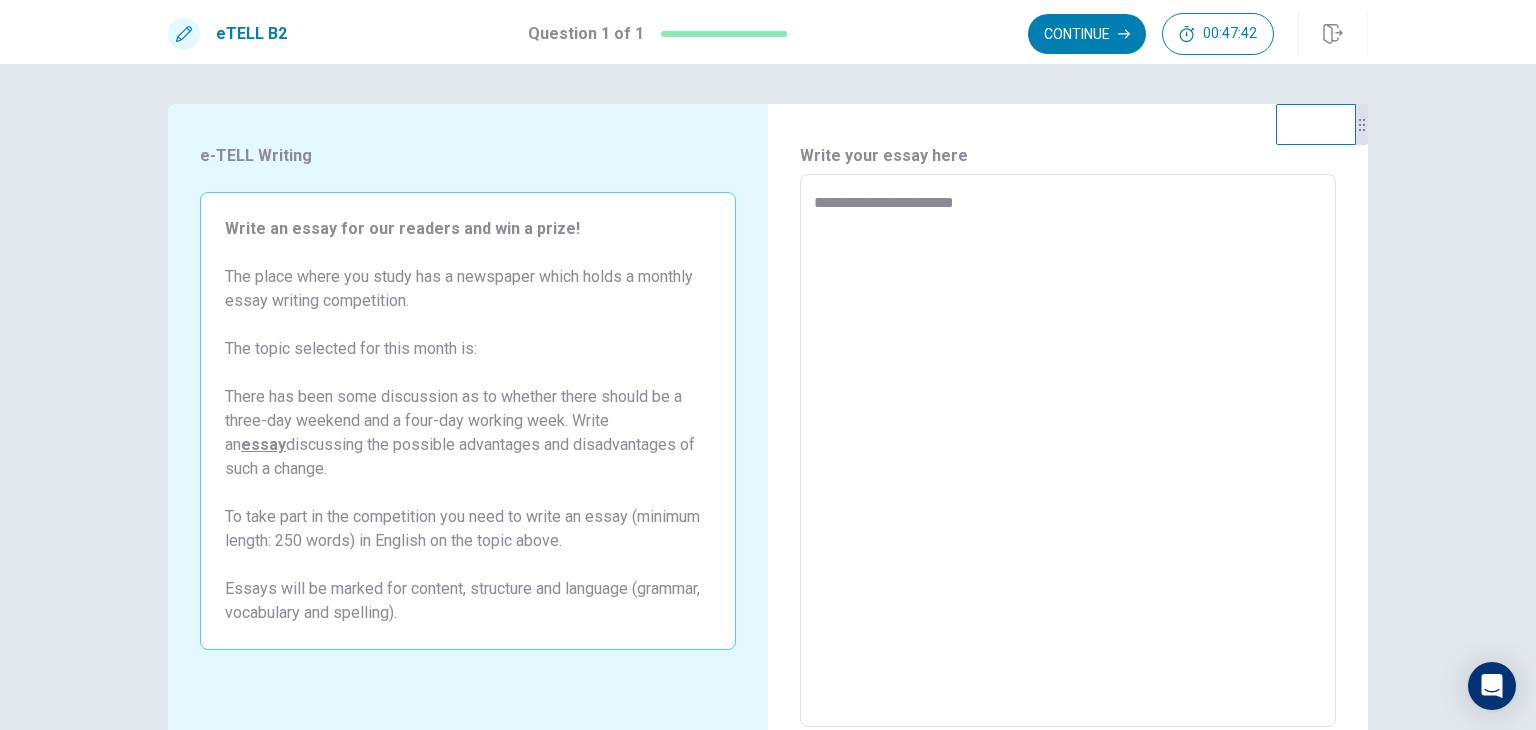 type on "**********" 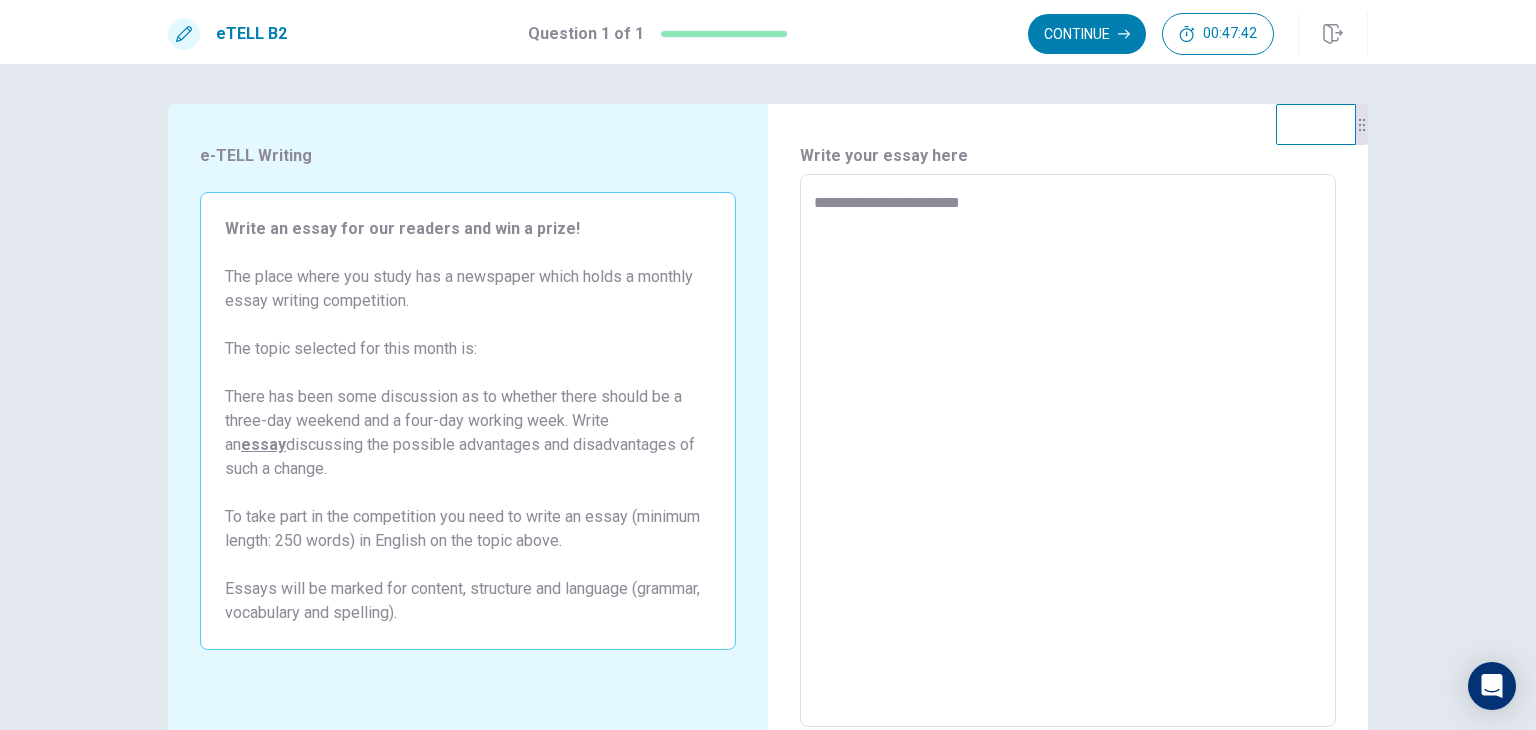 type on "*" 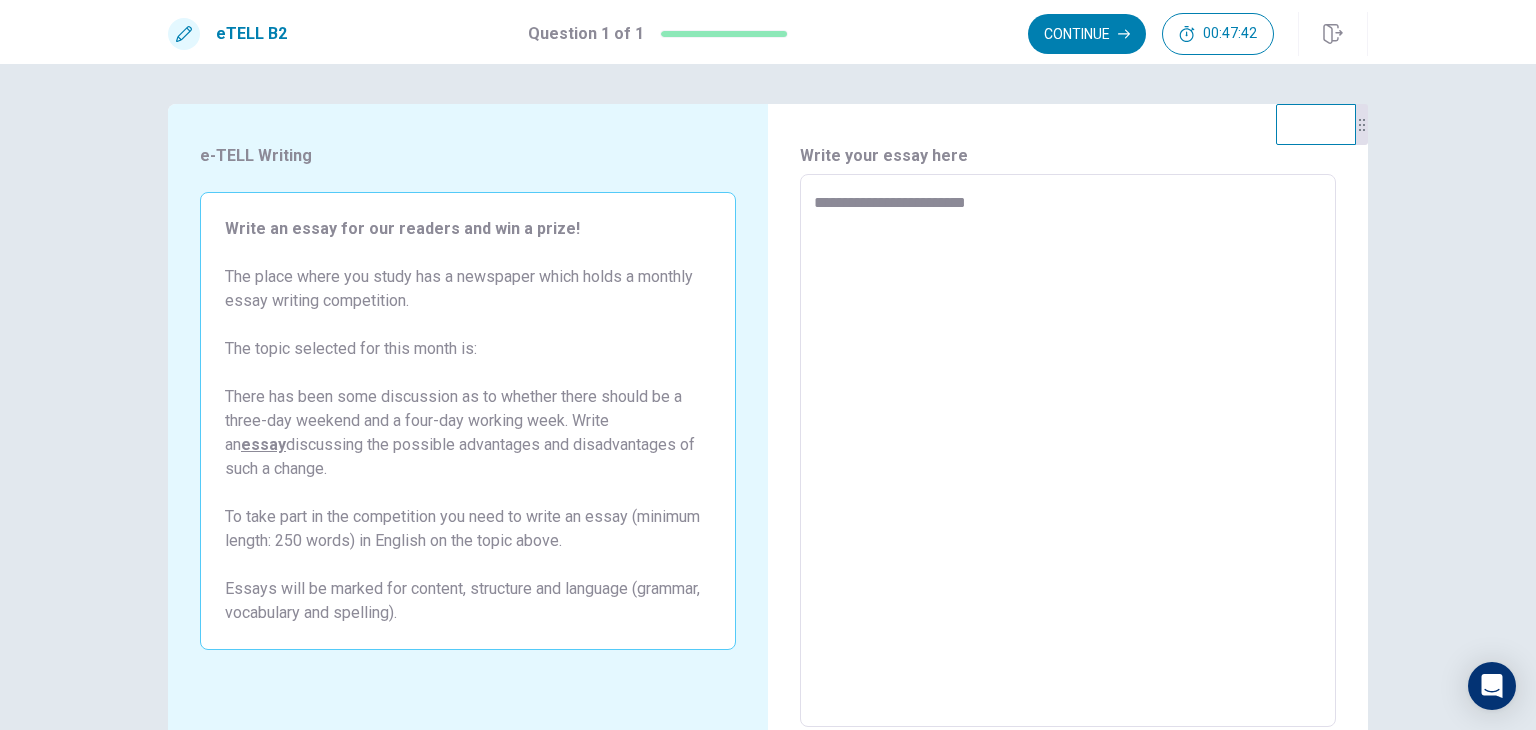 type on "*" 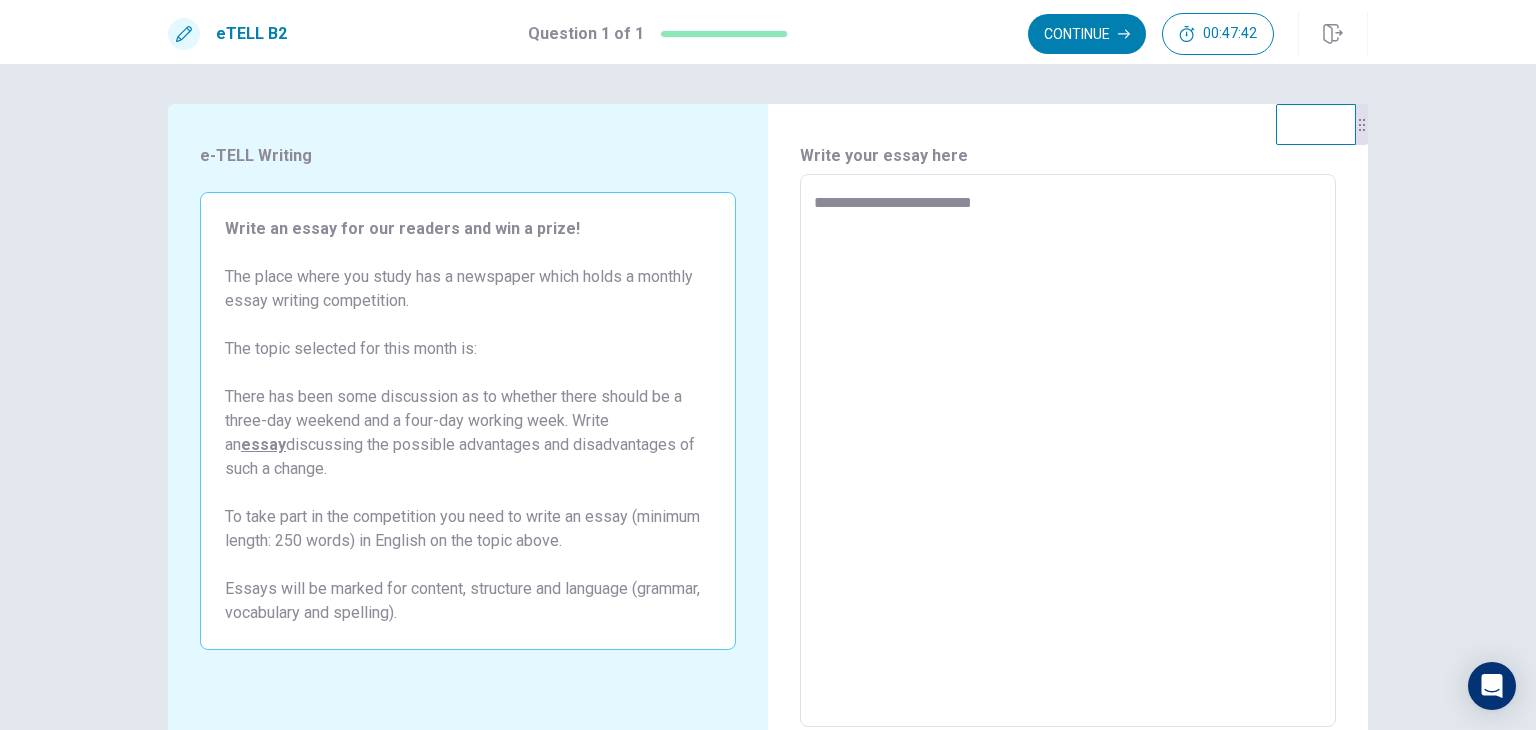 type on "*" 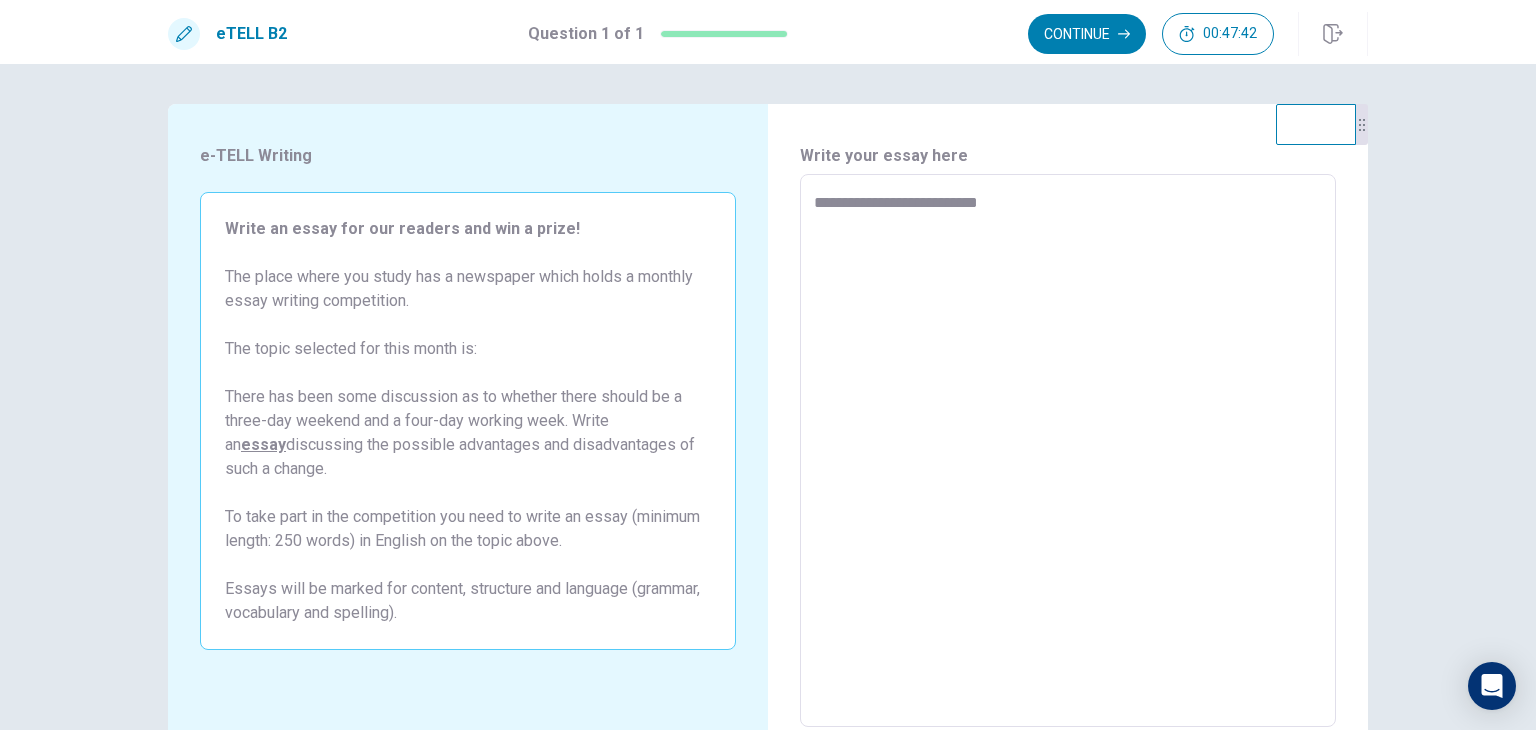 type on "*" 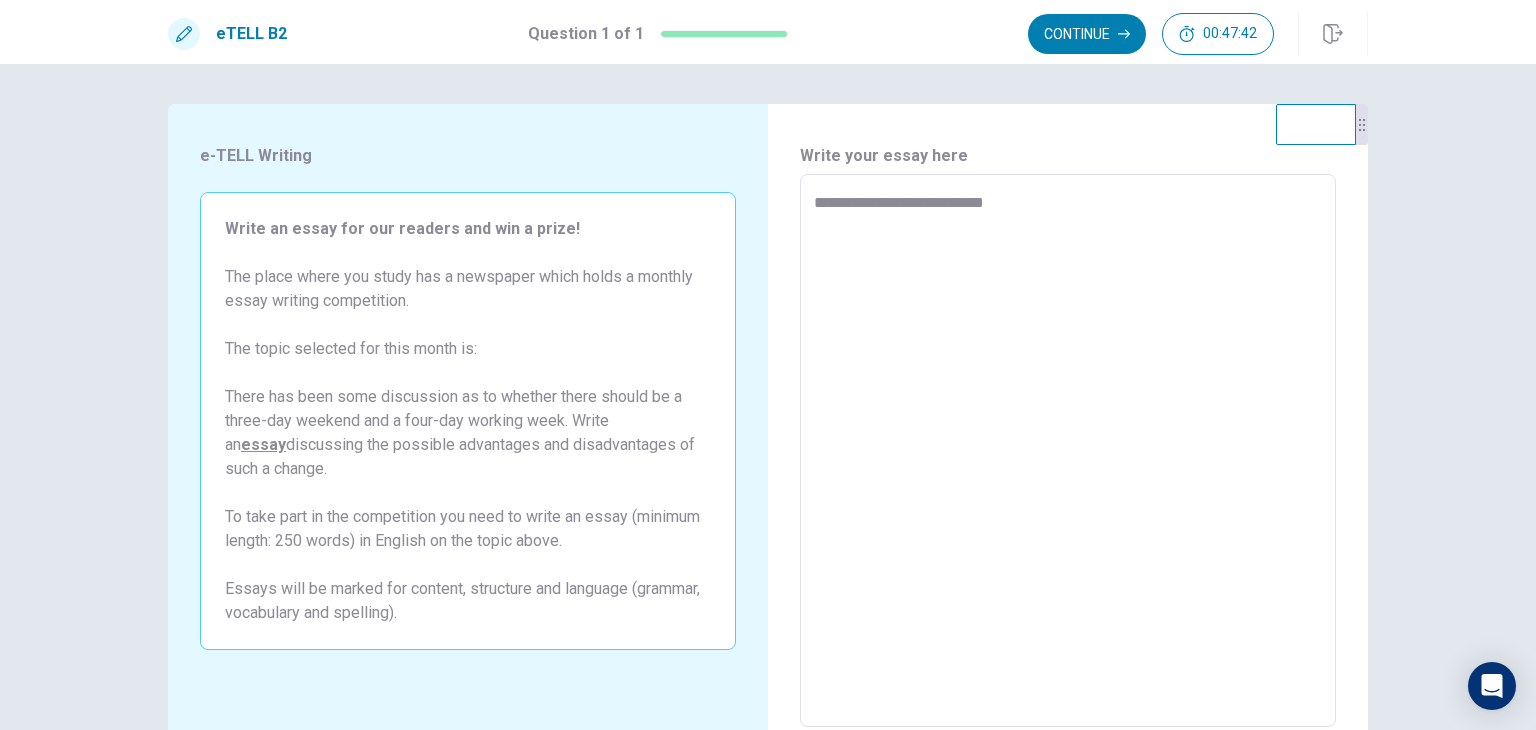 type on "*" 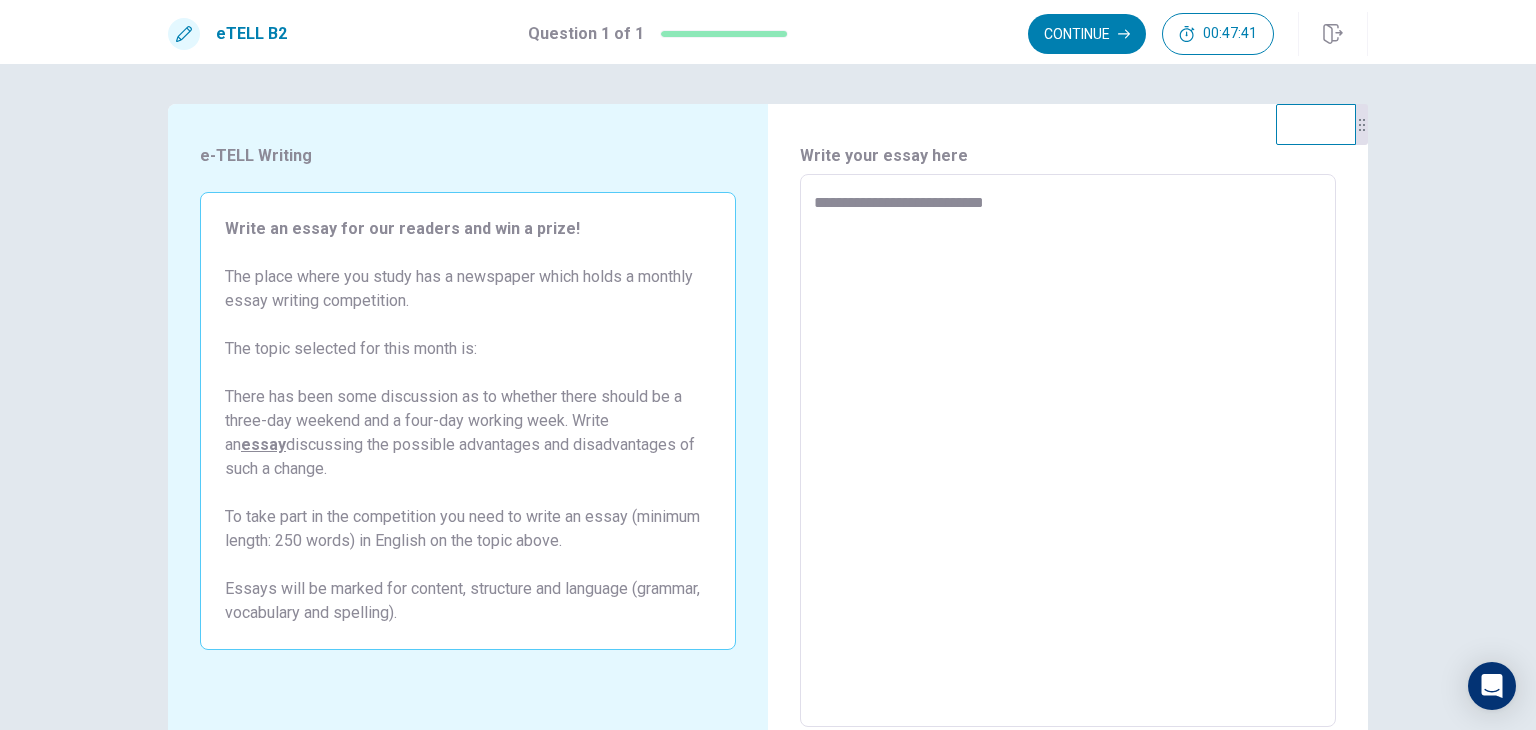 type on "**********" 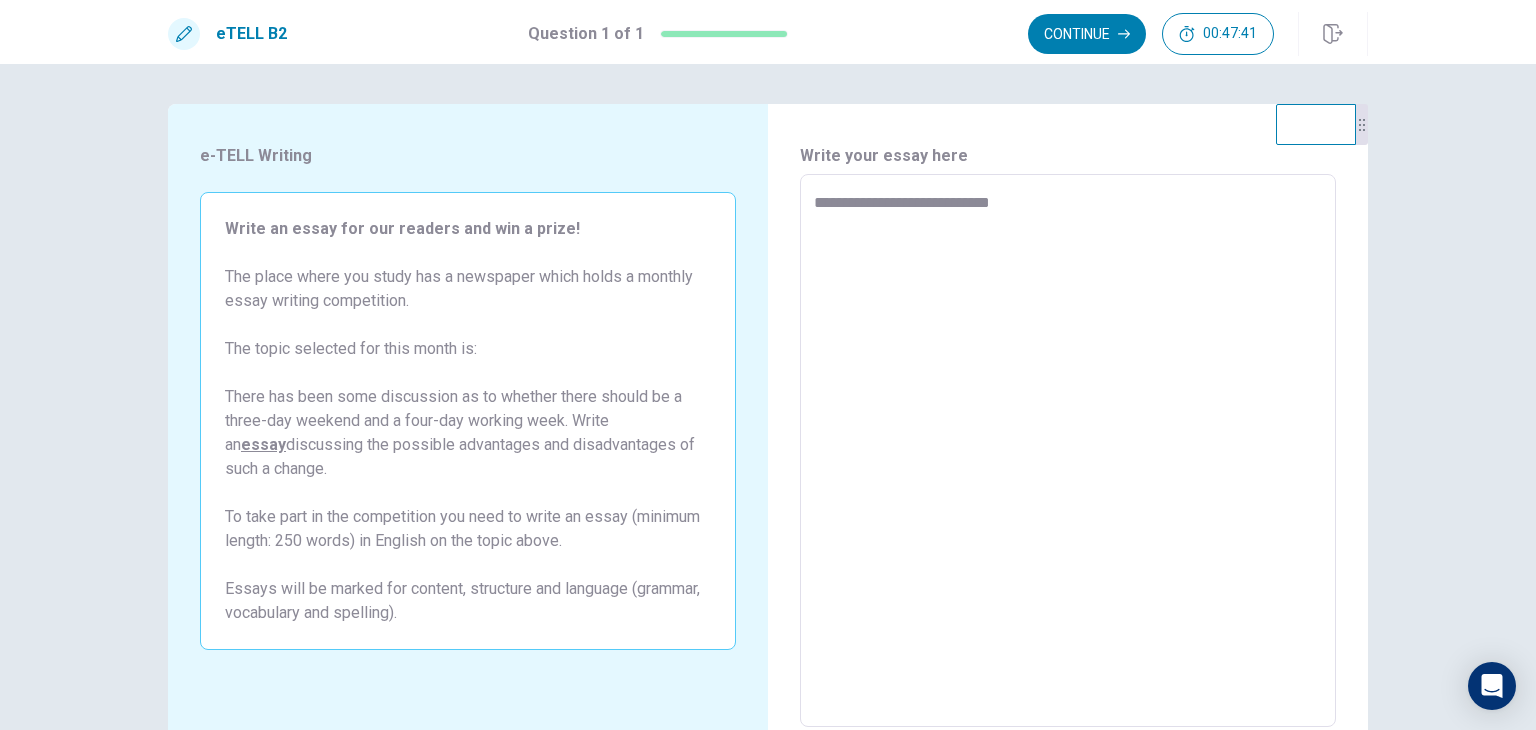 type on "*" 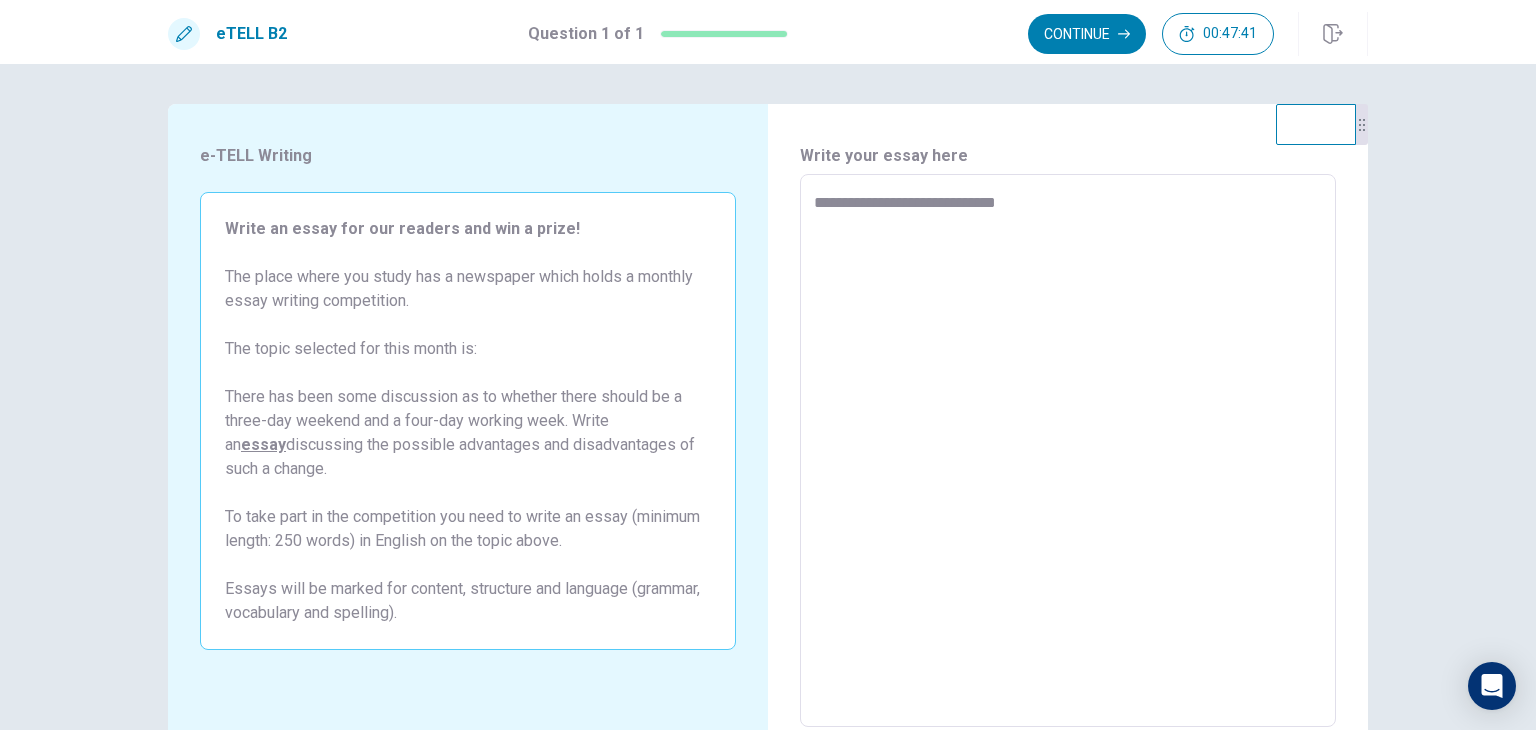type on "*" 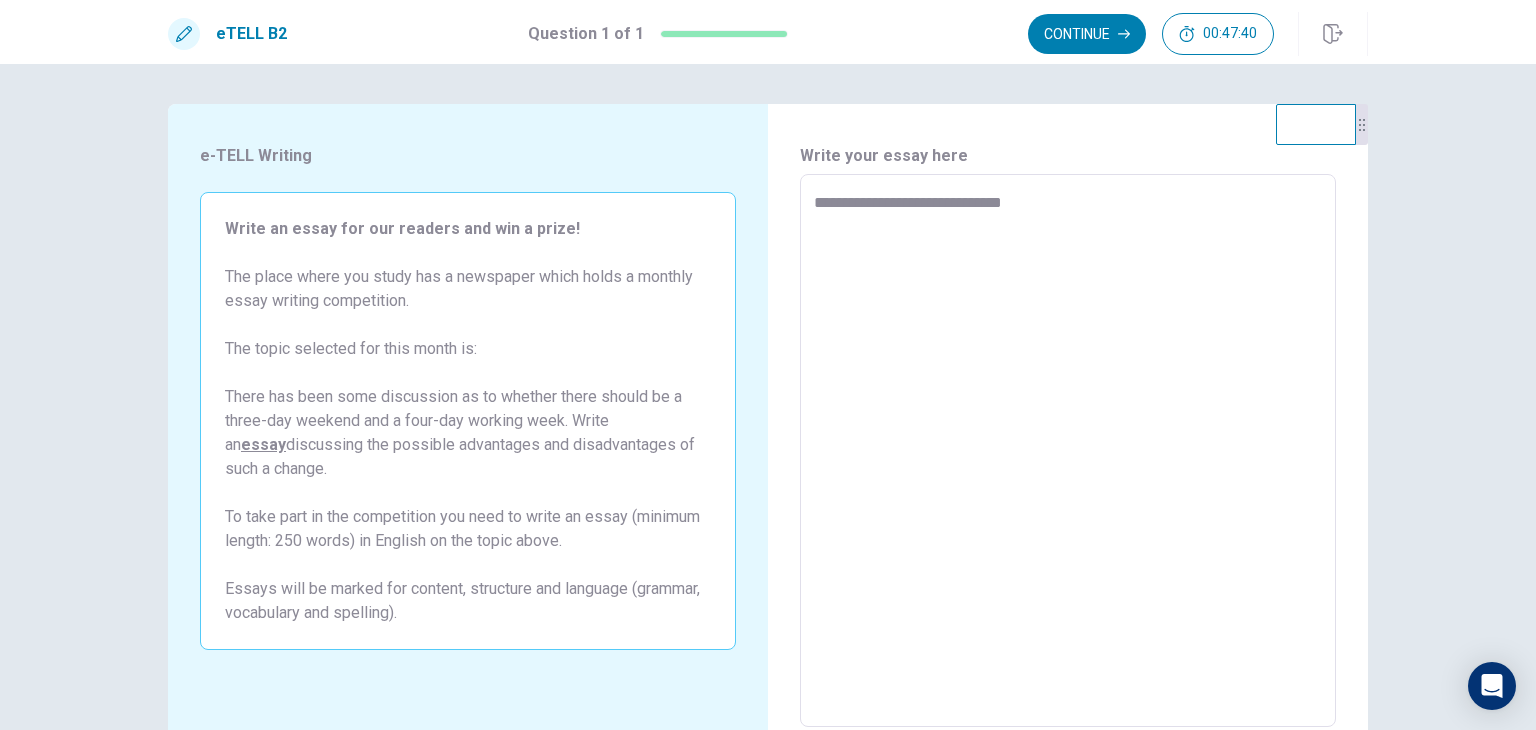 type on "*" 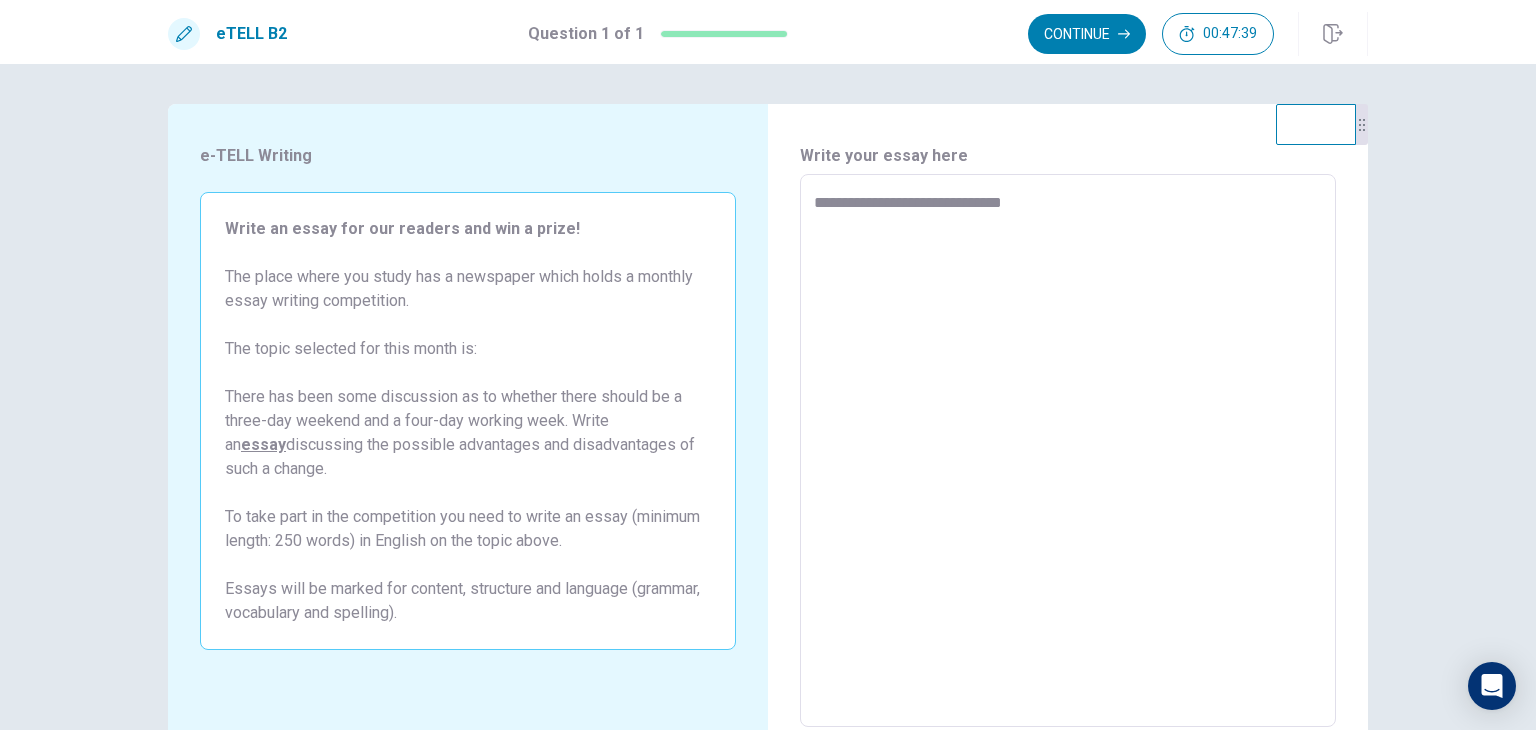 type on "**********" 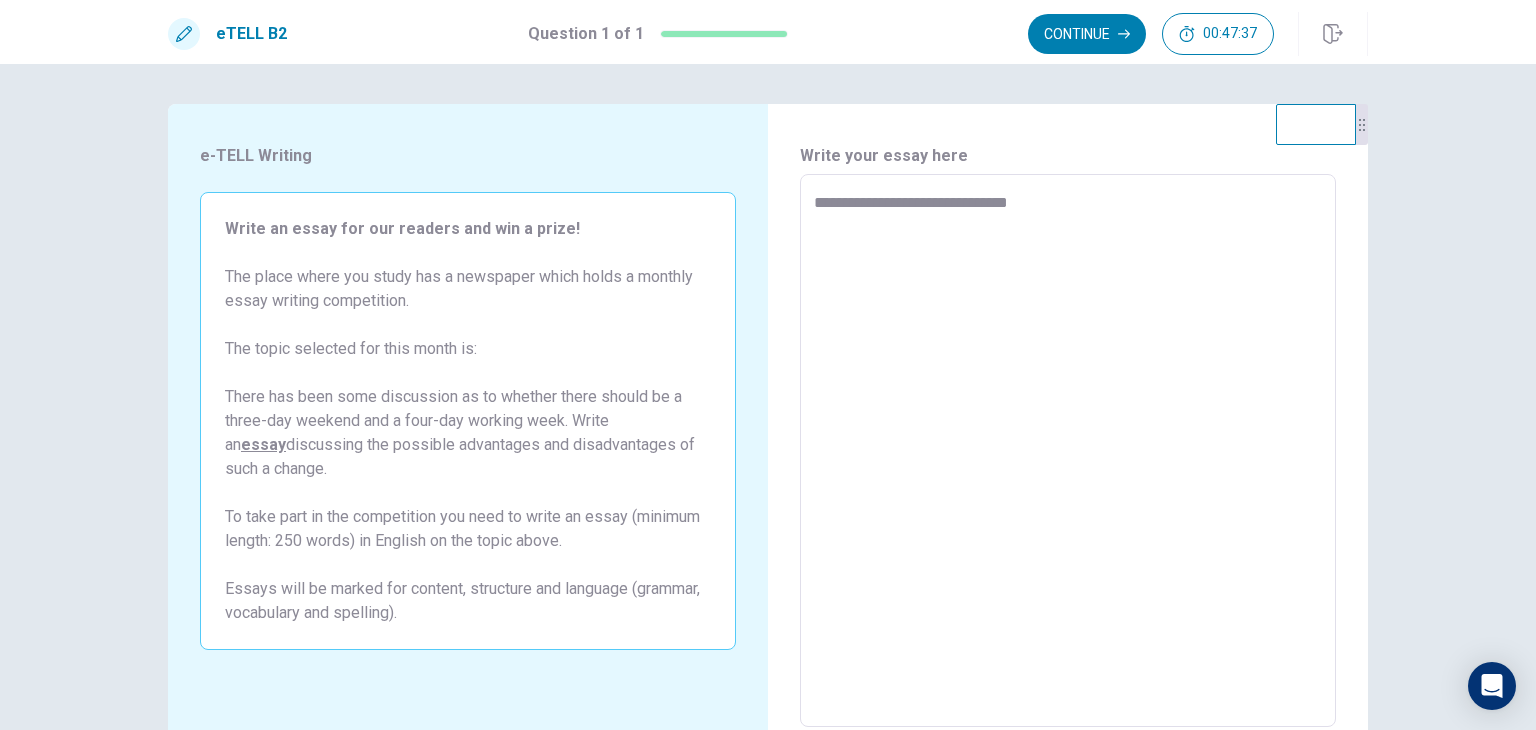 type on "*" 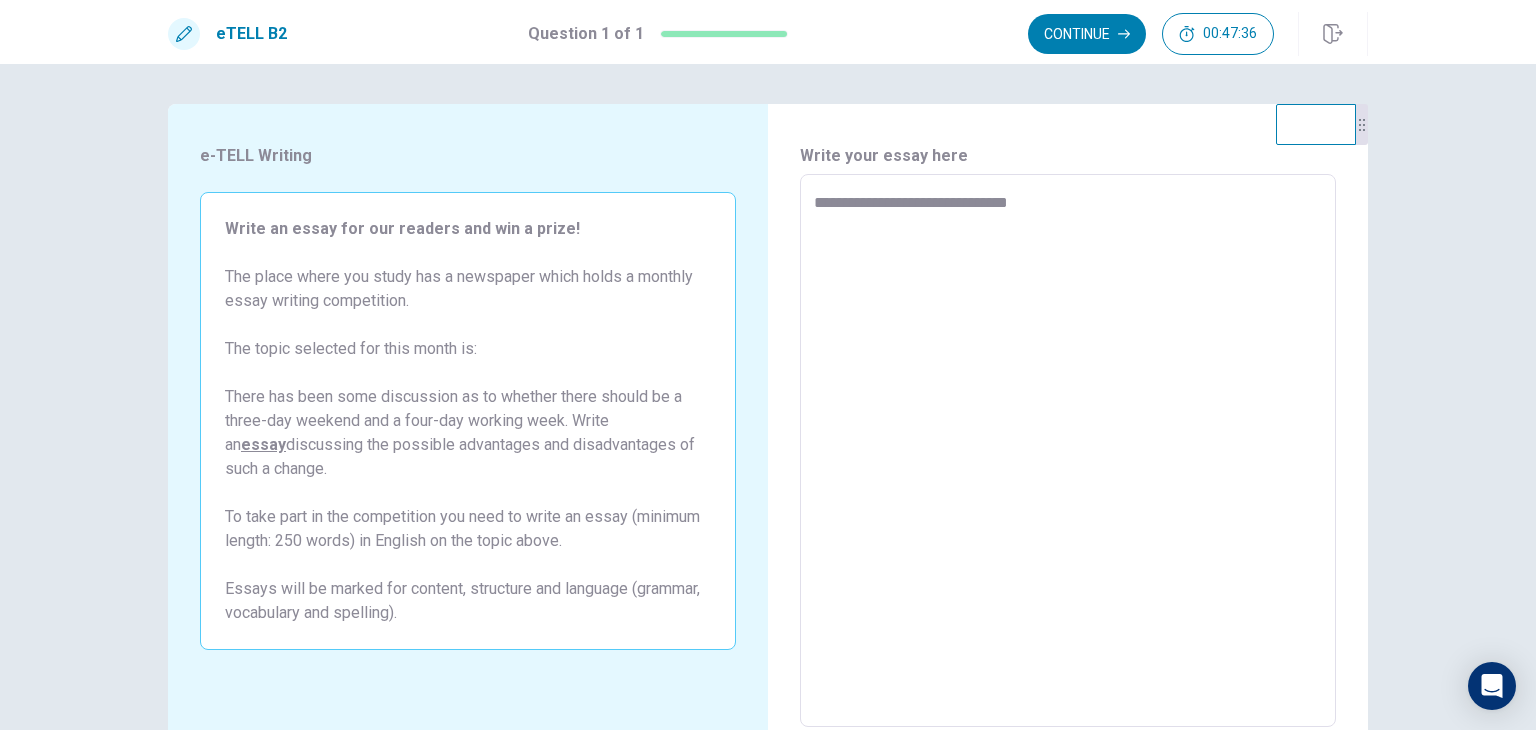 type on "**********" 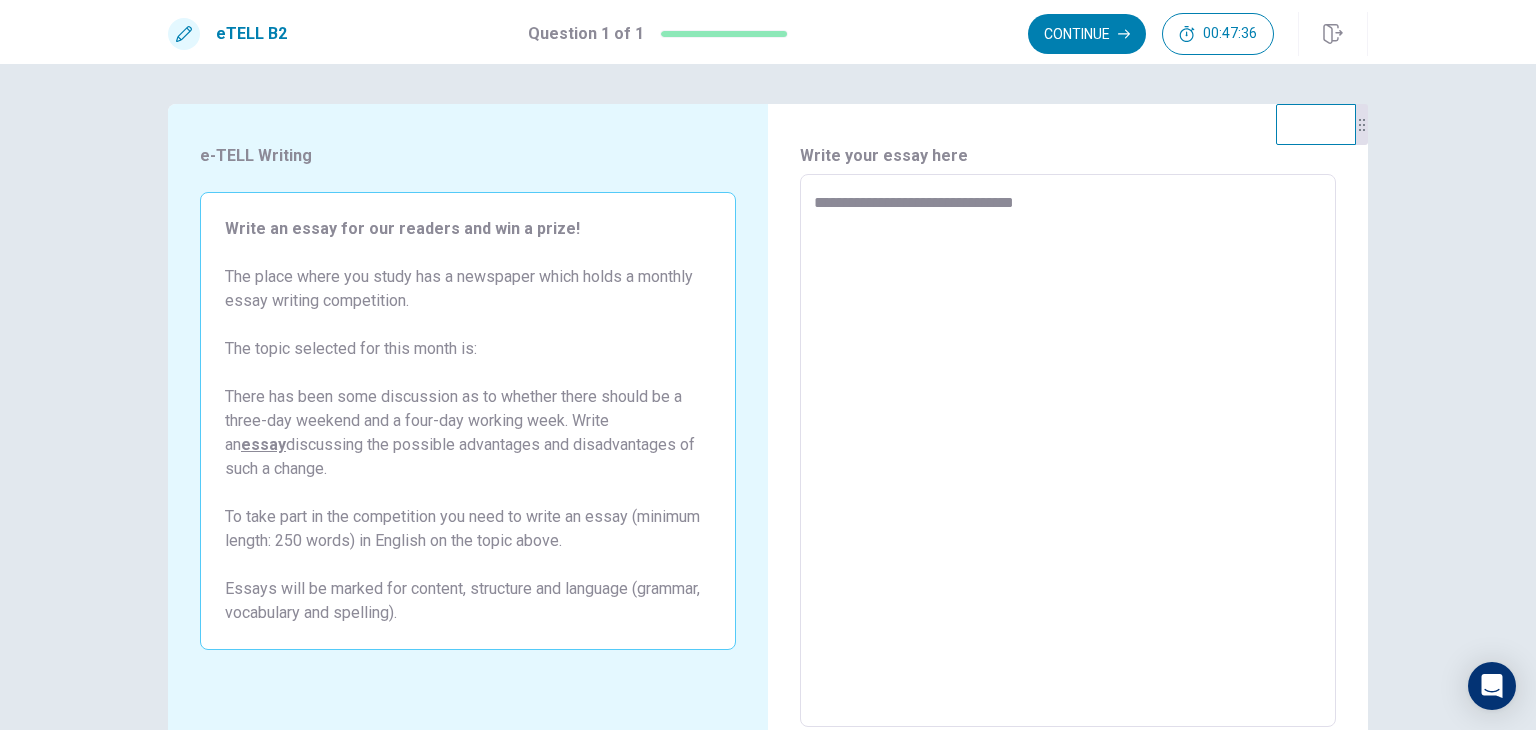 type on "*" 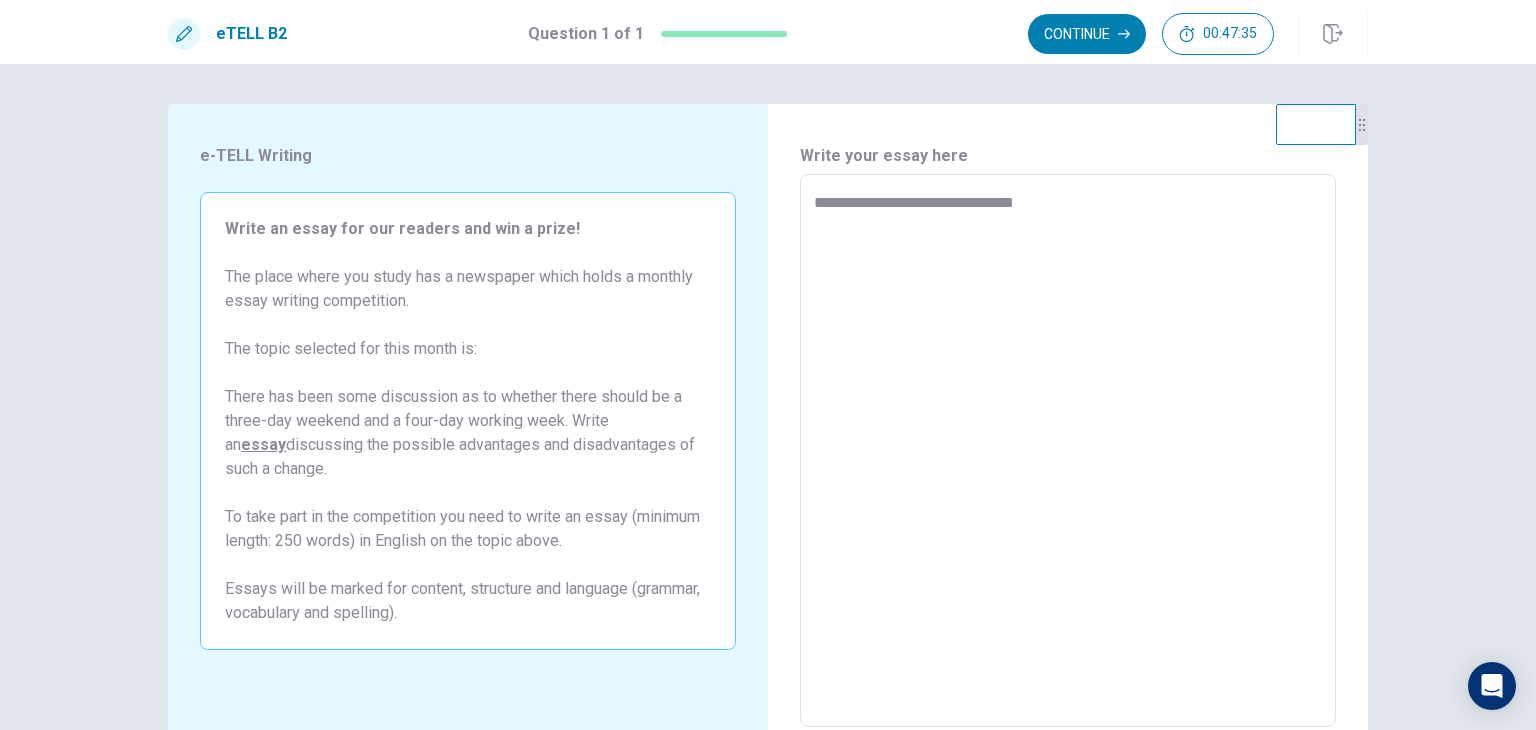 type on "**********" 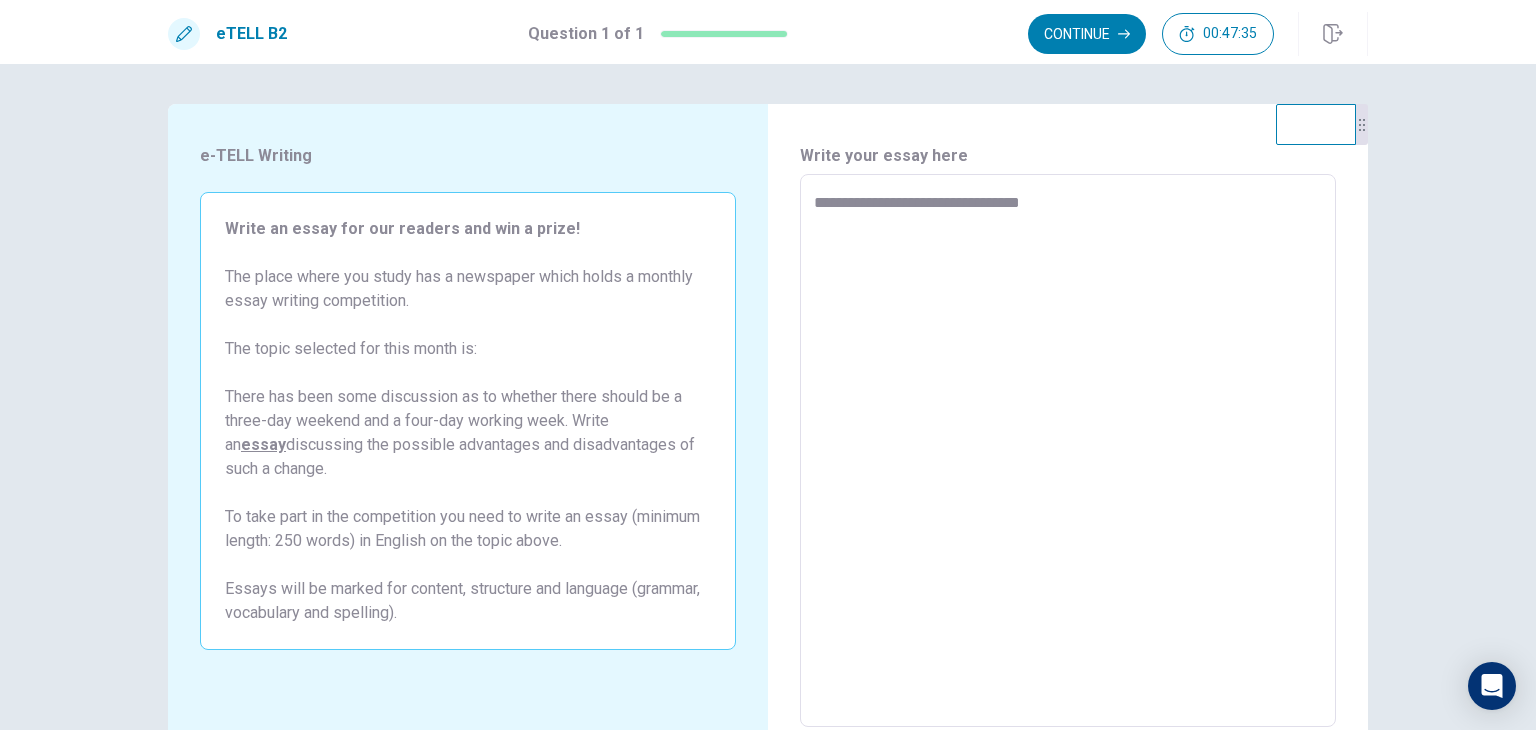 type on "*" 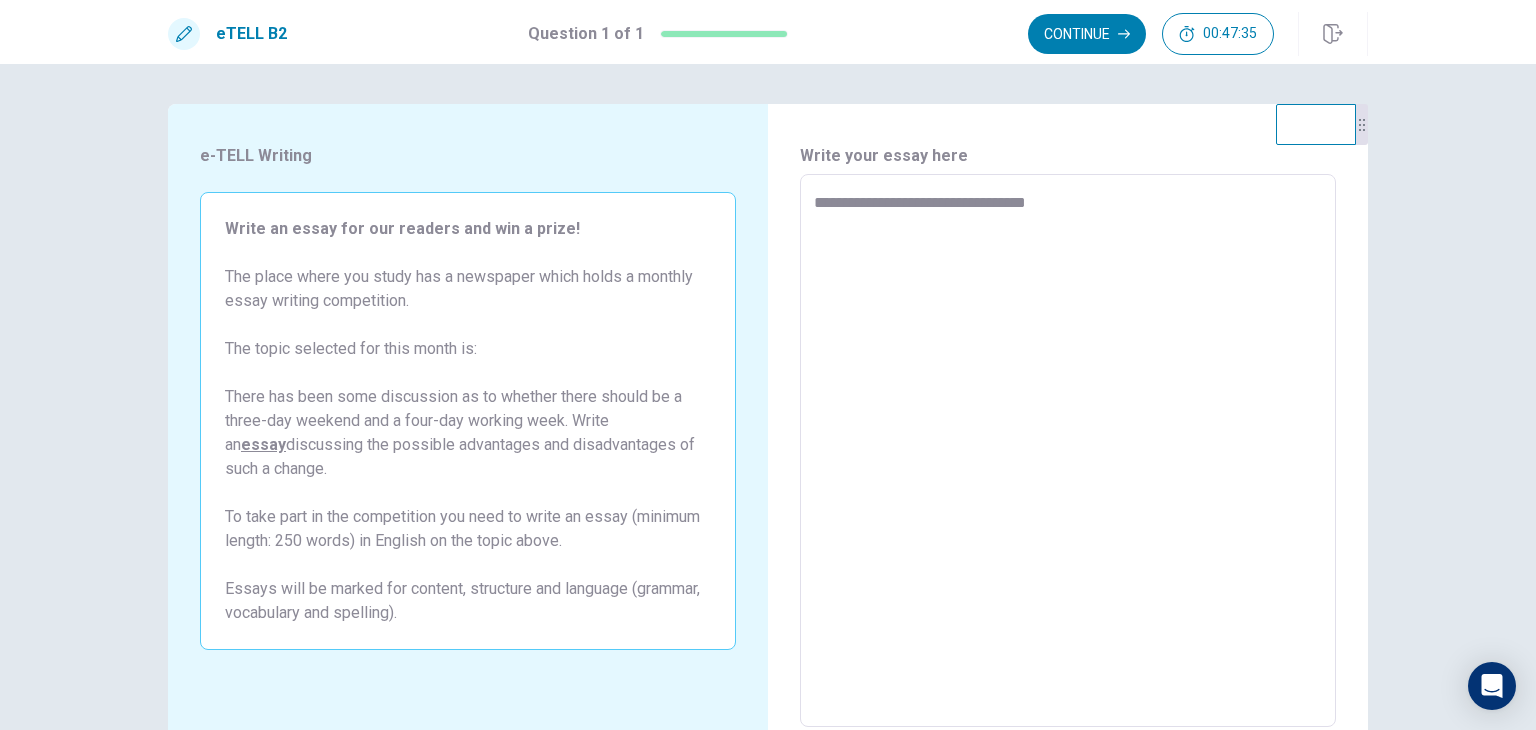 type on "*" 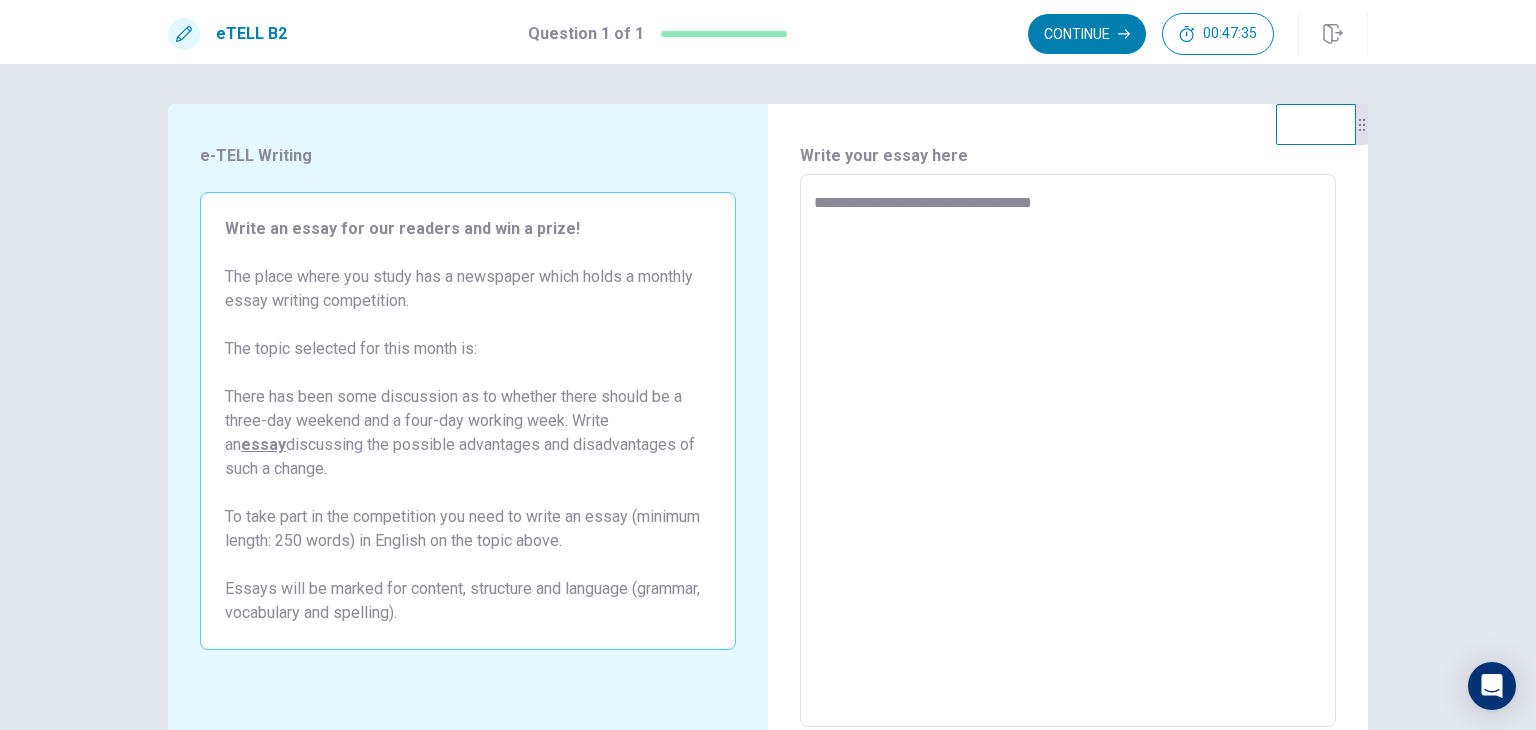 type on "*" 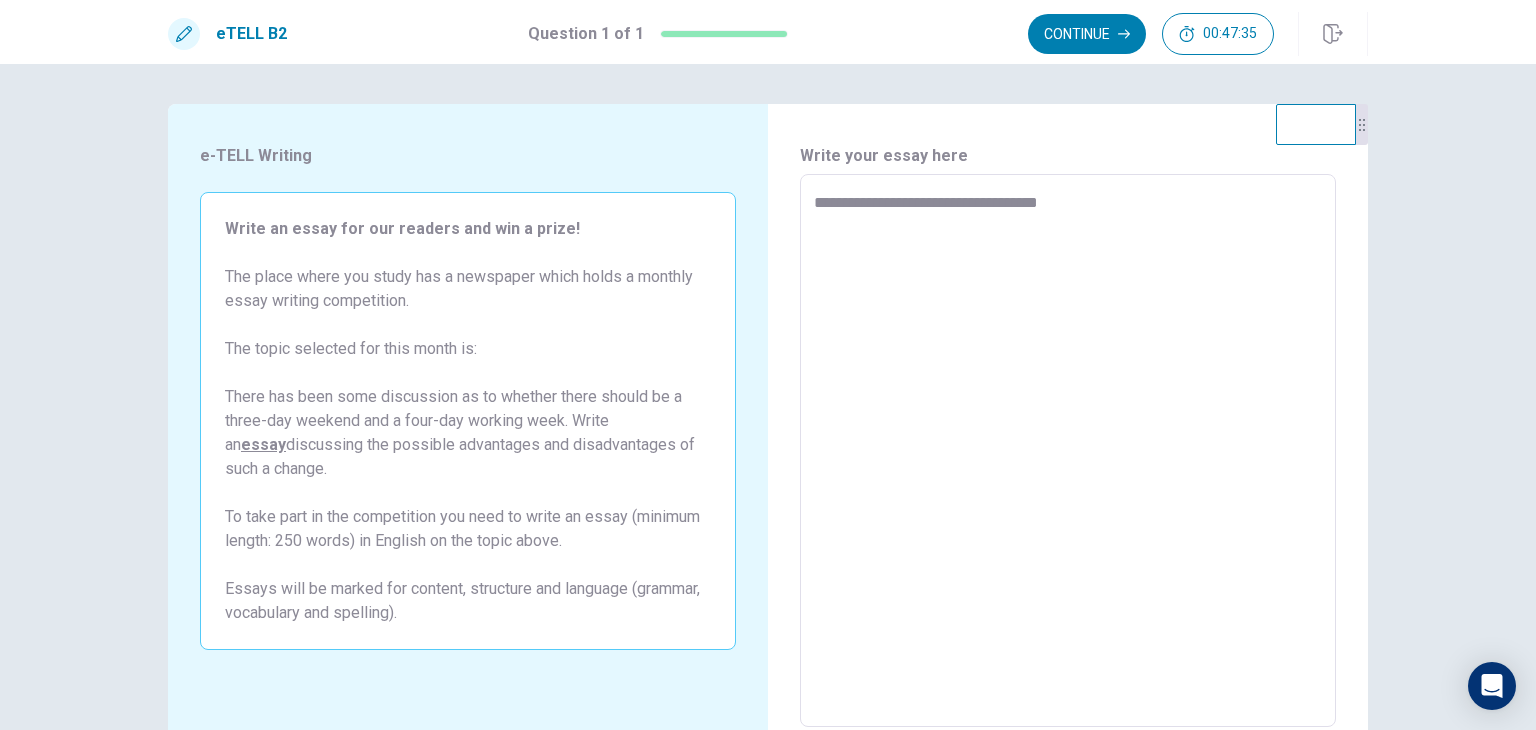 type on "*" 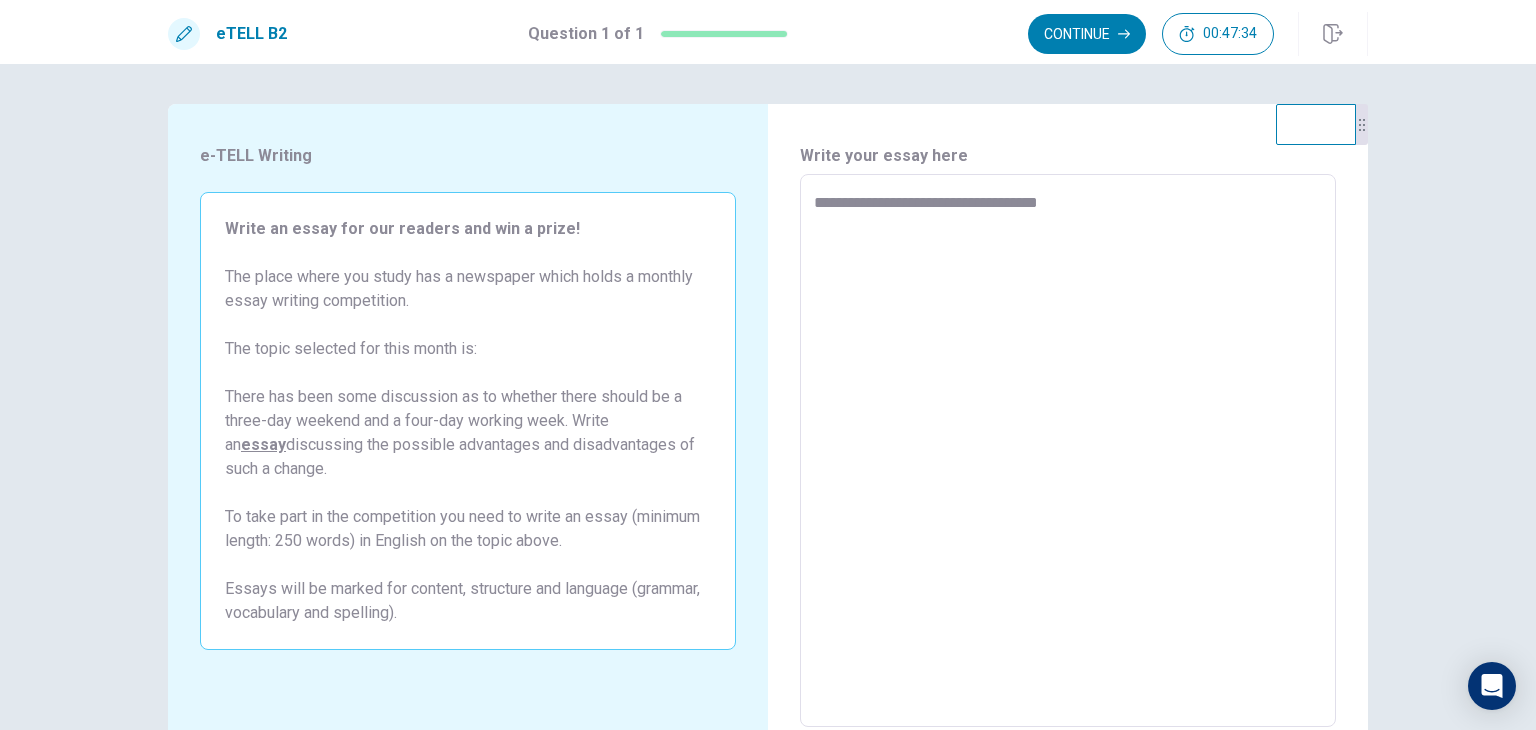 type on "**********" 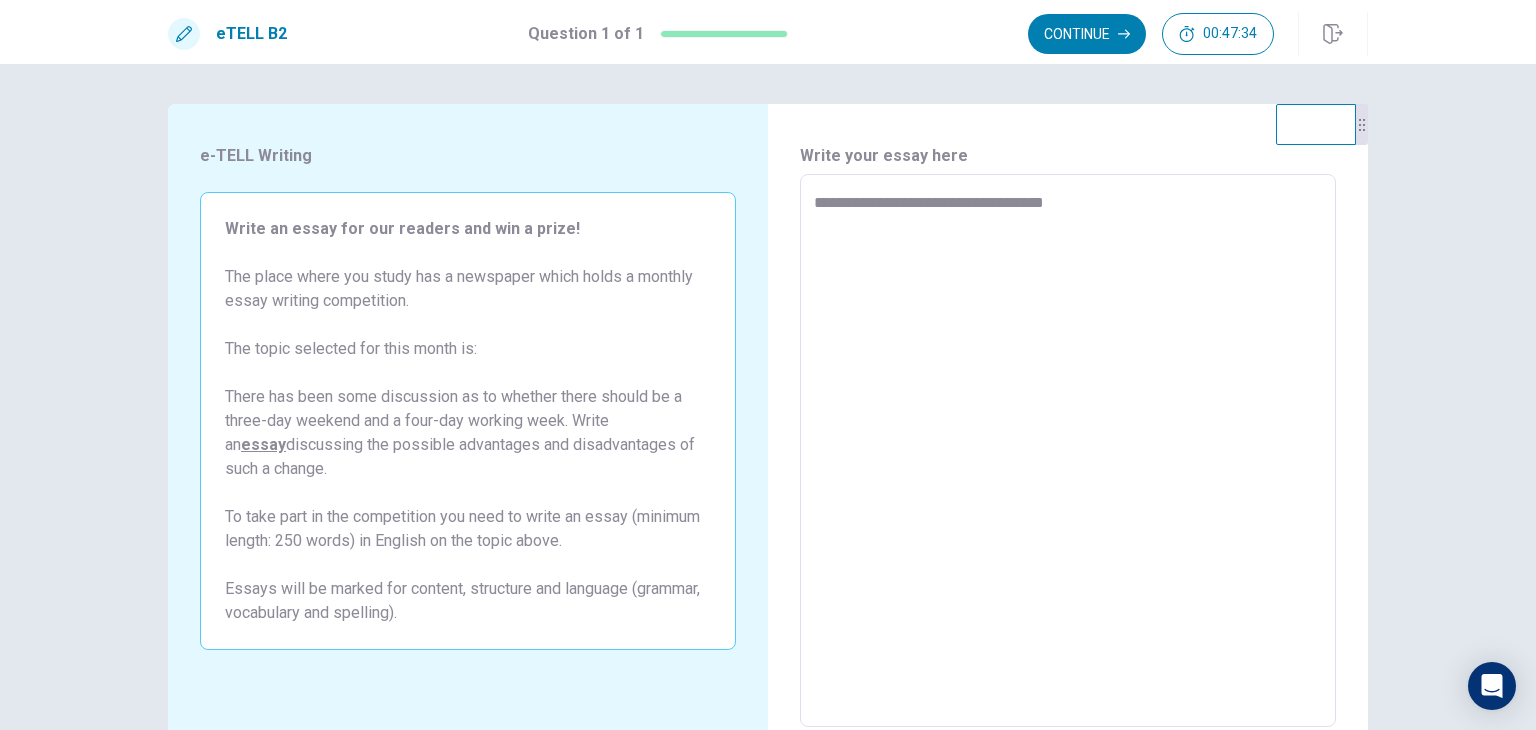type on "*" 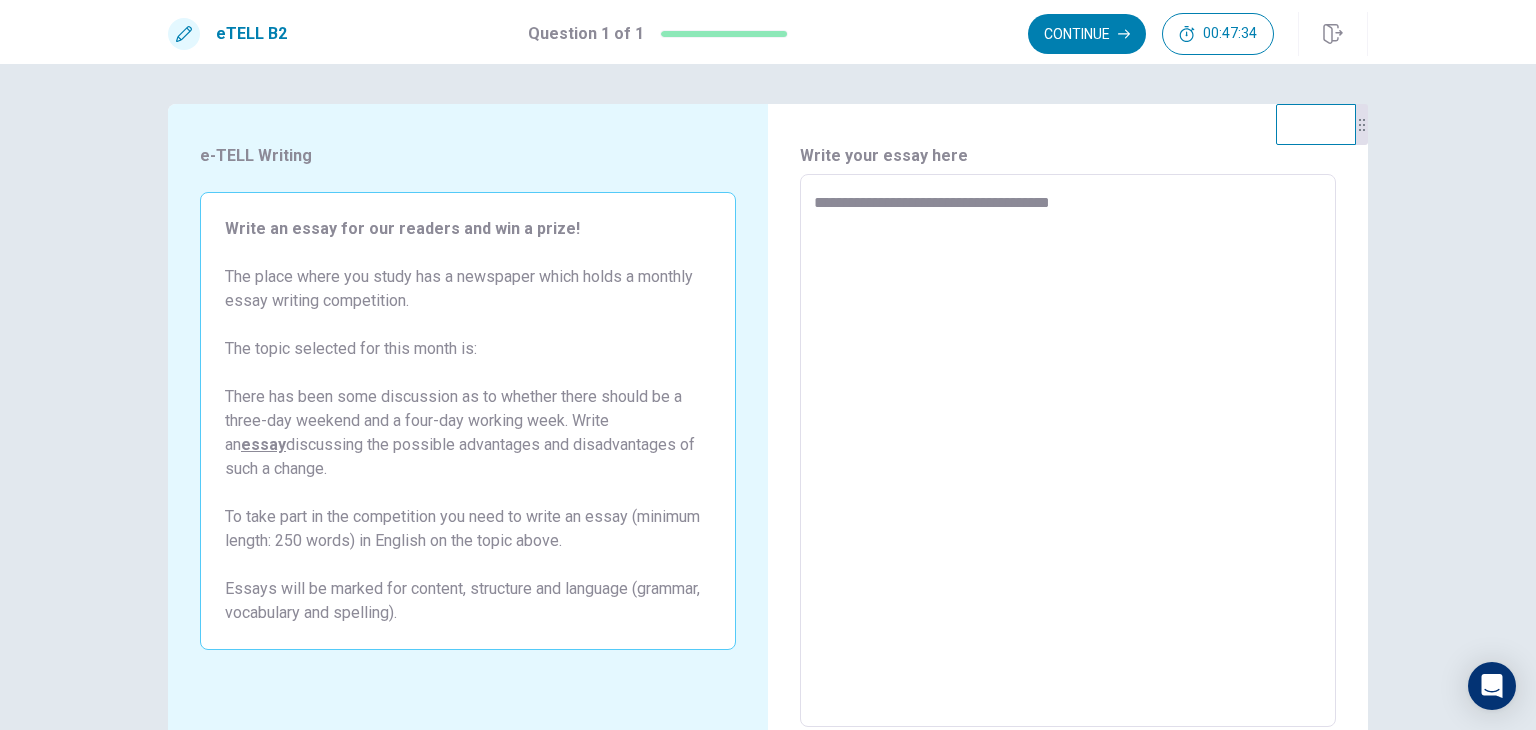 type on "*" 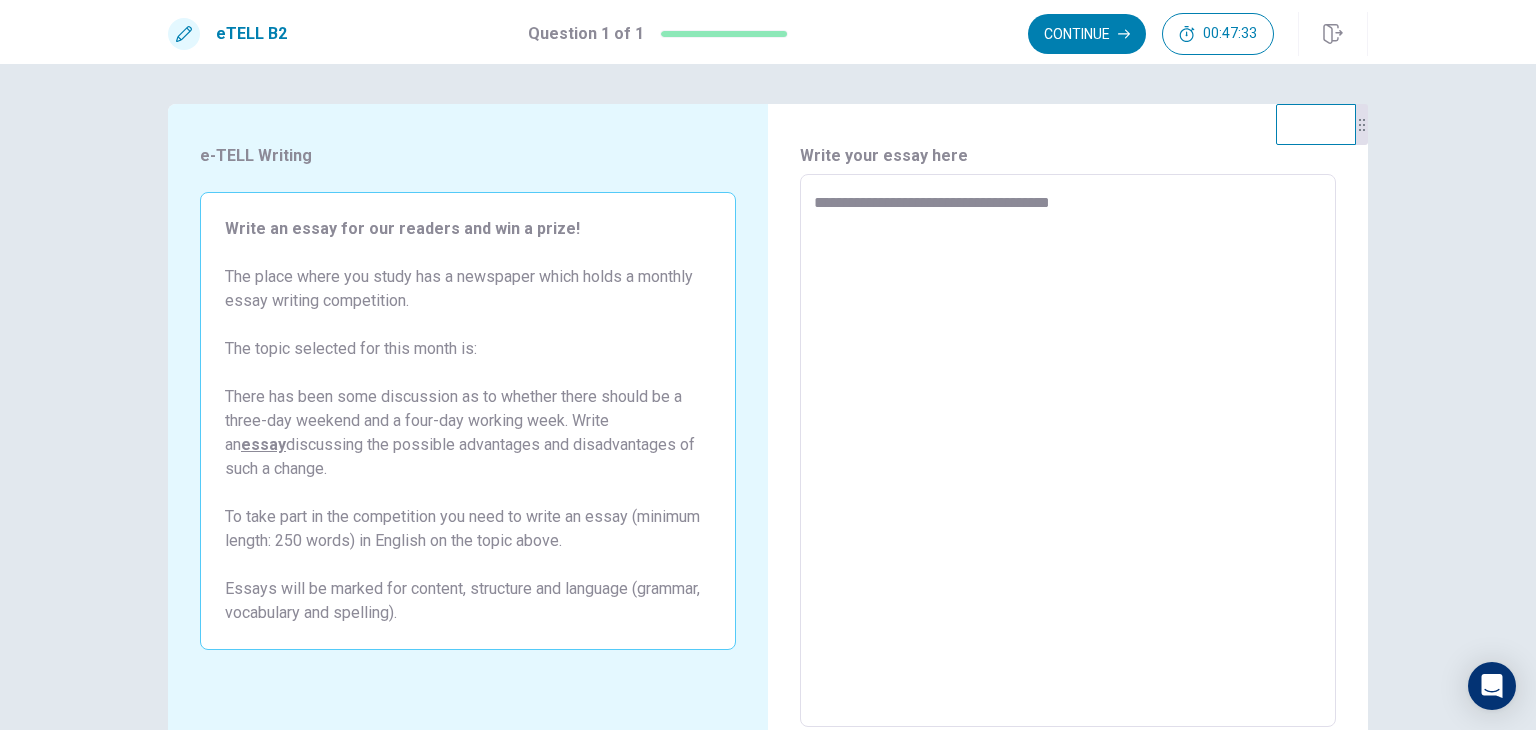 type on "**********" 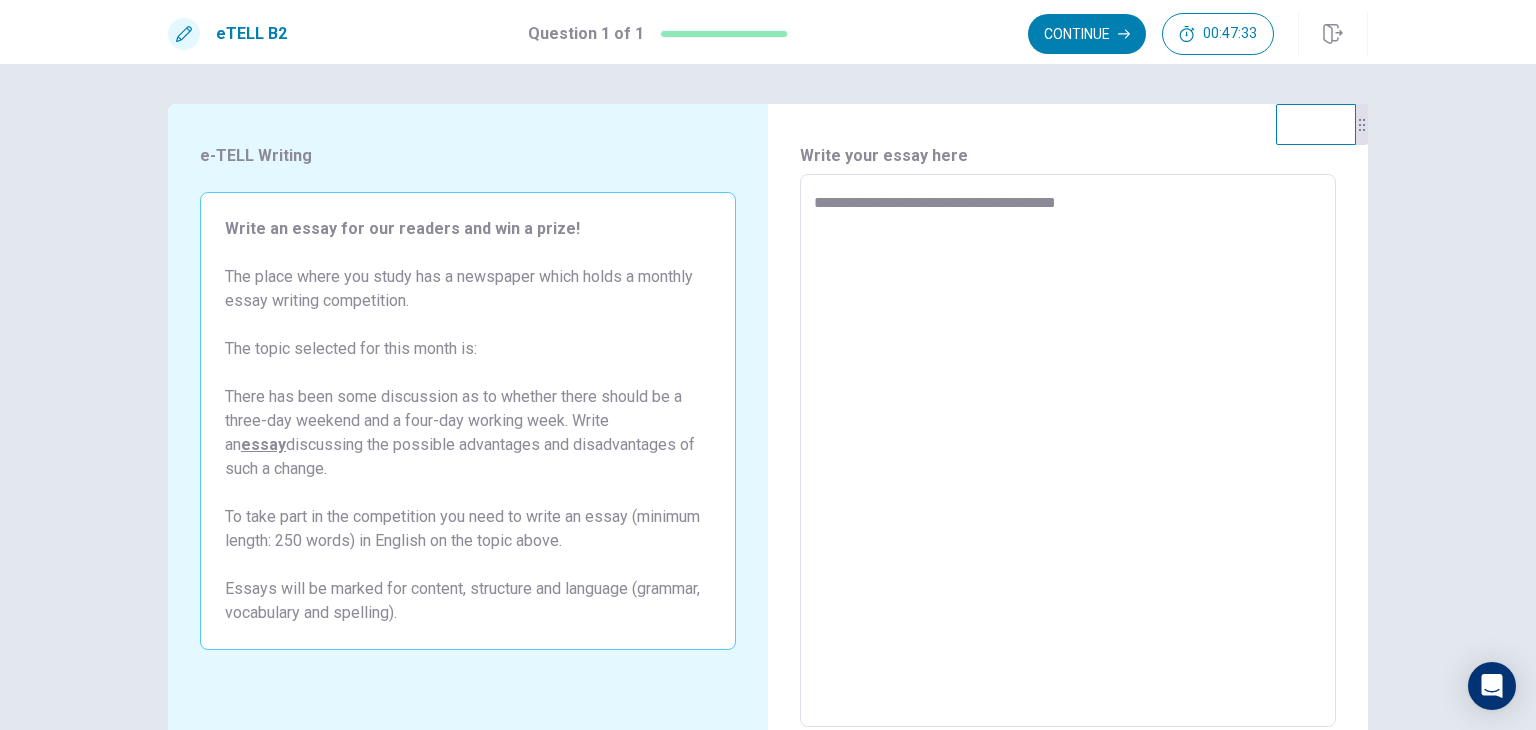 type on "*" 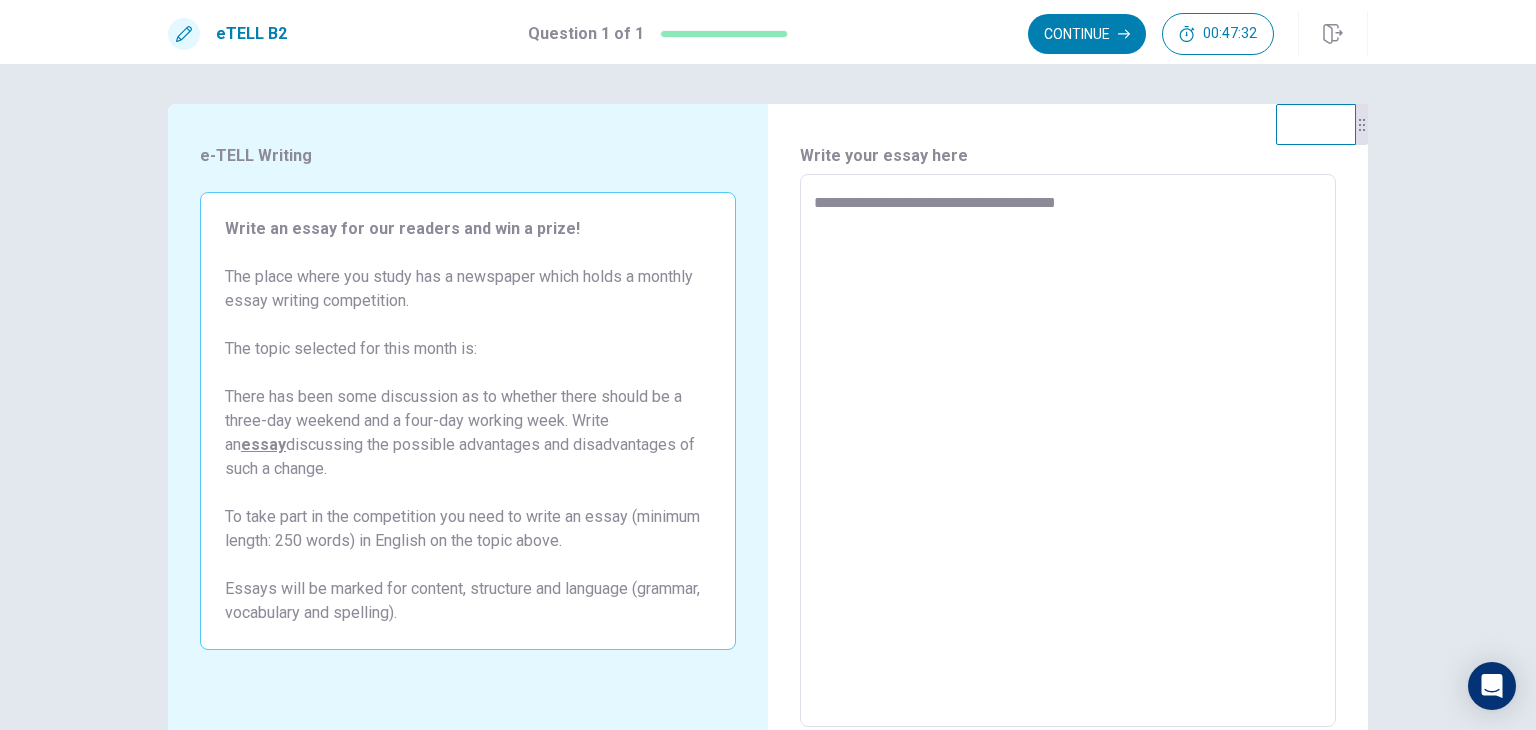 type on "**********" 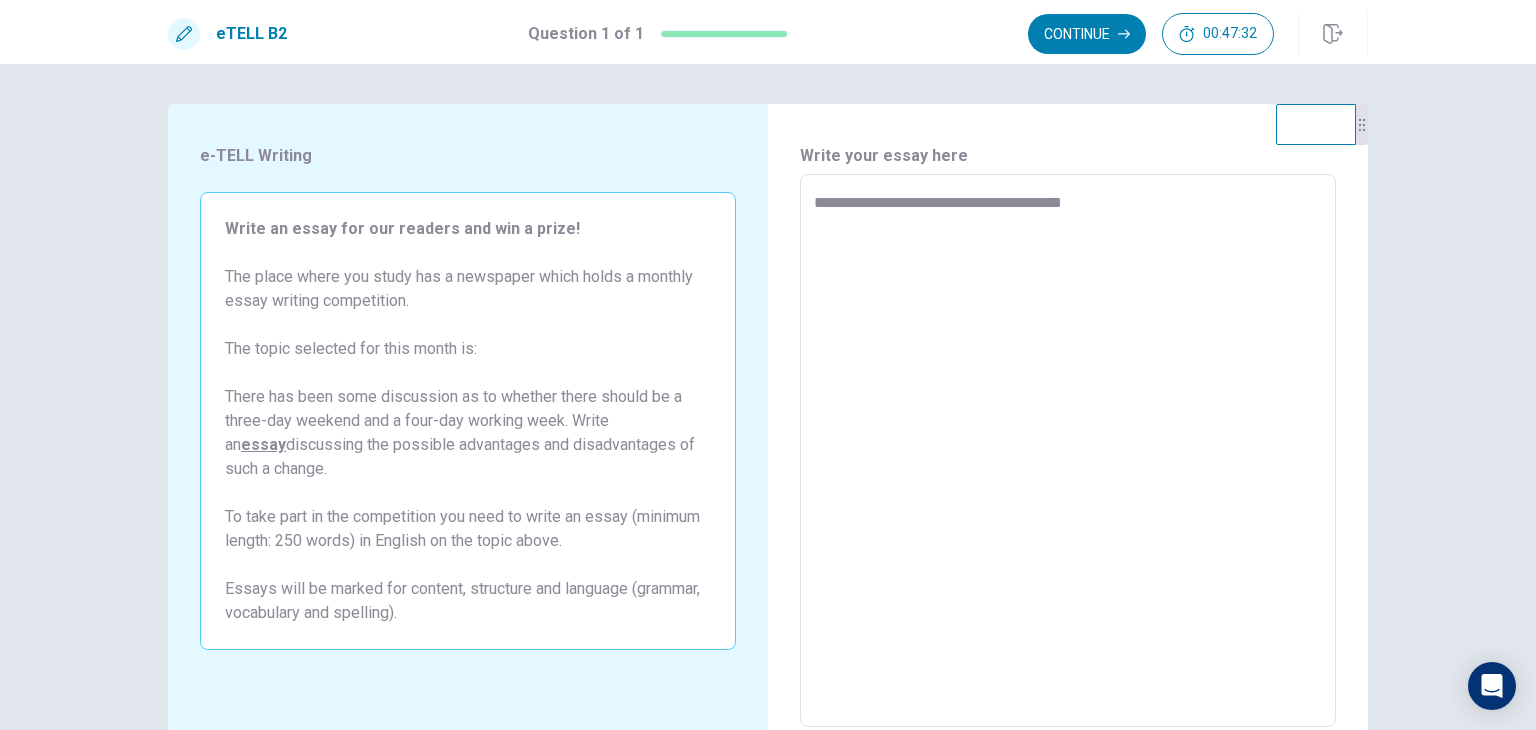 type on "*" 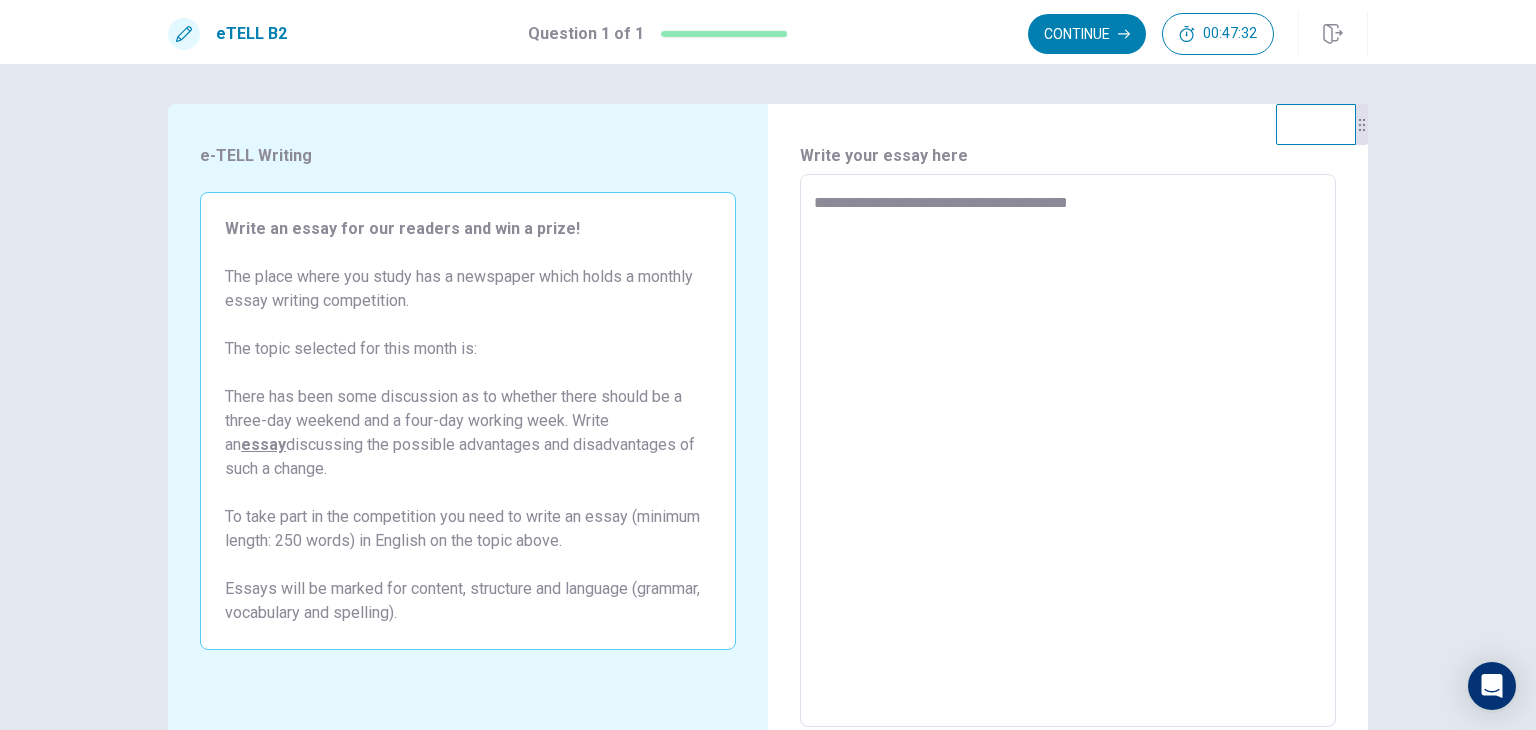 type on "*" 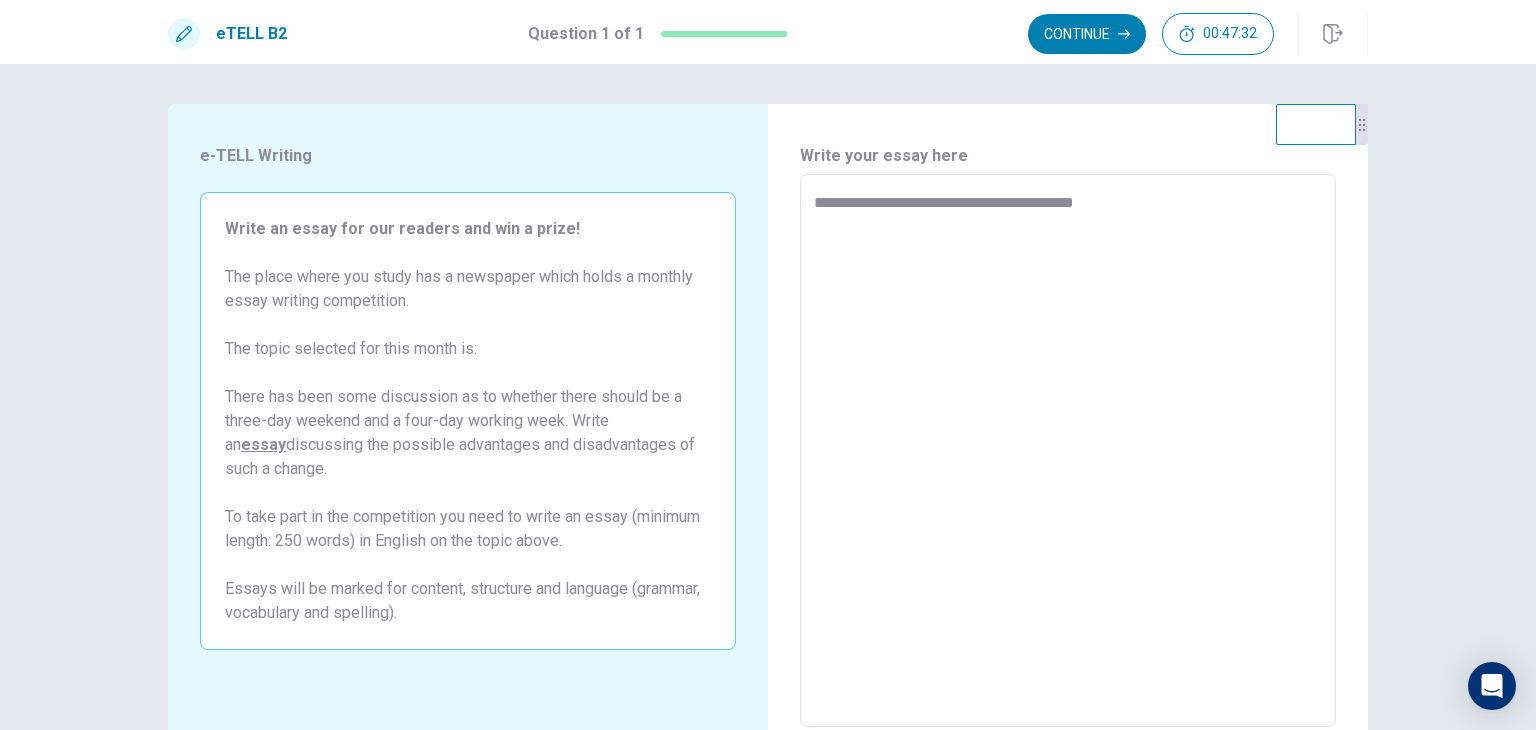 type on "*" 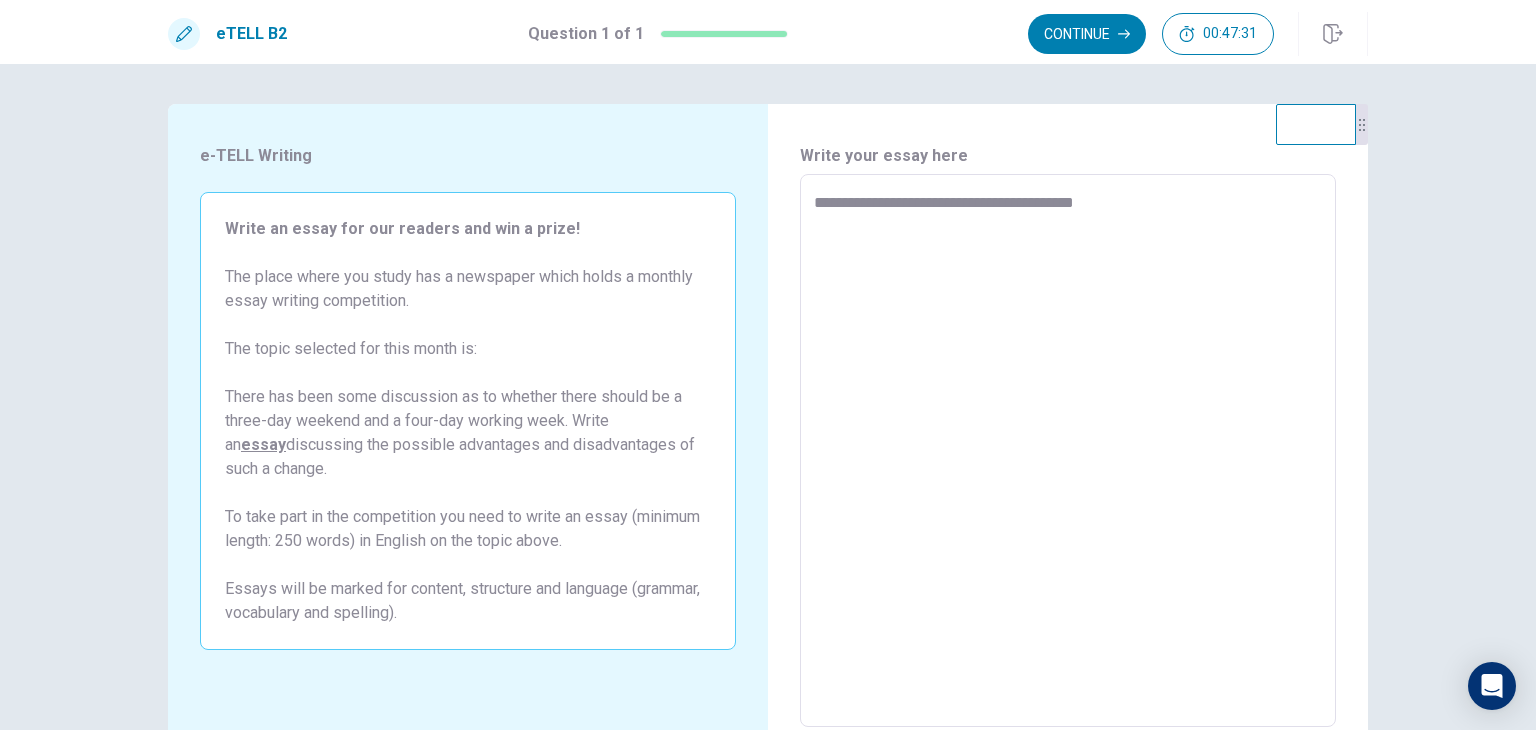 type on "**********" 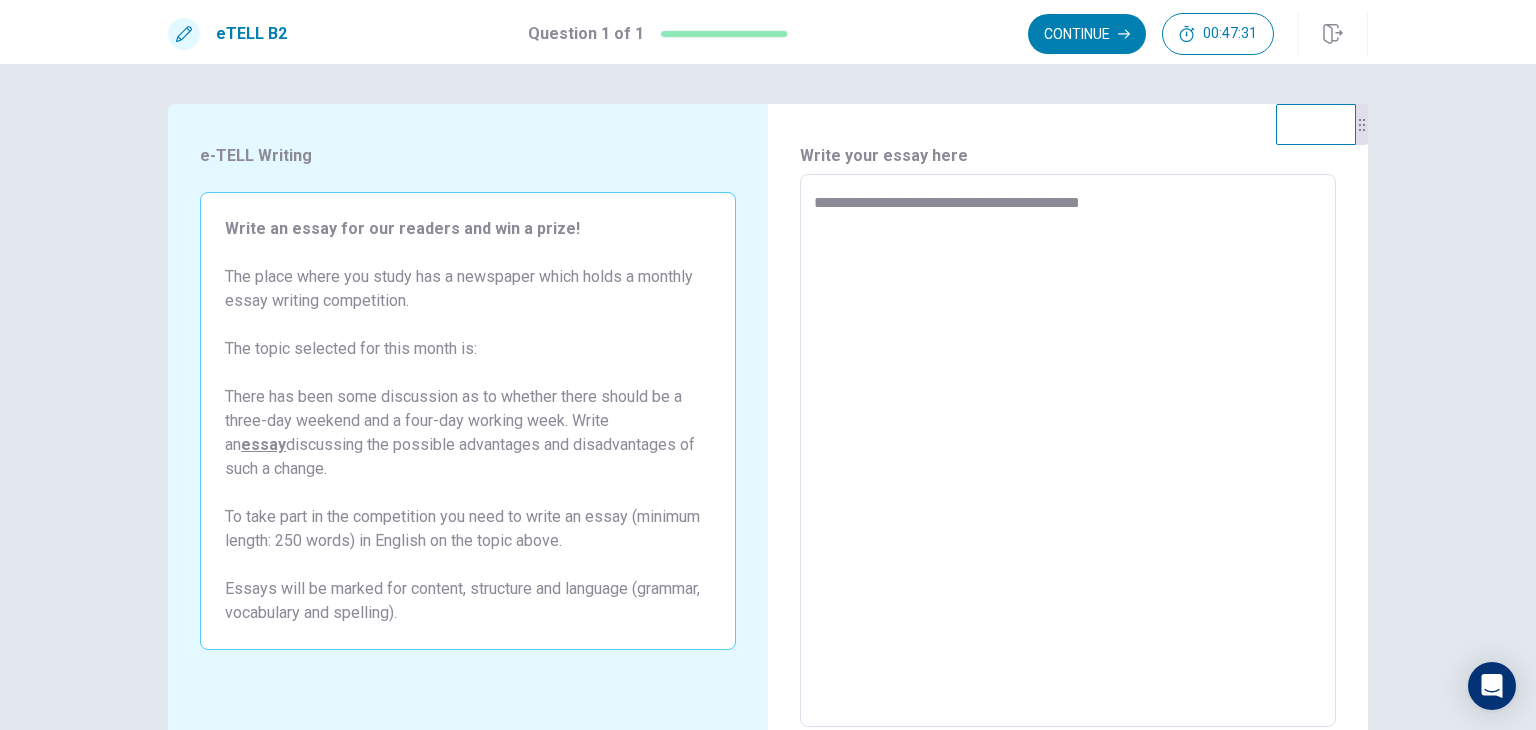 type on "*" 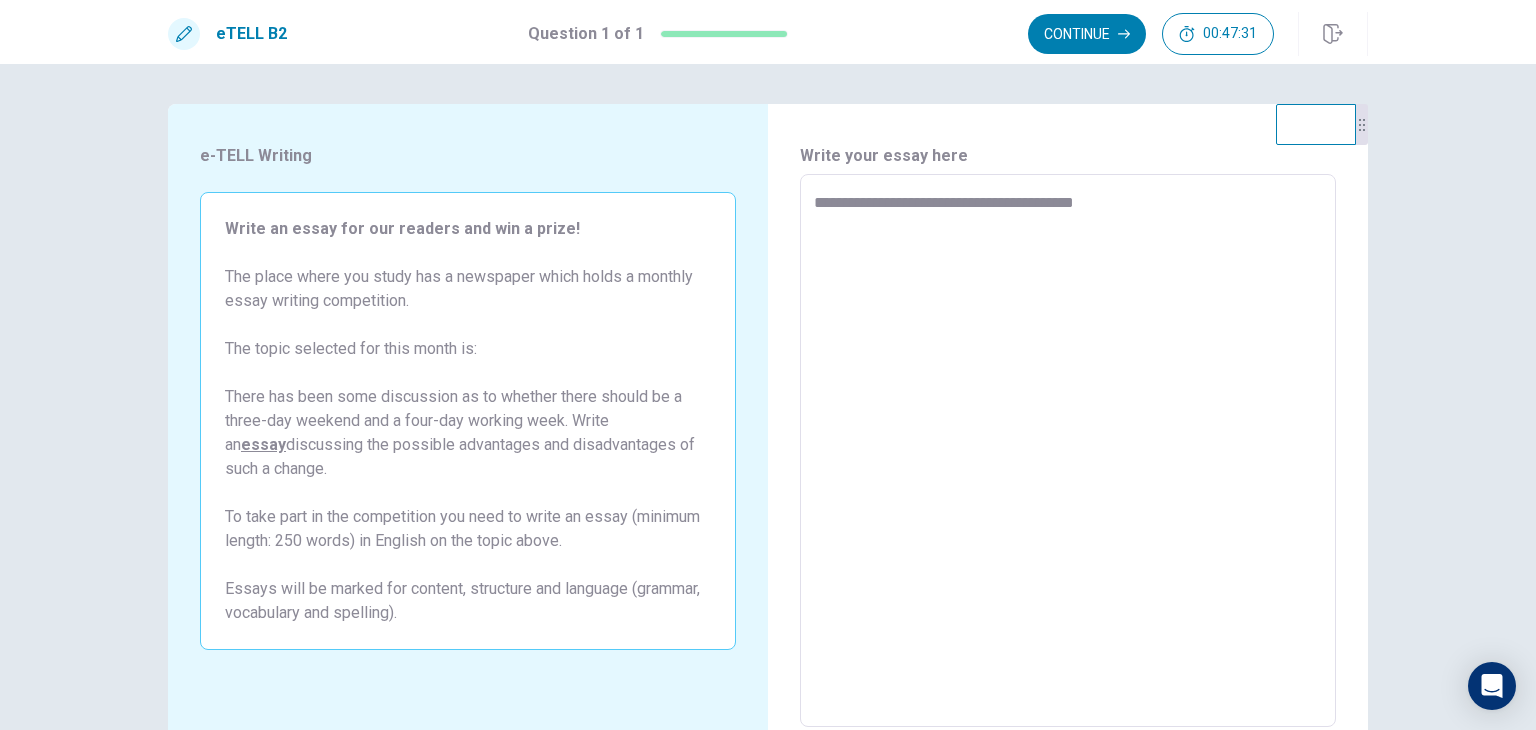 type on "*" 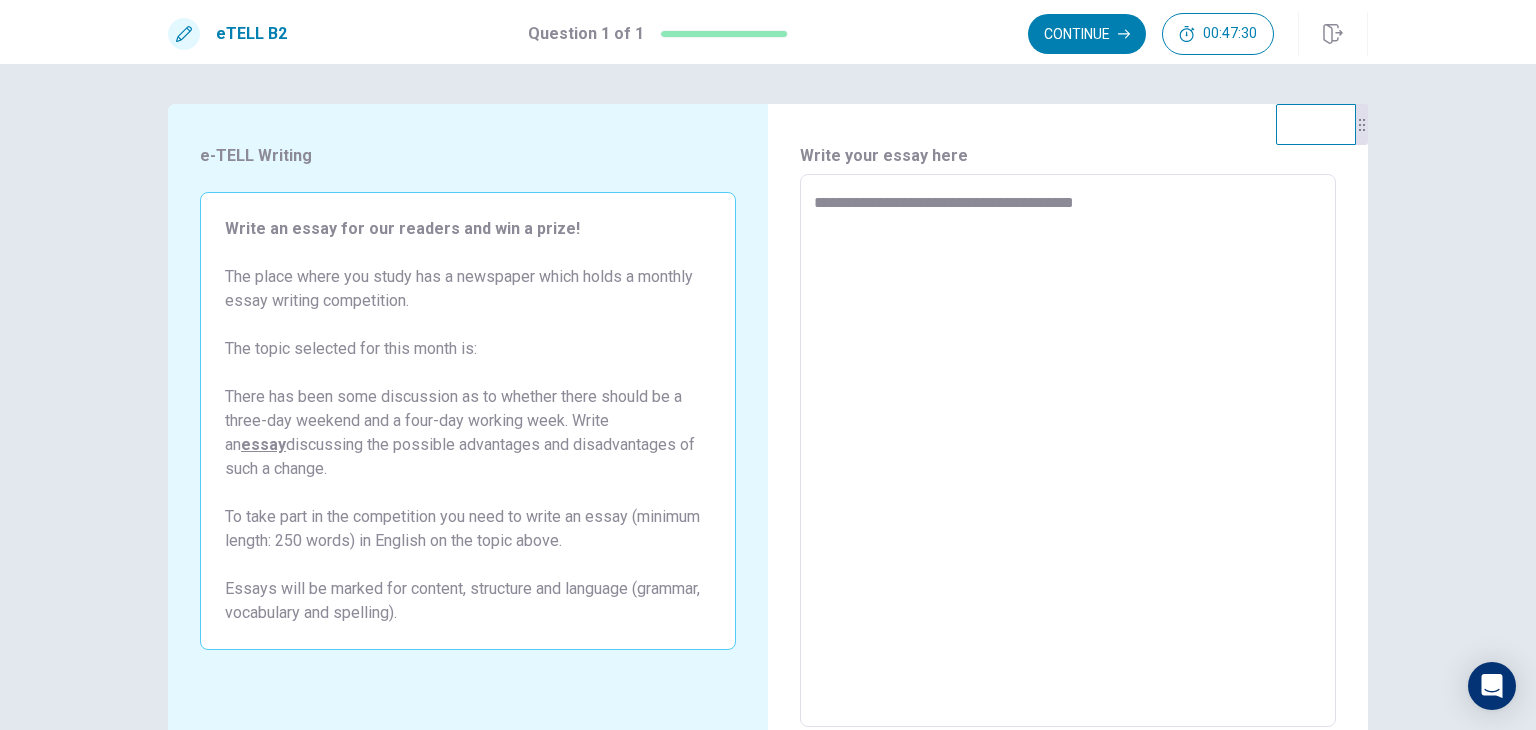 type on "**********" 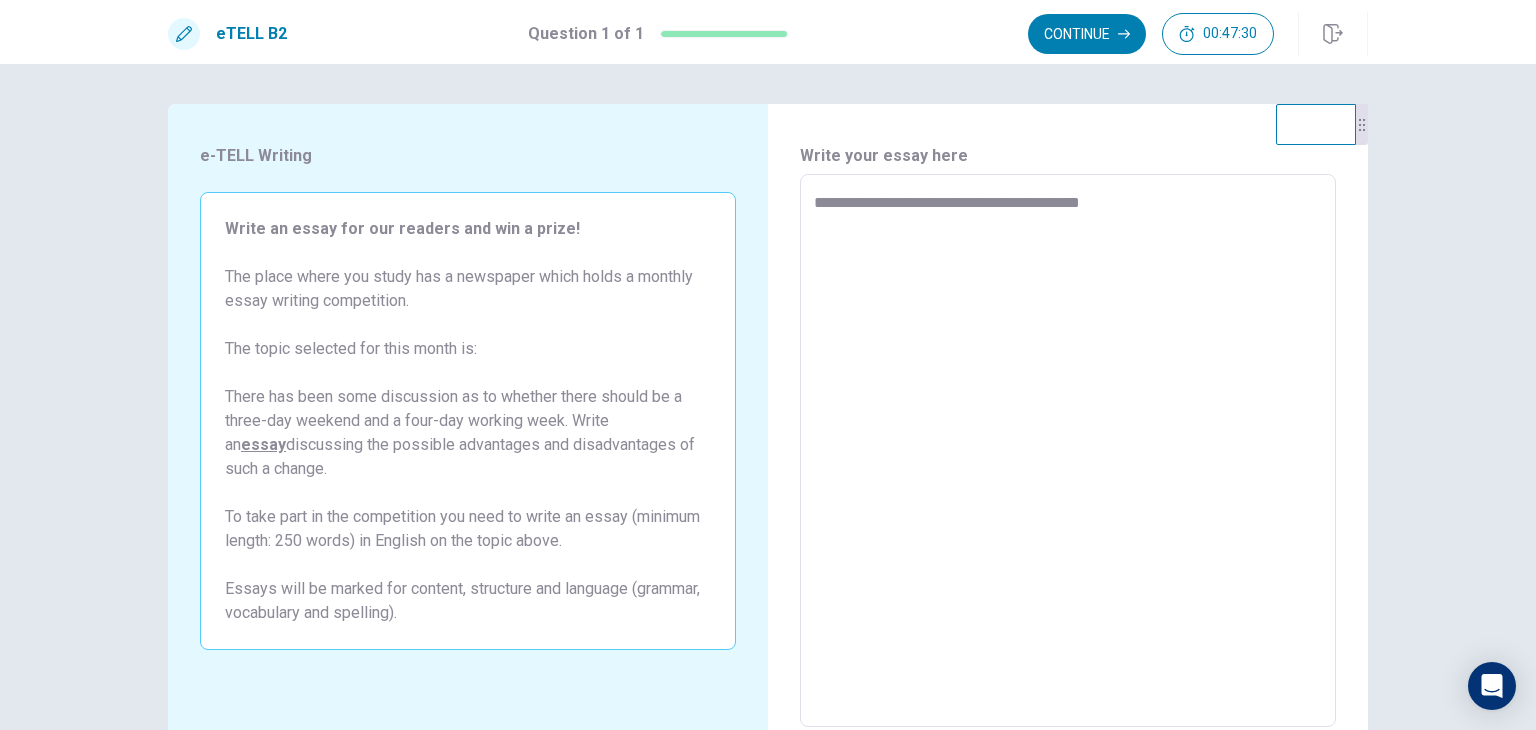type on "*" 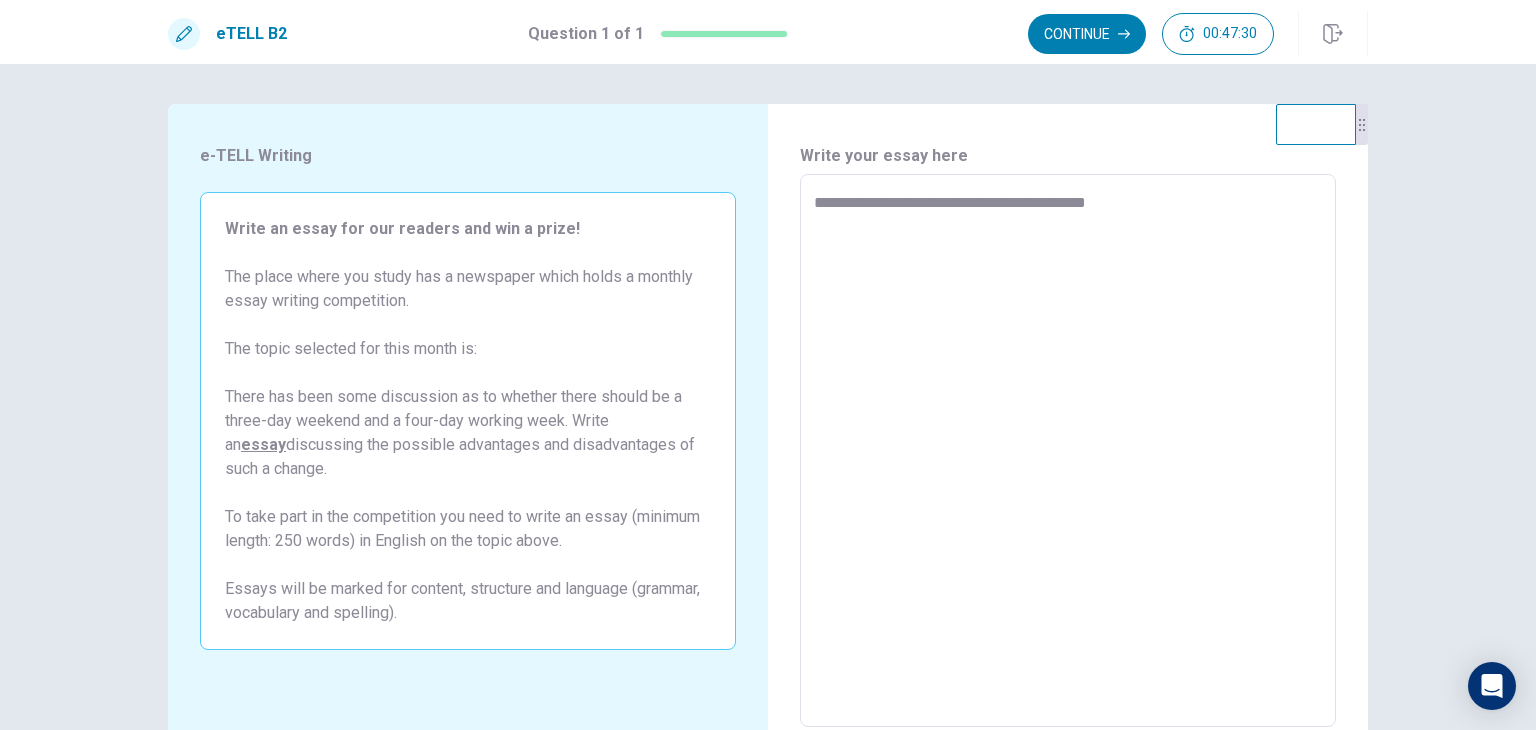 type on "*" 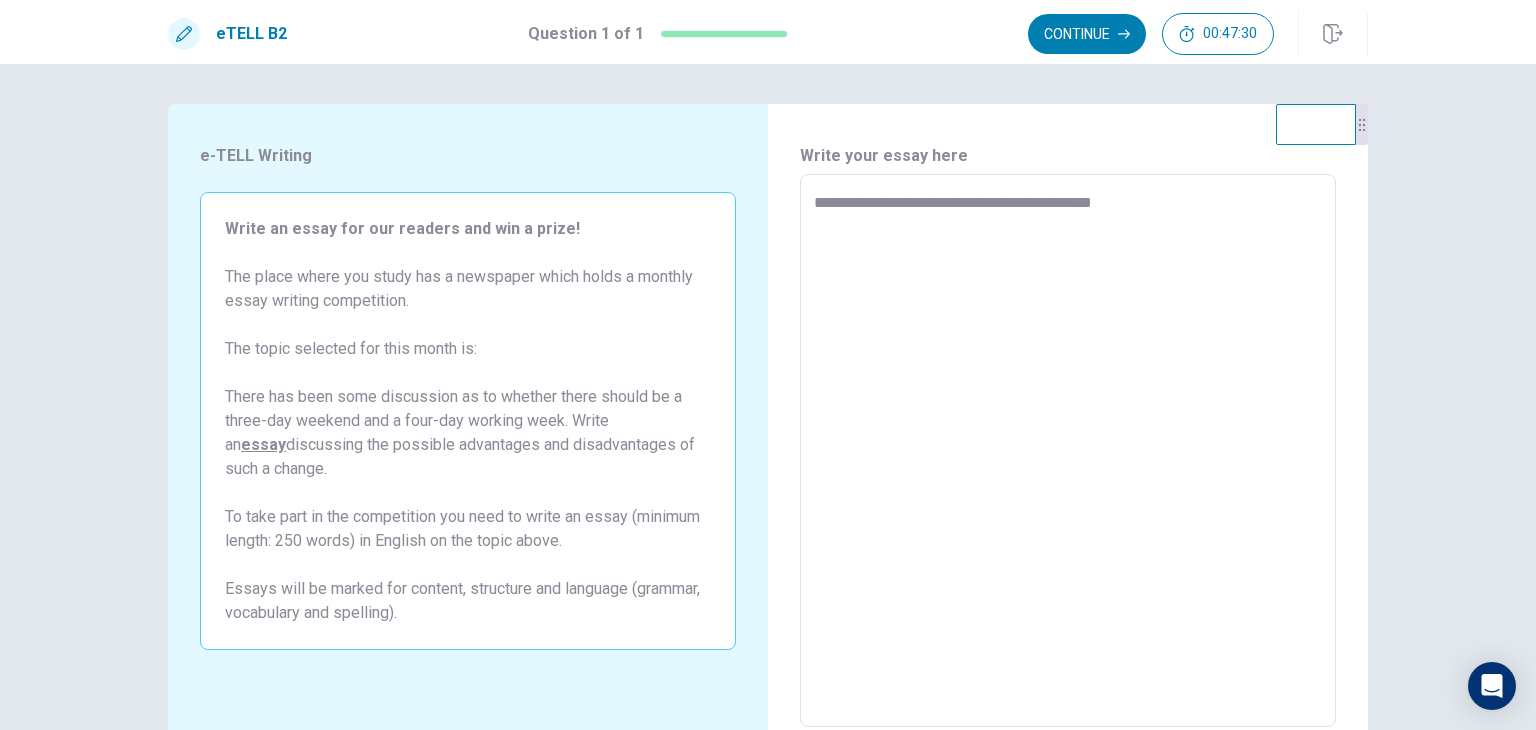type on "*" 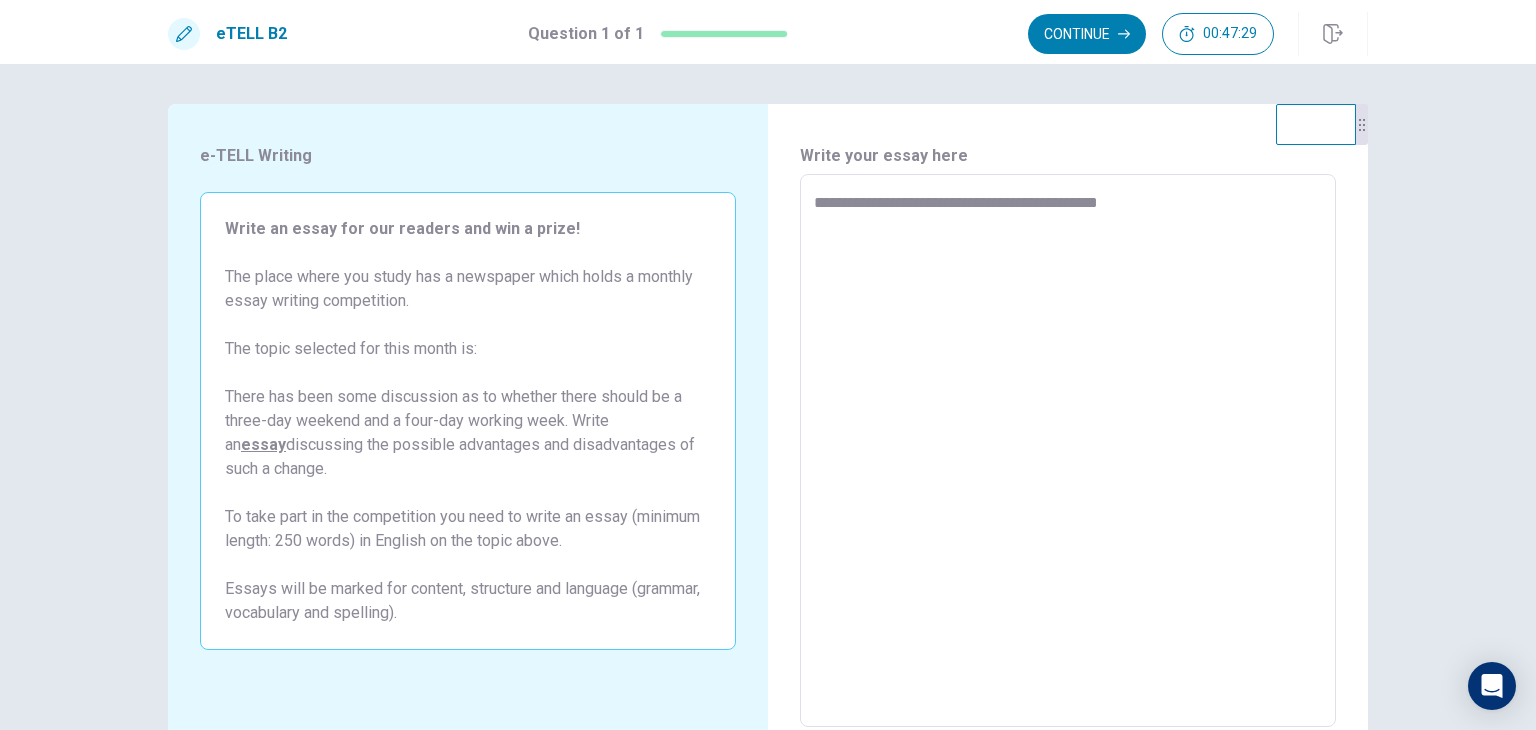 type on "*" 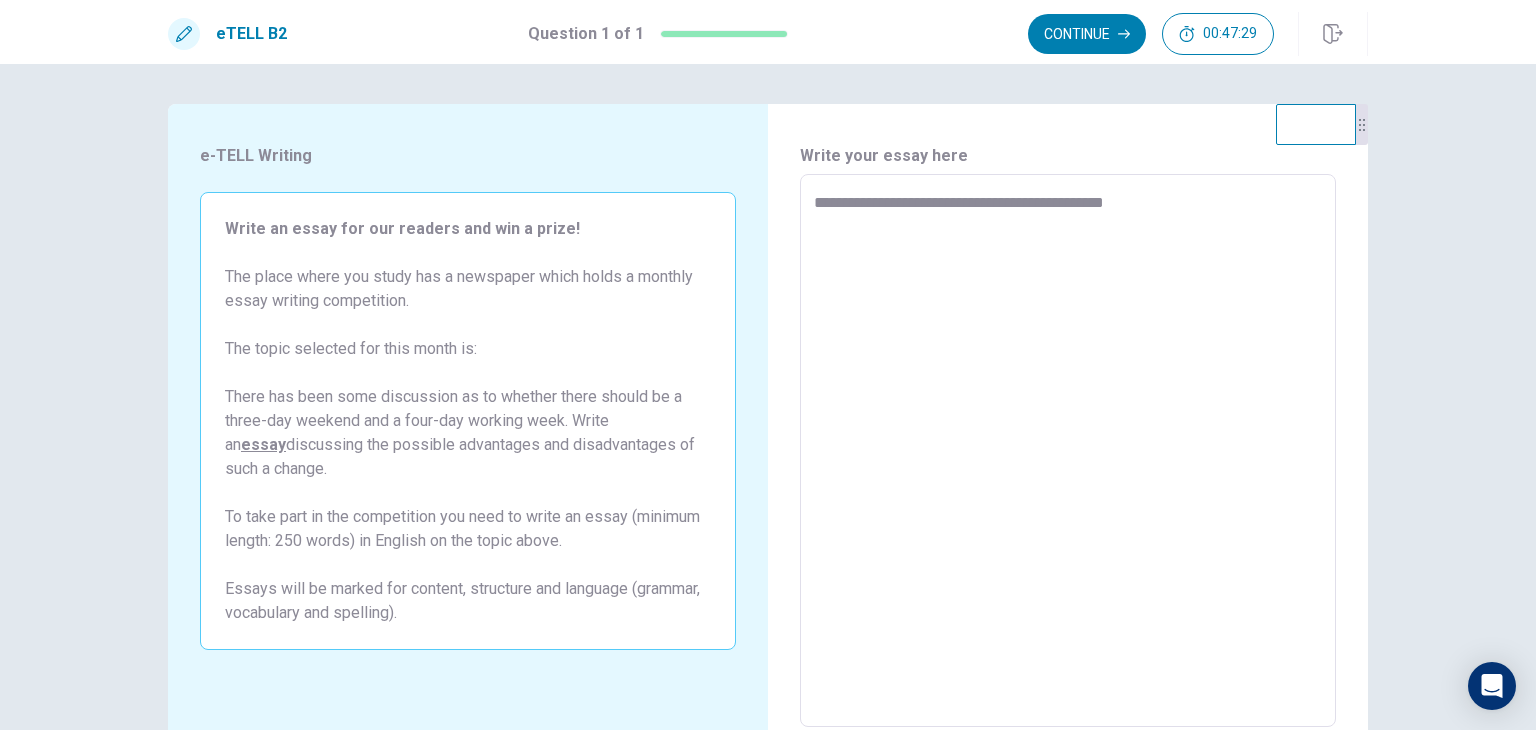 type on "*" 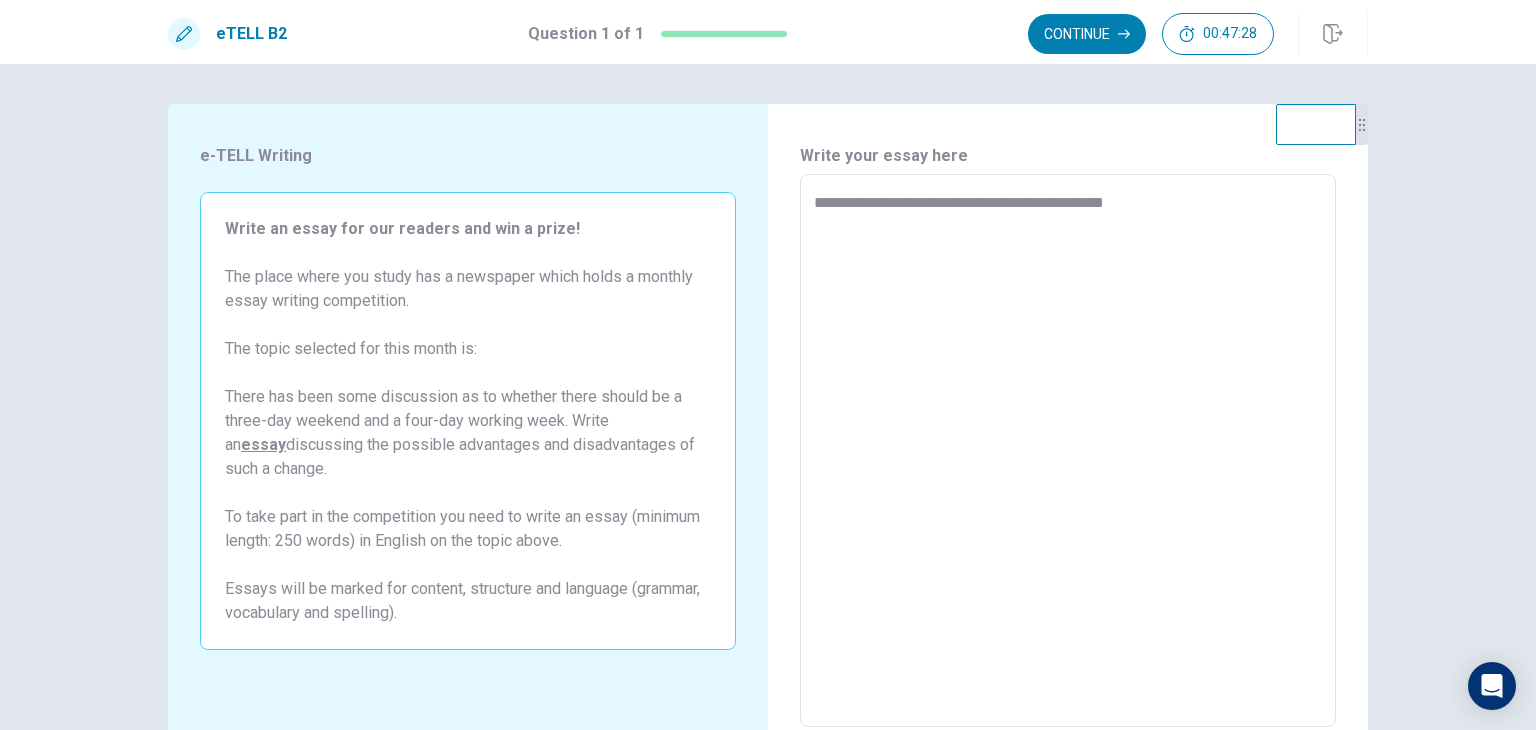 type on "**********" 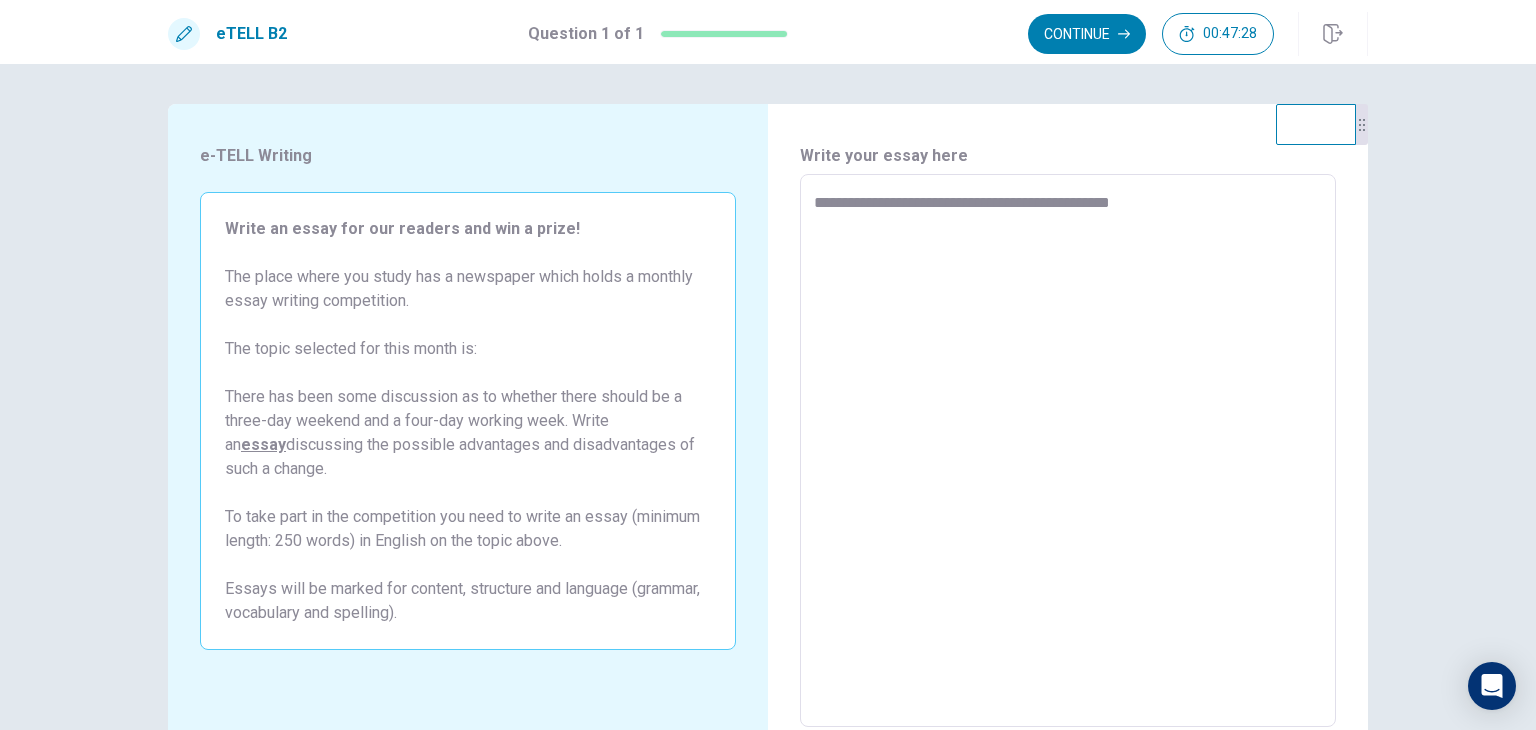 type on "*" 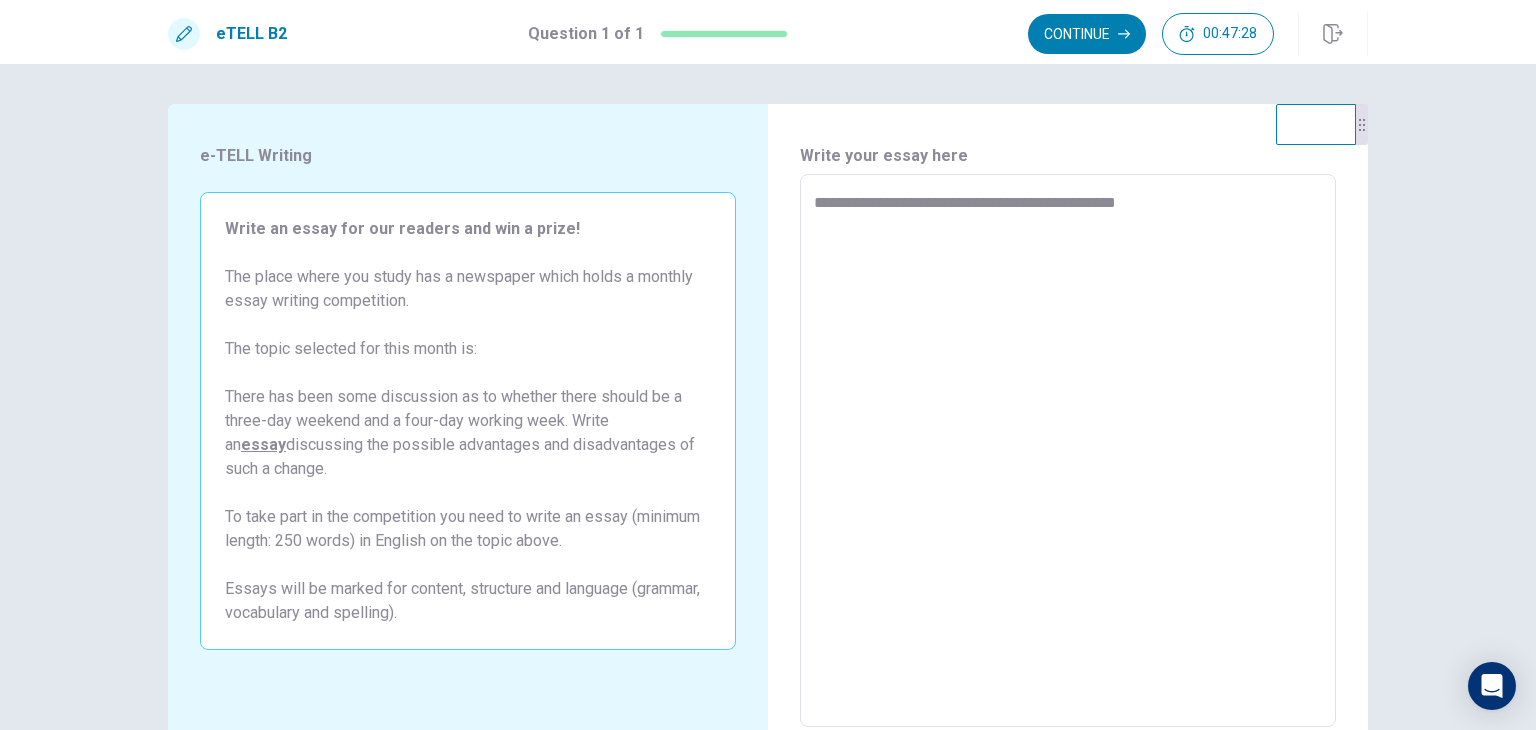 type on "*" 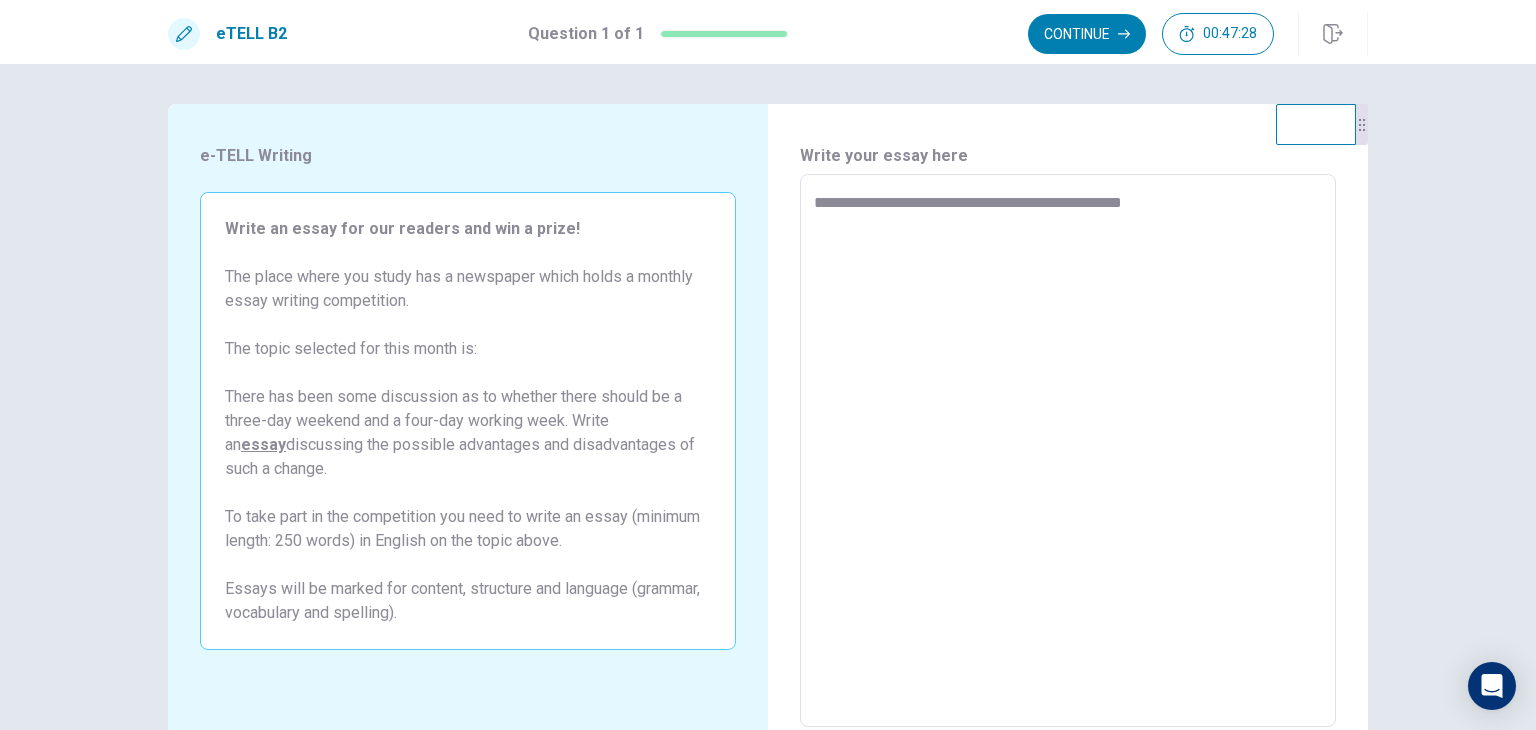 type on "*" 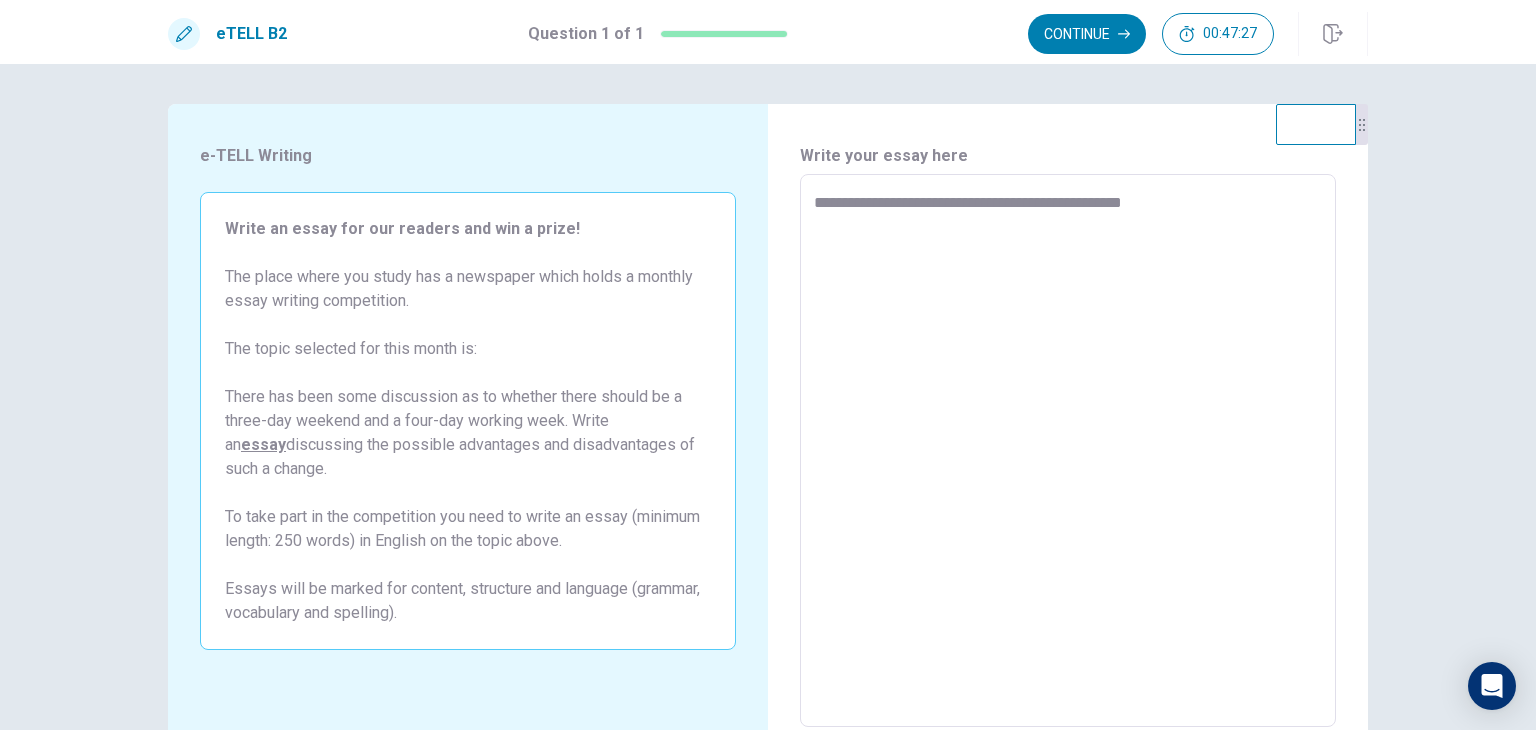 type on "**********" 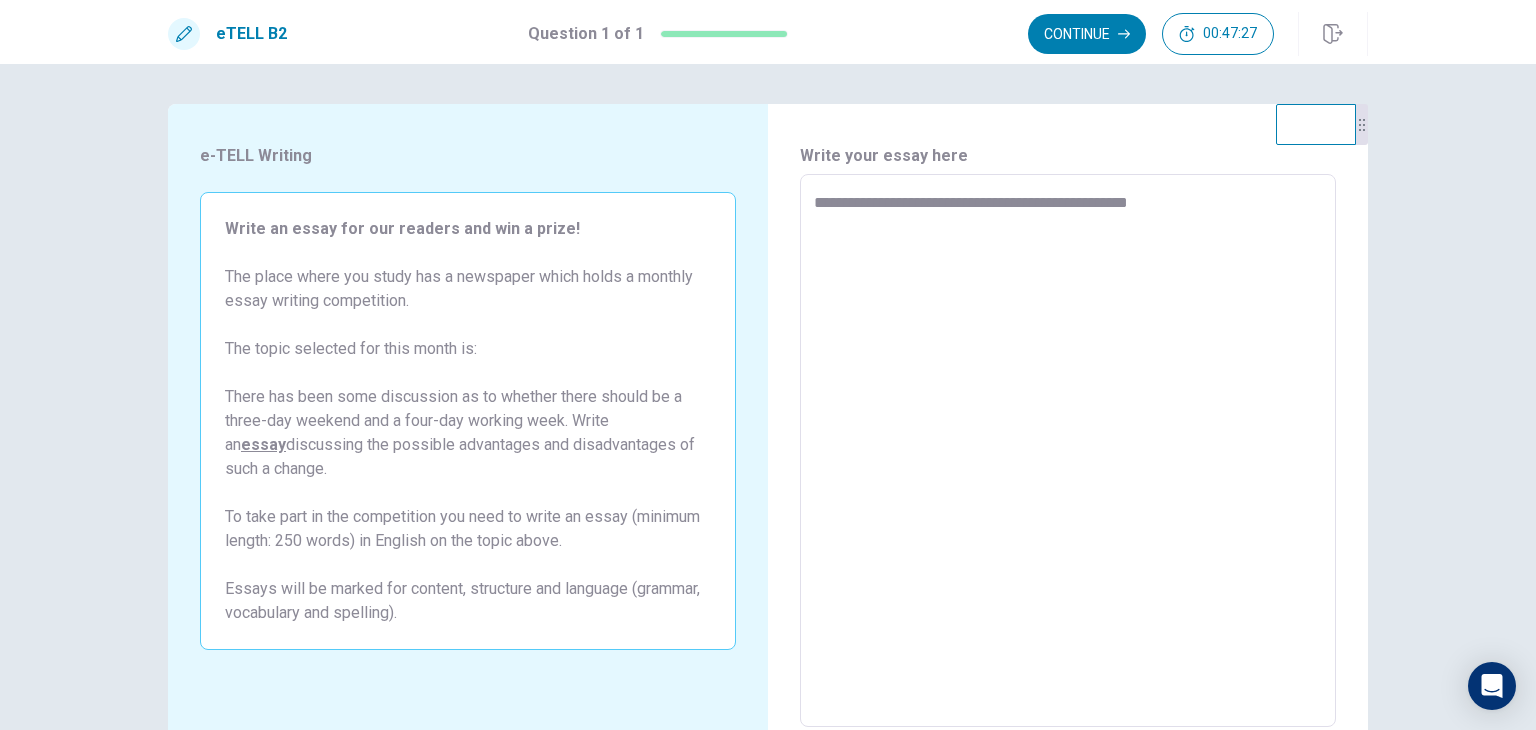 type on "*" 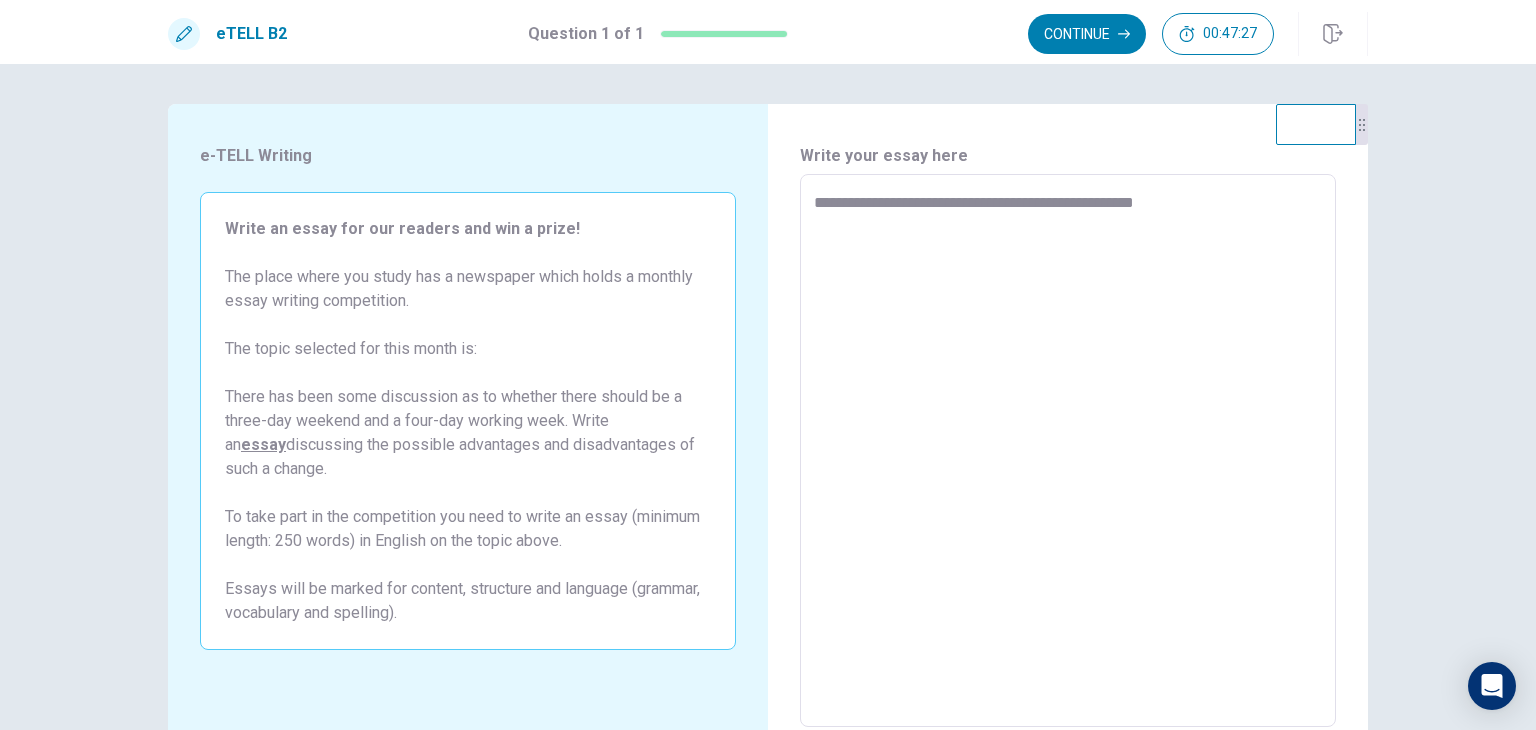 type on "*" 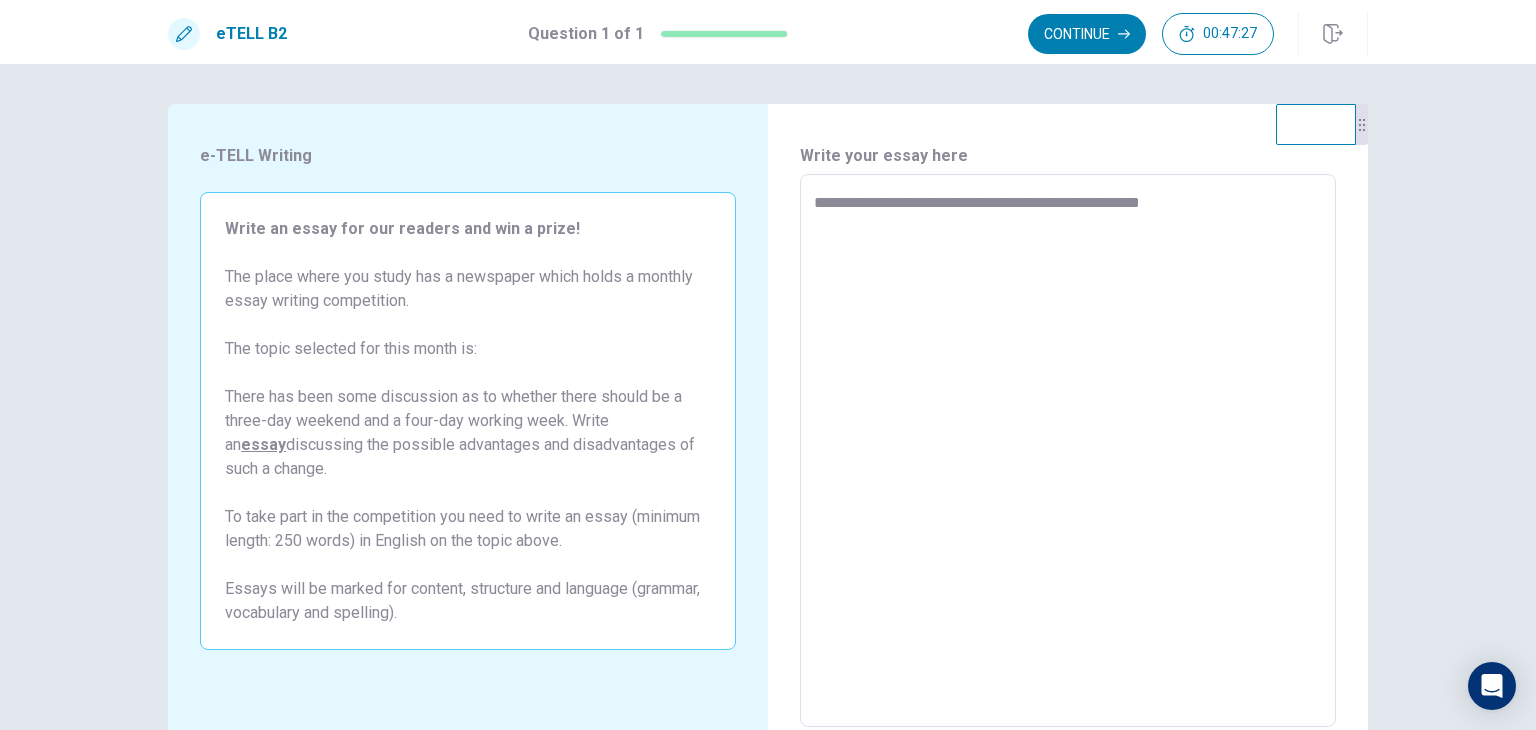 type on "*" 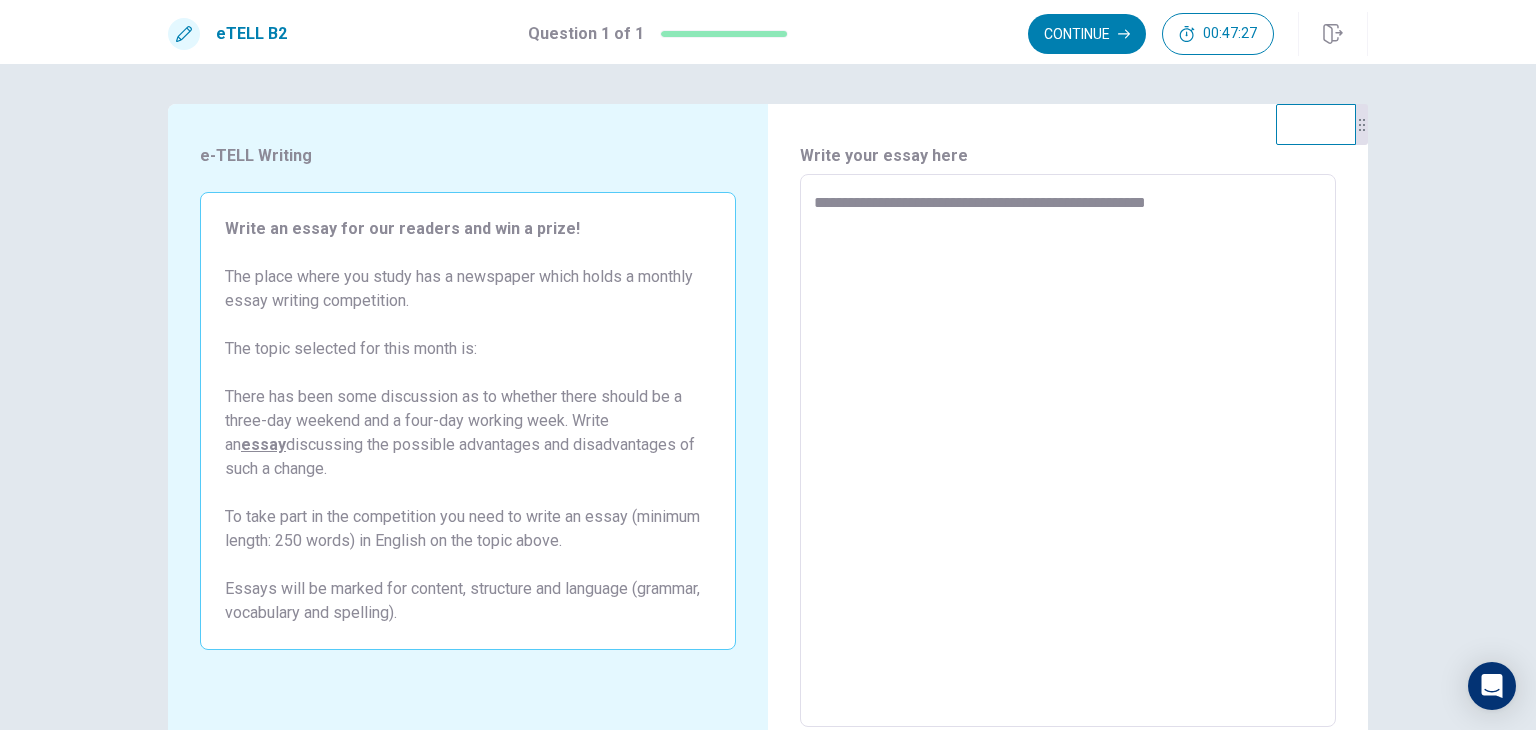 type on "*" 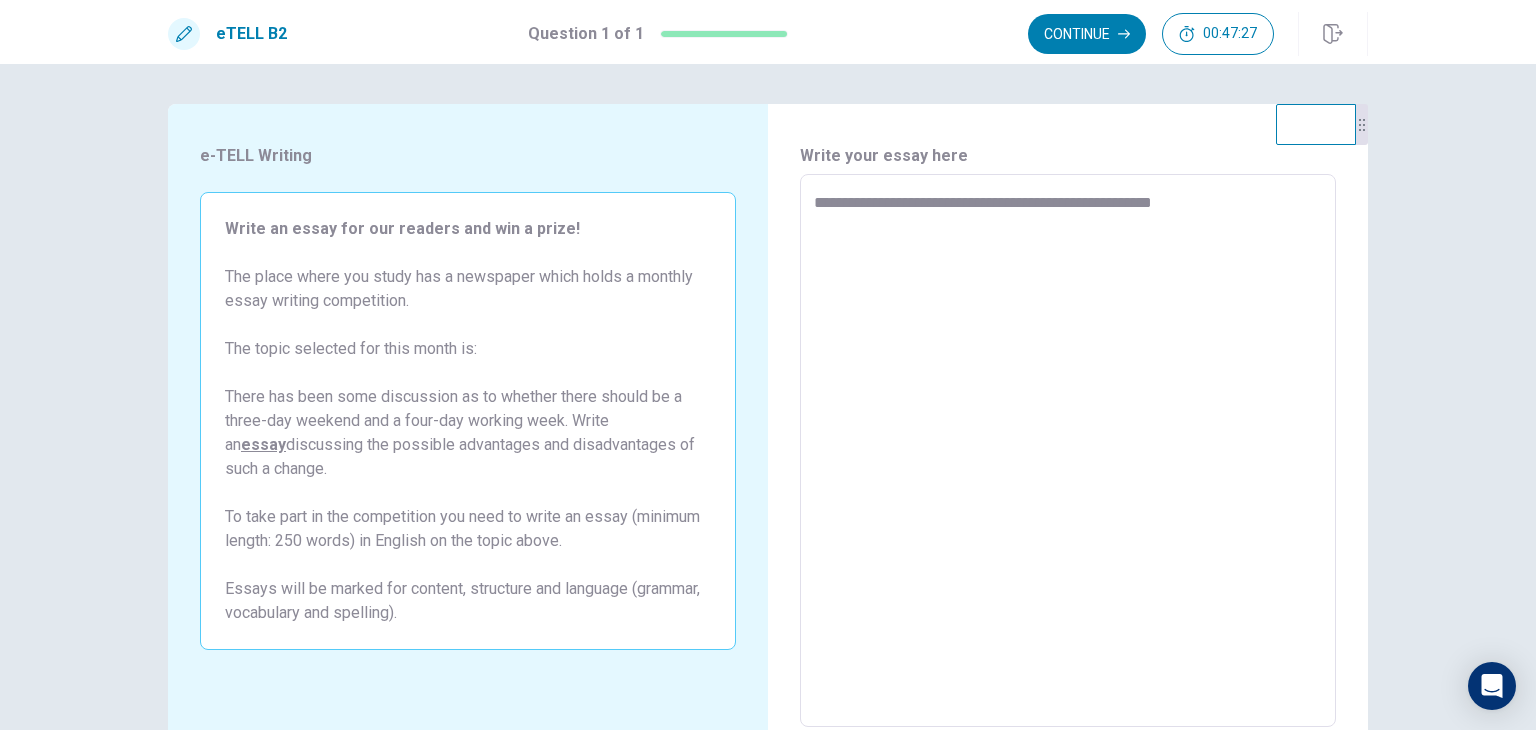 type on "**********" 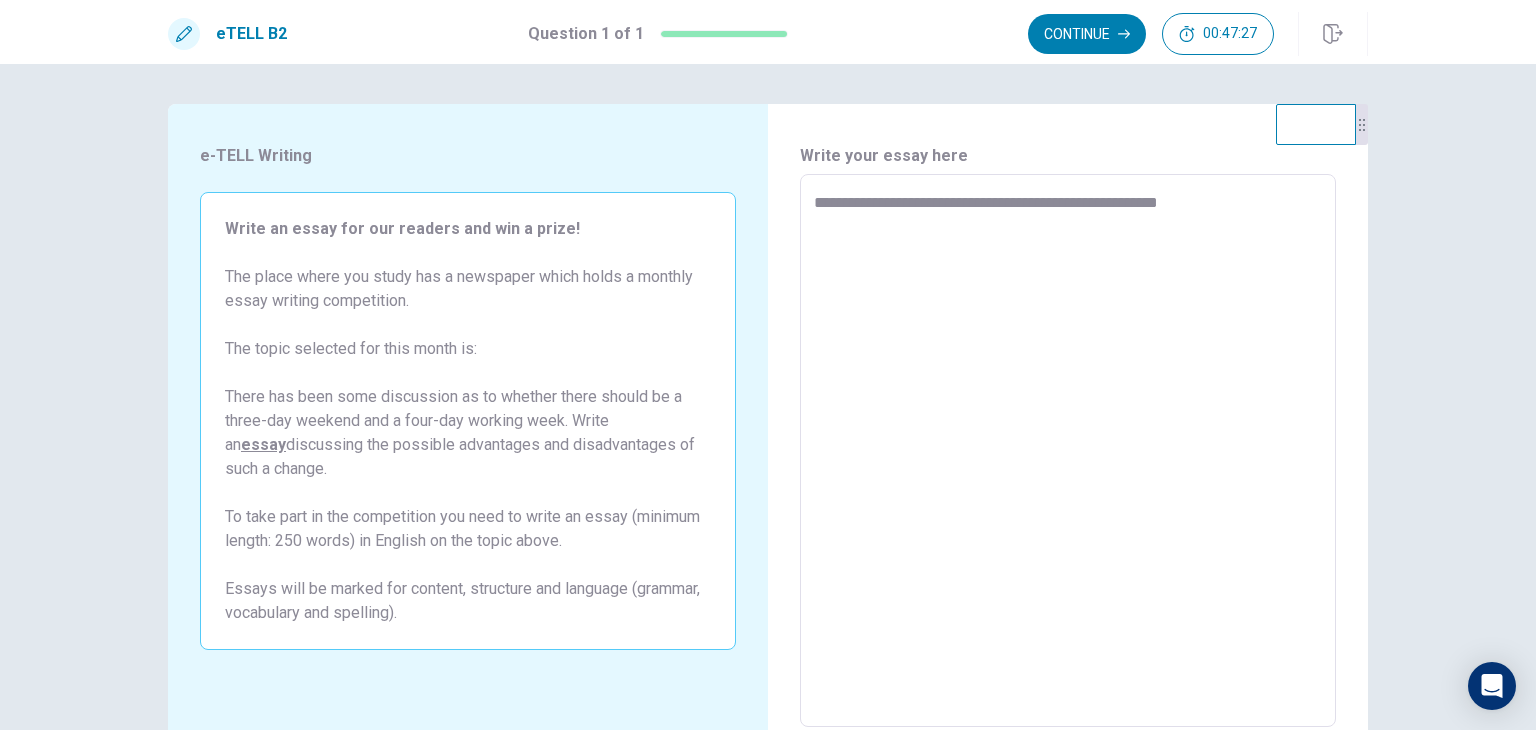 type on "*" 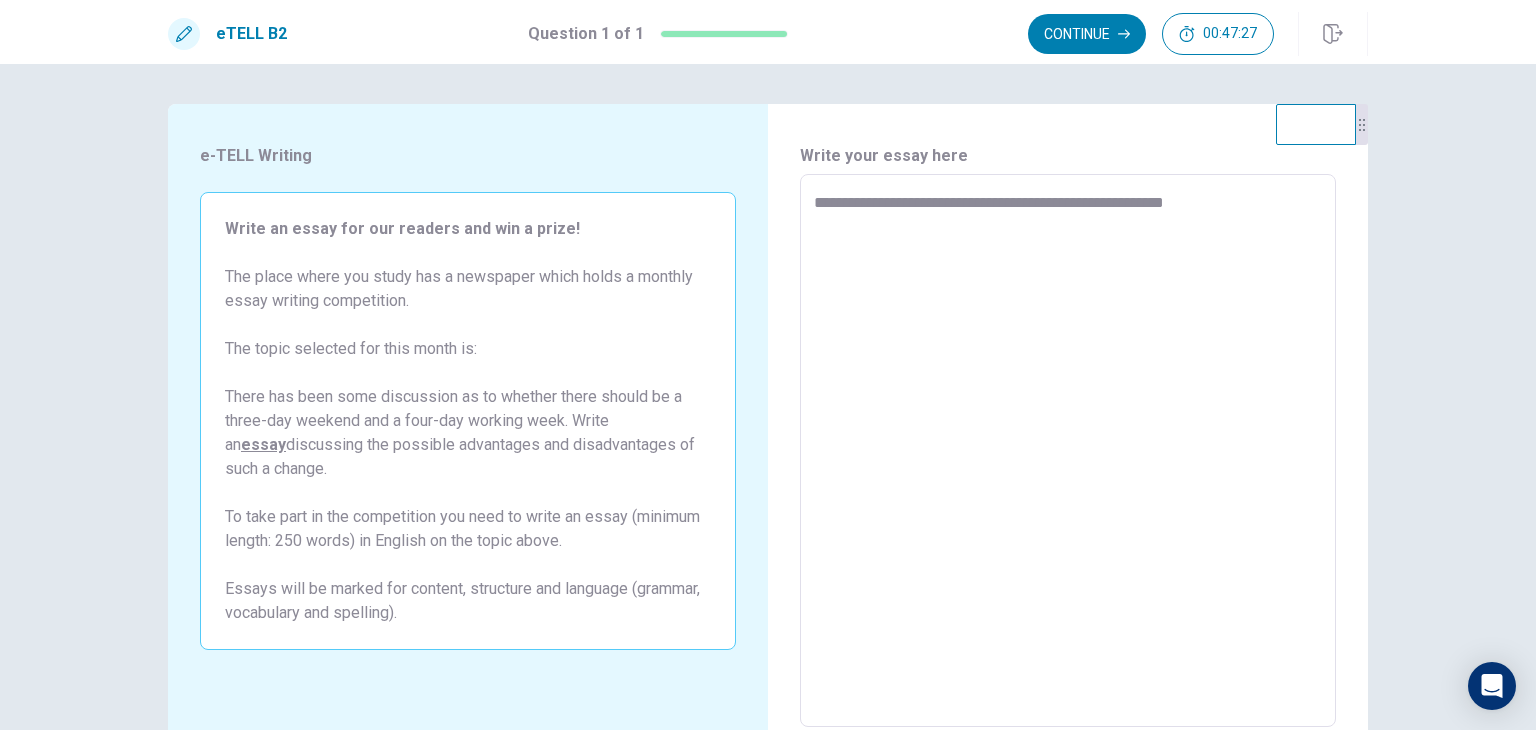 type on "*" 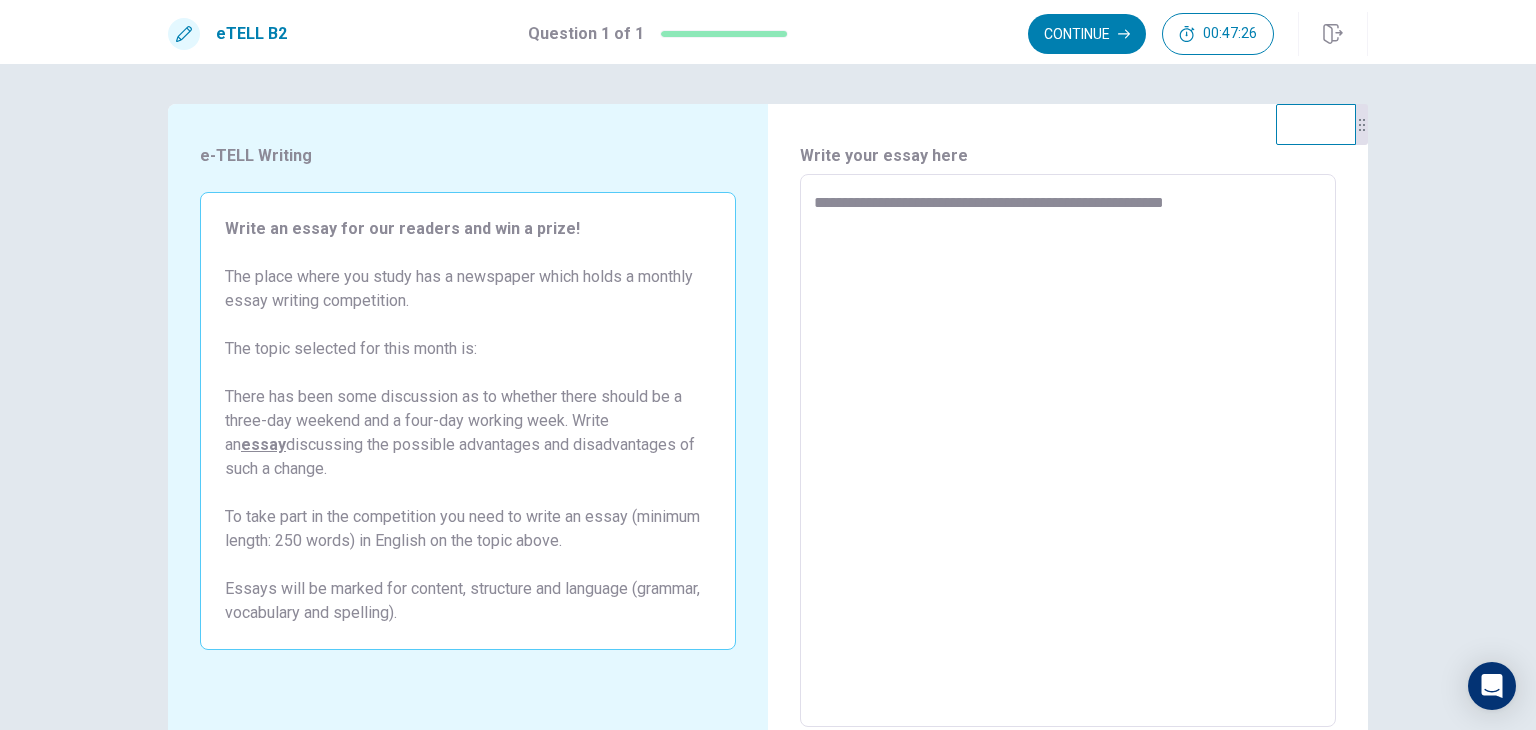 type on "**********" 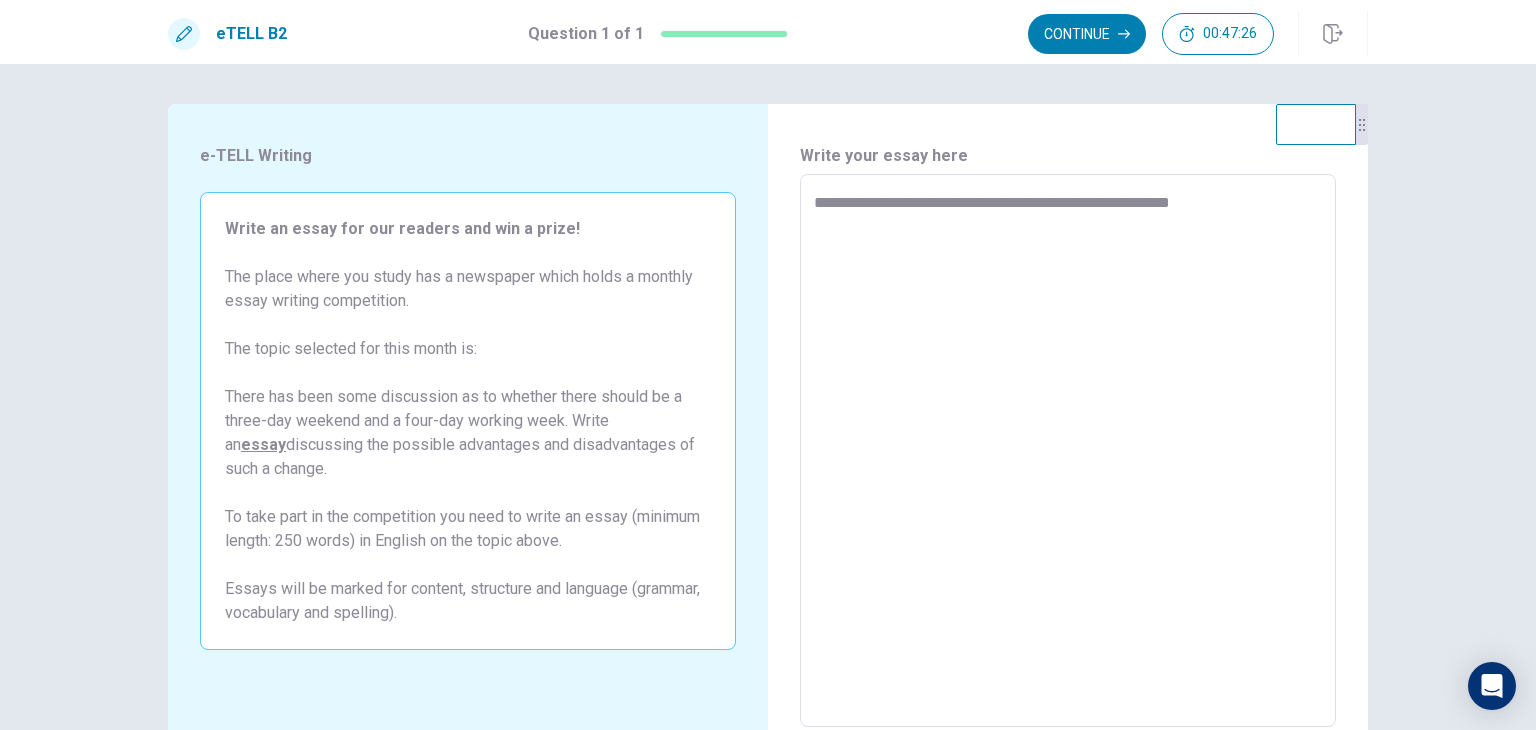 type on "*" 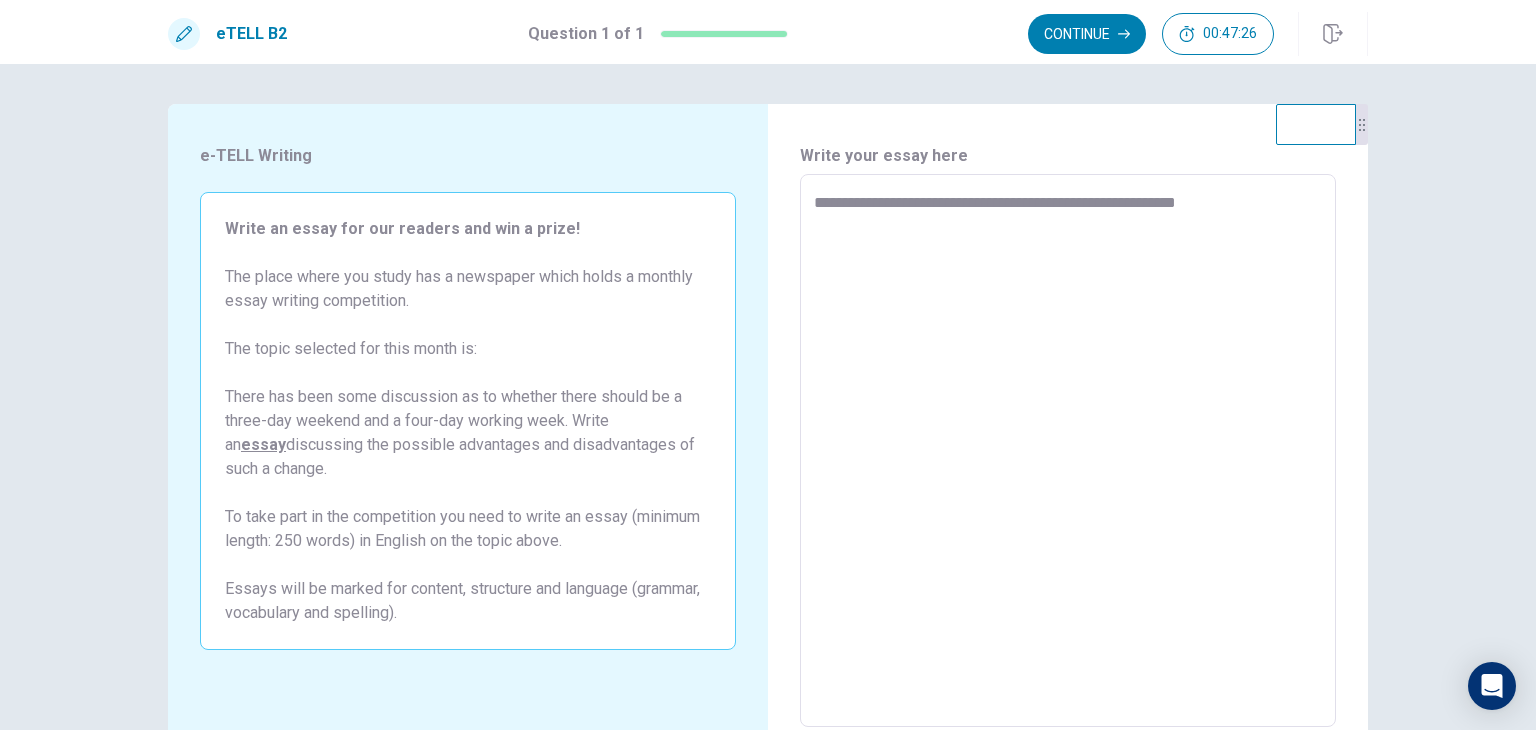type on "*" 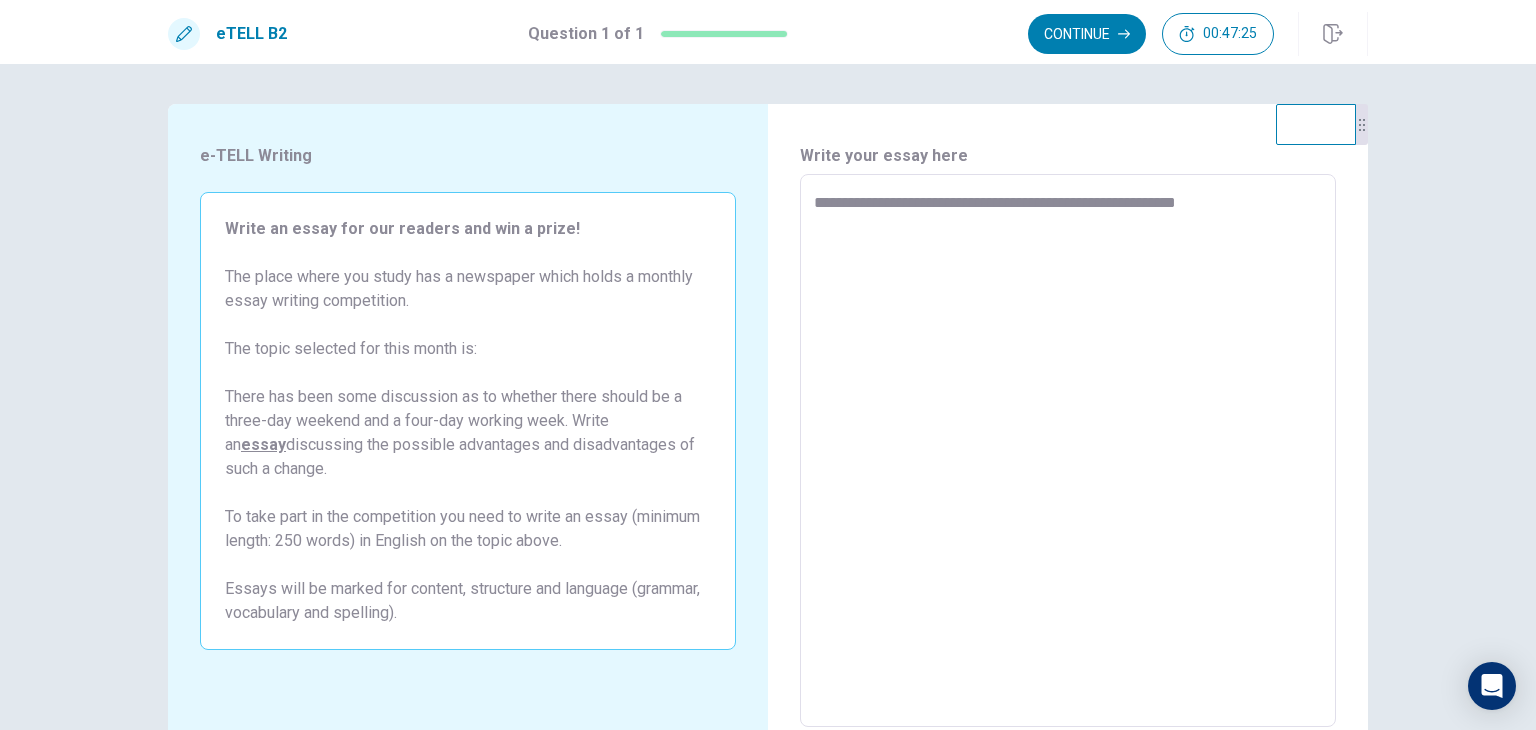 type on "**********" 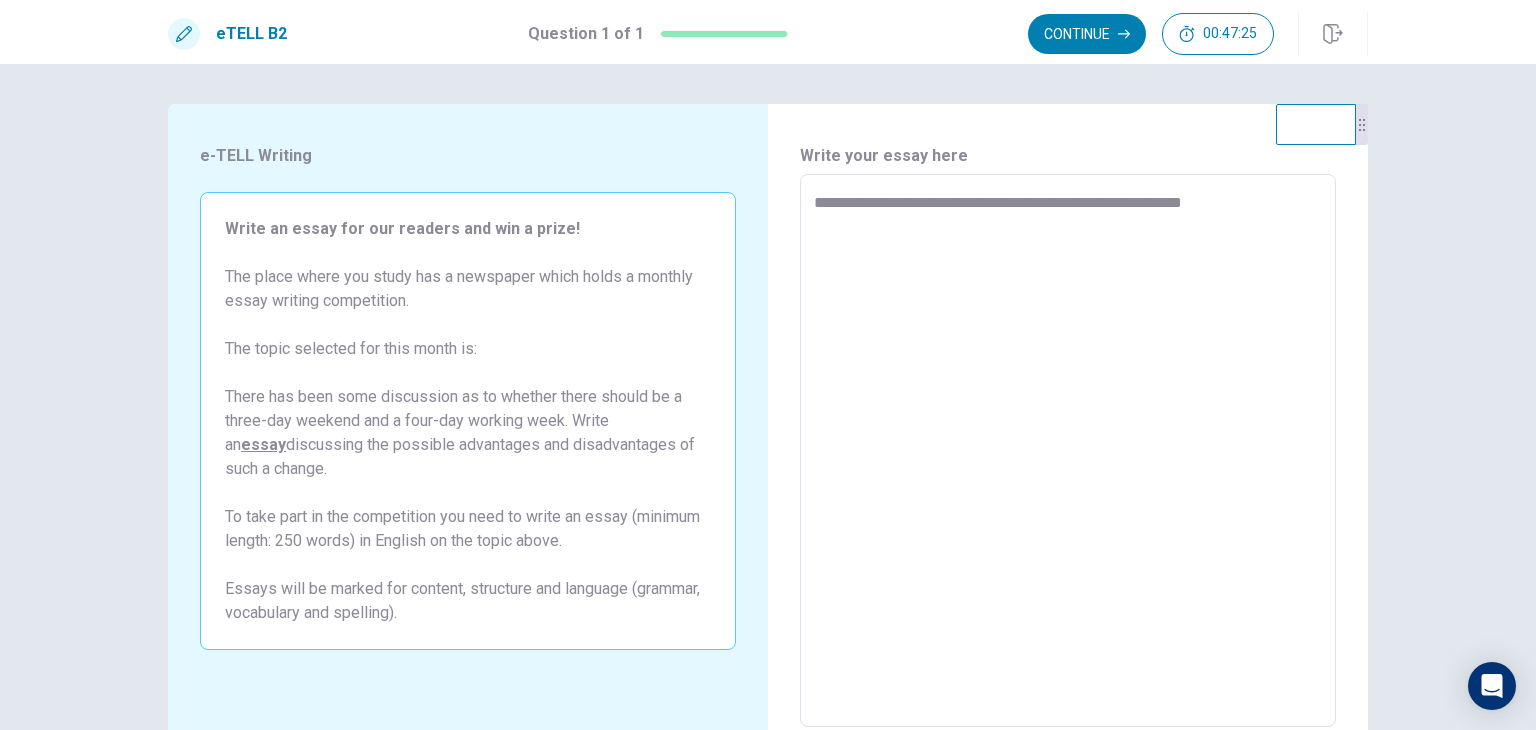 type on "*" 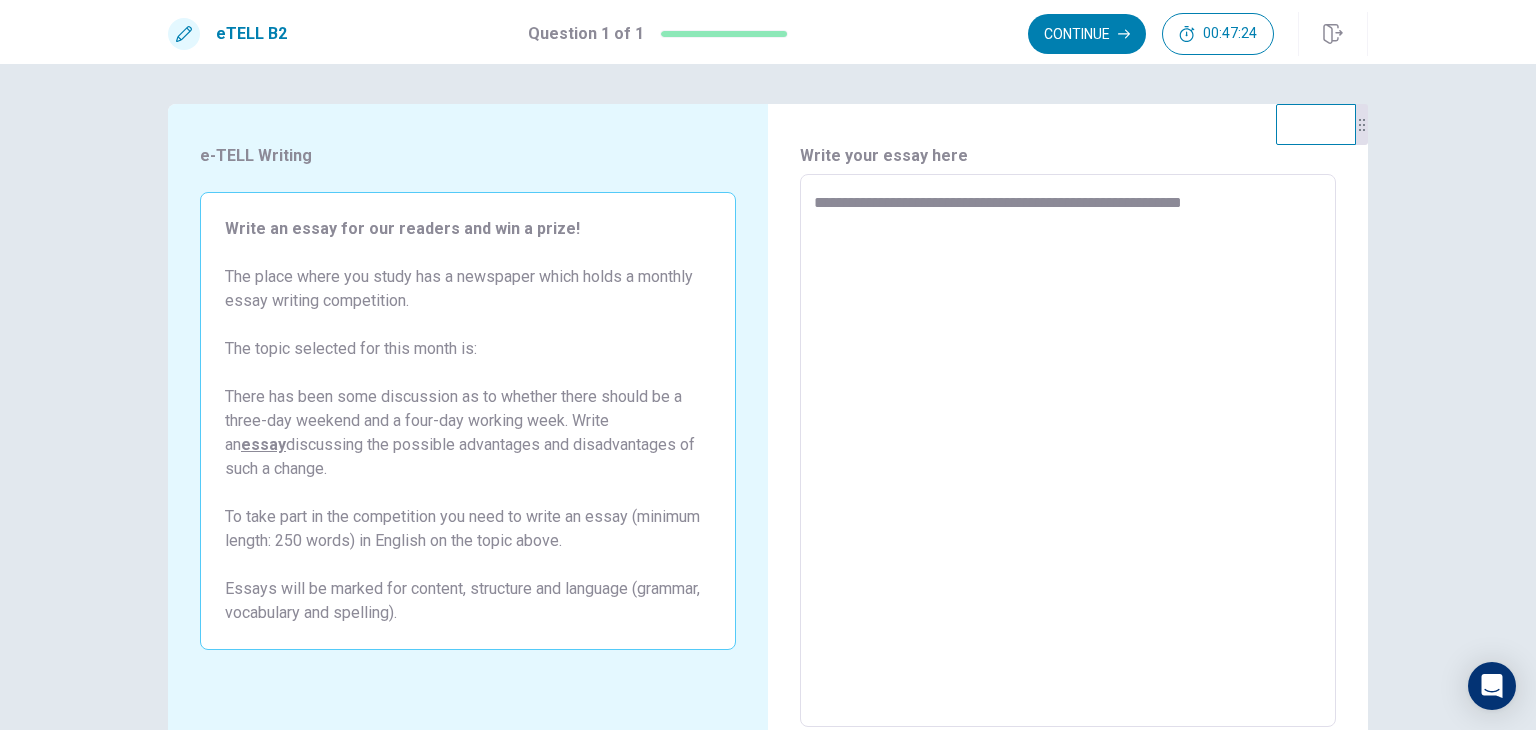 type on "**********" 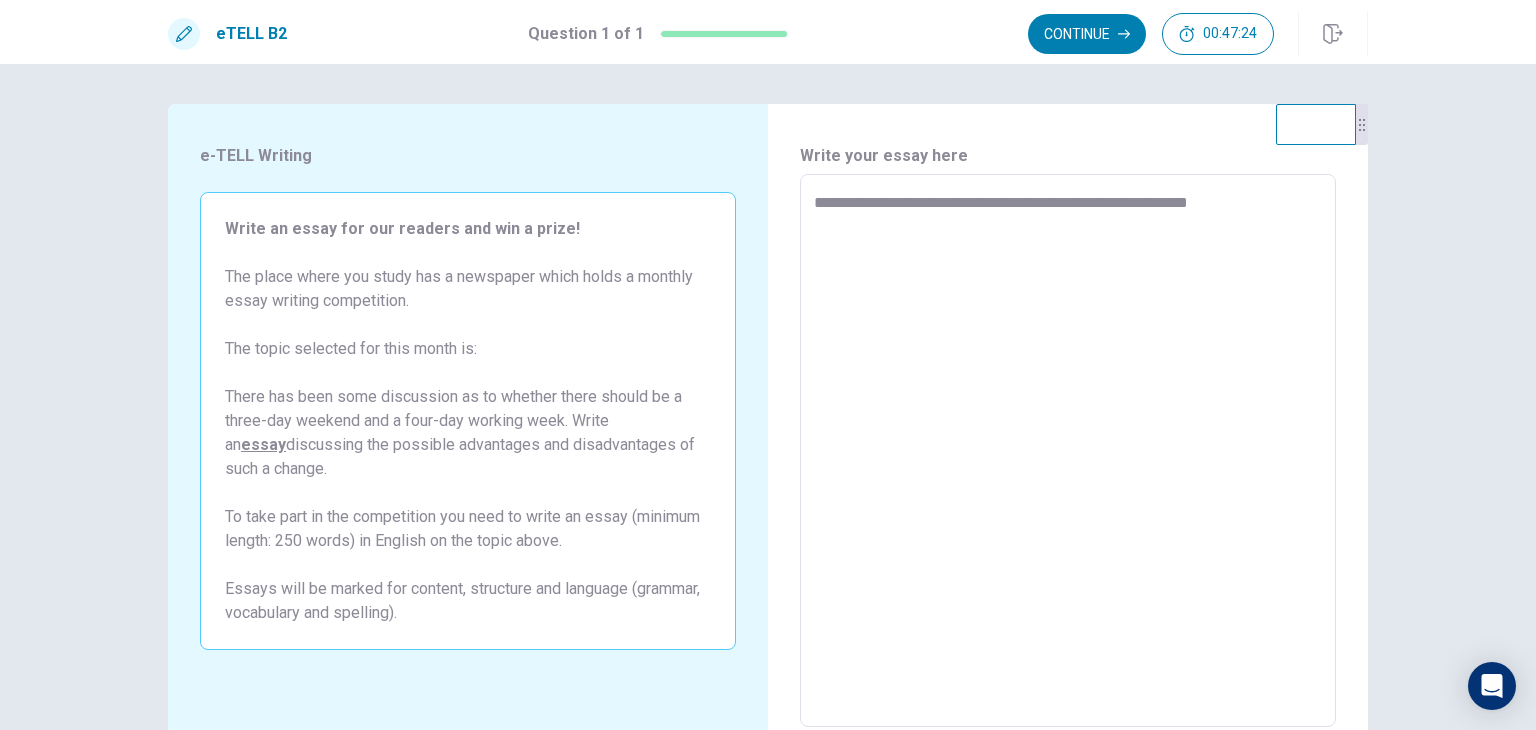 type on "*" 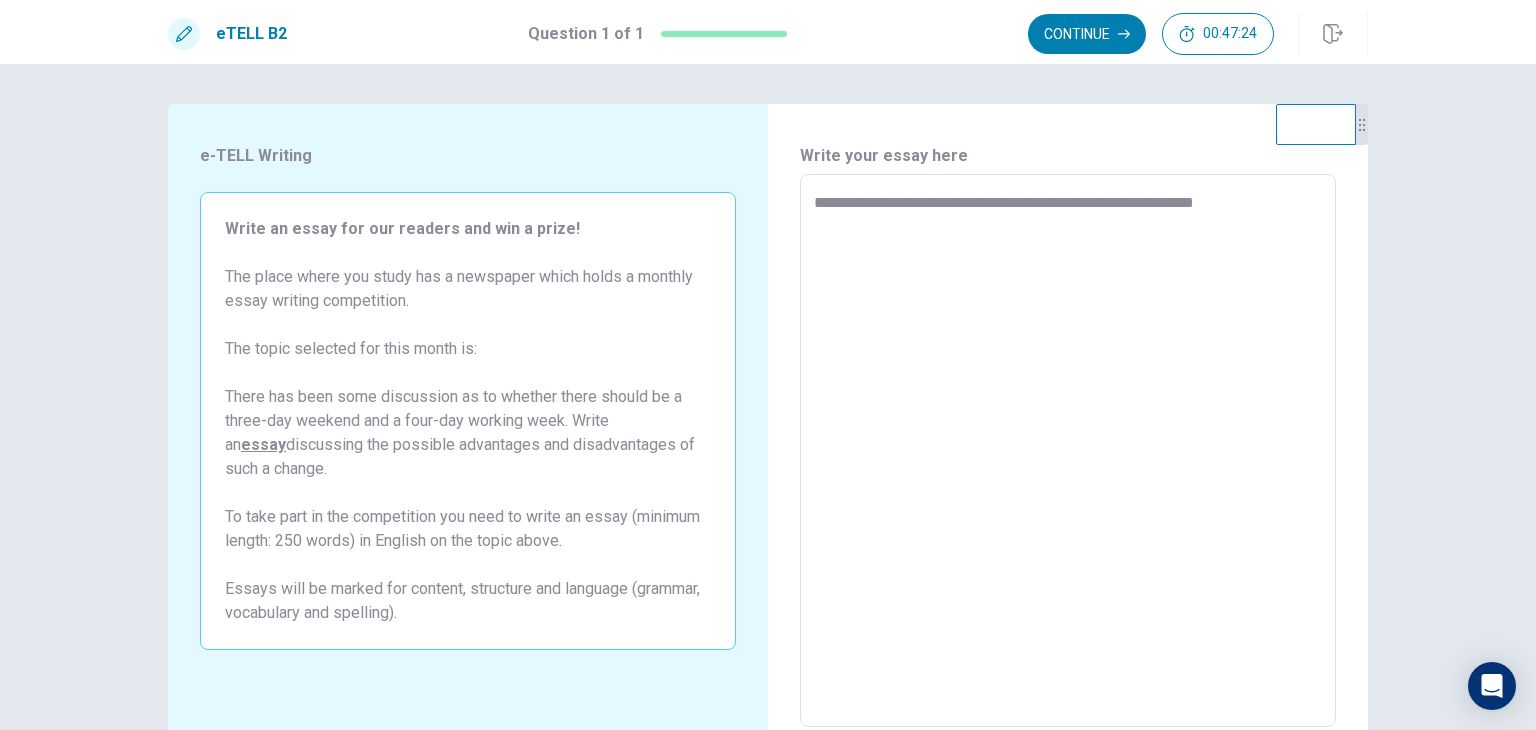 type on "*" 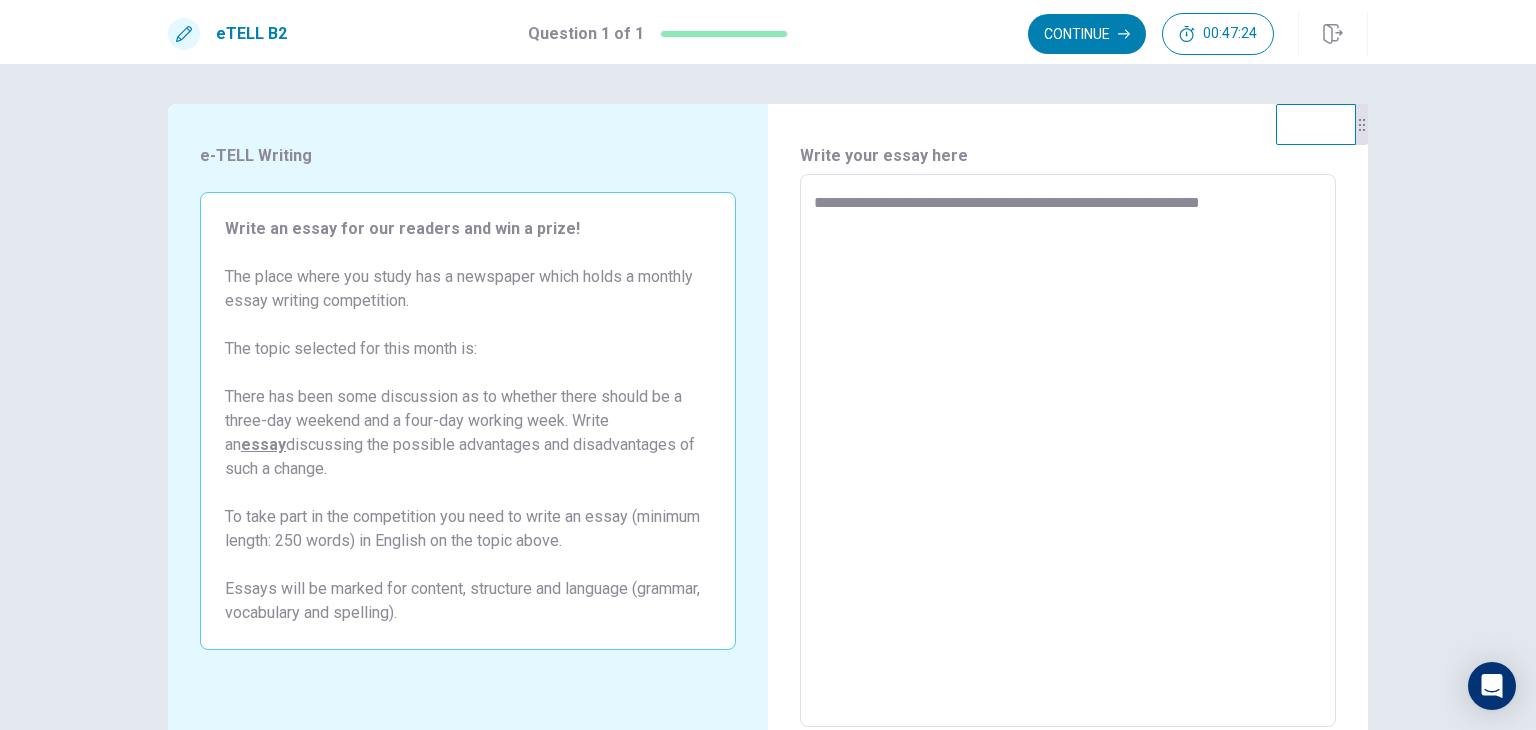 type on "*" 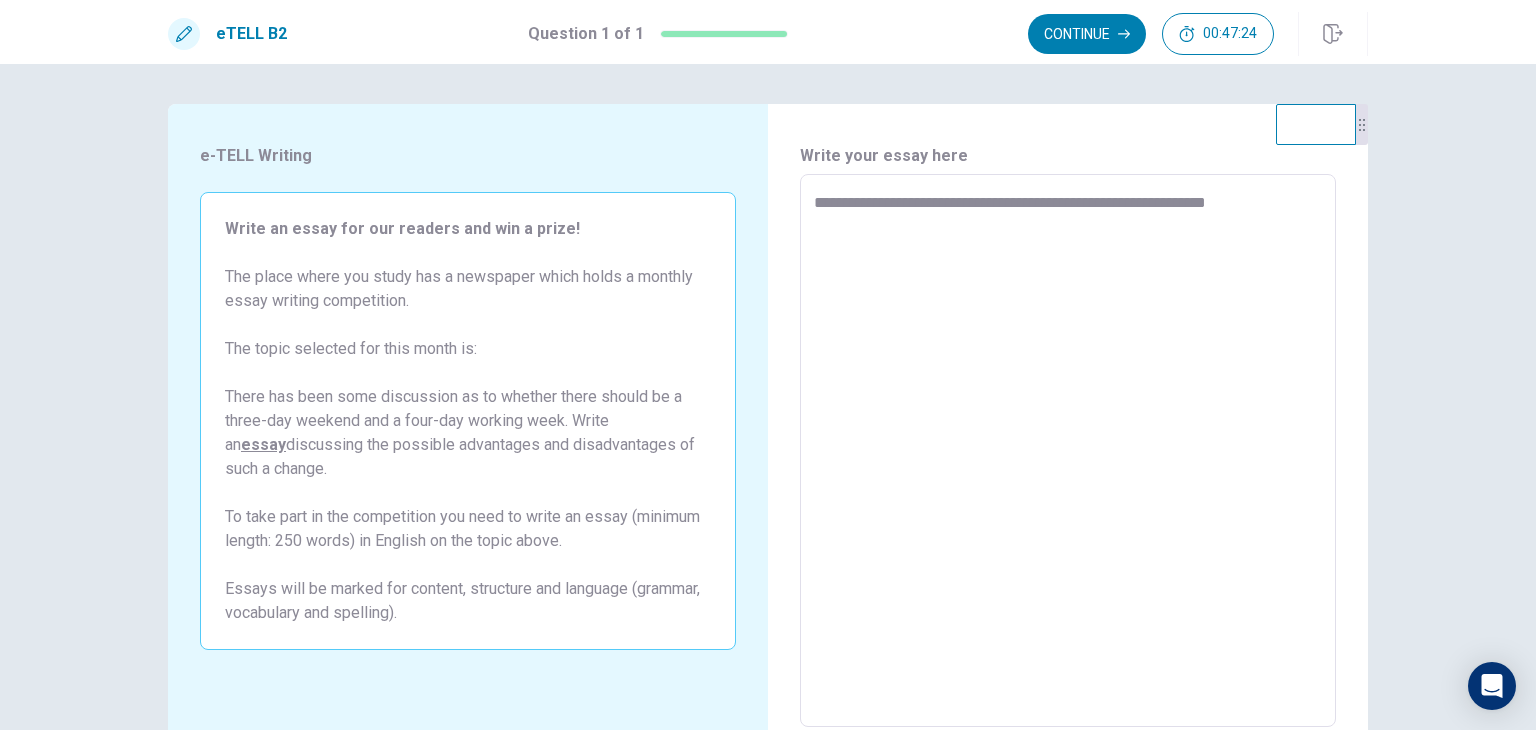 type on "*" 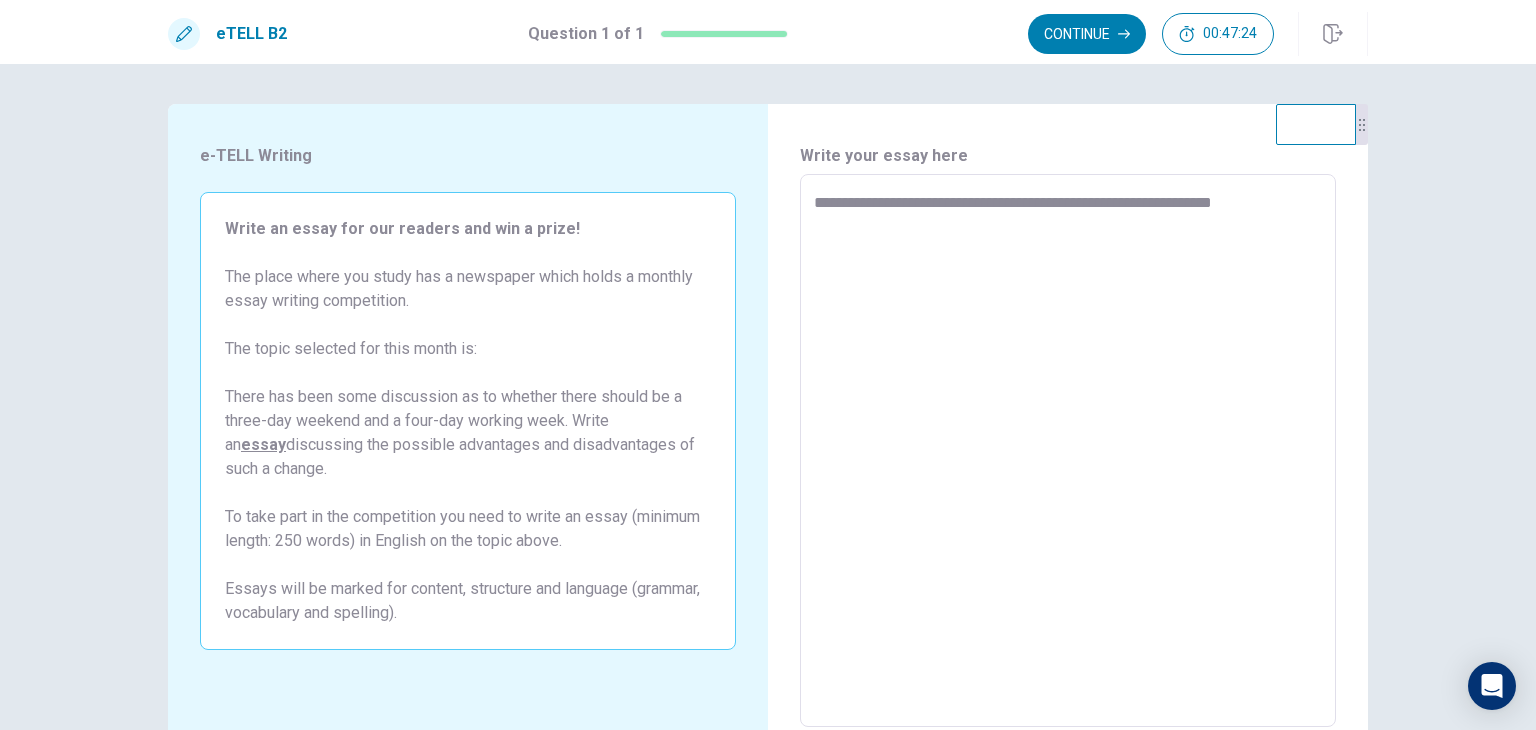 type on "*" 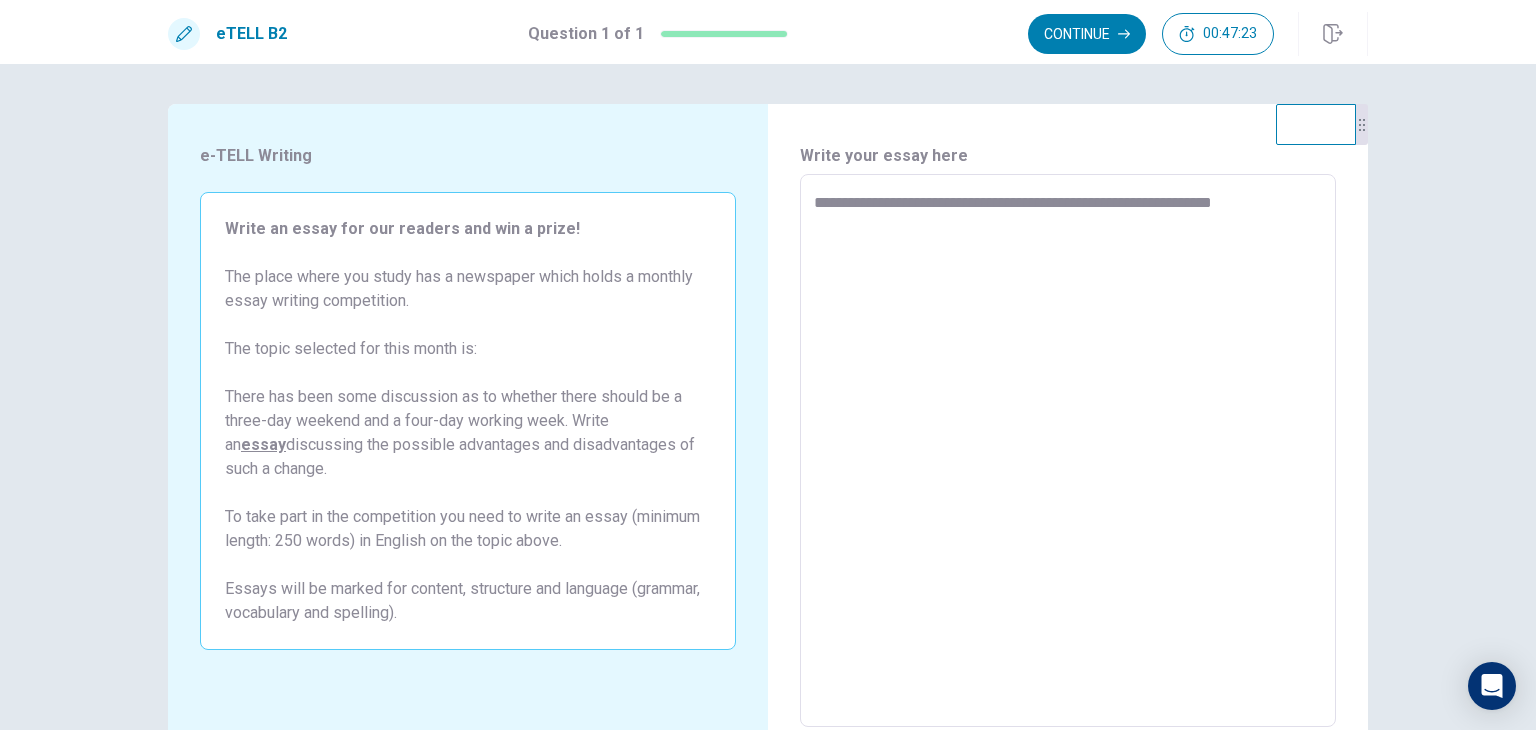 type on "**********" 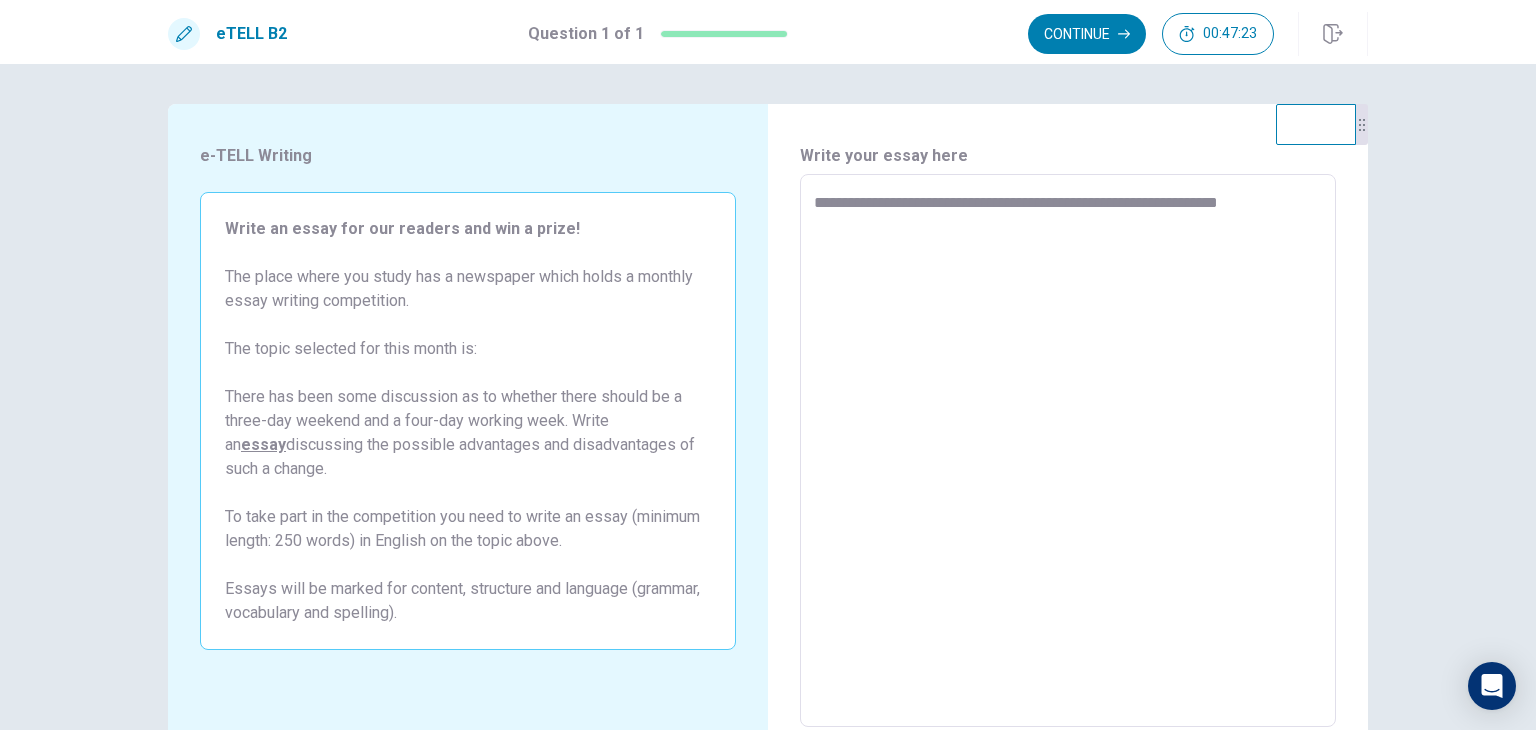 type on "*" 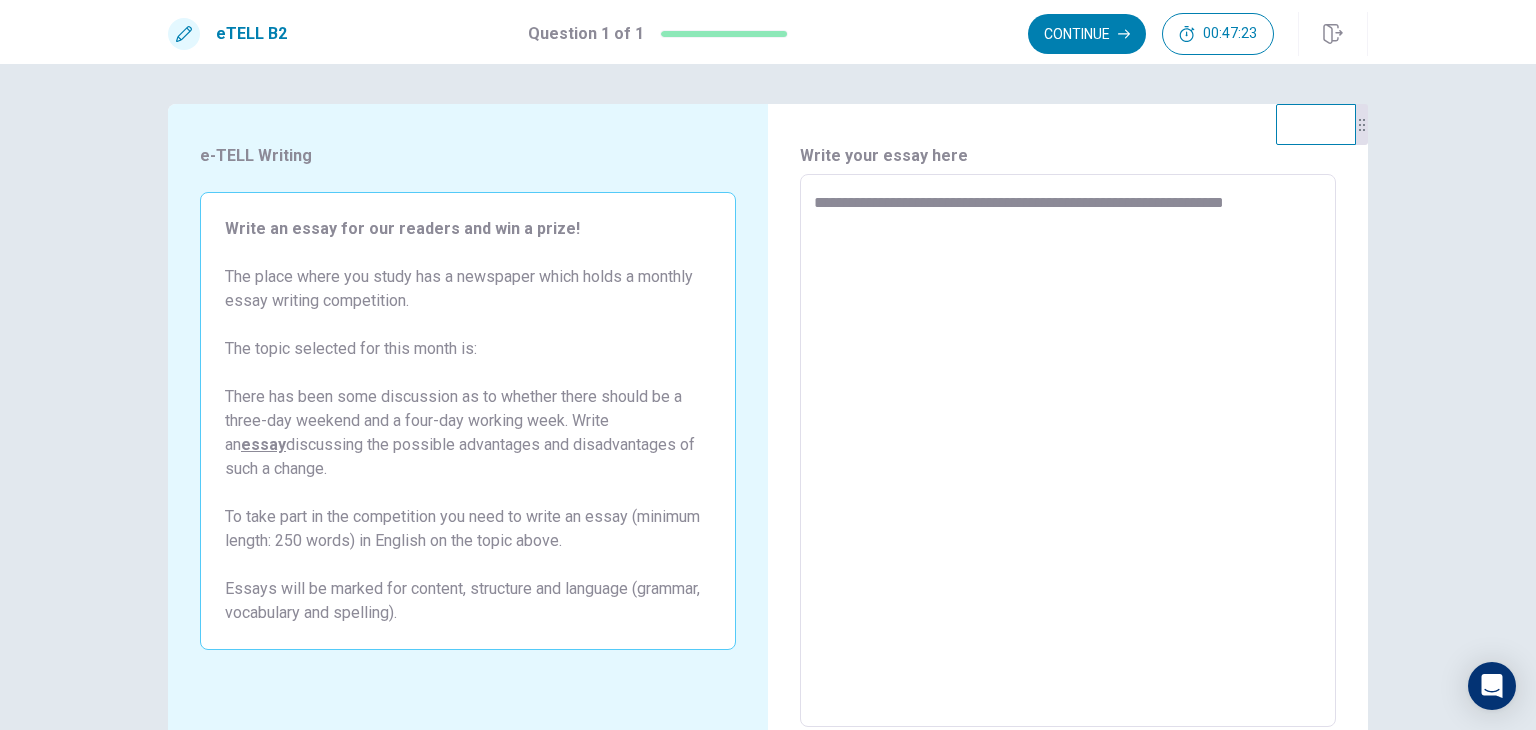 type on "*" 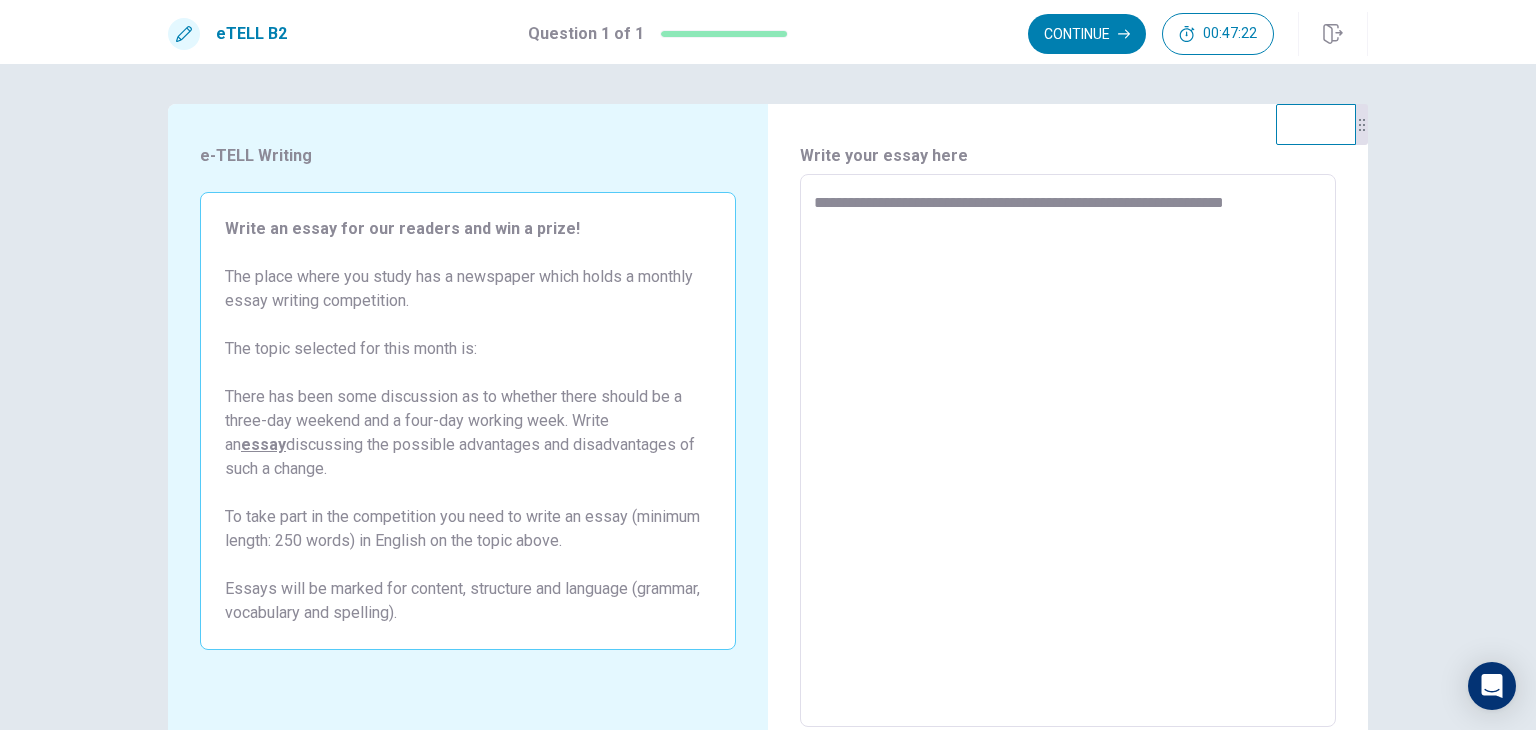 type on "**********" 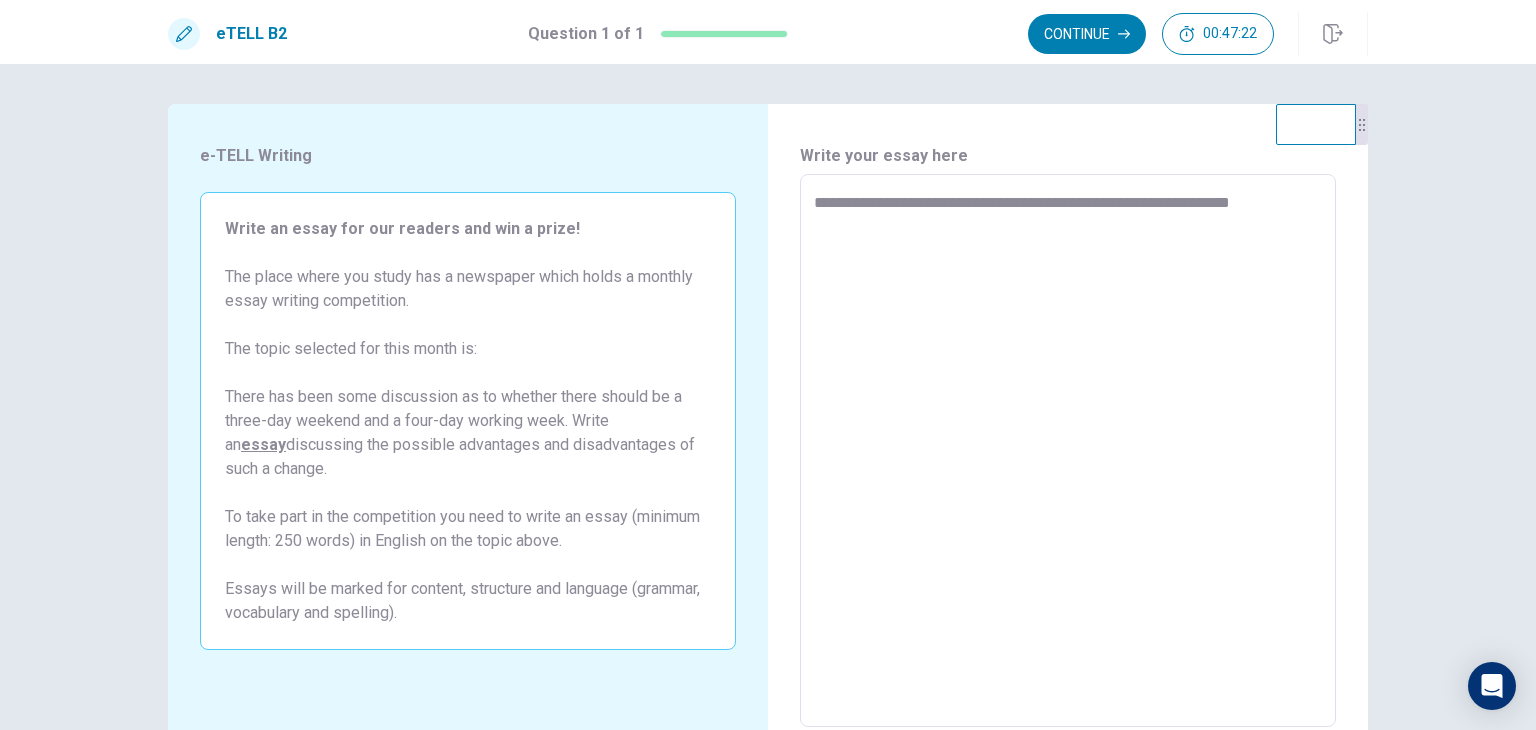 type on "*" 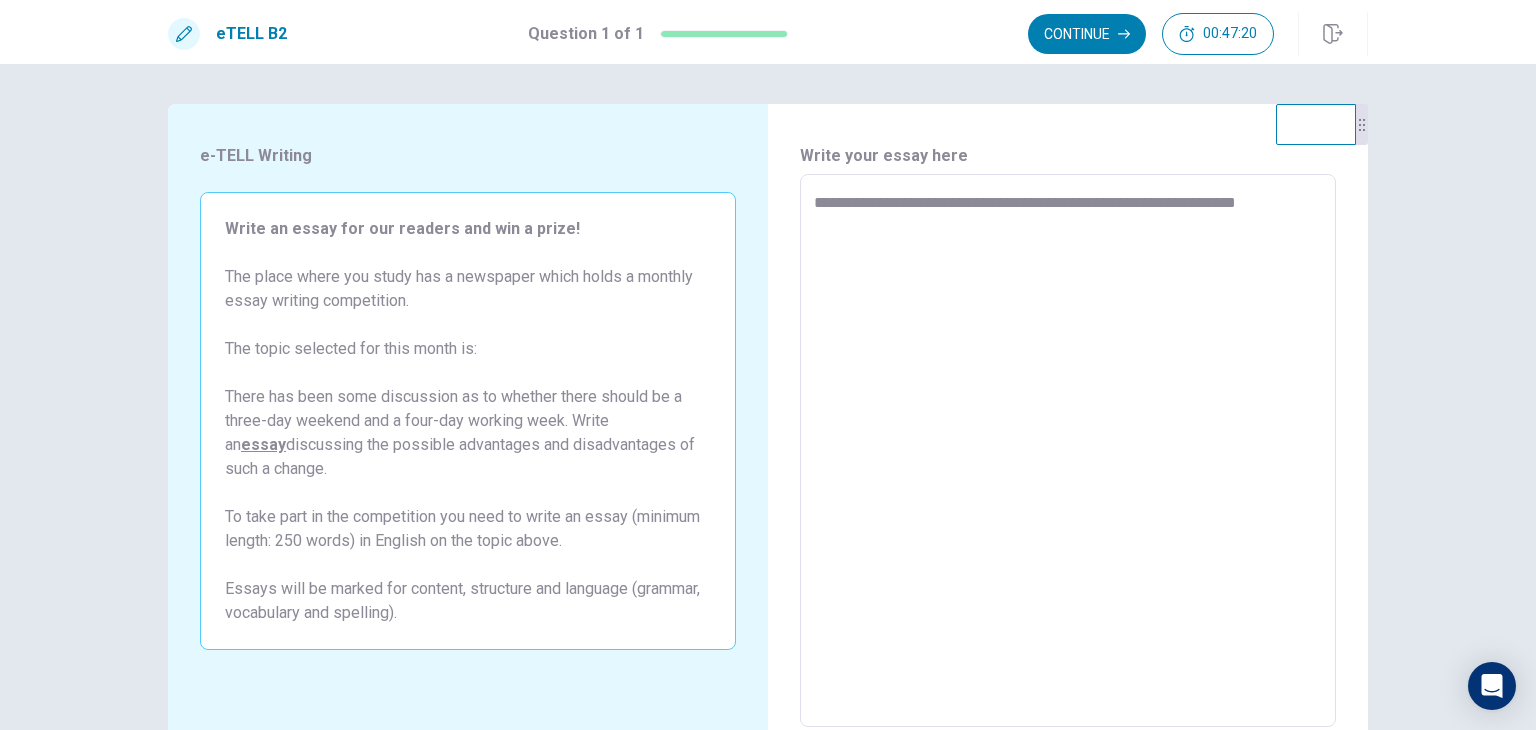 type on "*" 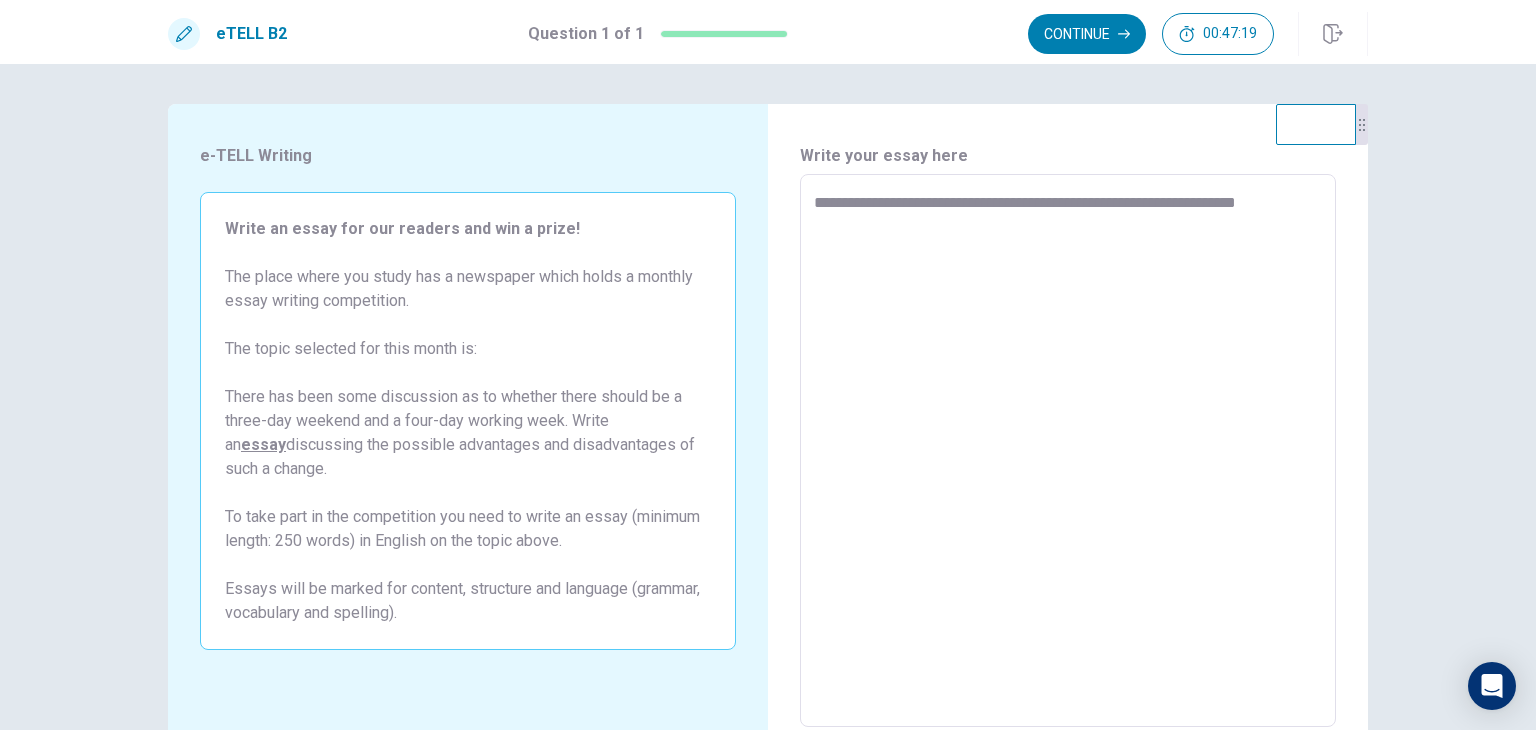 type on "**********" 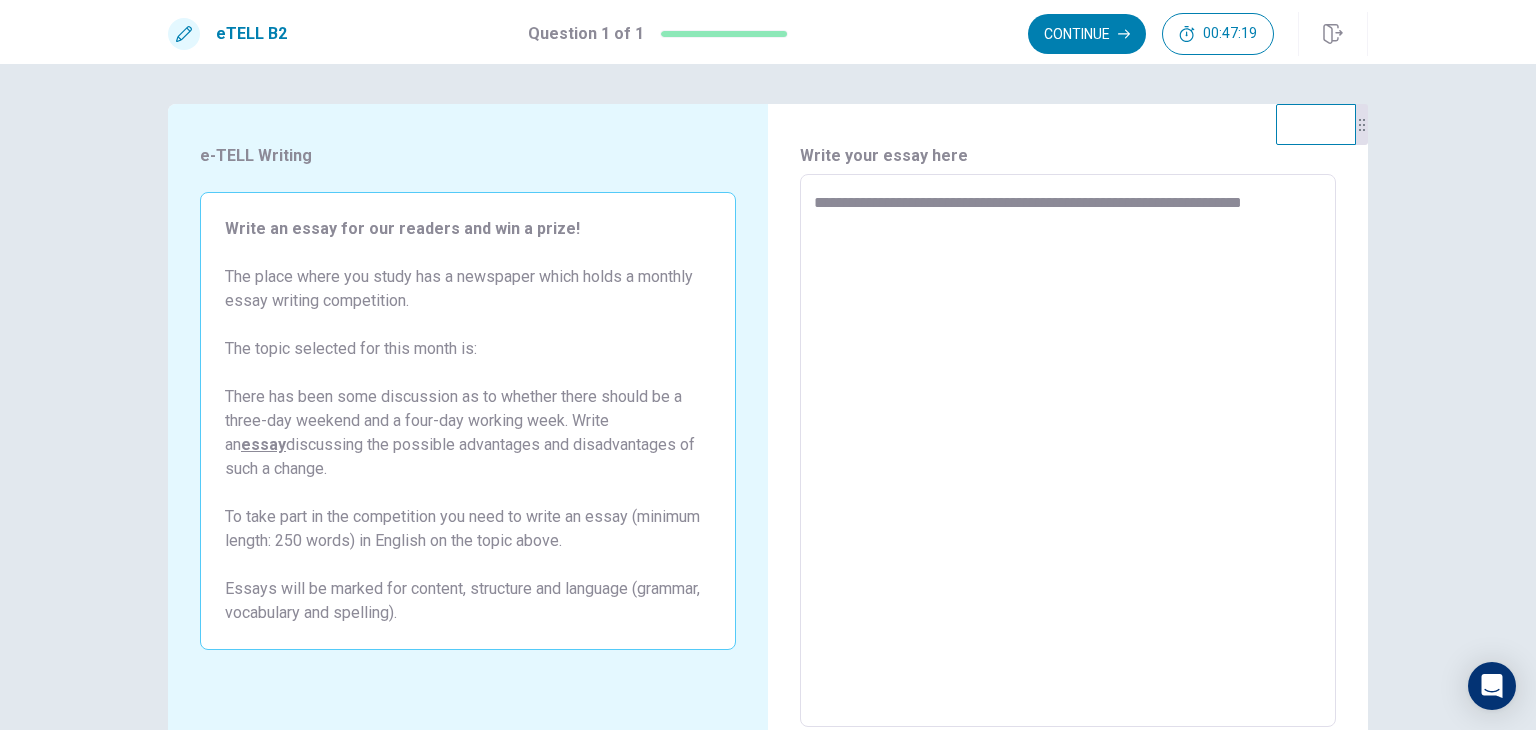 type on "*" 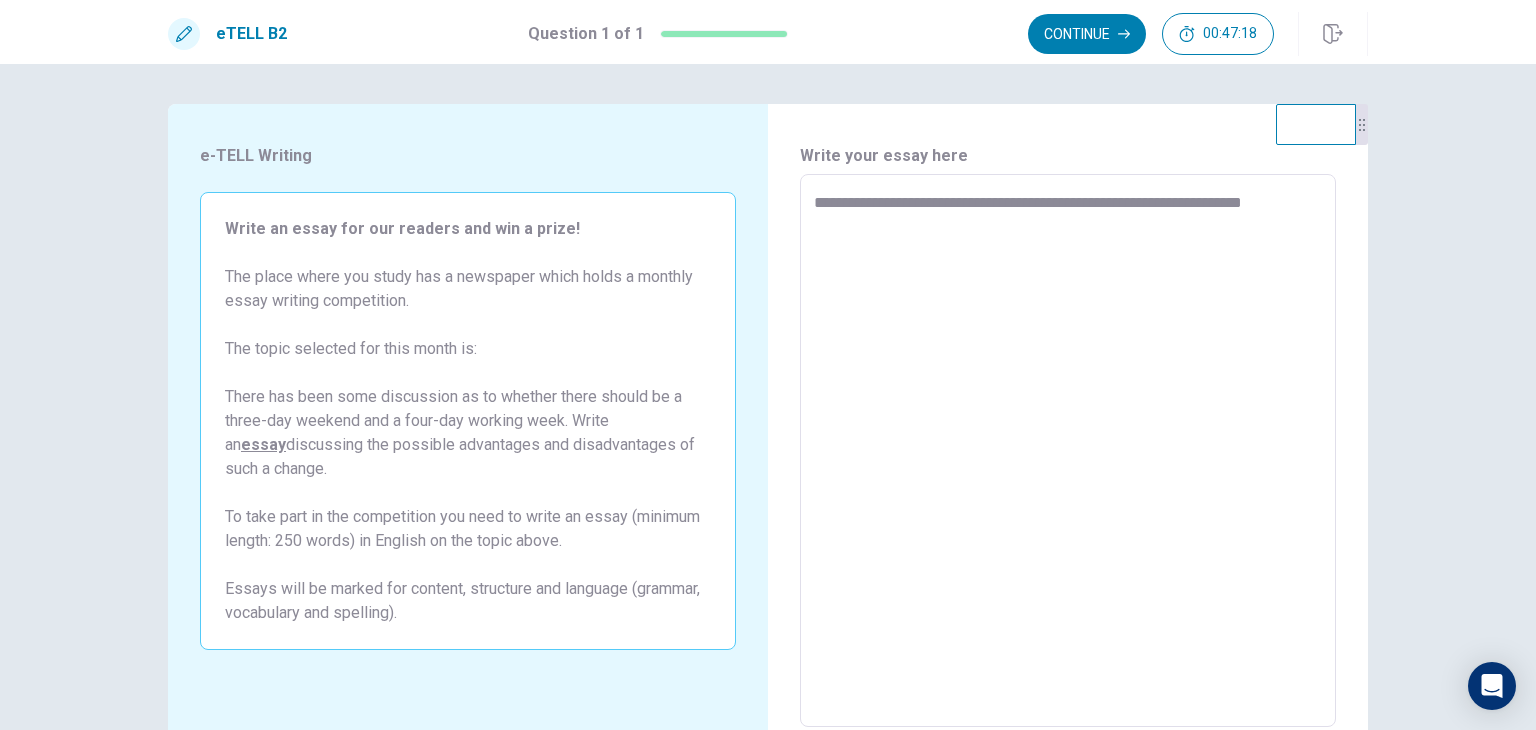 type on "**********" 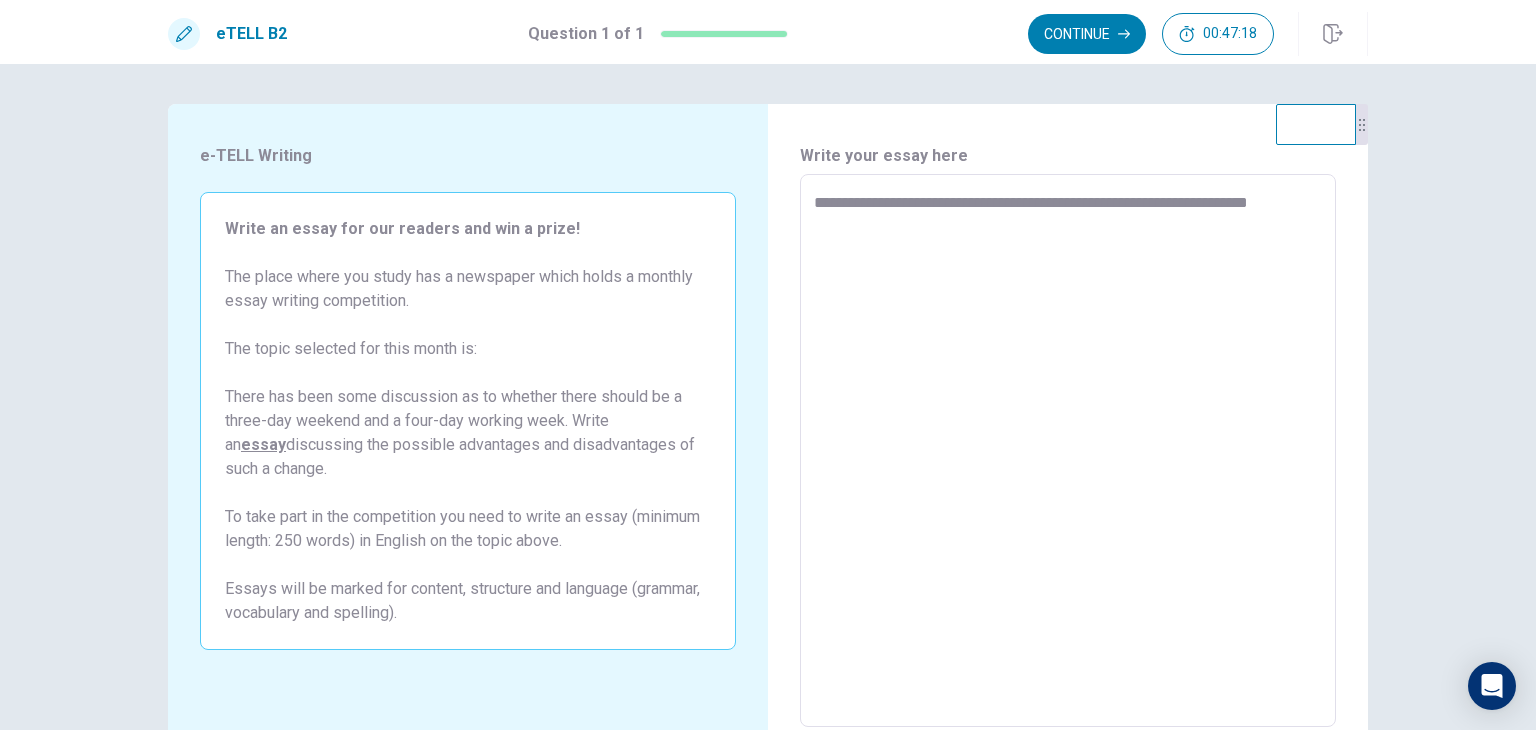 type on "*" 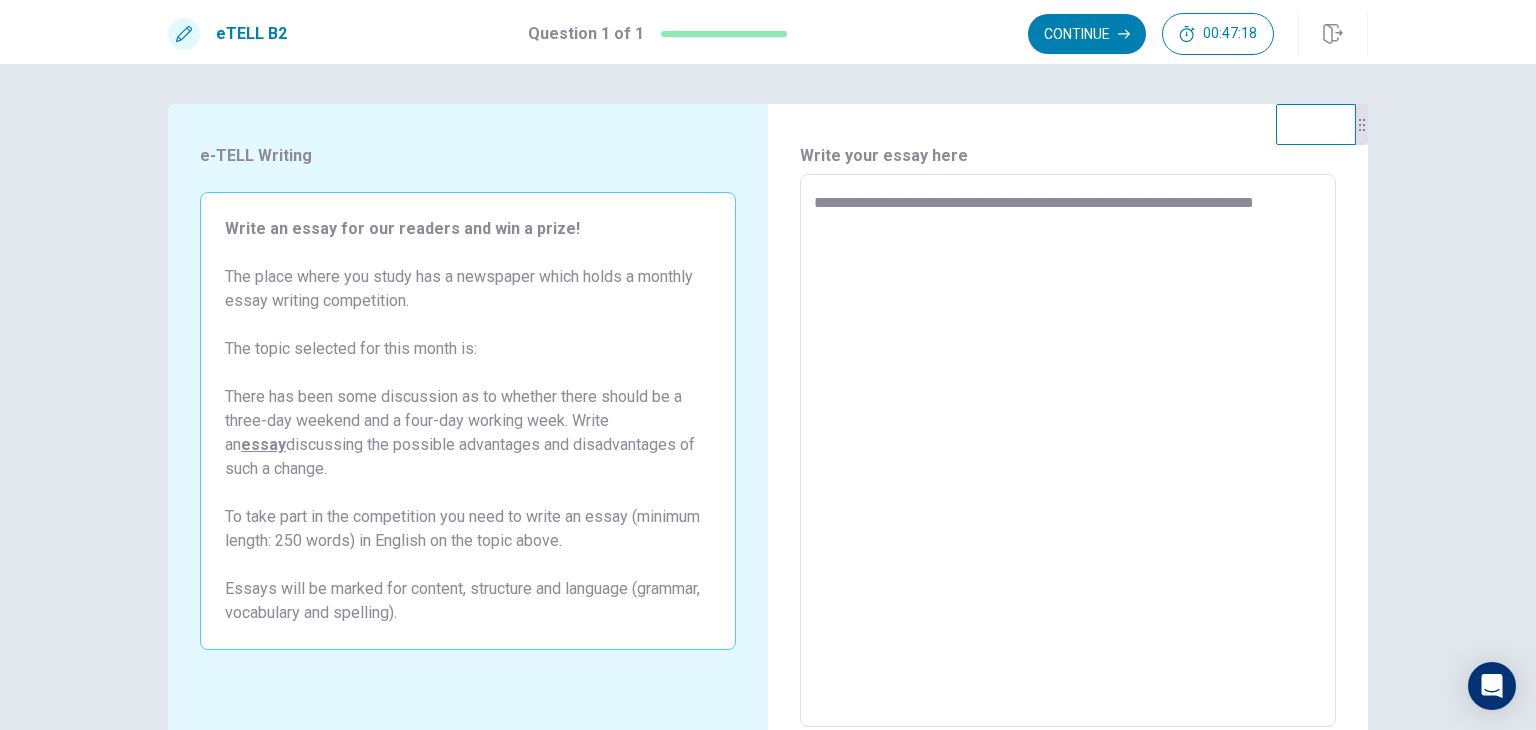 type on "*" 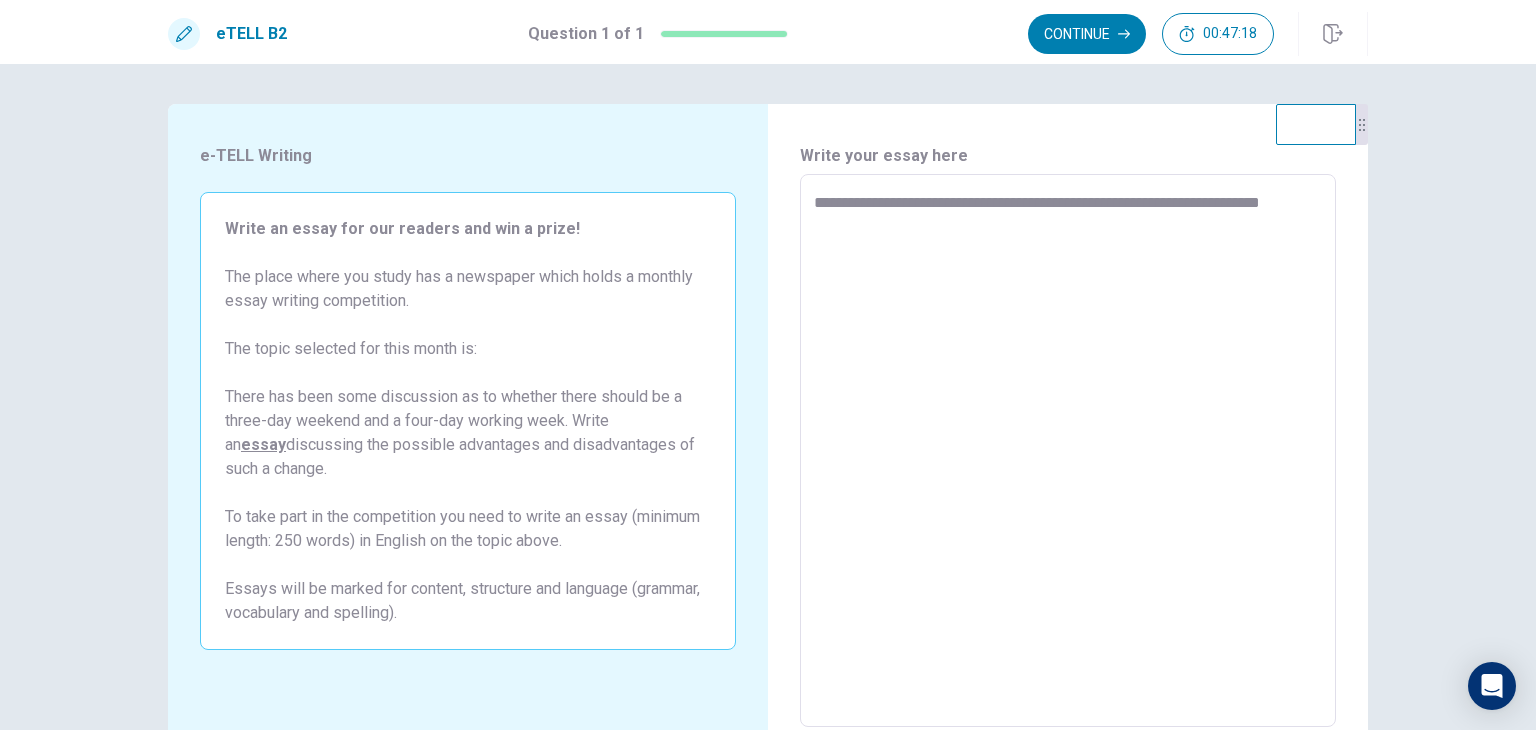 type on "*" 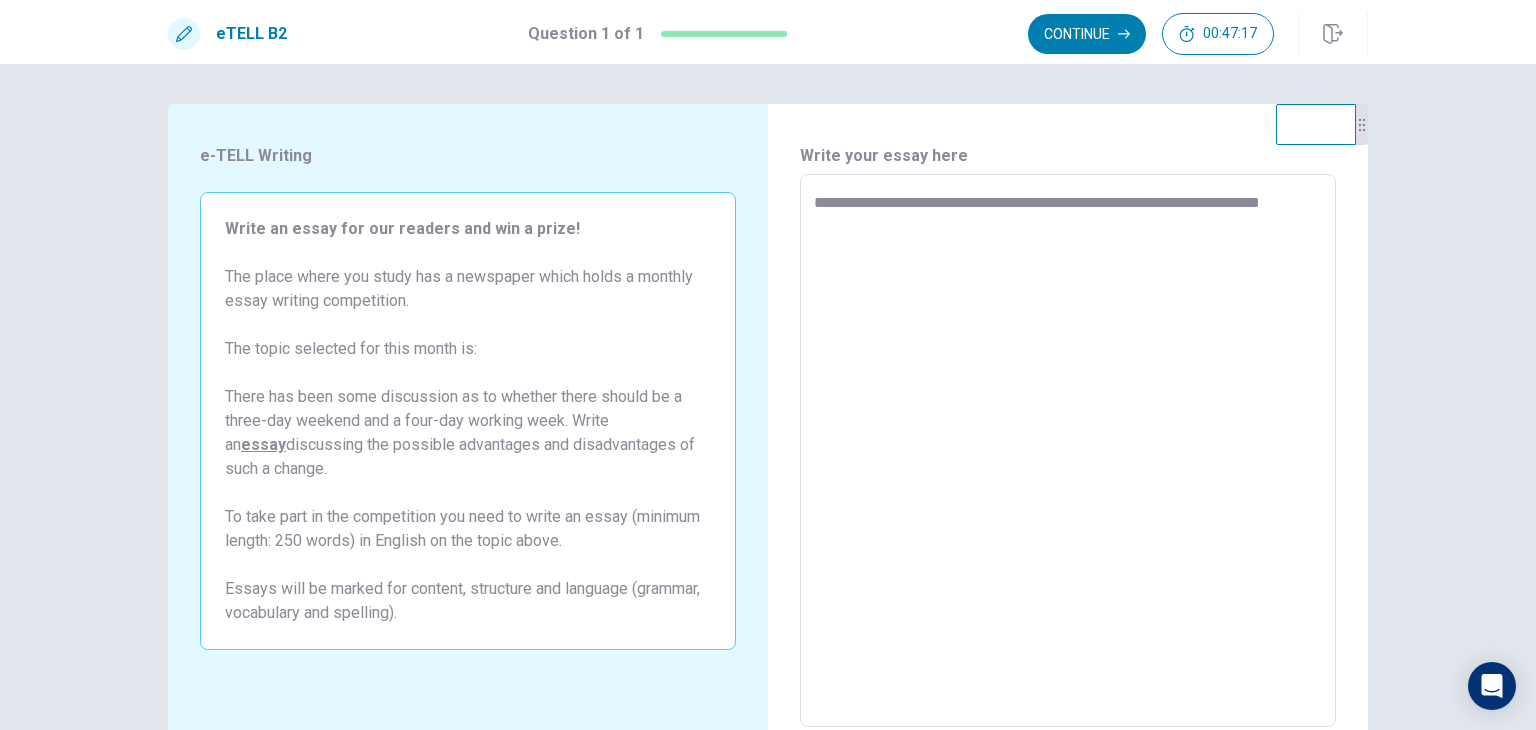 type on "**********" 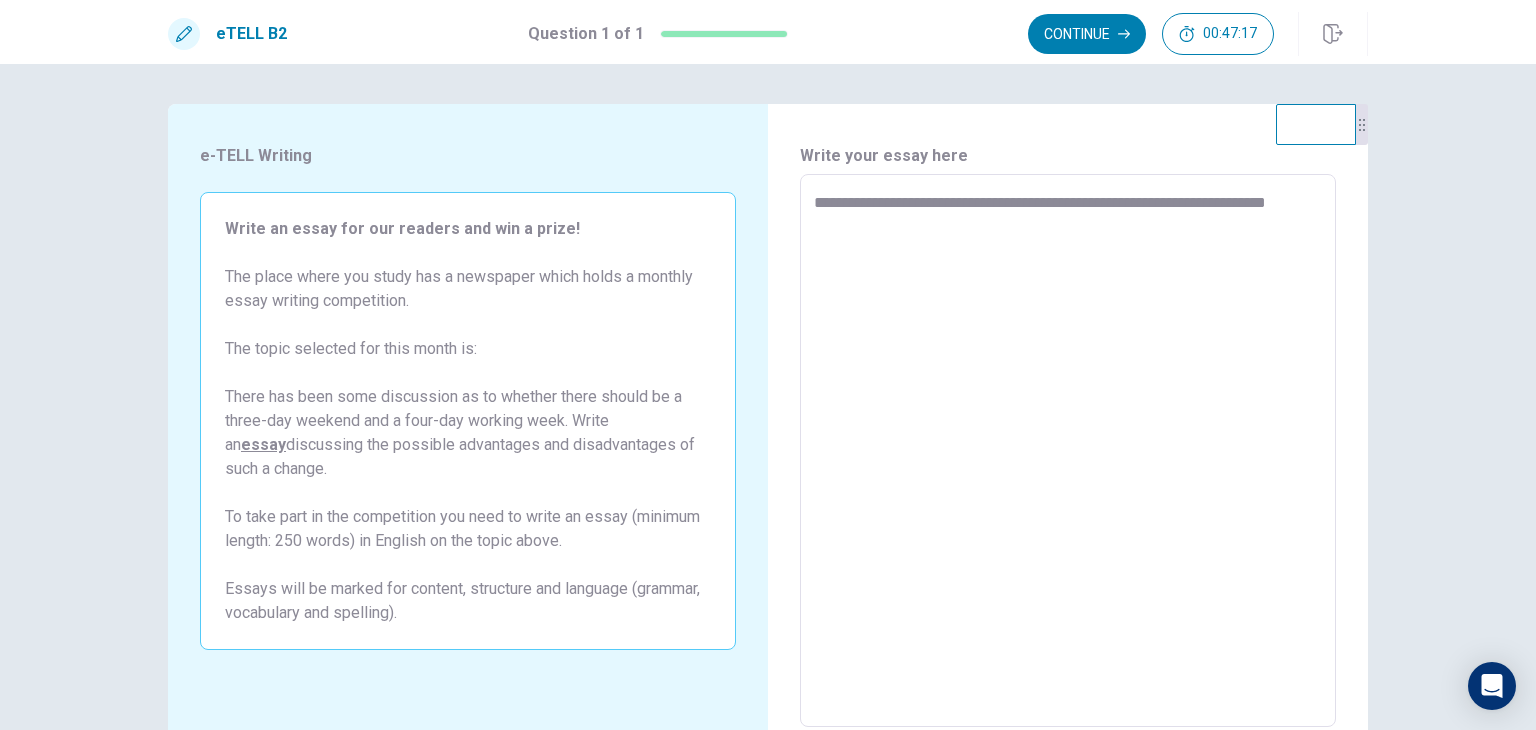 type on "*" 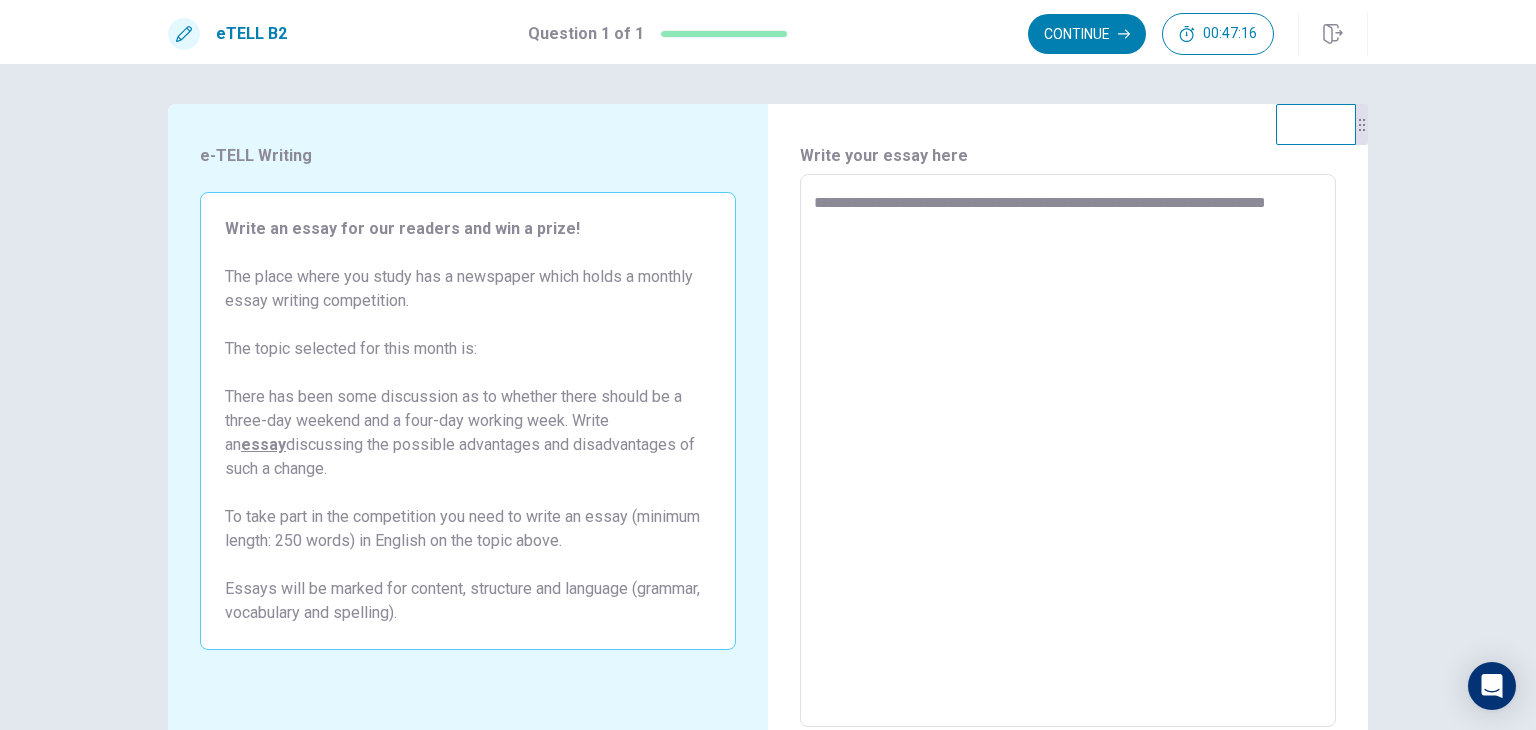 type on "**********" 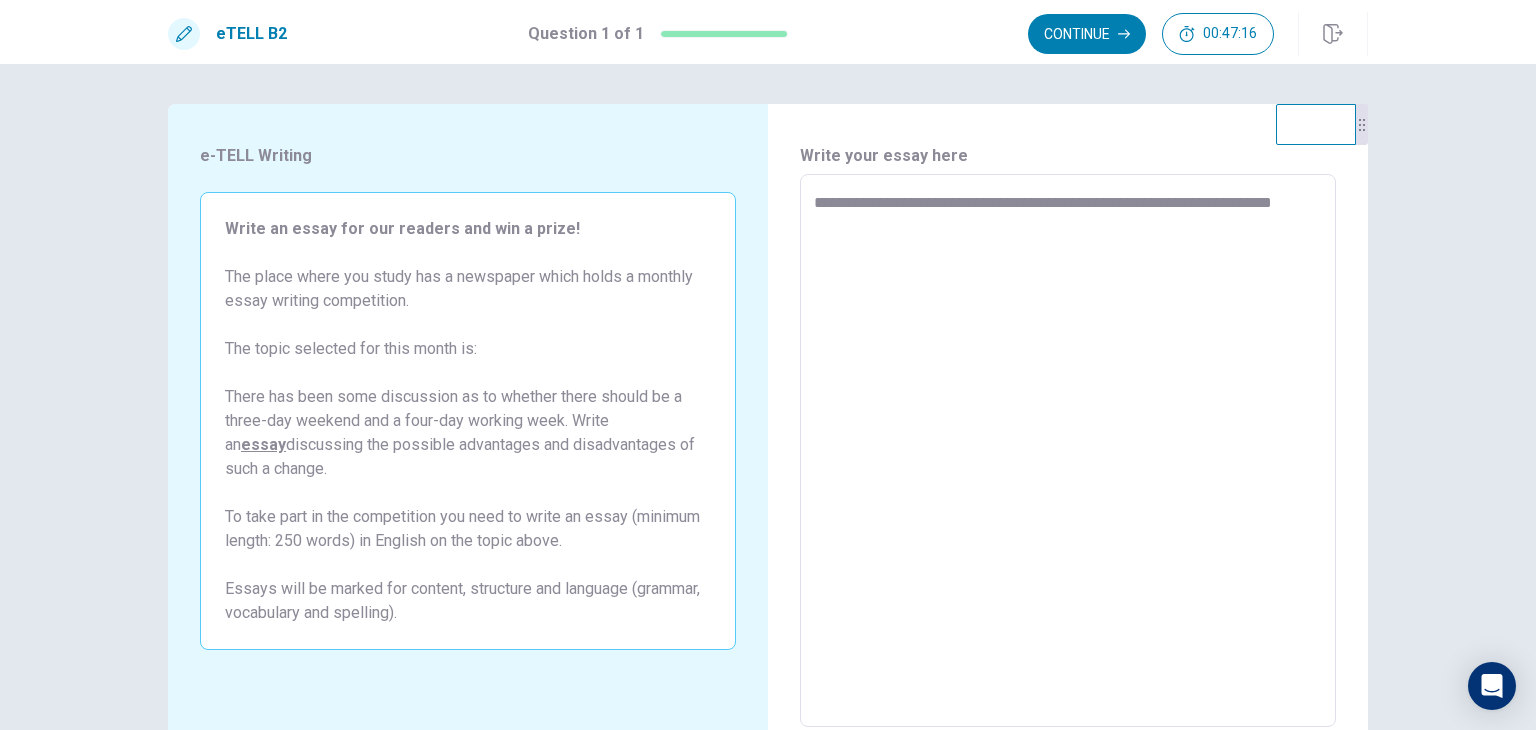 type on "*" 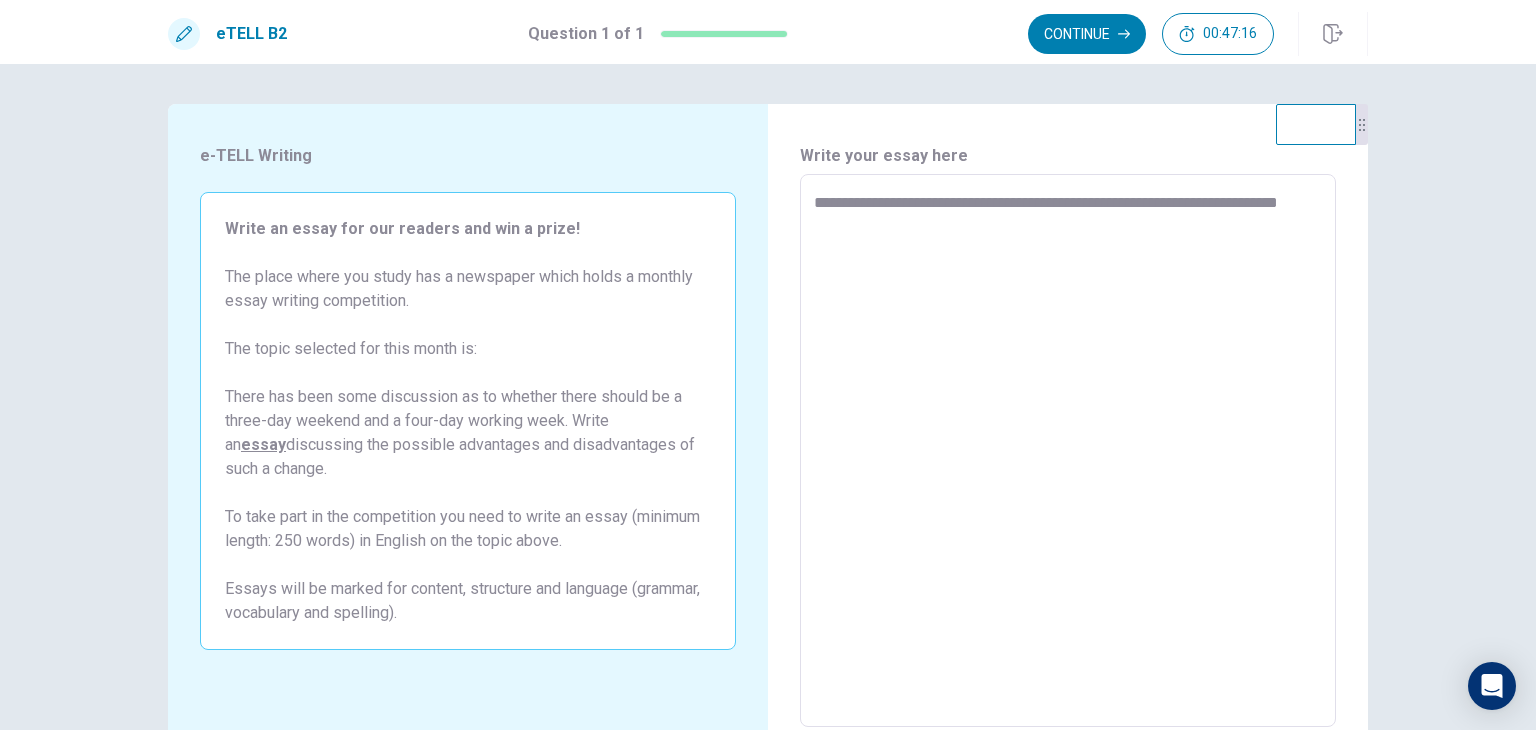 type on "*" 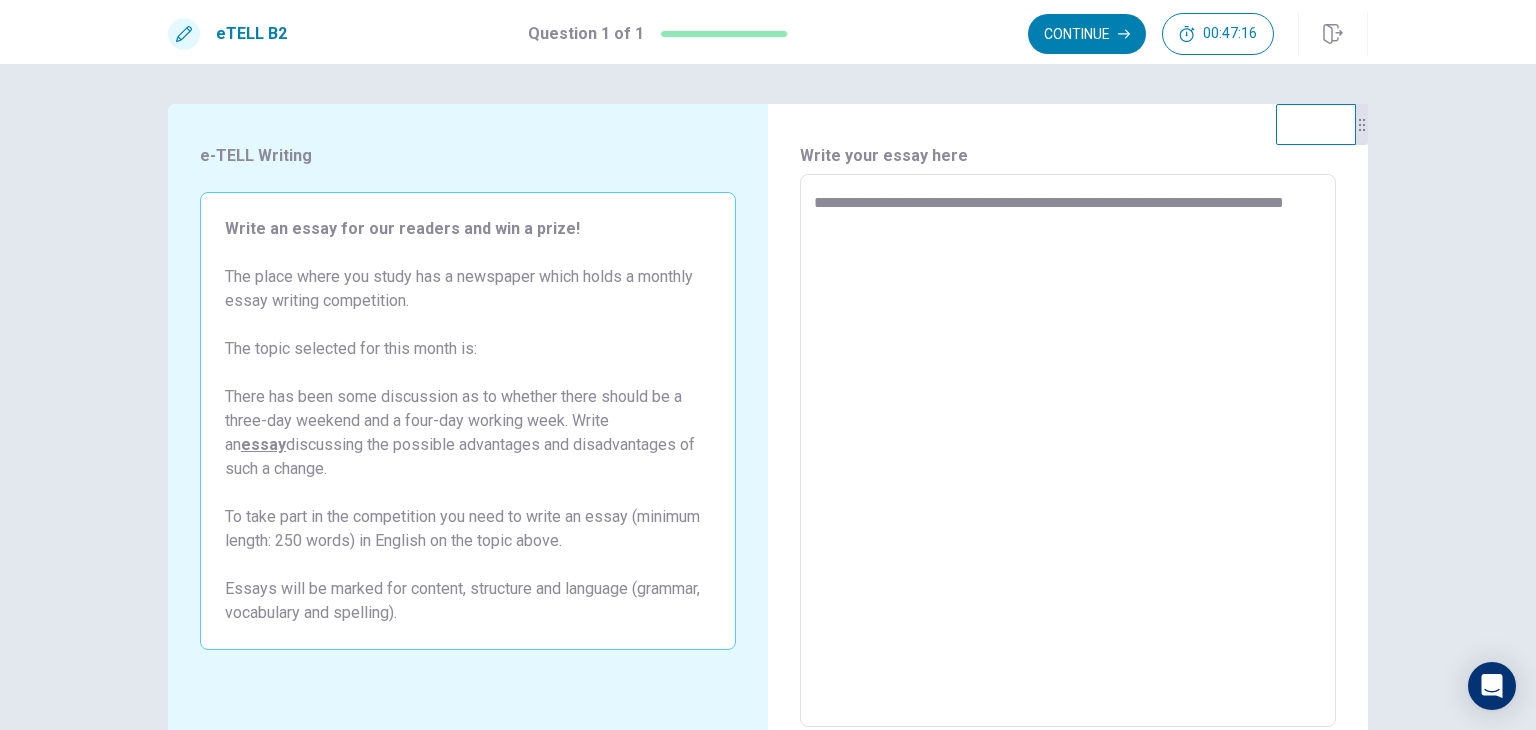 type on "*" 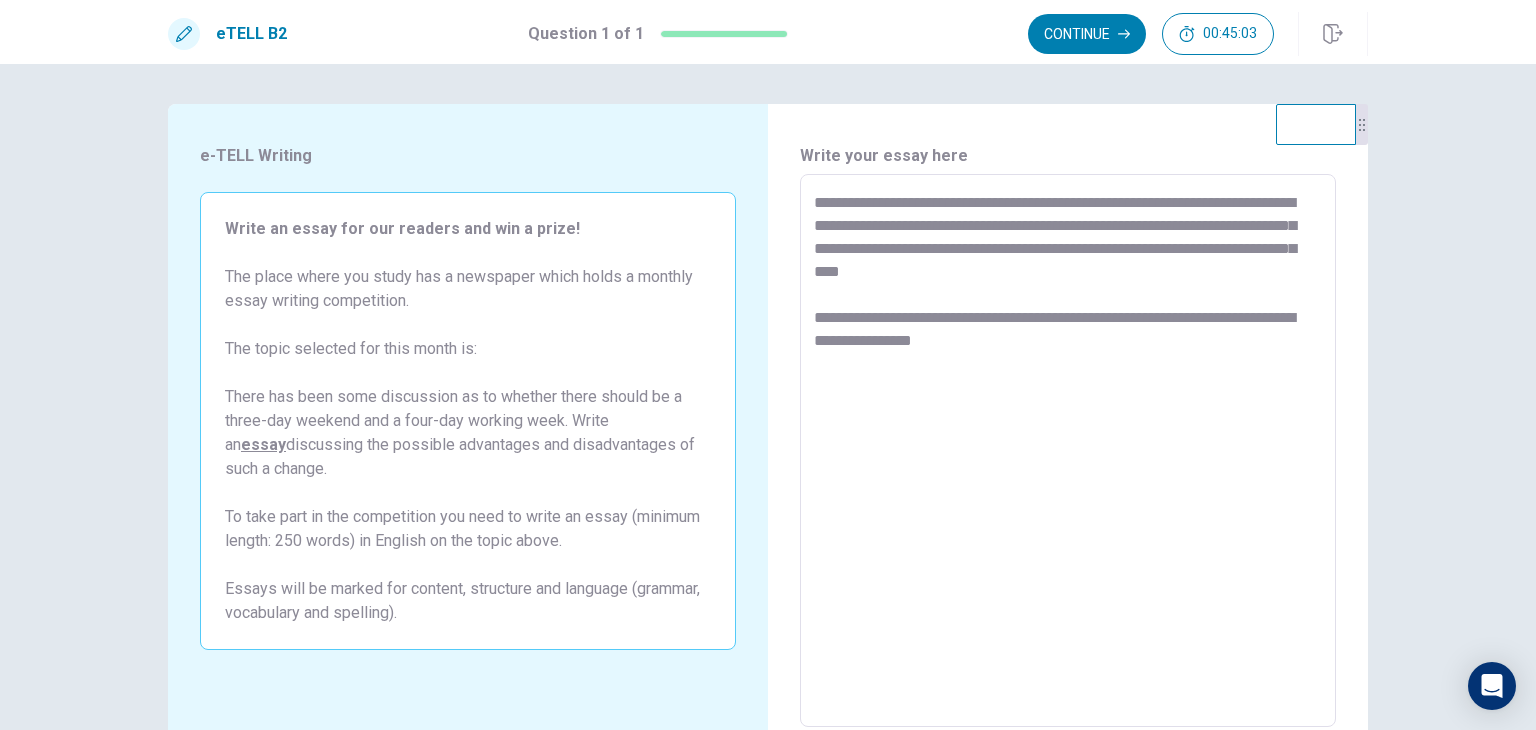click on "**********" at bounding box center (1068, 451) 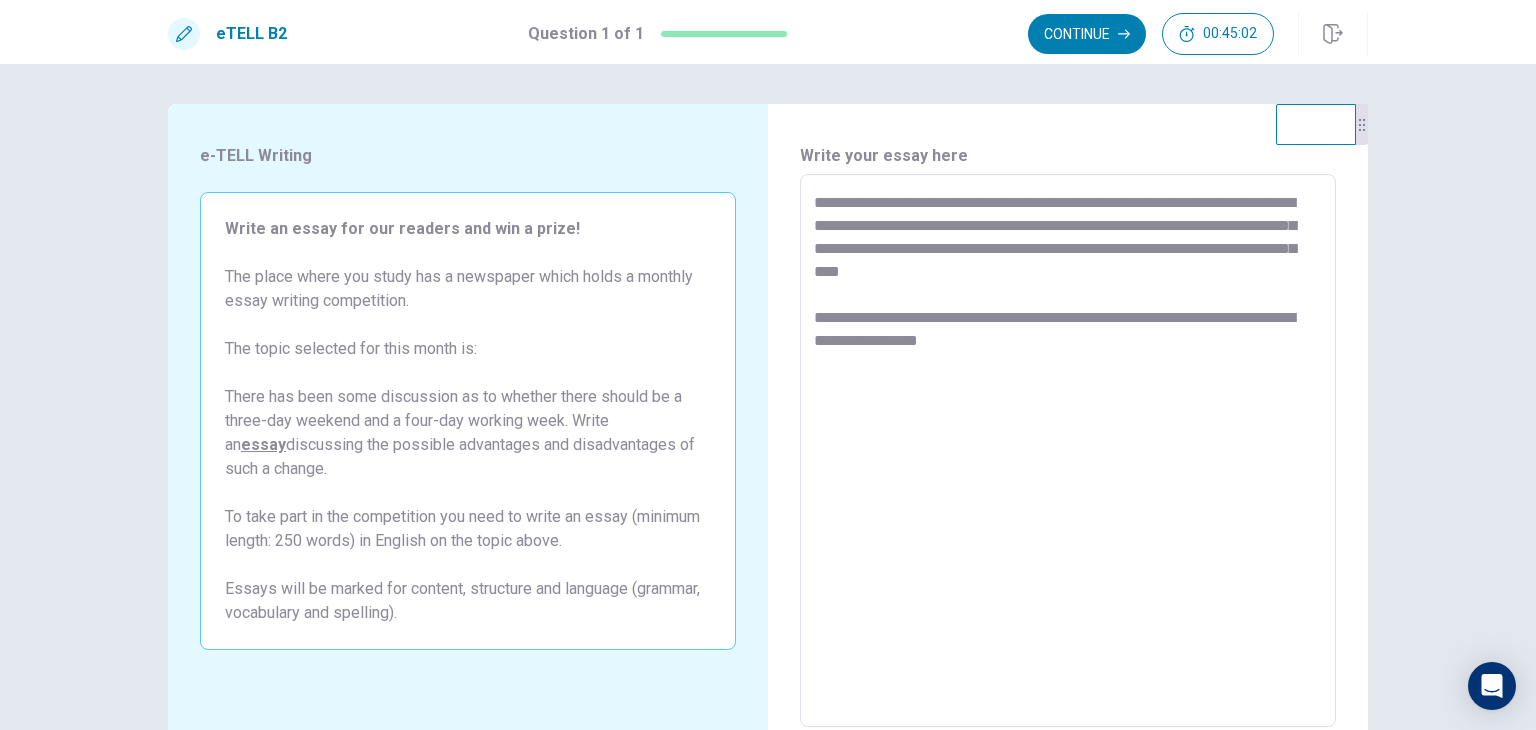 click on "**********" at bounding box center (1068, 451) 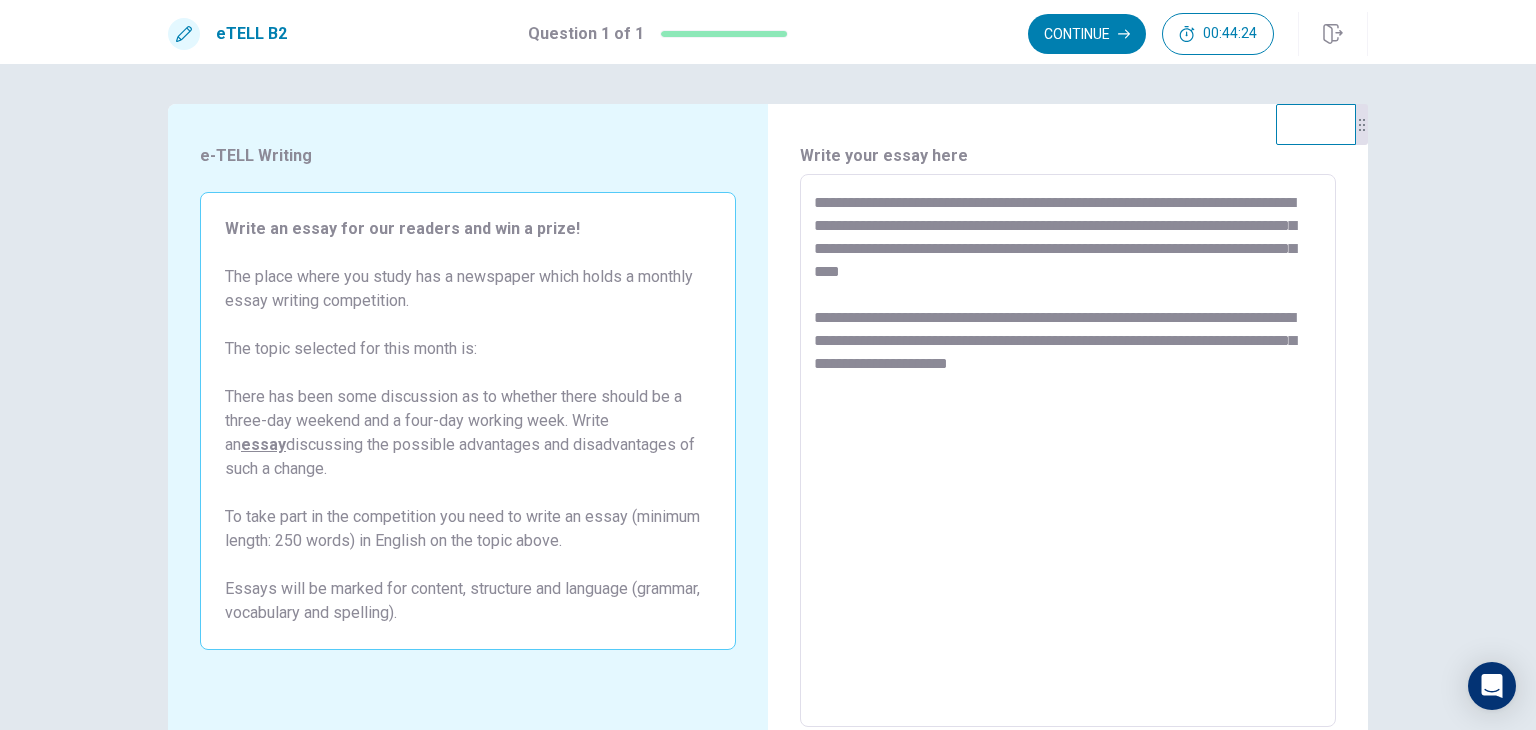 click on "**********" at bounding box center [1068, 451] 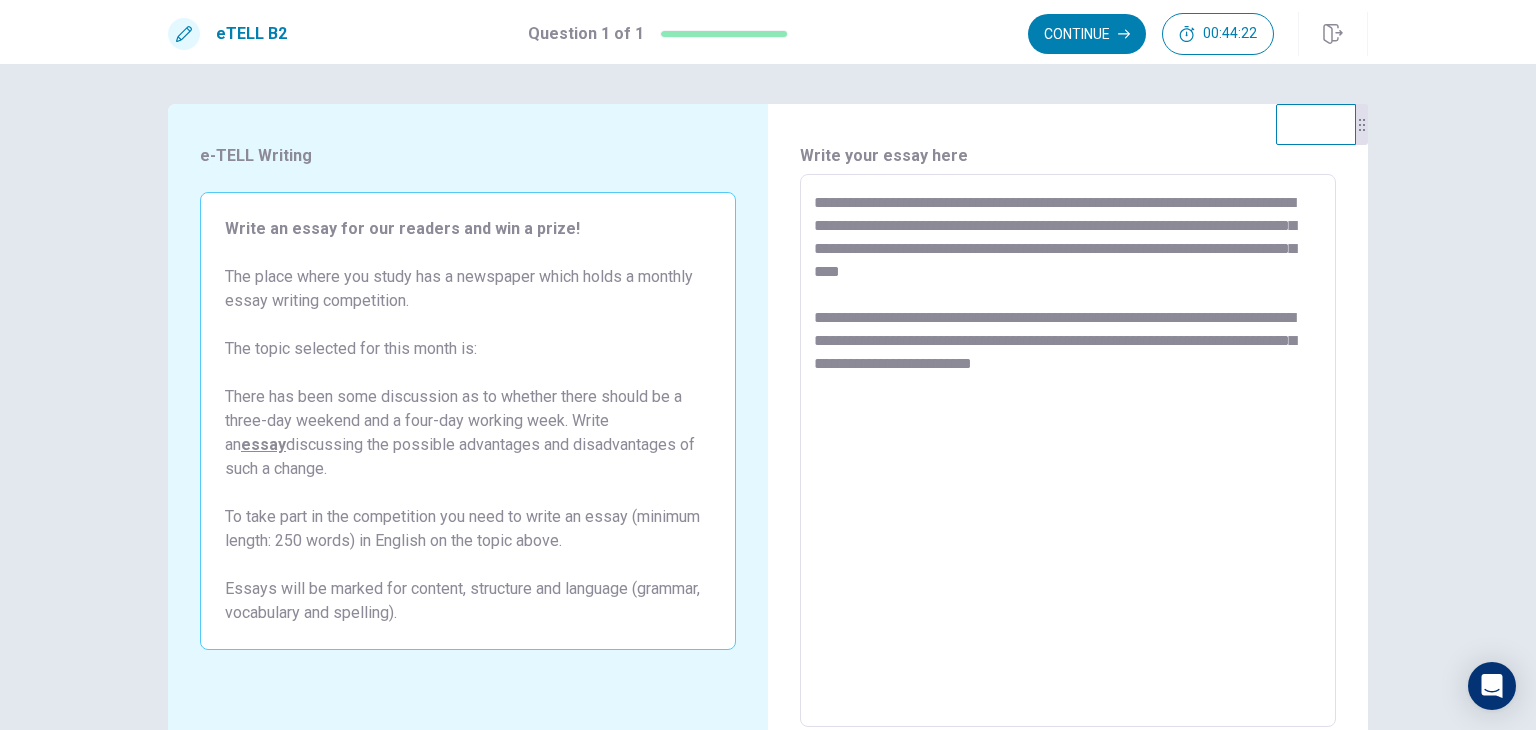 click on "**********" at bounding box center (1068, 451) 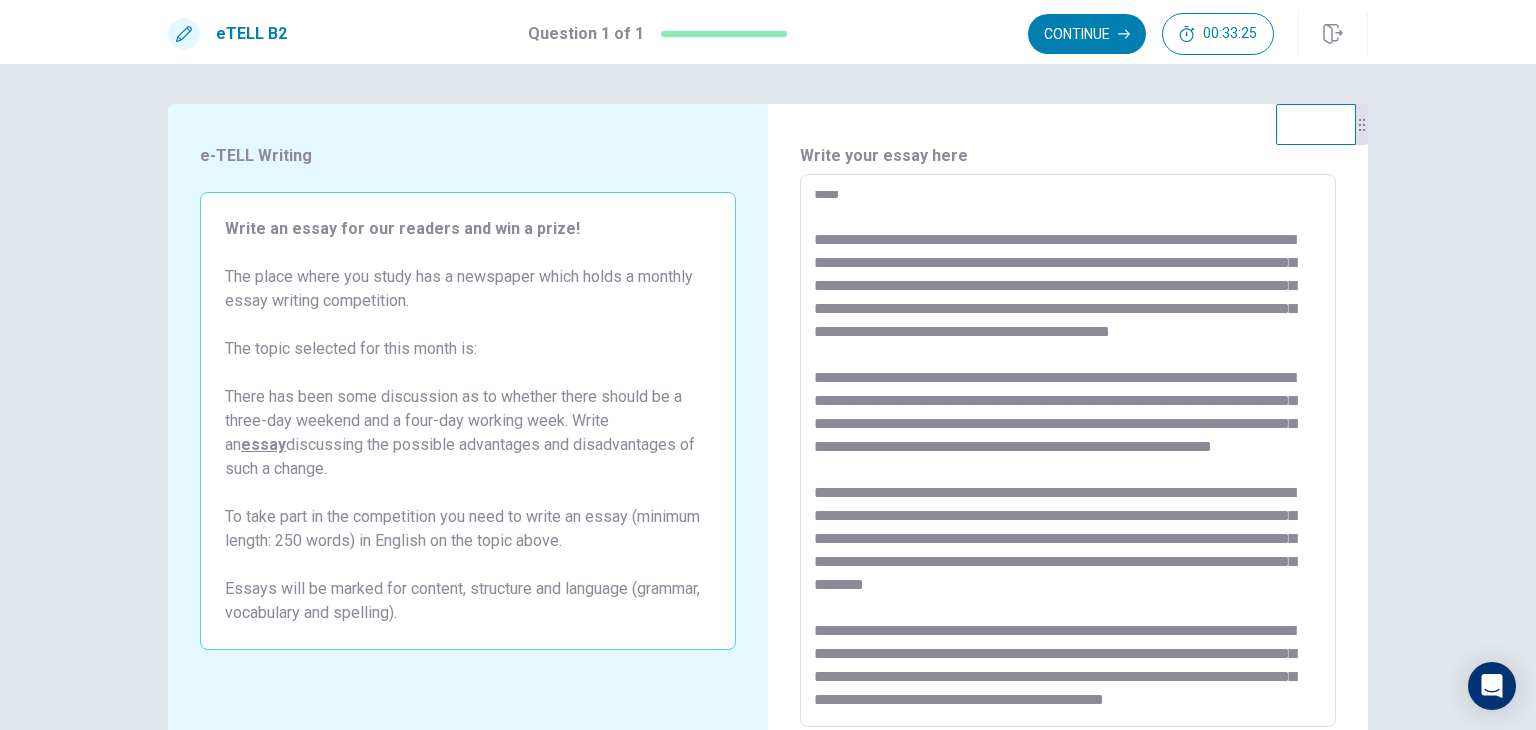 scroll, scrollTop: 147, scrollLeft: 0, axis: vertical 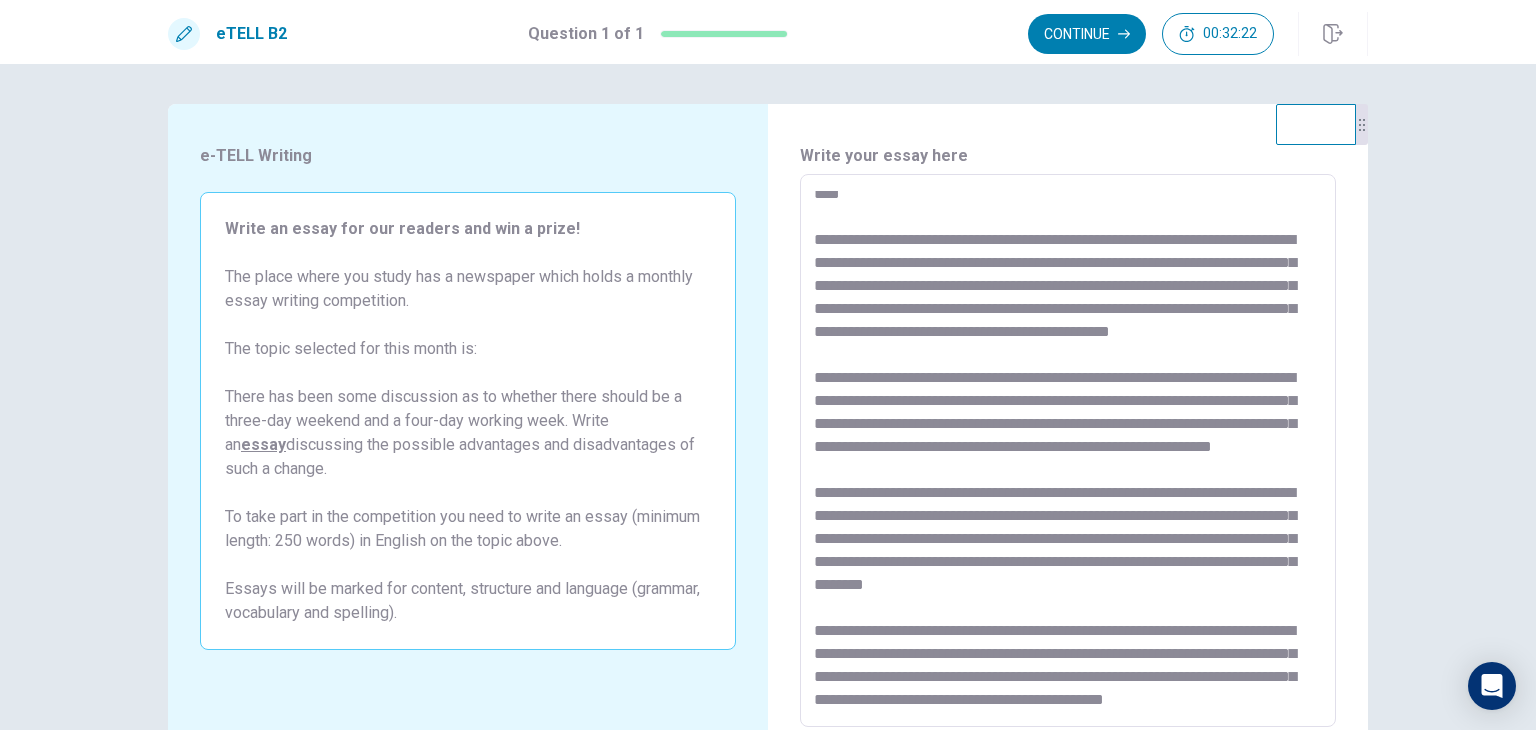 click at bounding box center [1068, 451] 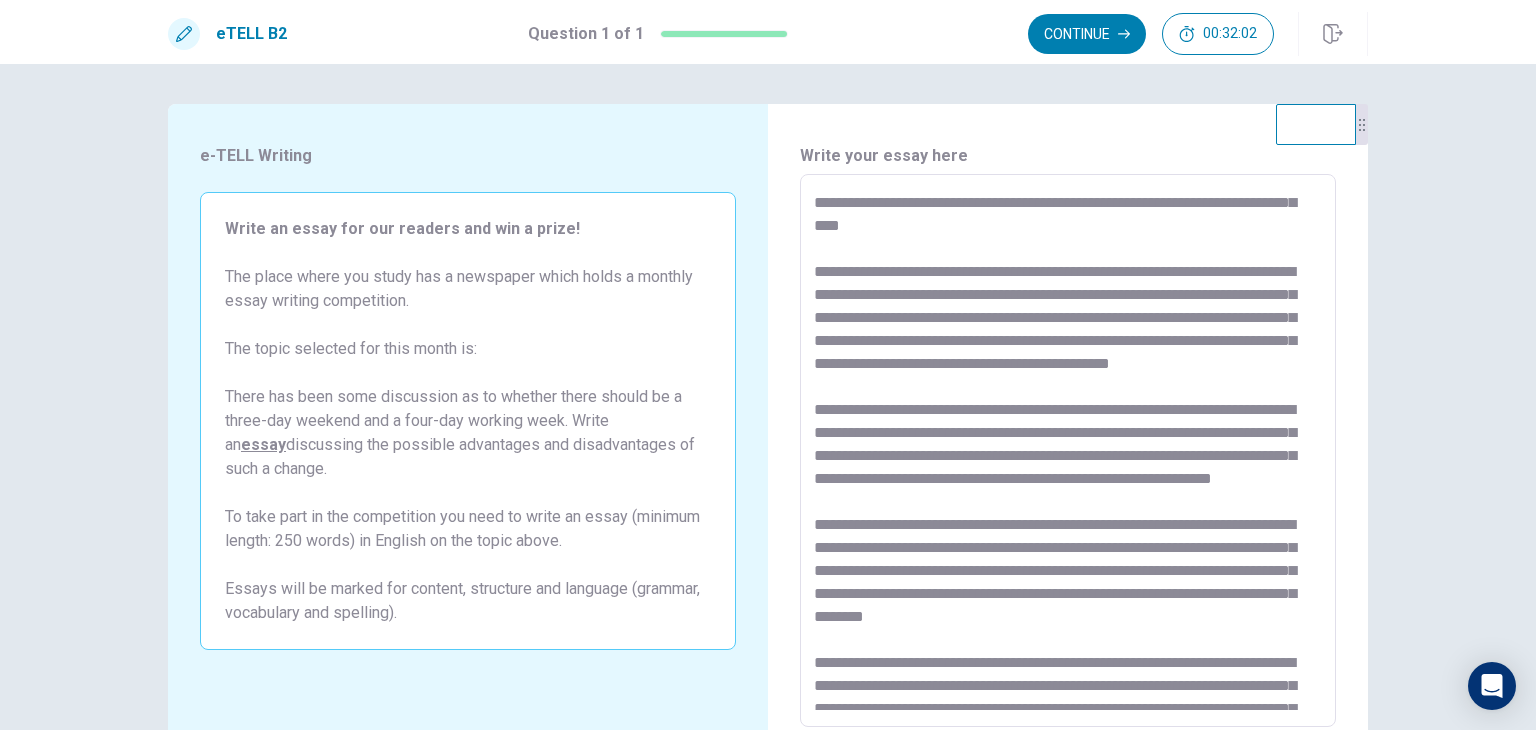 scroll, scrollTop: 0, scrollLeft: 0, axis: both 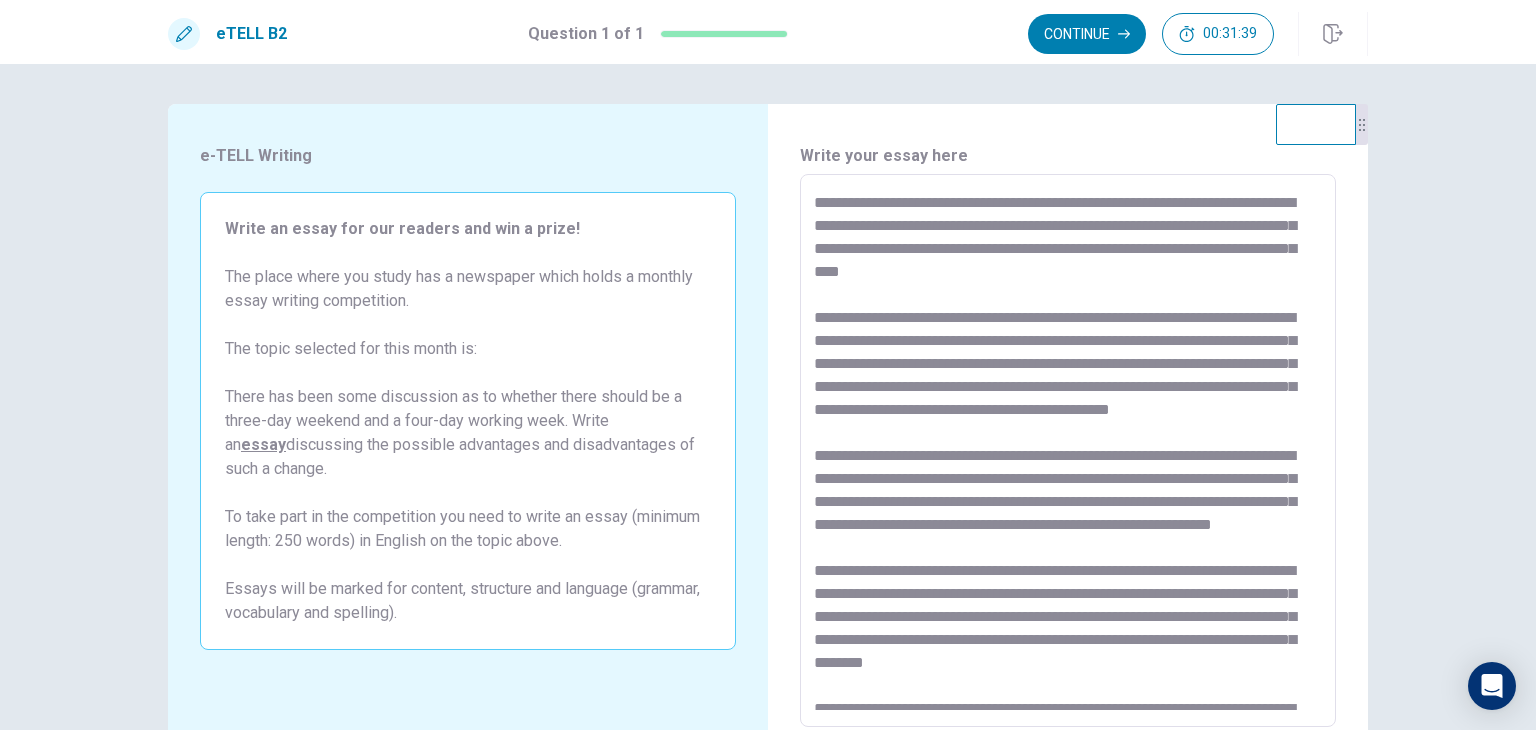 click at bounding box center (1068, 451) 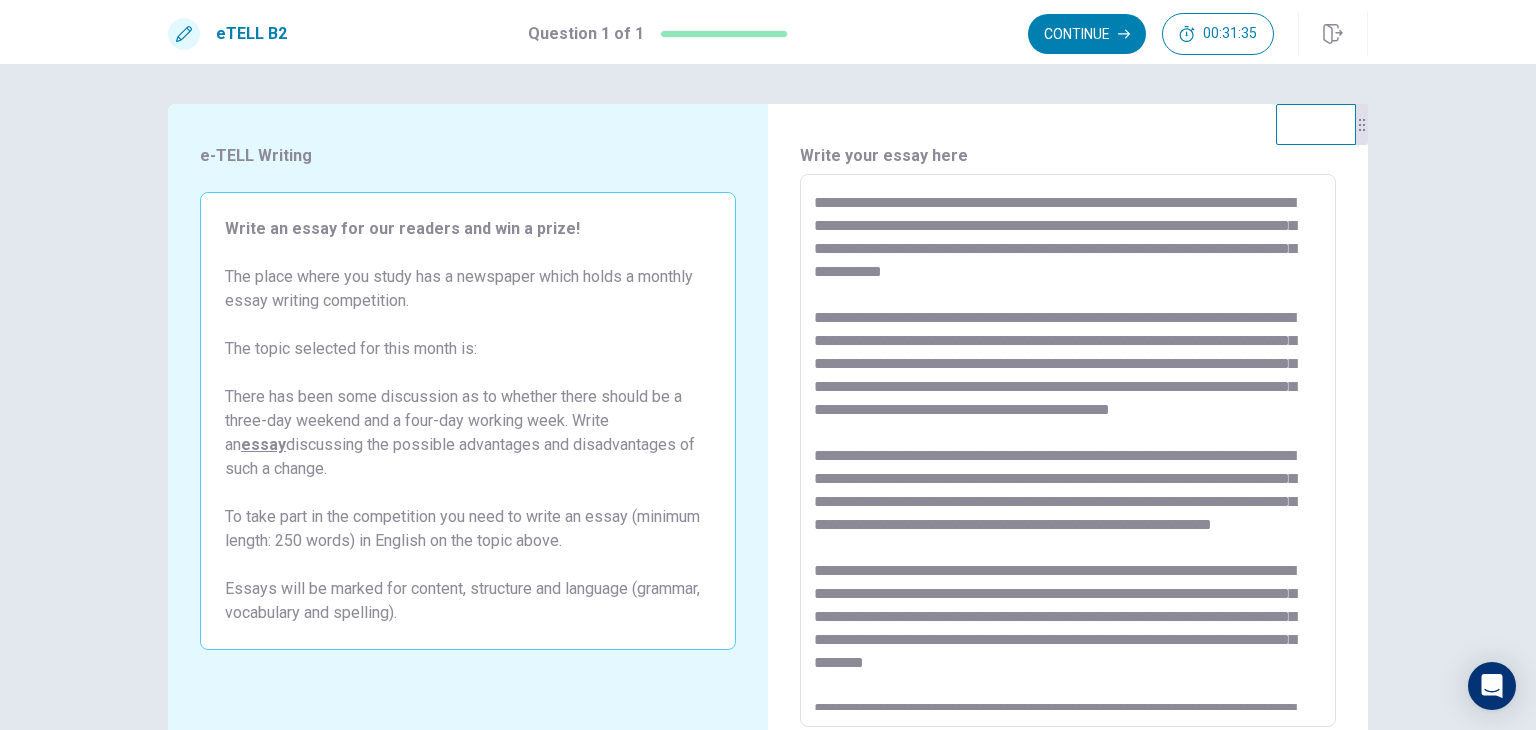 click at bounding box center [1068, 451] 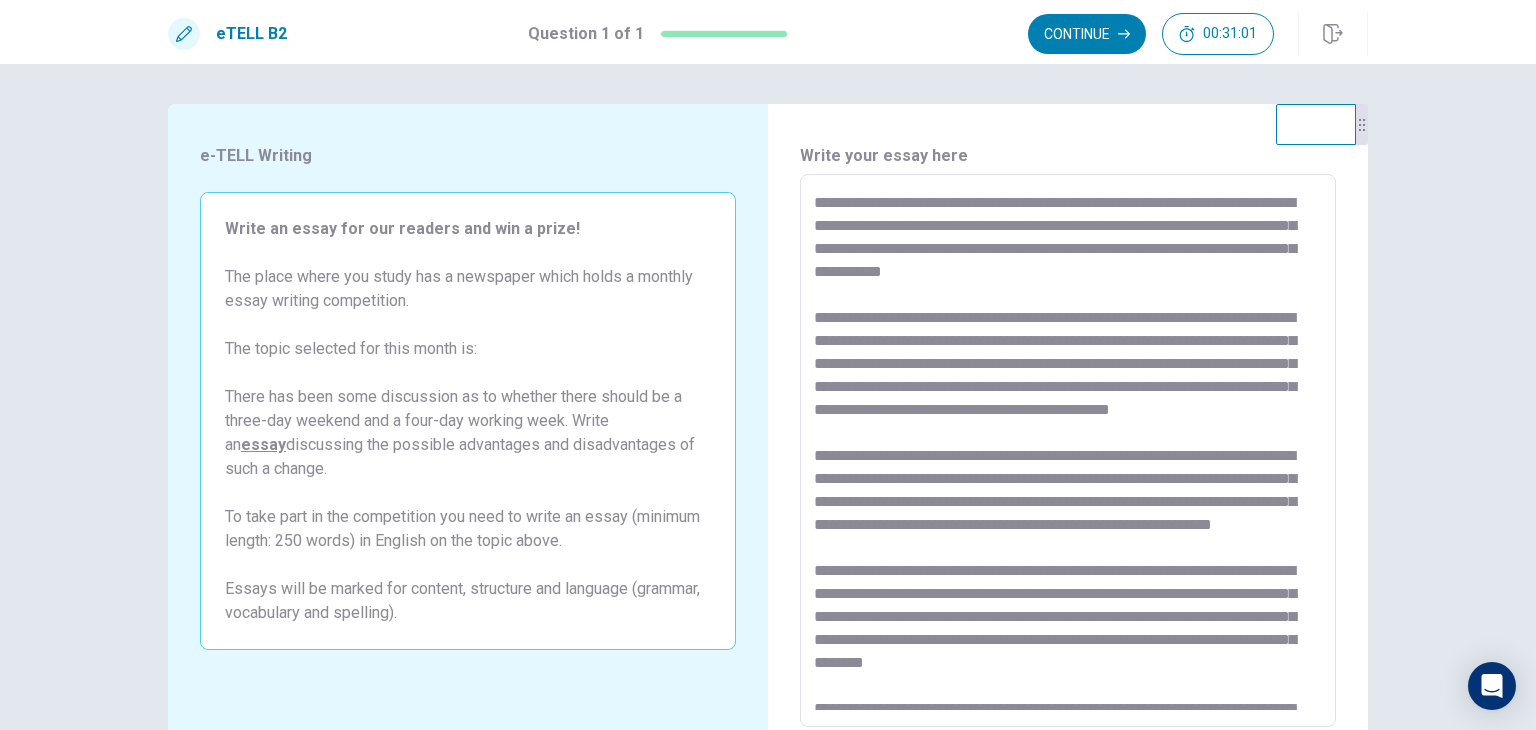 click at bounding box center (1068, 451) 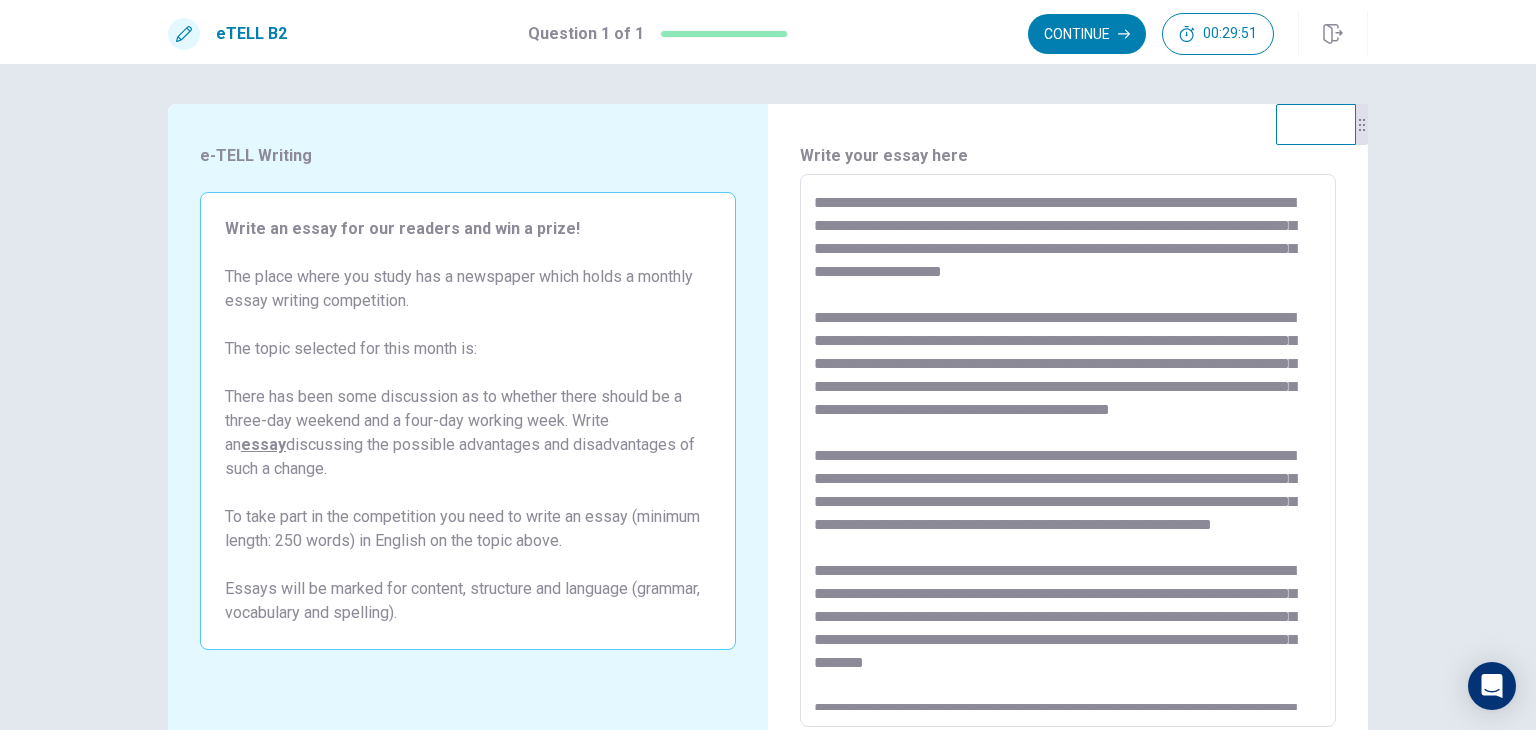 click at bounding box center (1068, 451) 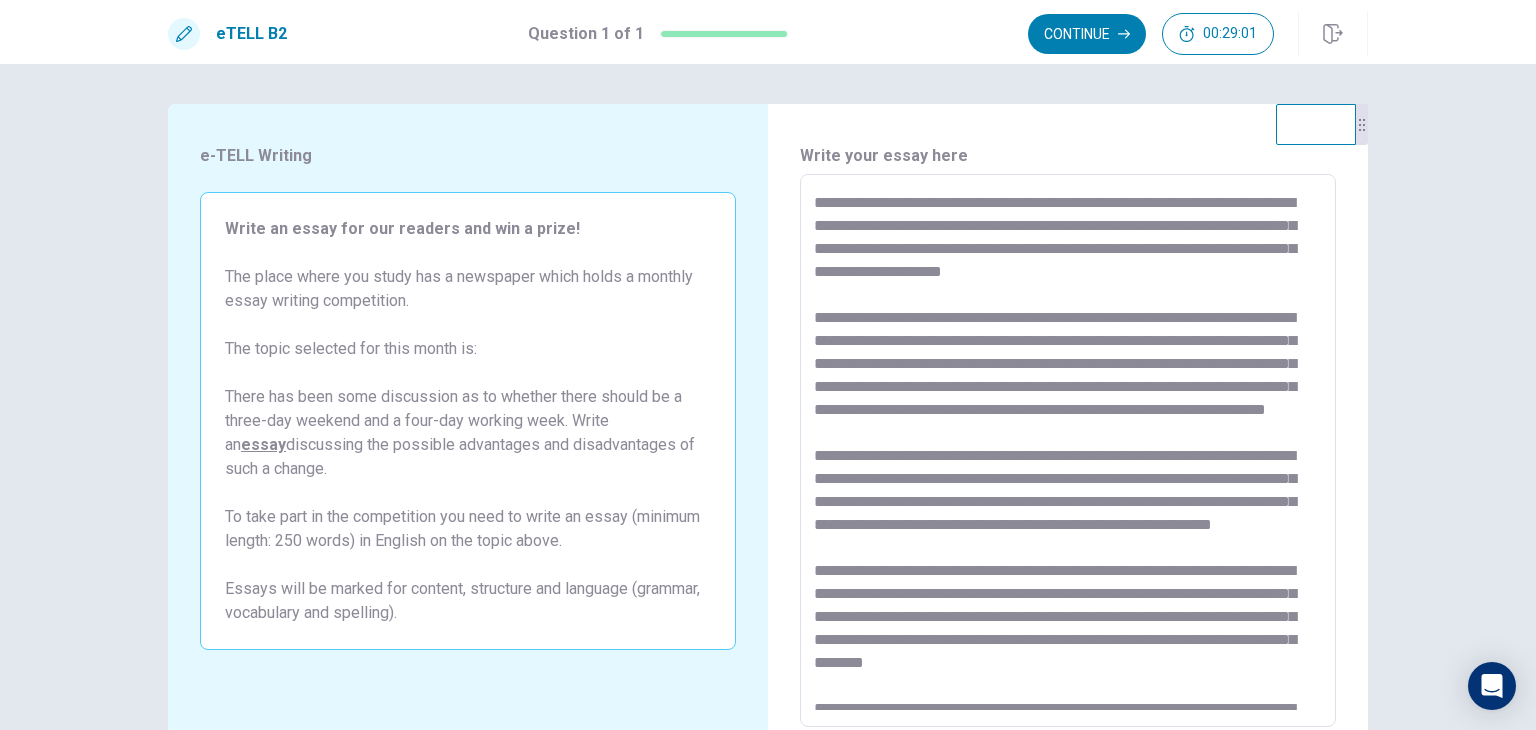 click at bounding box center [1068, 451] 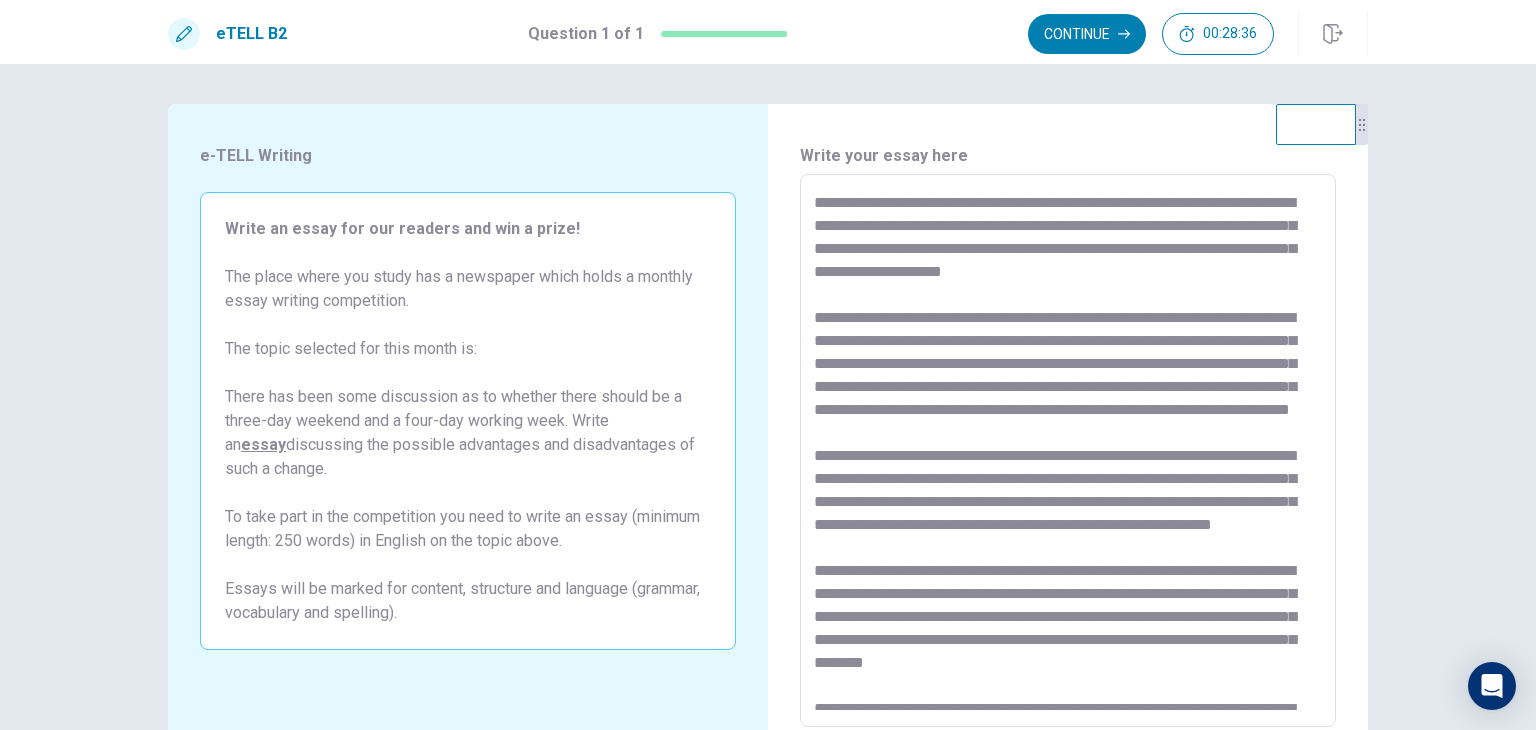 click at bounding box center [1068, 451] 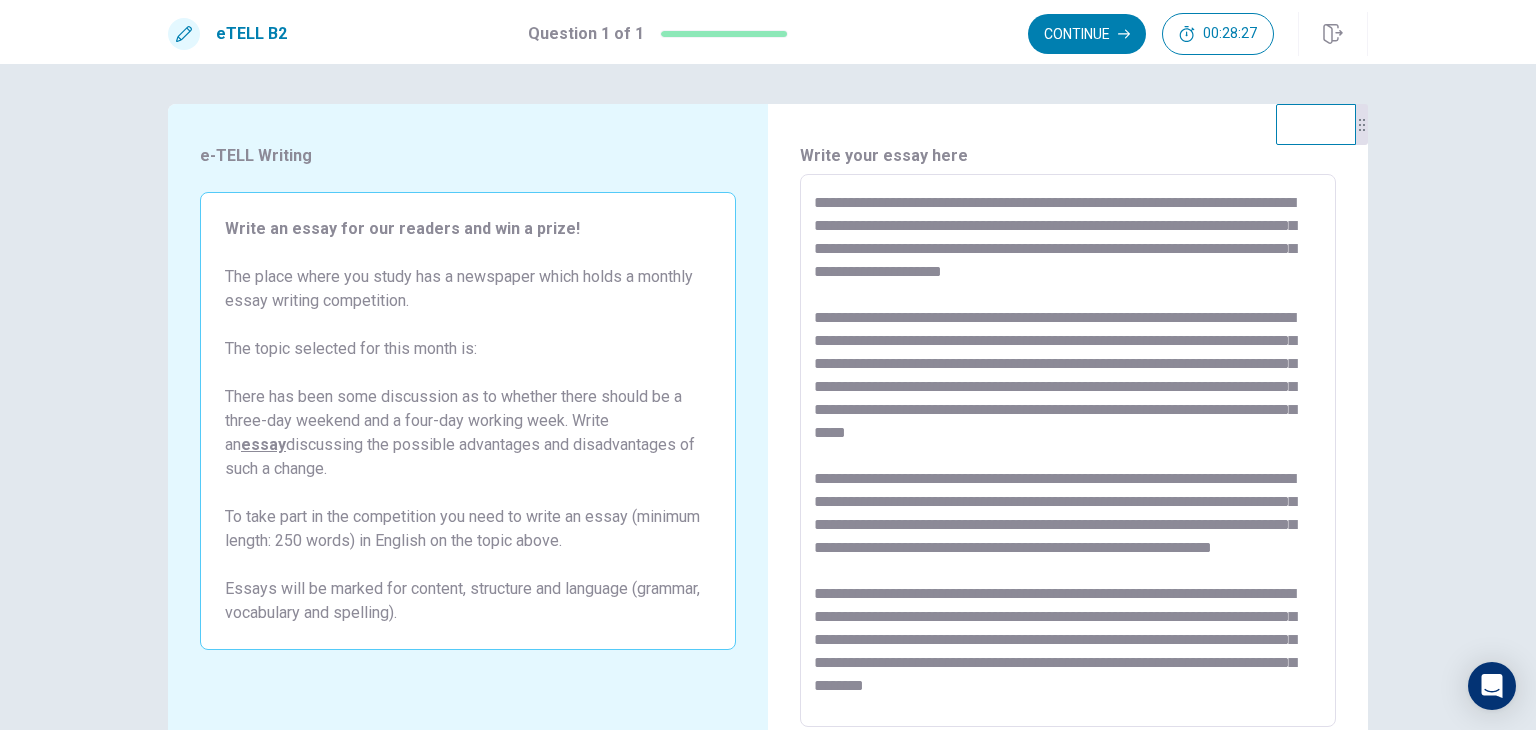 click at bounding box center [1068, 451] 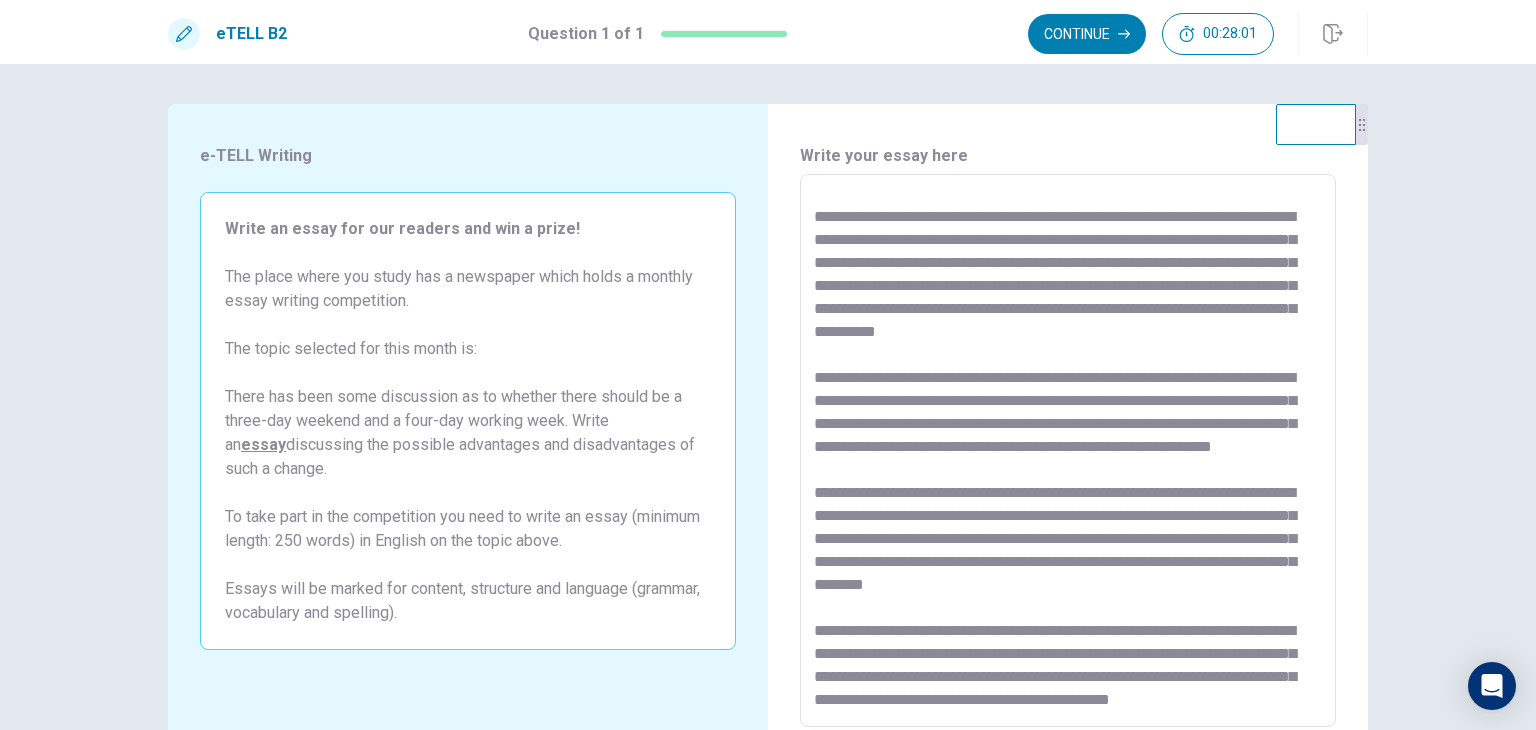 scroll, scrollTop: 170, scrollLeft: 0, axis: vertical 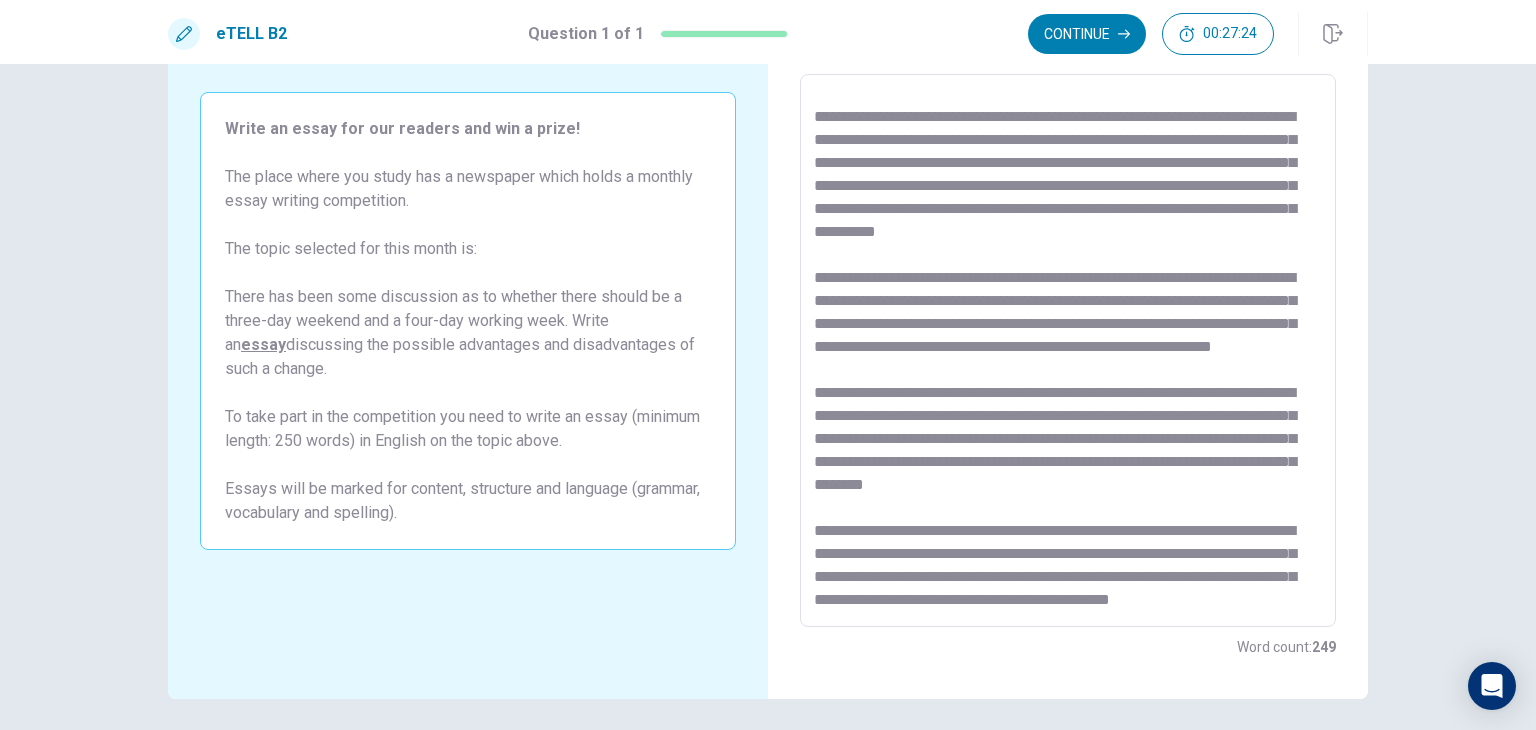 click at bounding box center (1068, 351) 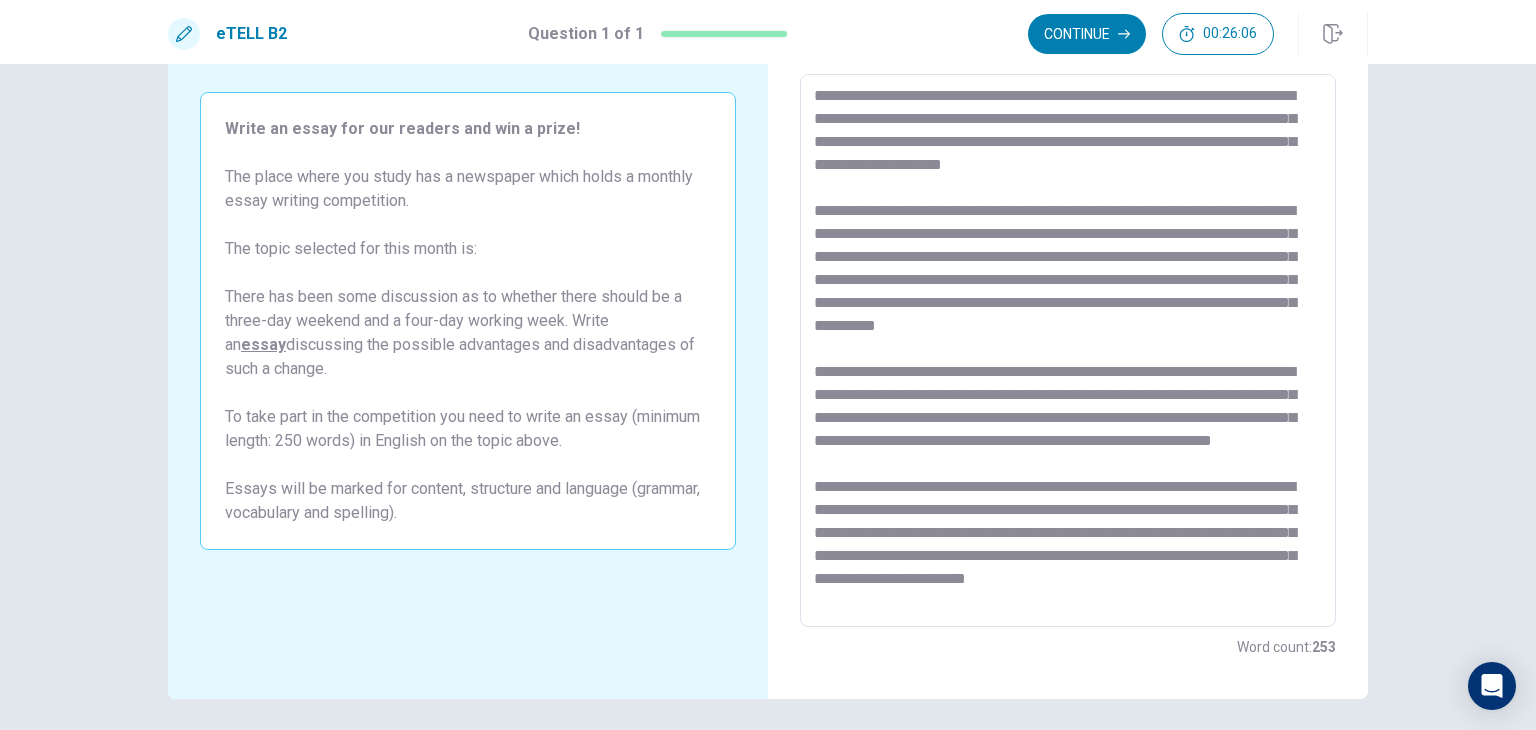 scroll, scrollTop: 0, scrollLeft: 0, axis: both 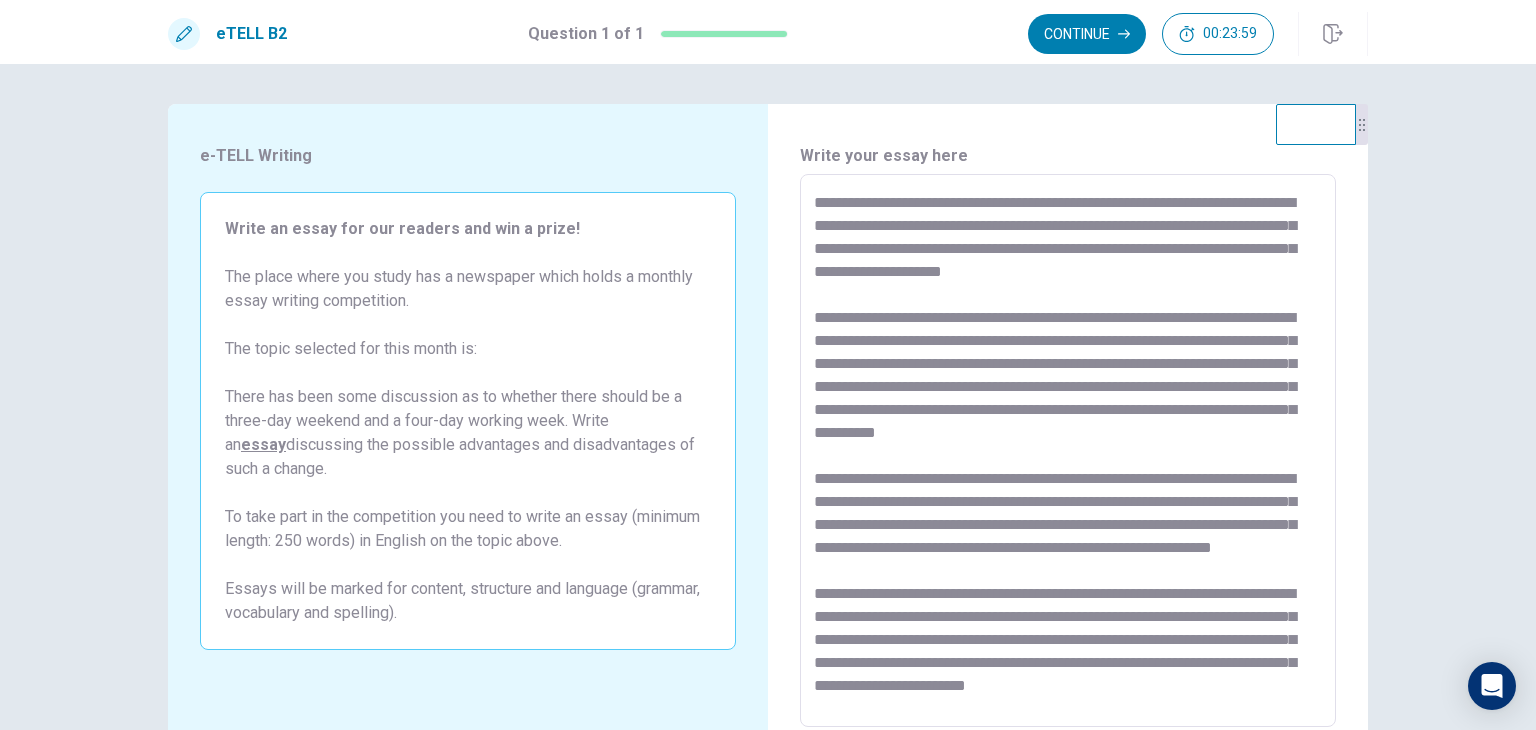 click at bounding box center (1068, 451) 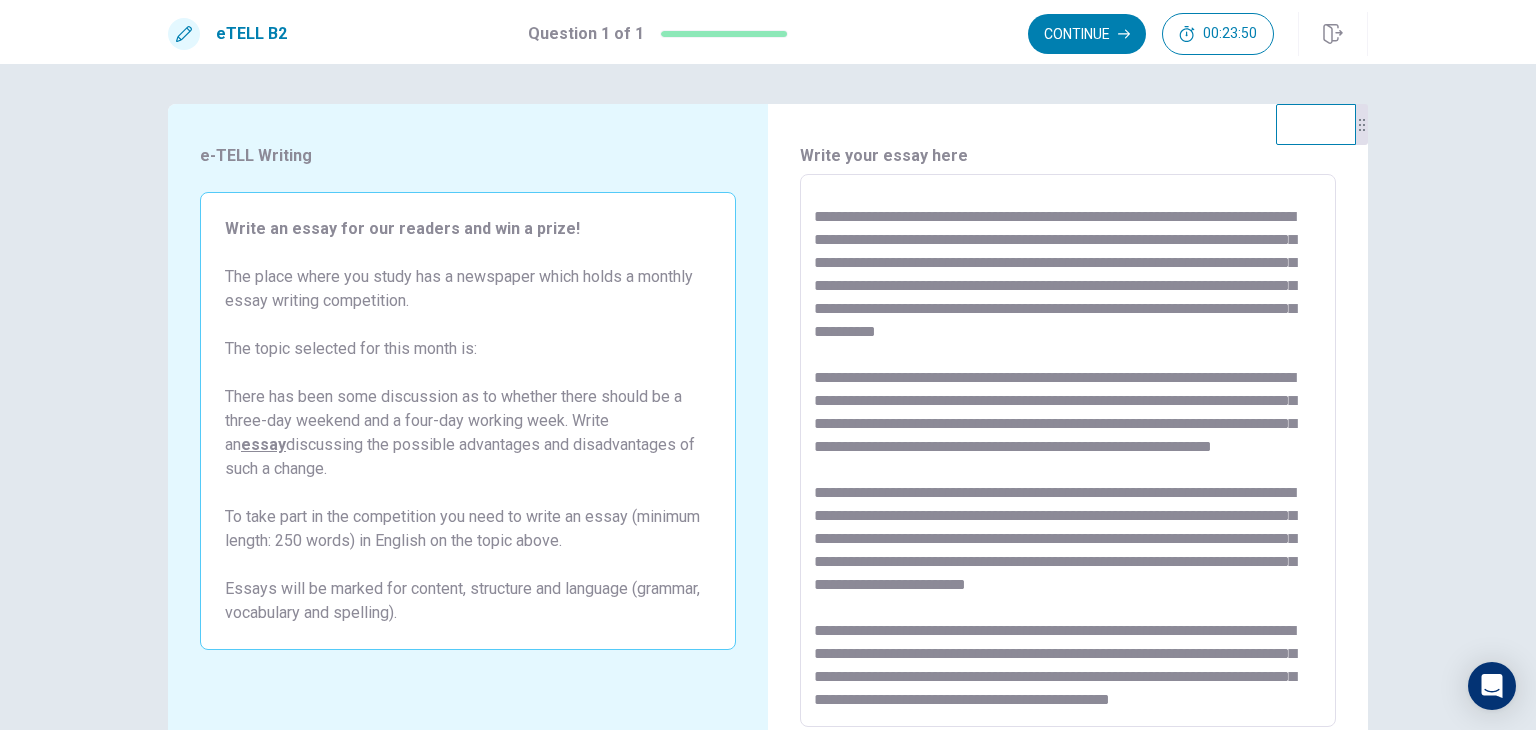 scroll, scrollTop: 216, scrollLeft: 0, axis: vertical 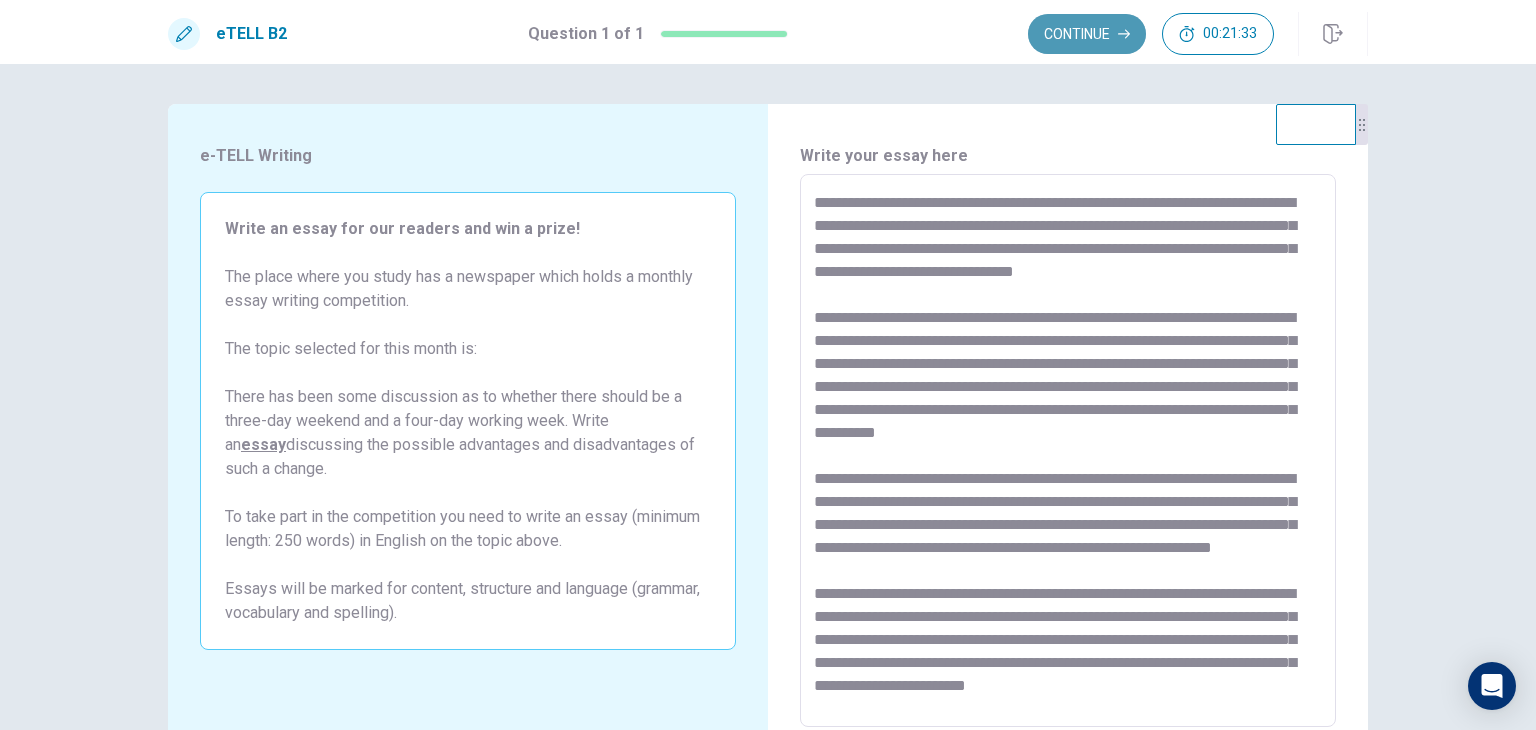 click on "Continue" at bounding box center (1087, 34) 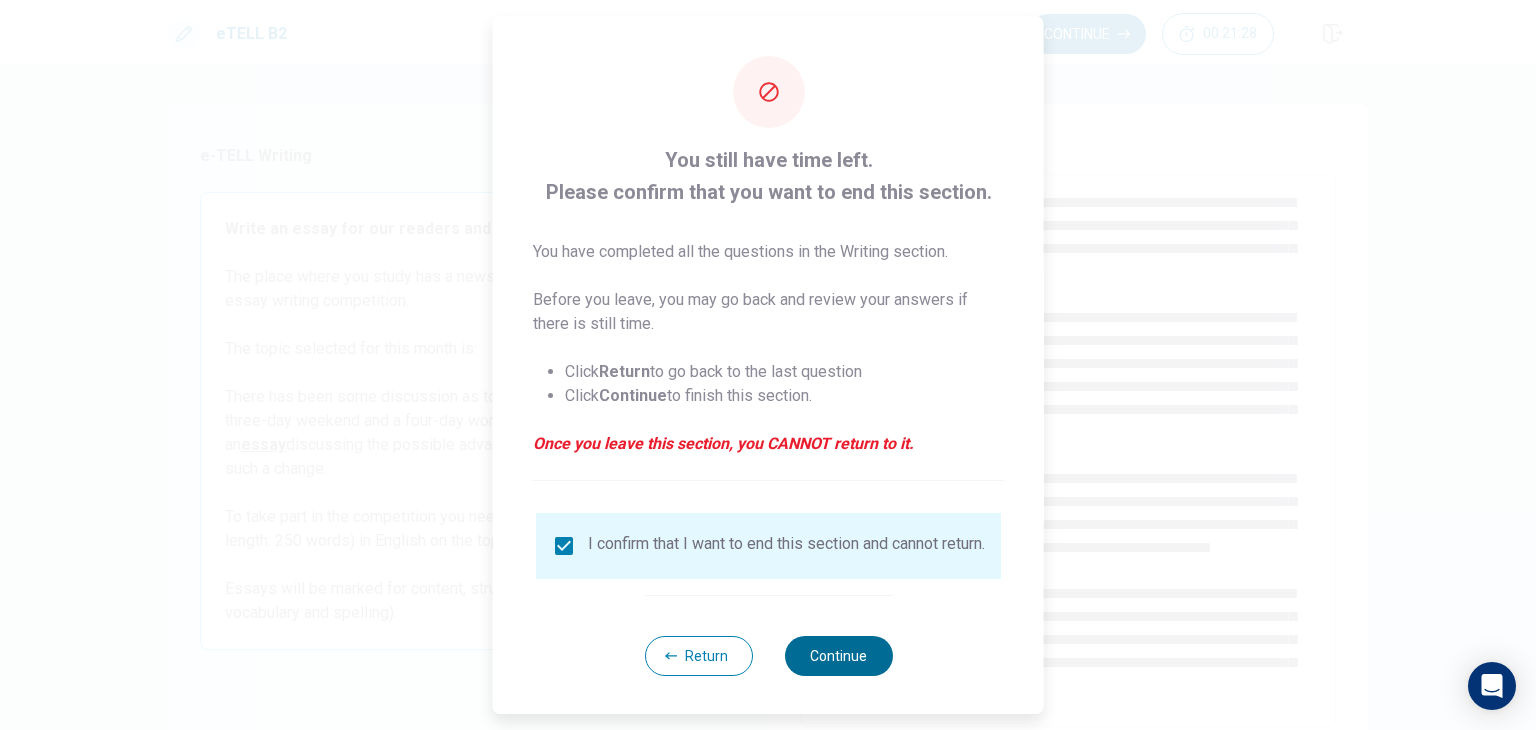 click on "Continue" at bounding box center [838, 656] 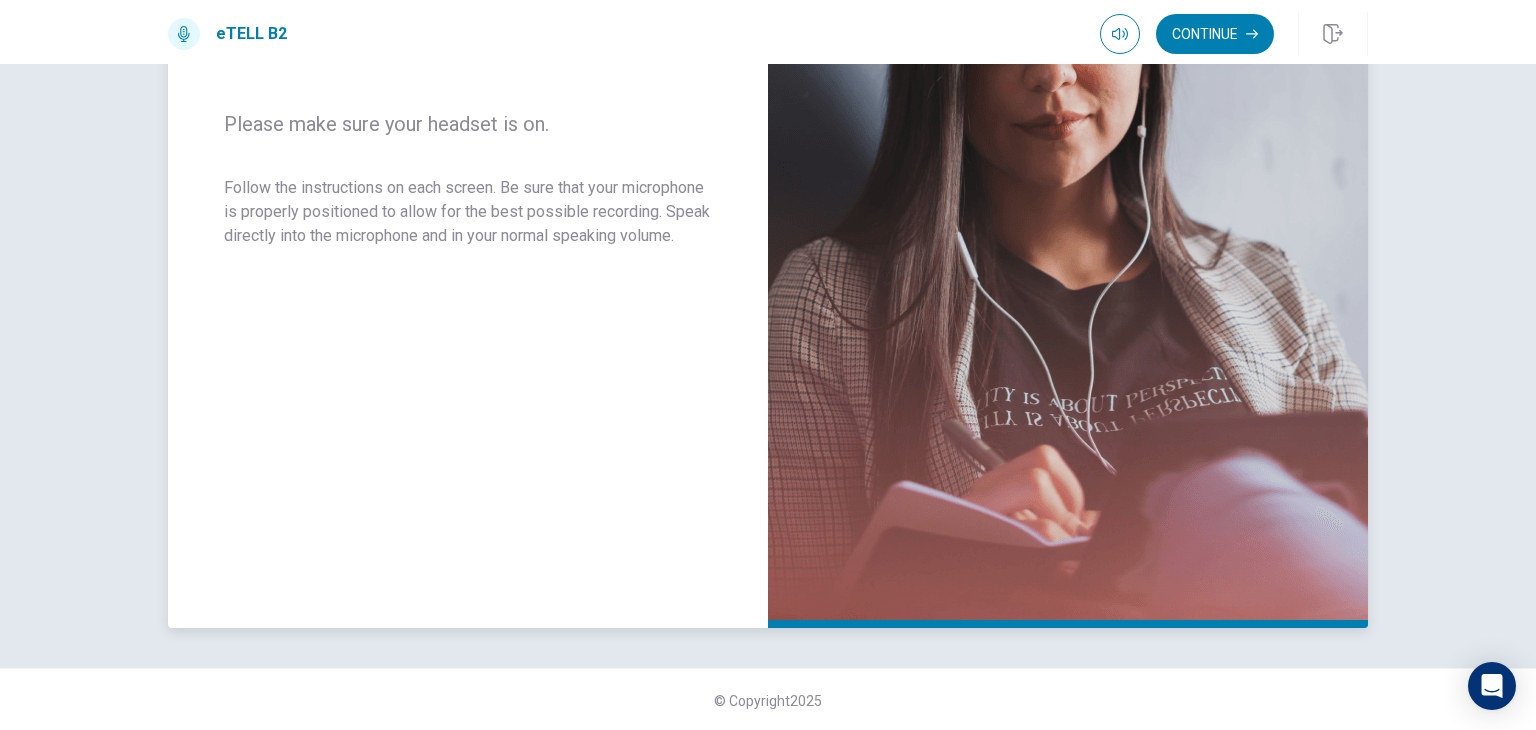 scroll, scrollTop: 350, scrollLeft: 0, axis: vertical 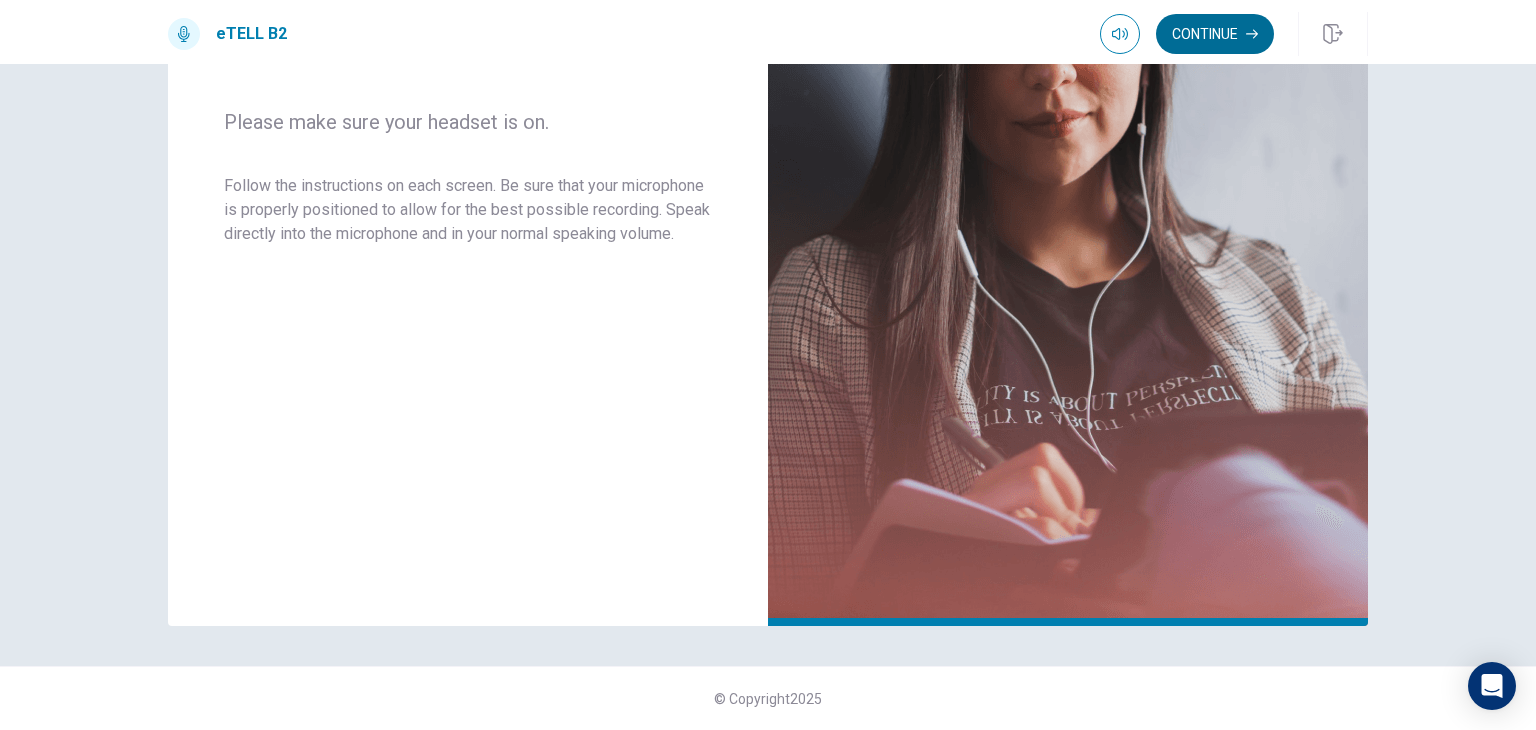 click on "Continue" at bounding box center [1215, 34] 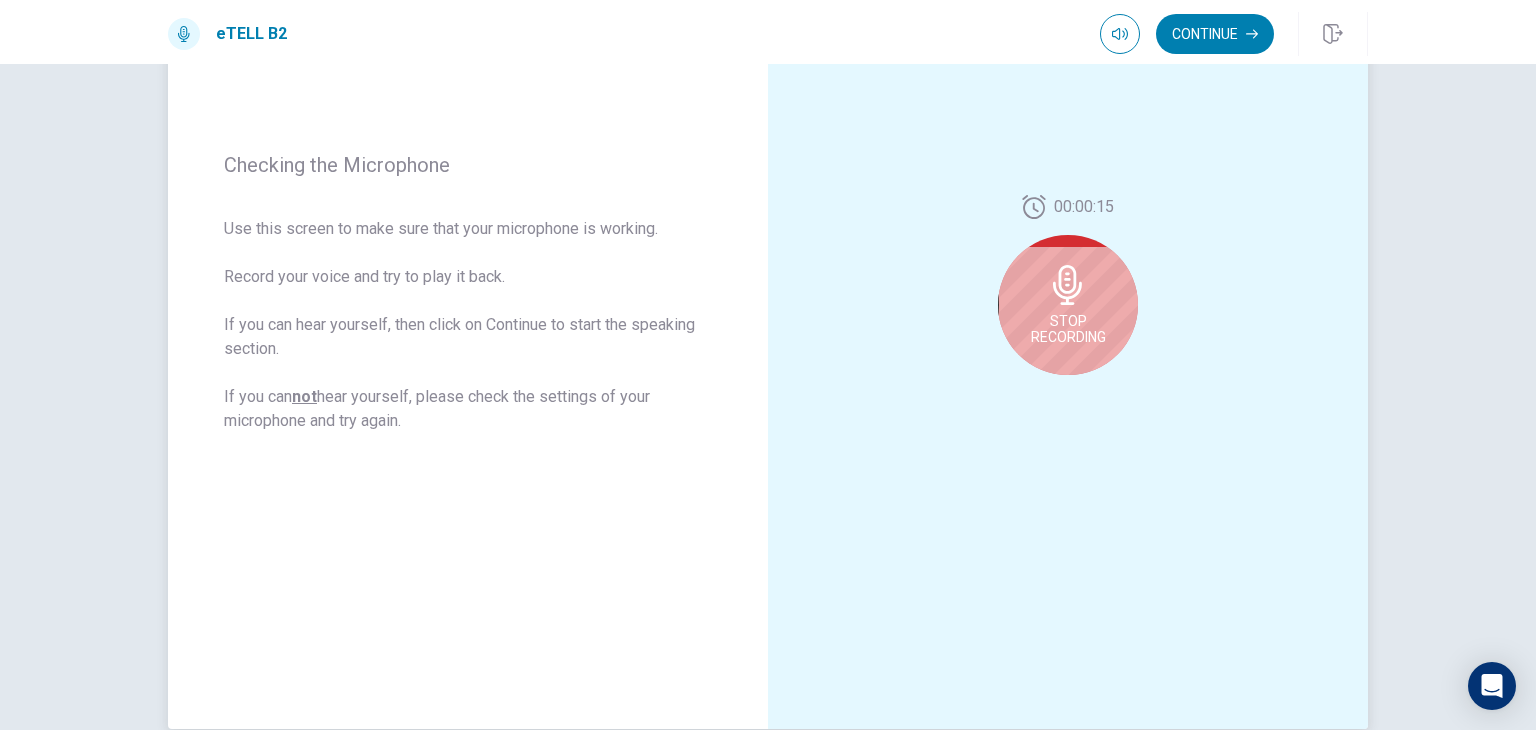 scroll, scrollTop: 250, scrollLeft: 0, axis: vertical 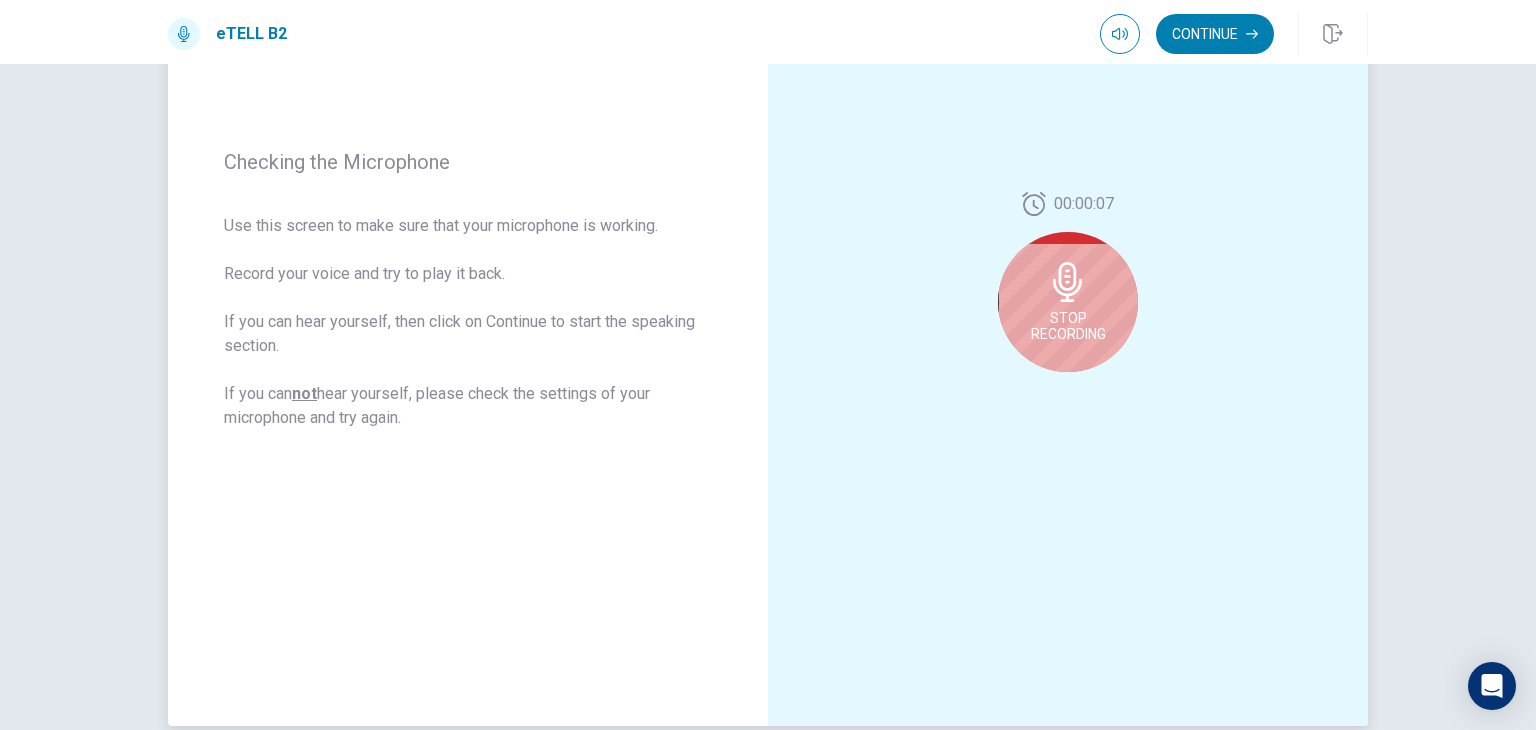 click 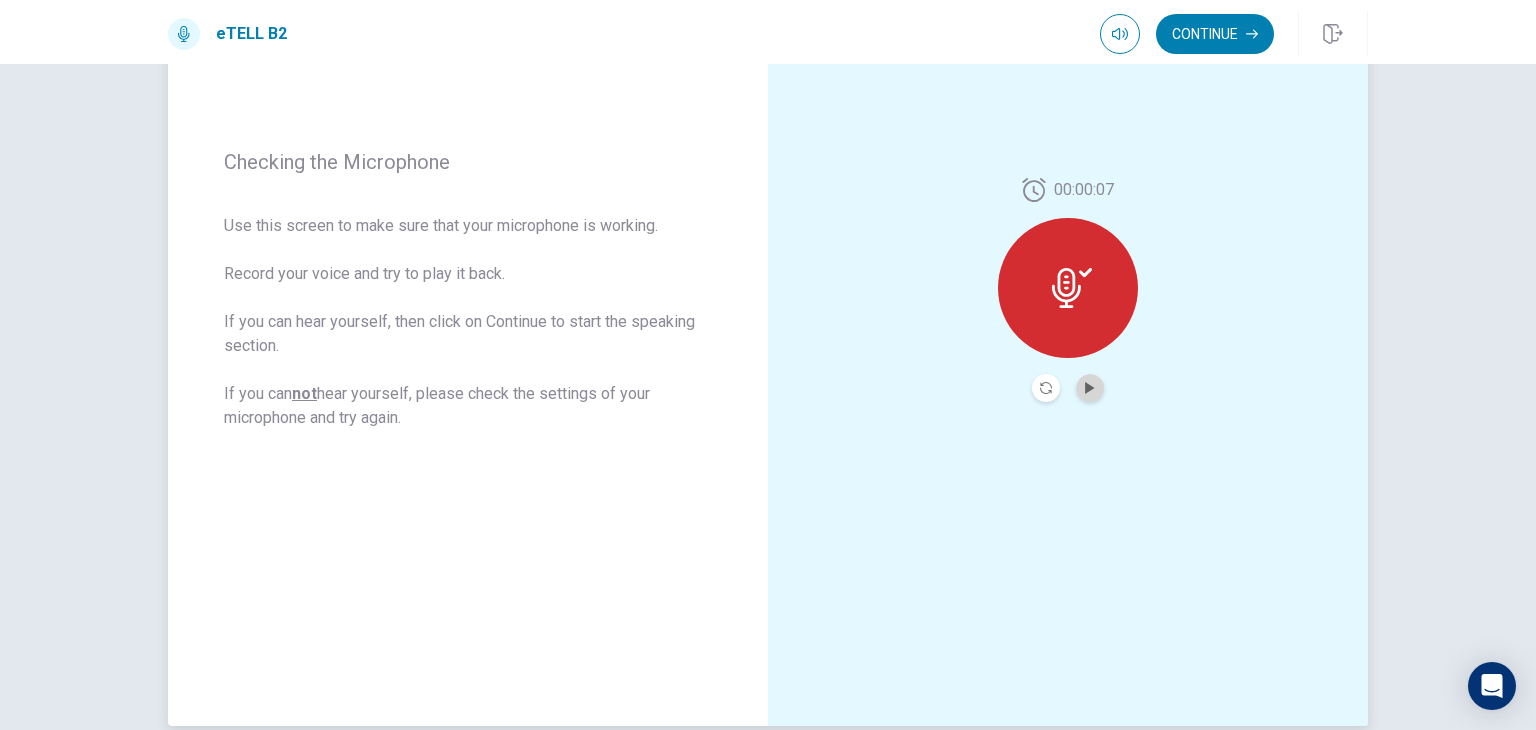 click at bounding box center [1090, 388] 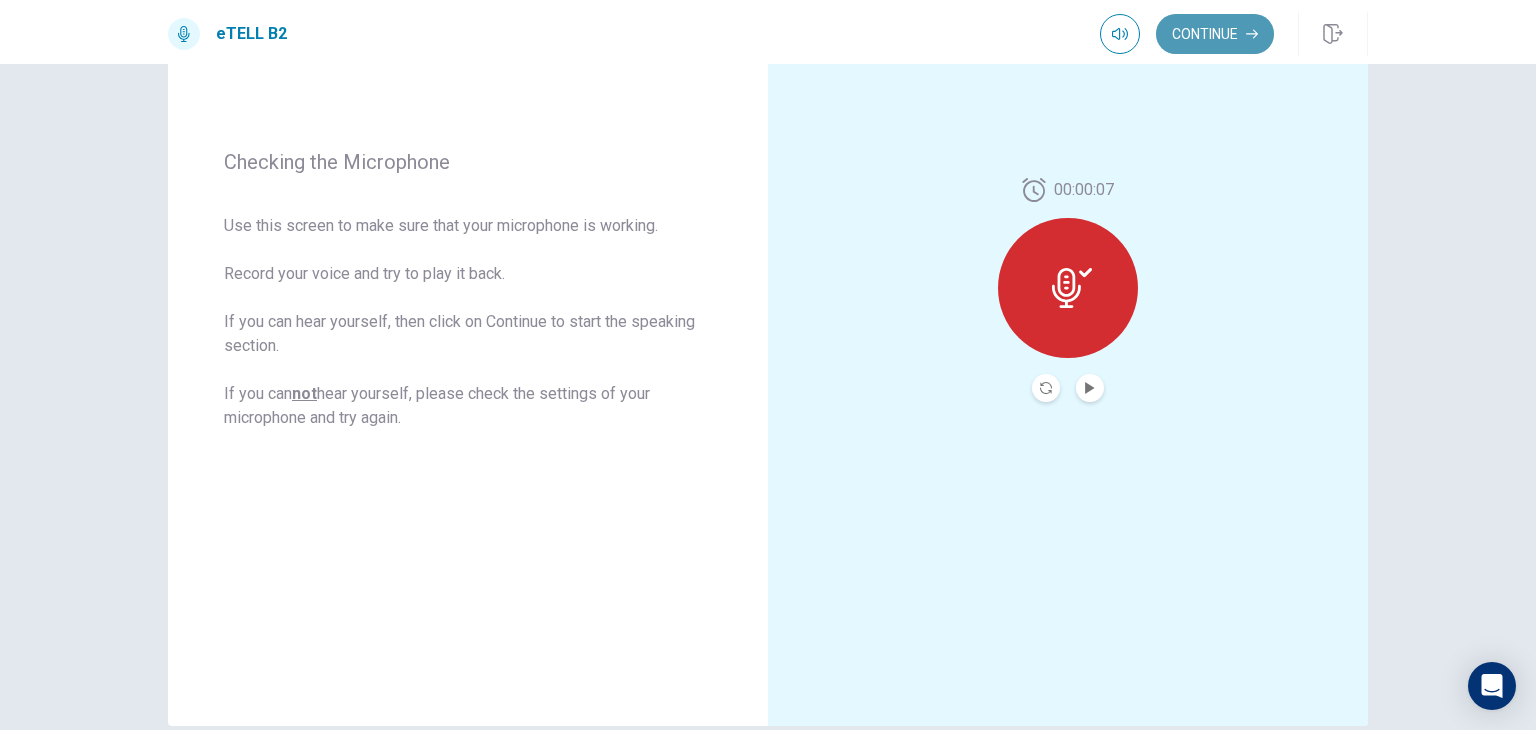 click on "Continue" at bounding box center (1215, 34) 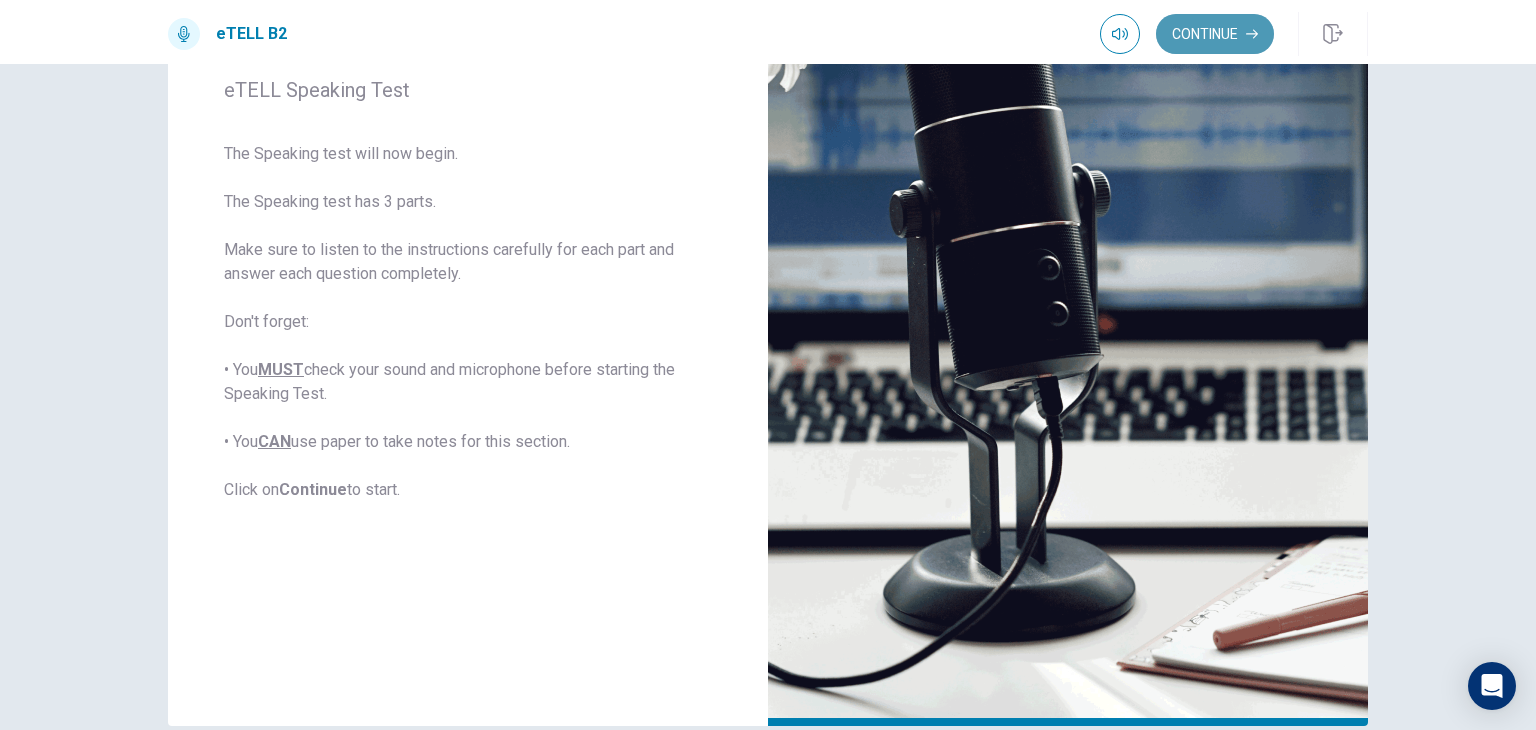 click 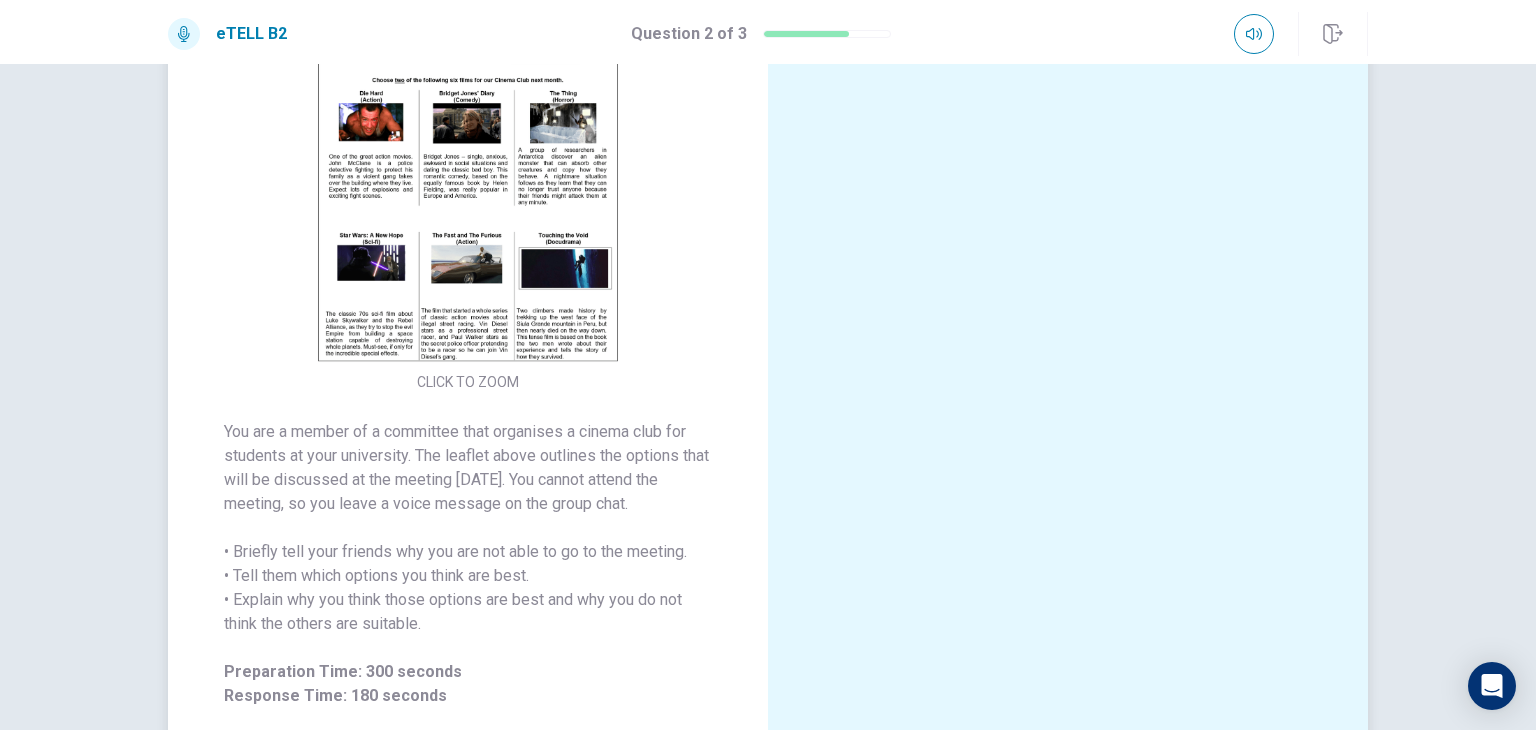 scroll, scrollTop: 200, scrollLeft: 0, axis: vertical 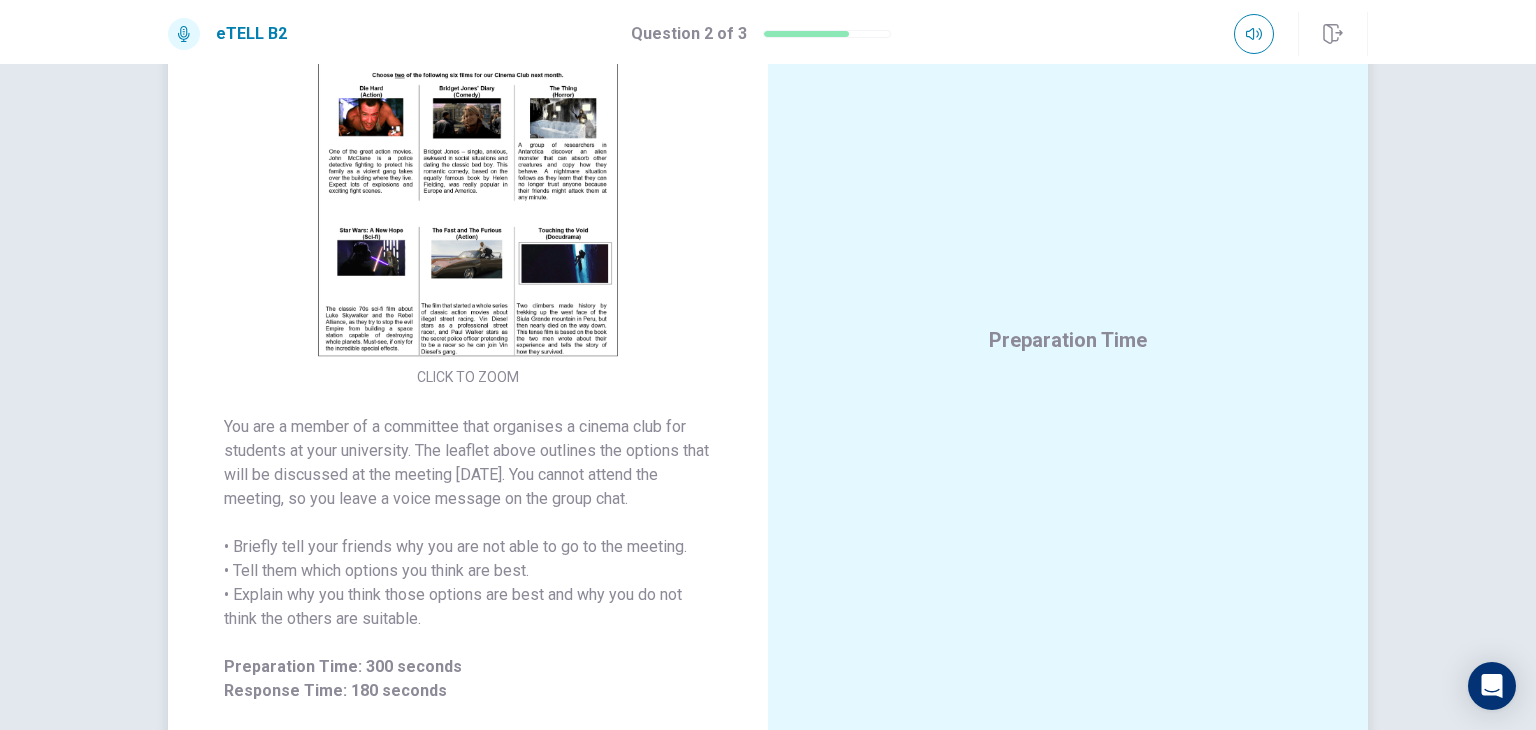 click at bounding box center [468, 184] 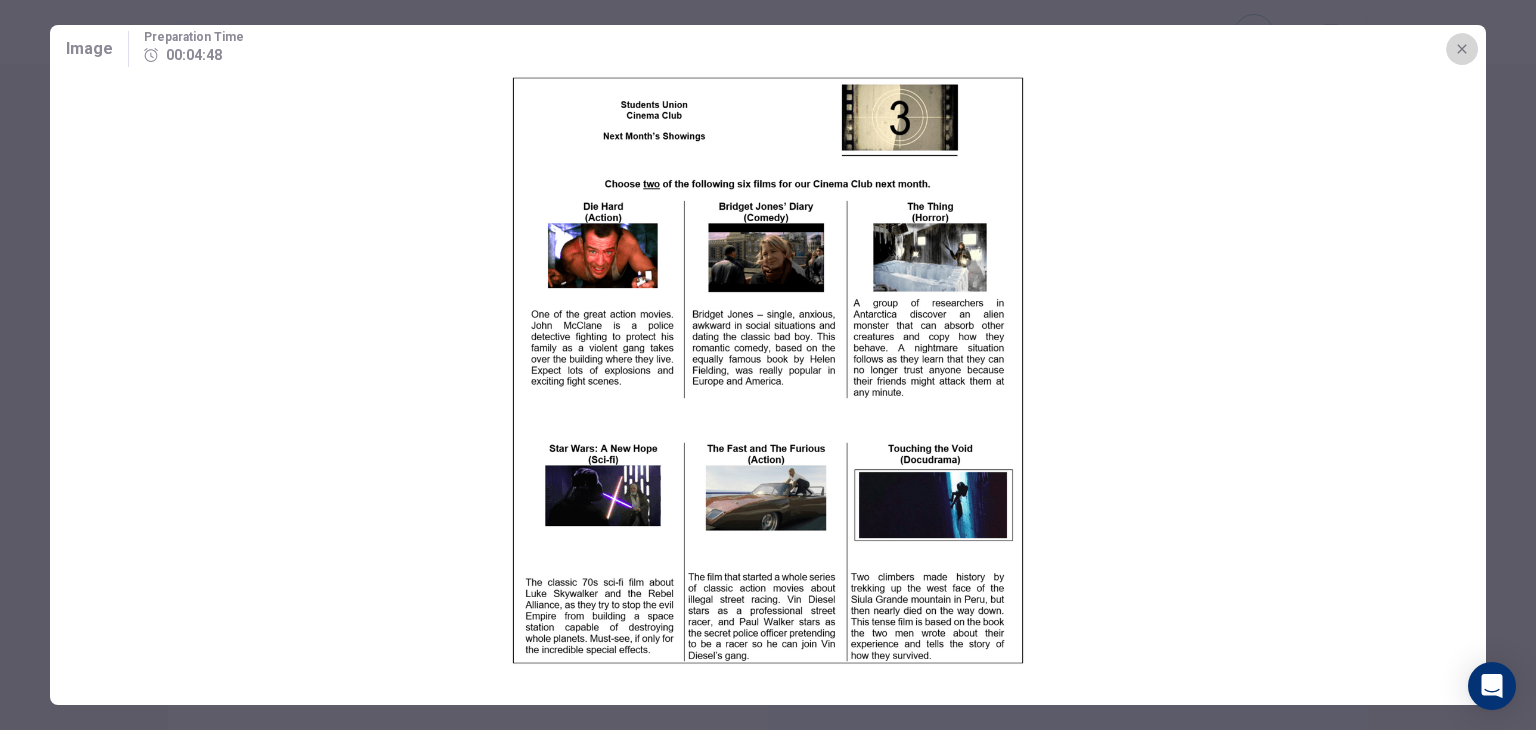 click 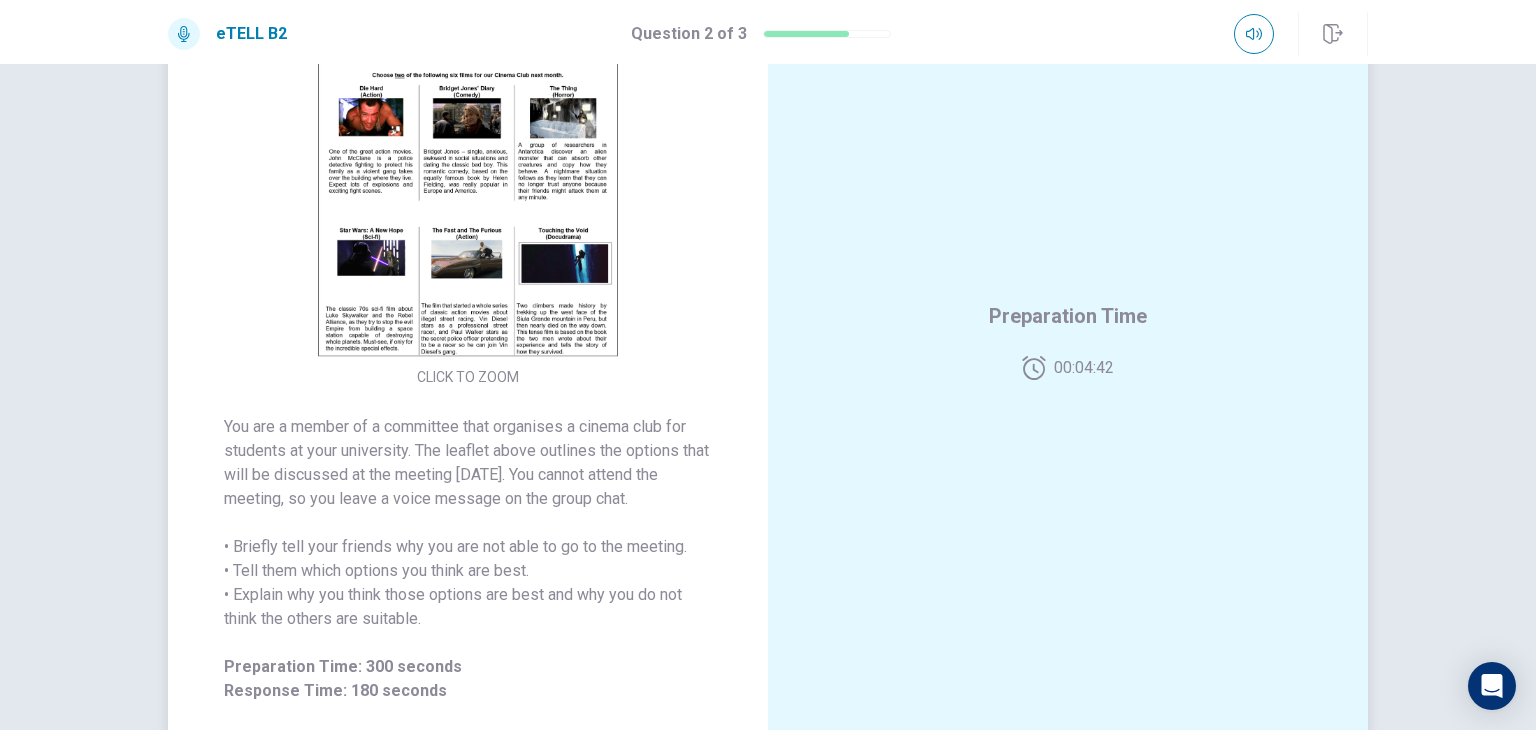 click at bounding box center [468, 184] 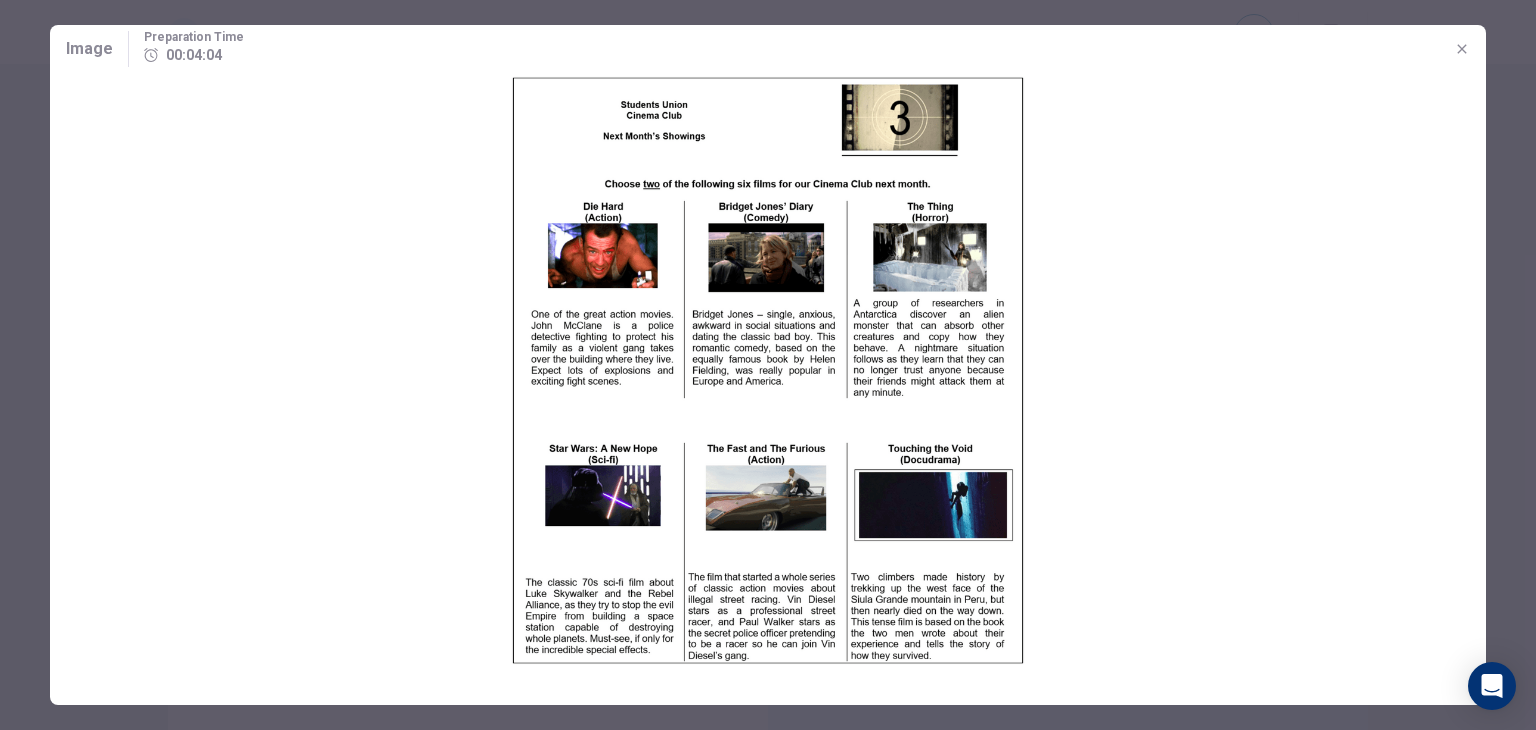 click 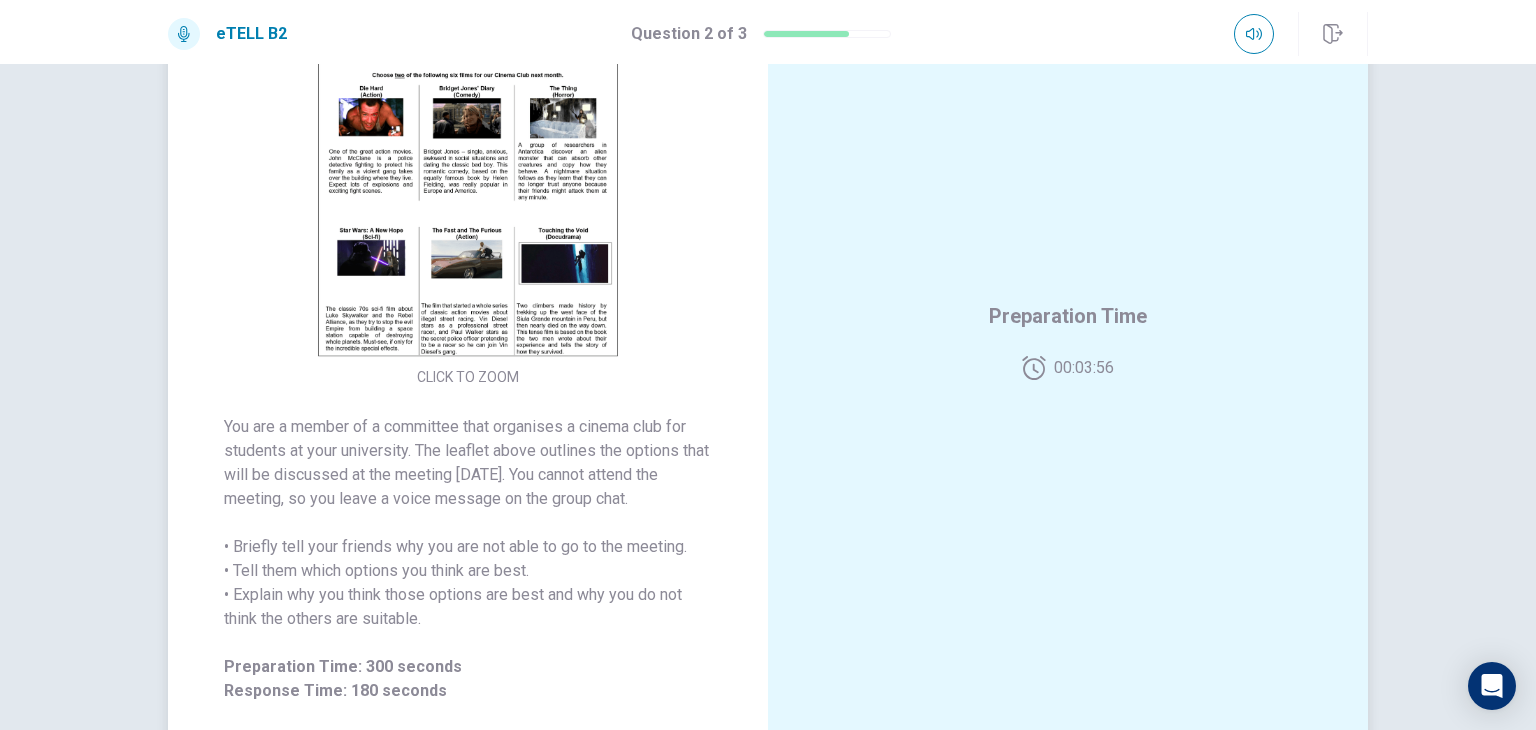 click at bounding box center [468, 184] 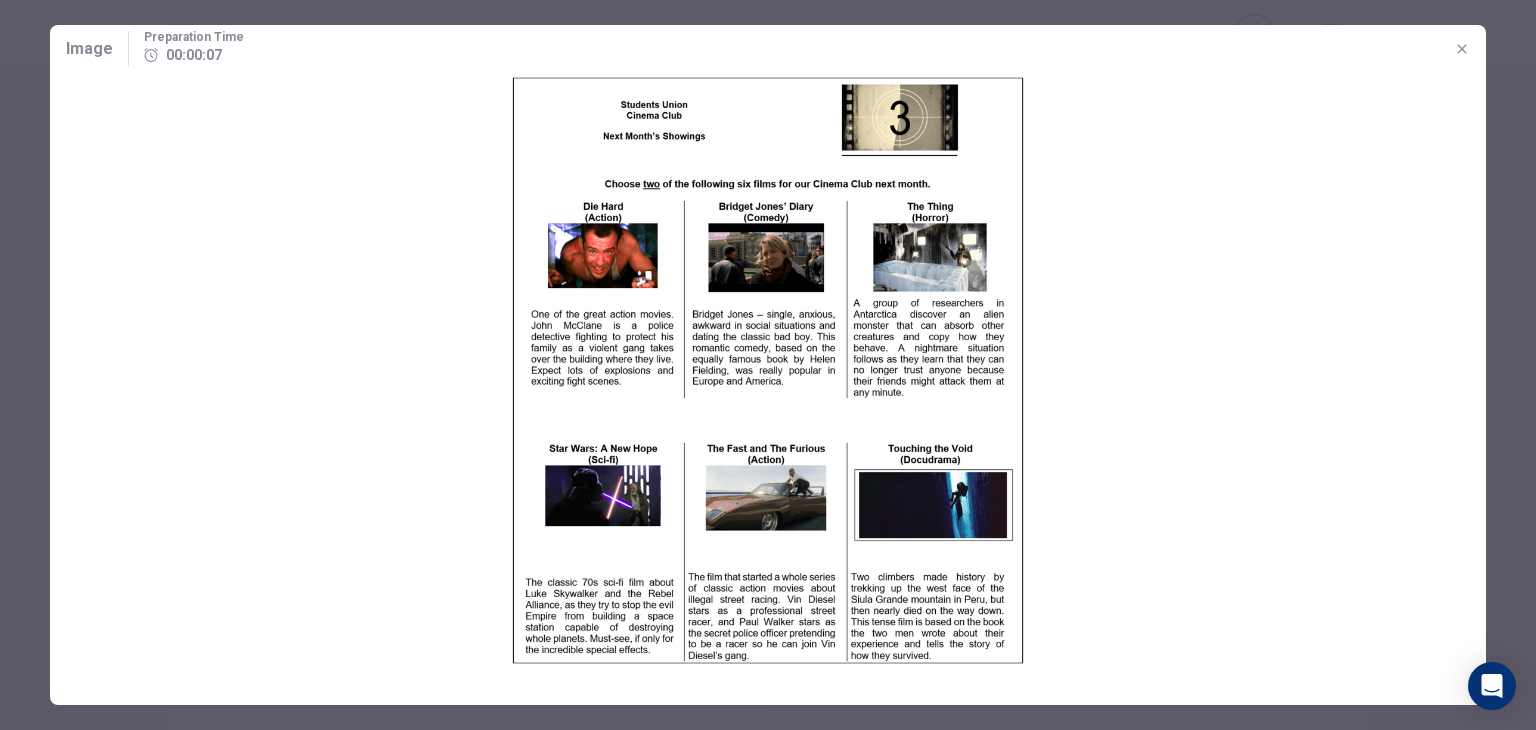 click 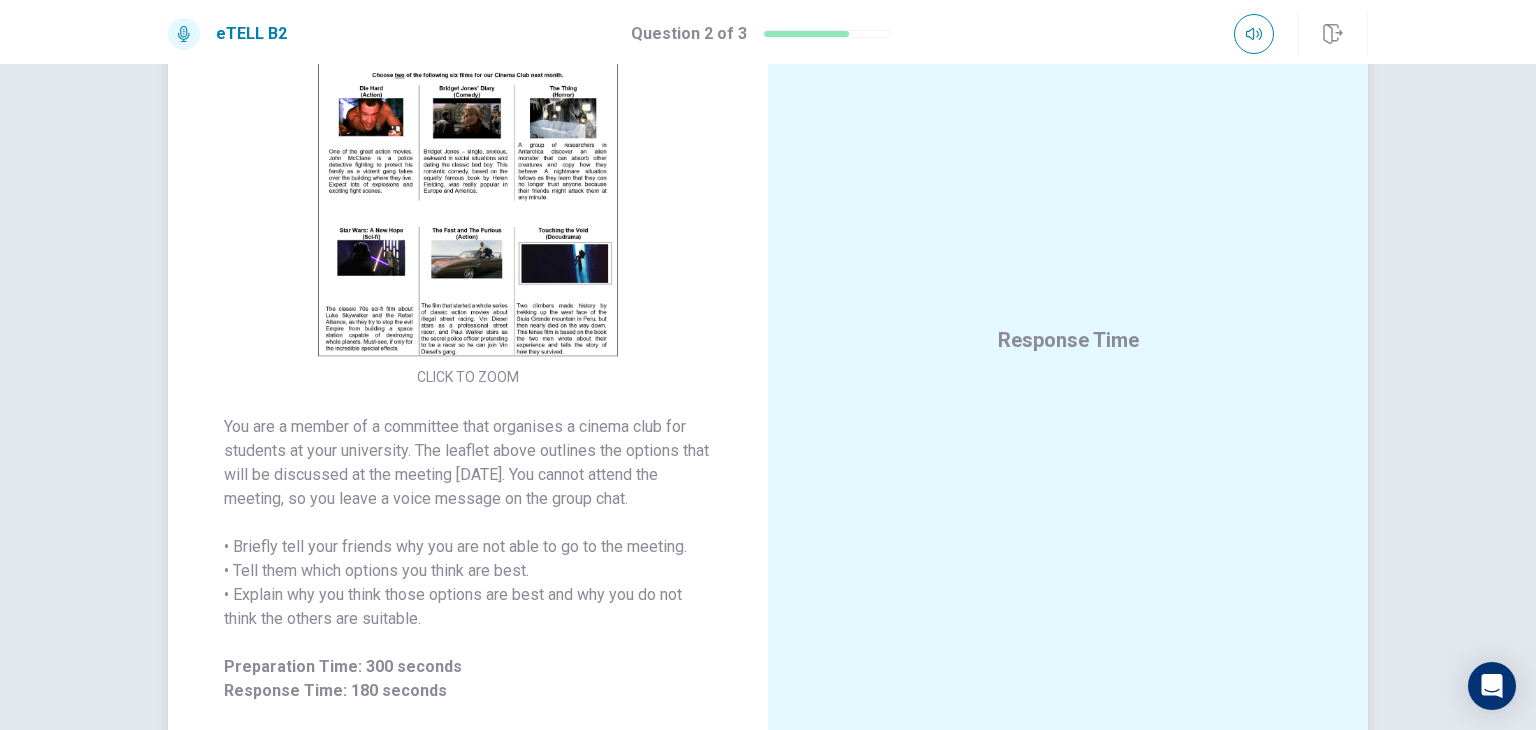 click at bounding box center [468, 184] 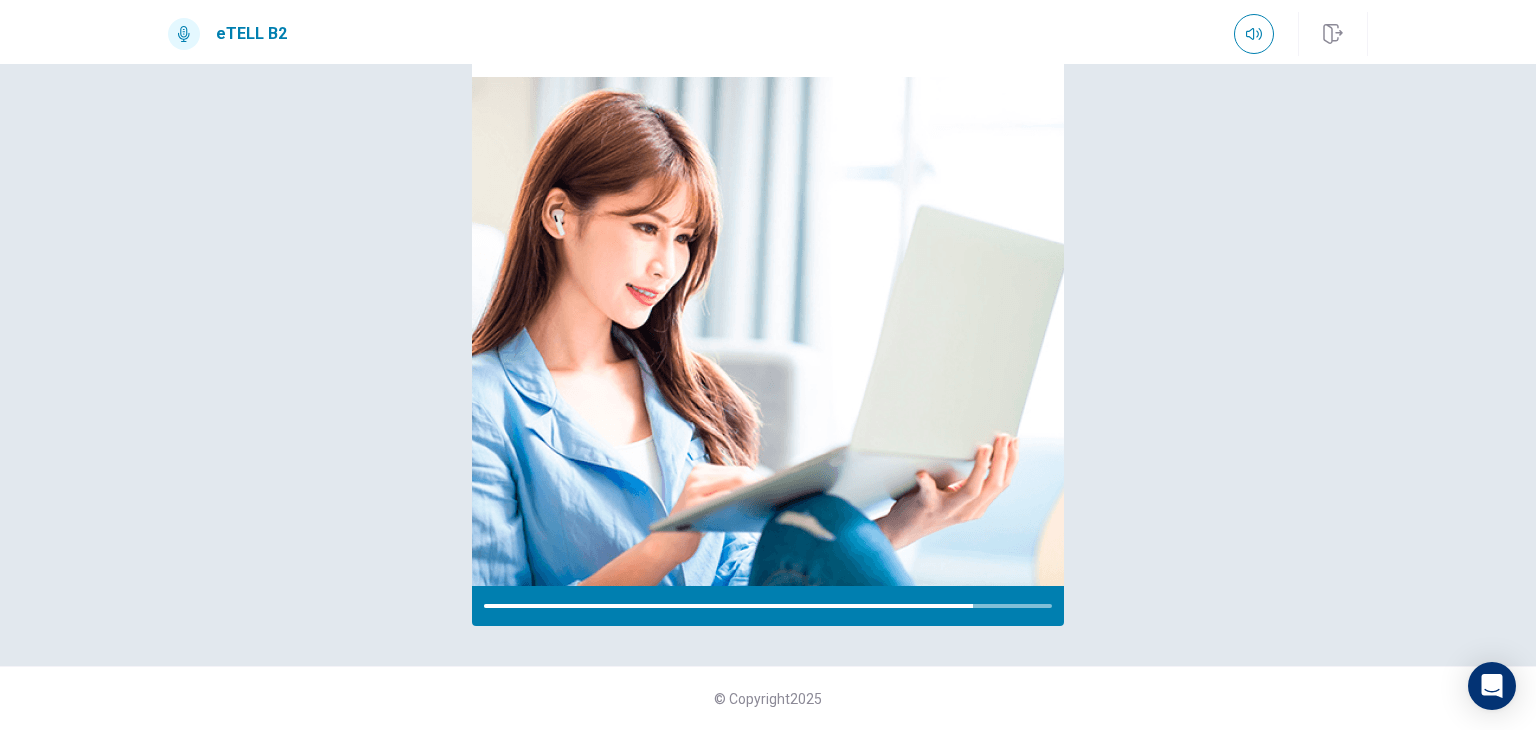 scroll, scrollTop: 200, scrollLeft: 0, axis: vertical 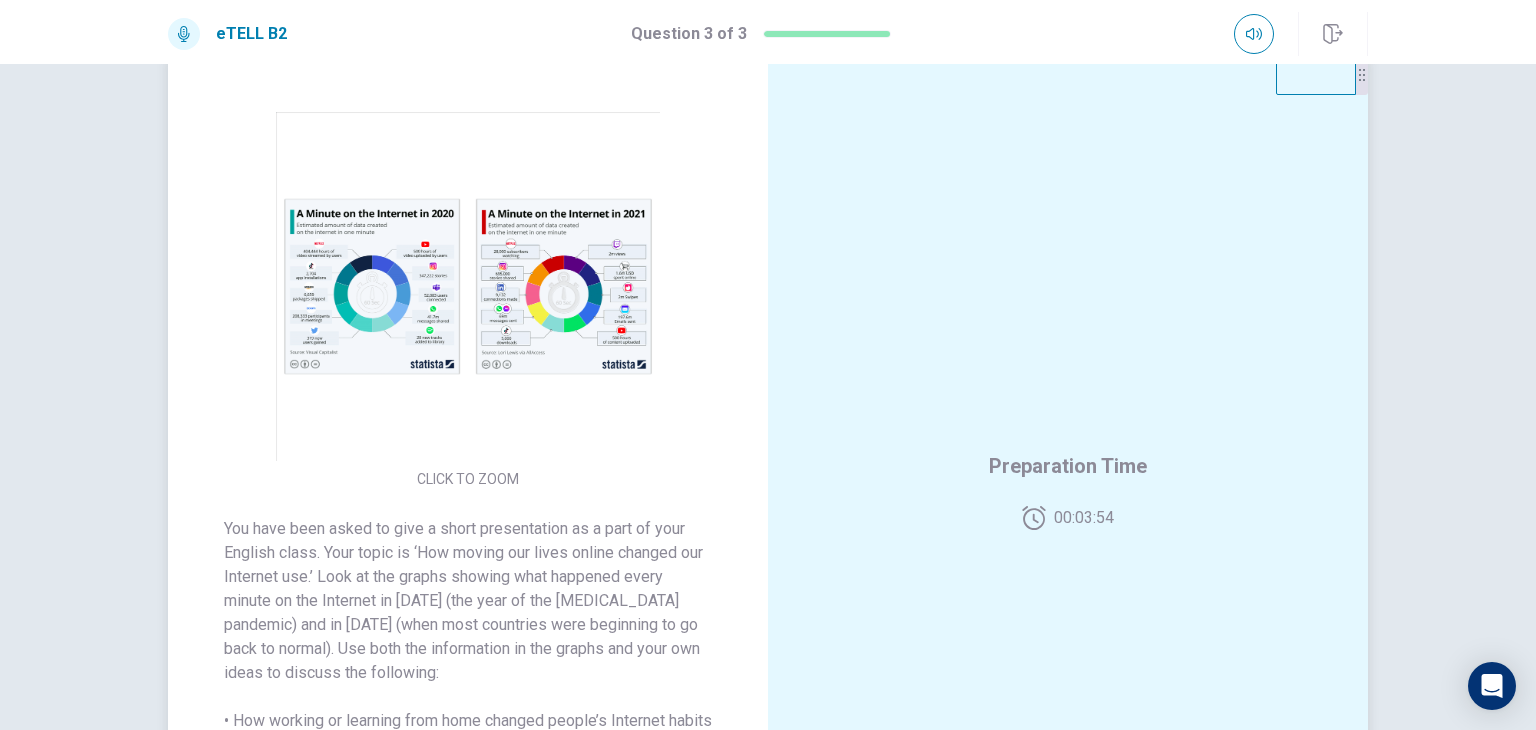 click at bounding box center (468, 286) 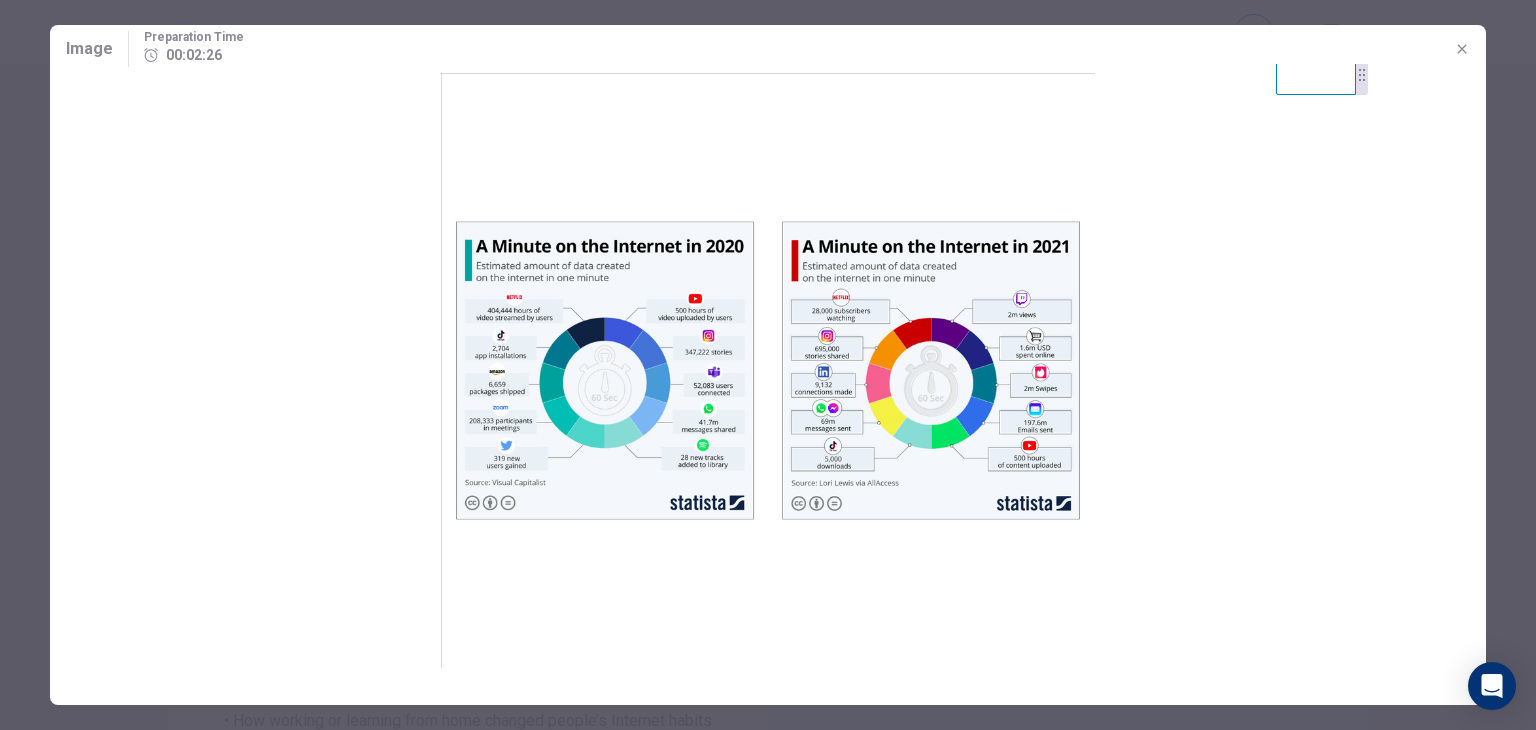 click 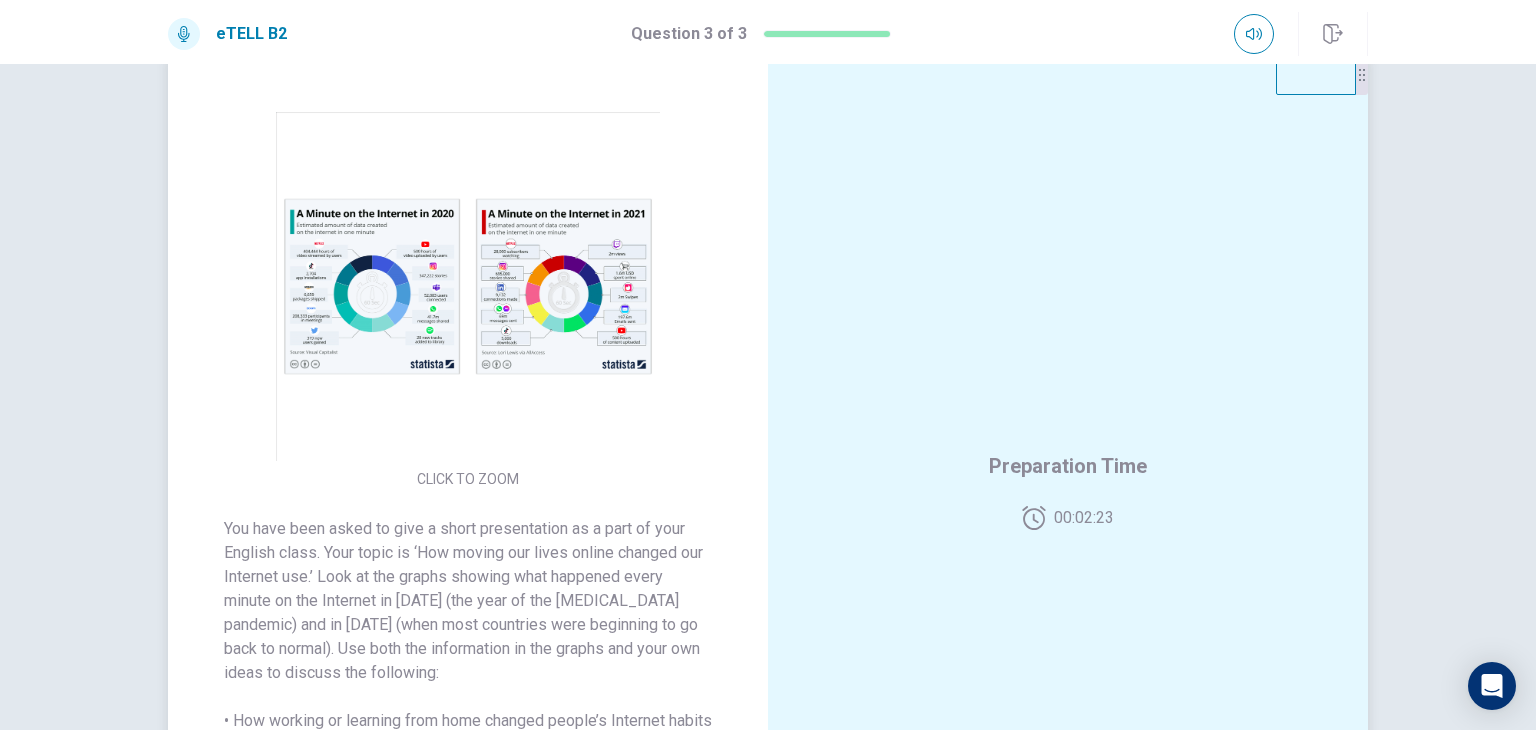 scroll, scrollTop: 10, scrollLeft: 0, axis: vertical 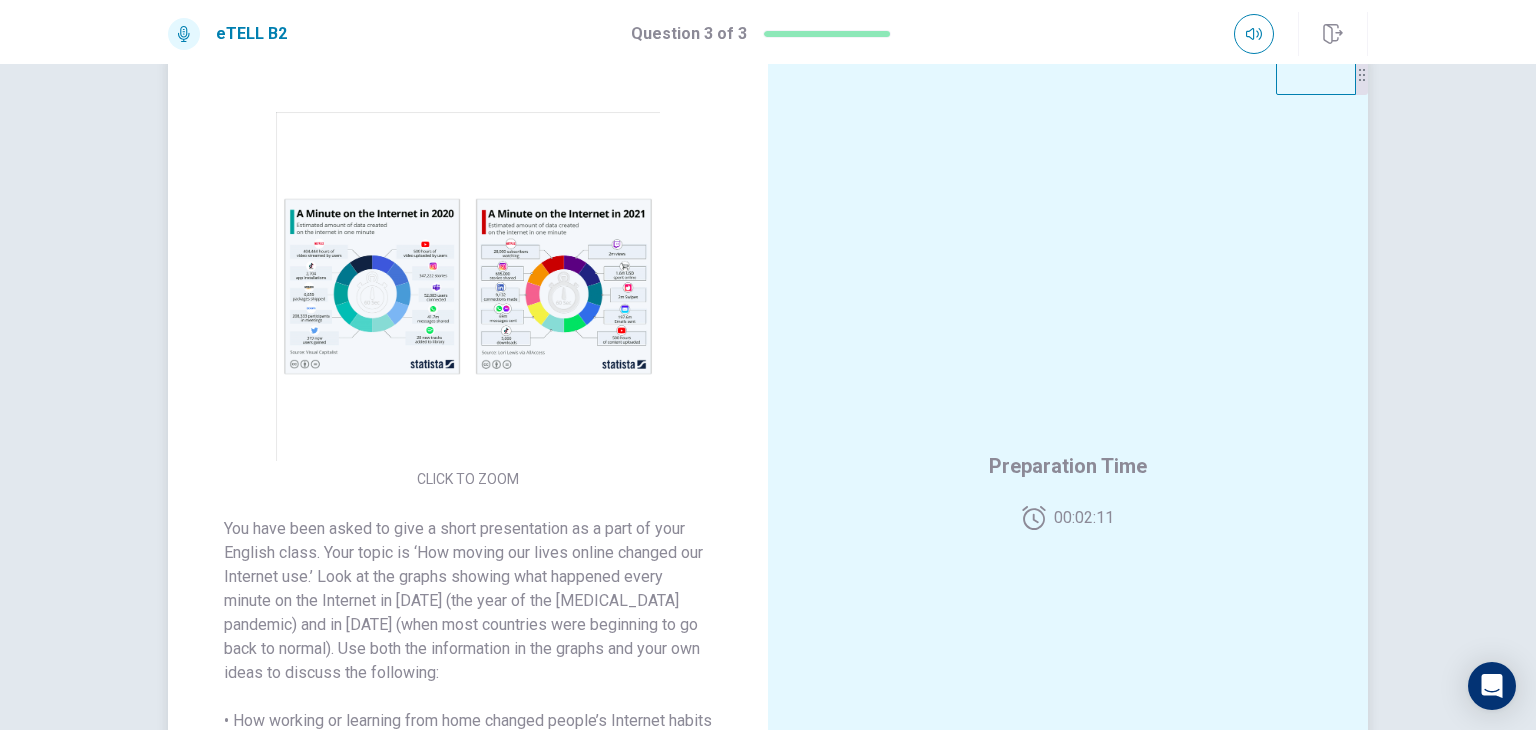 click at bounding box center (468, 286) 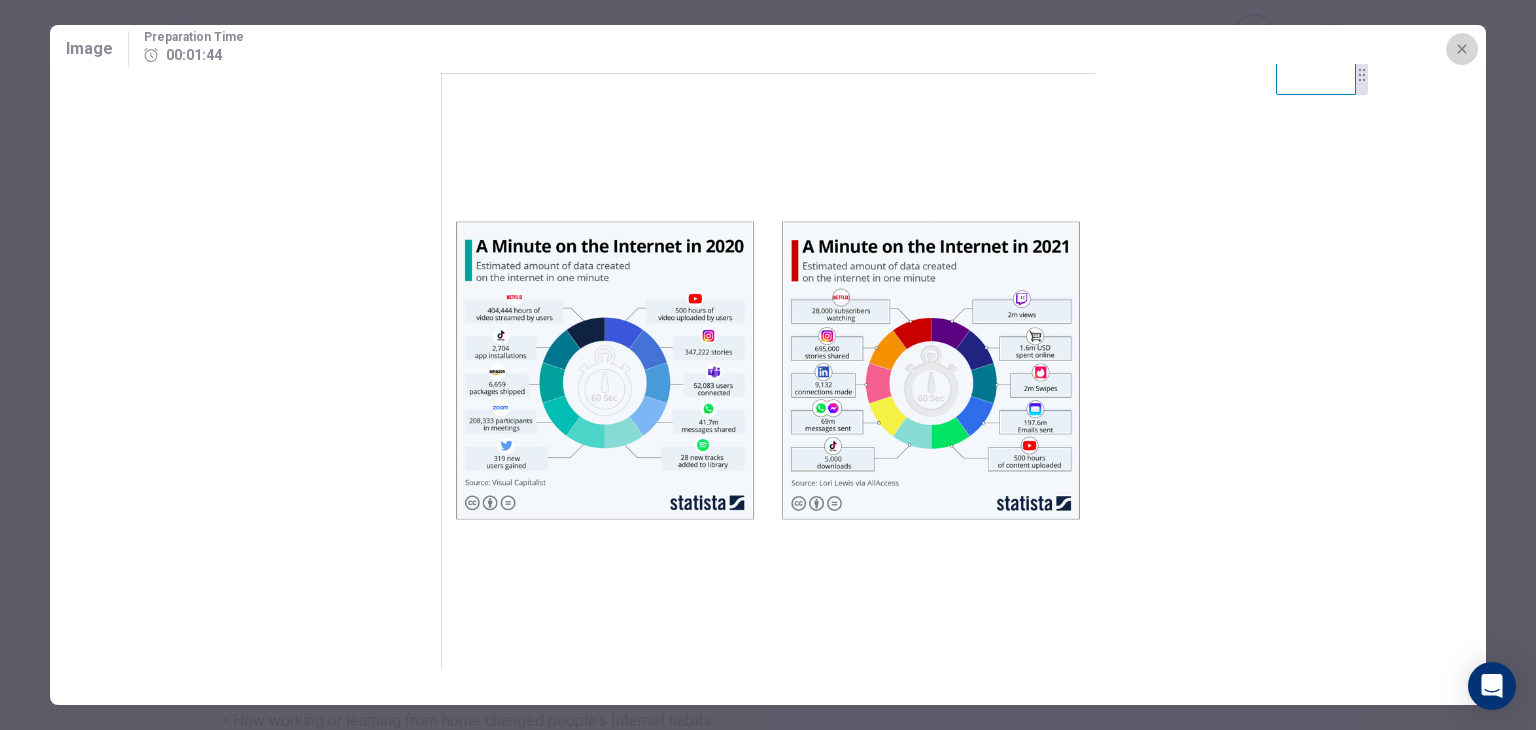 click 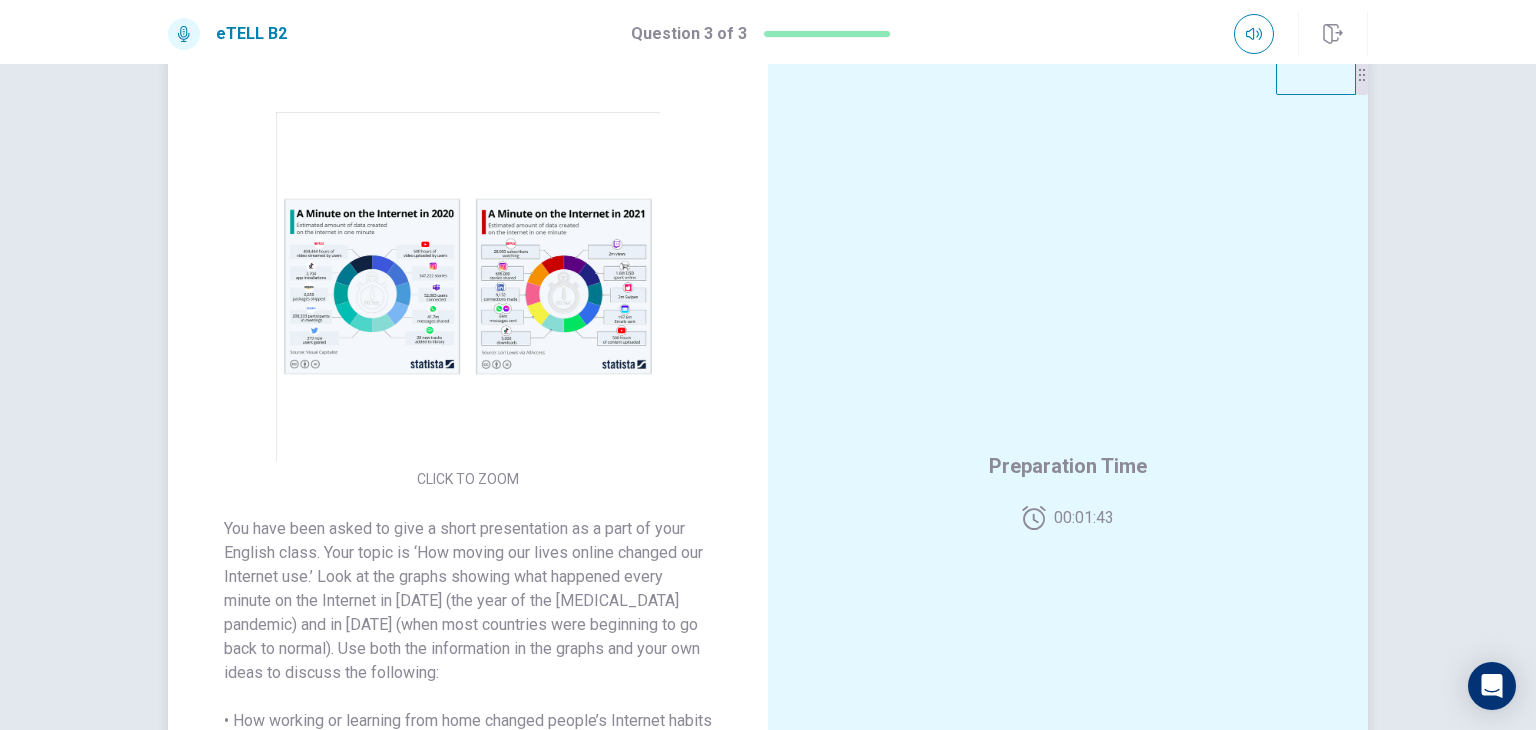 scroll, scrollTop: 10, scrollLeft: 0, axis: vertical 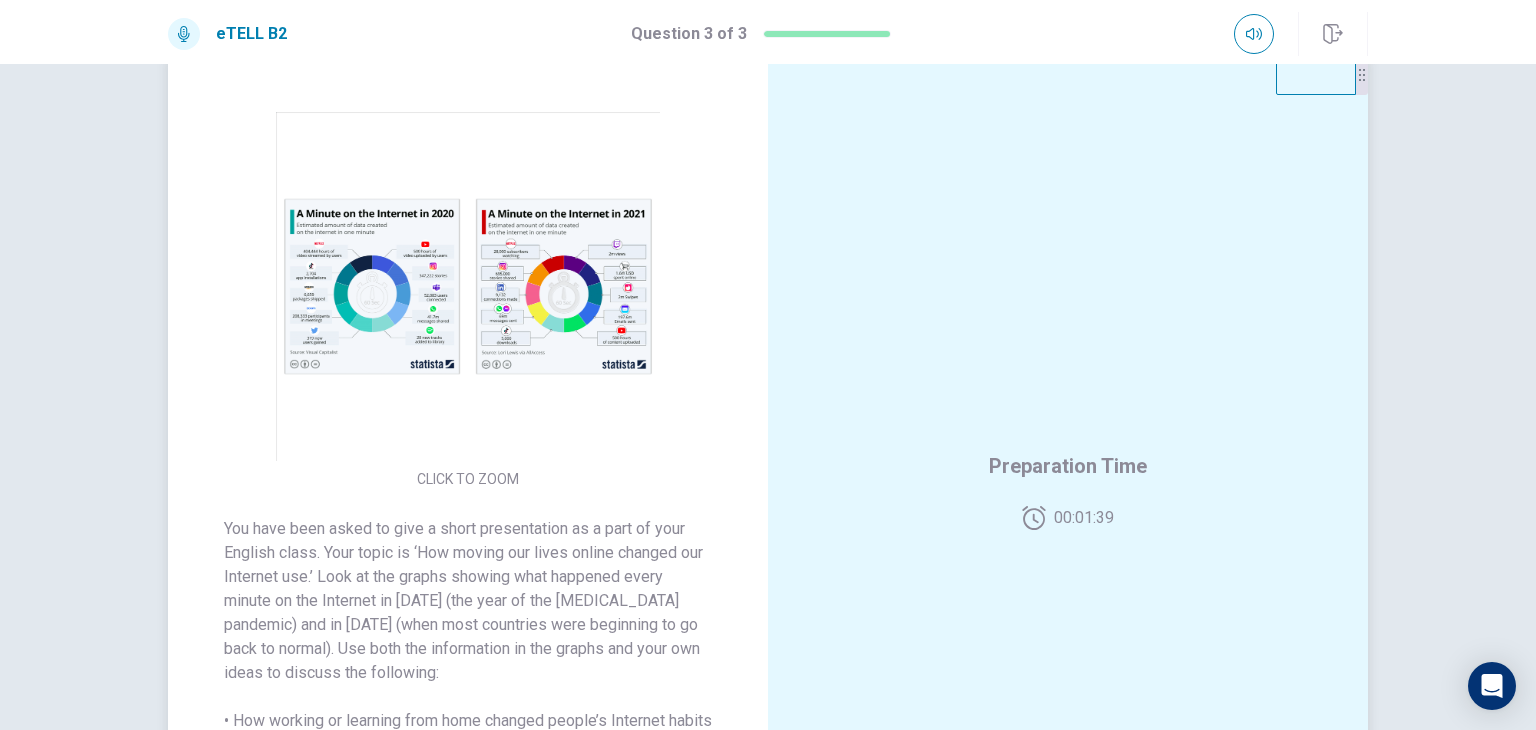 click at bounding box center (468, 286) 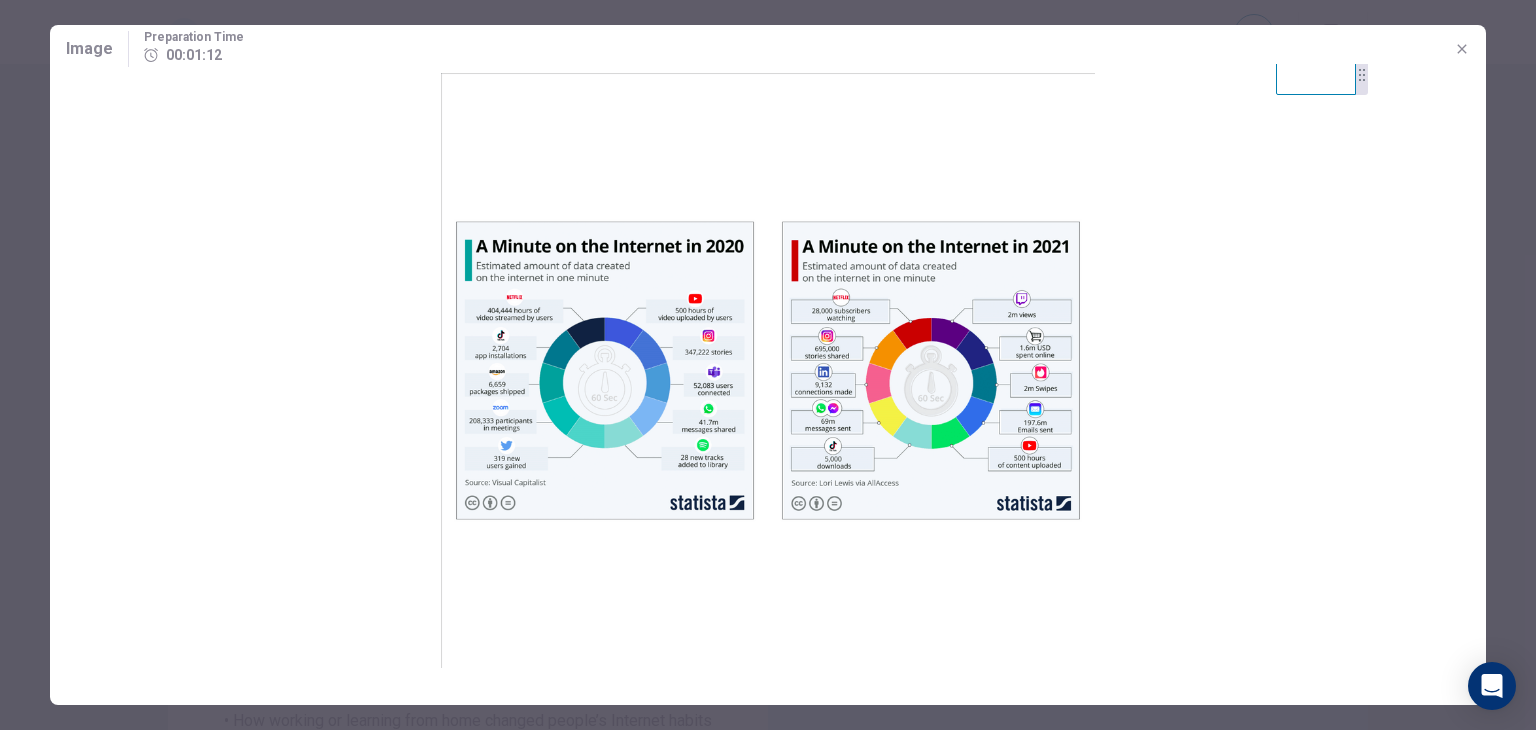 click 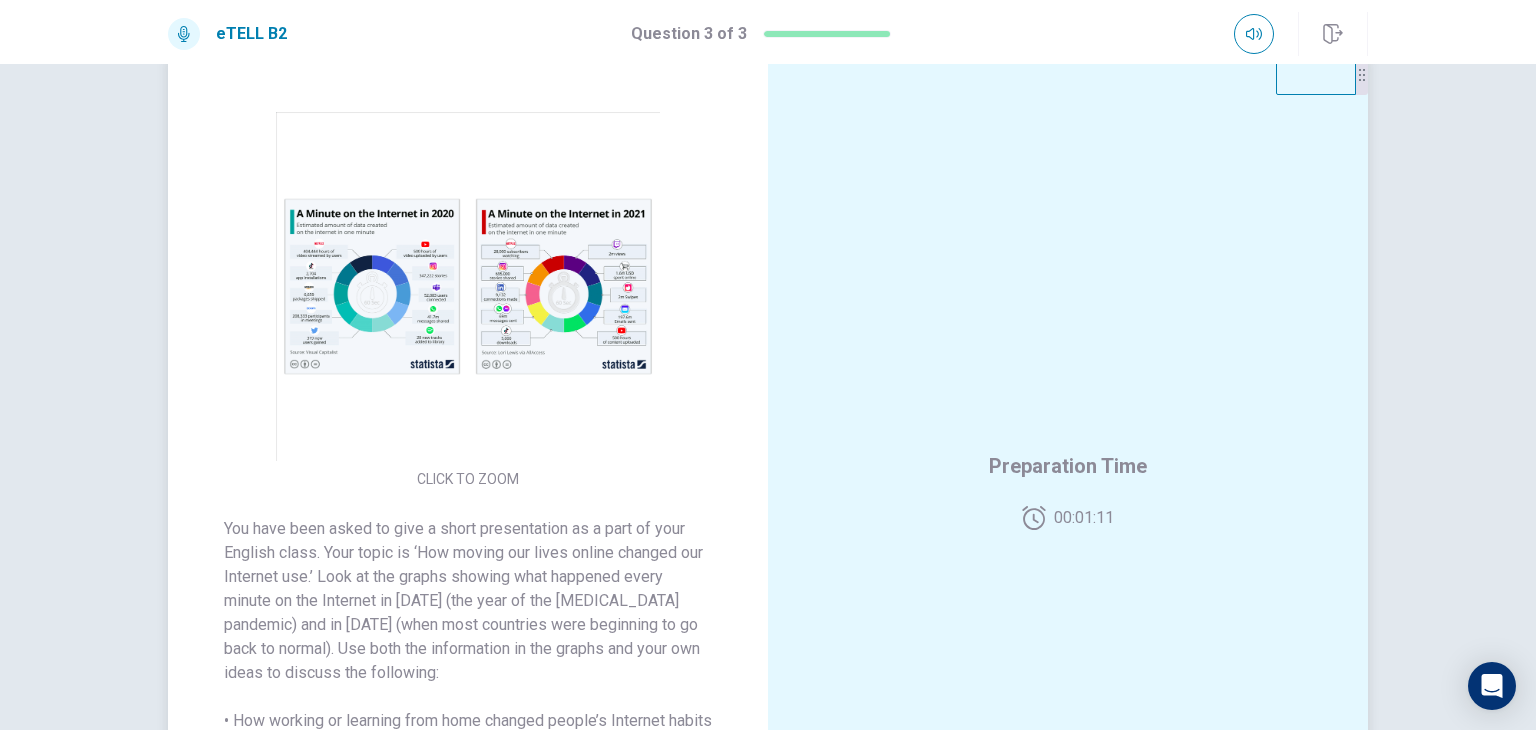 scroll, scrollTop: 10, scrollLeft: 0, axis: vertical 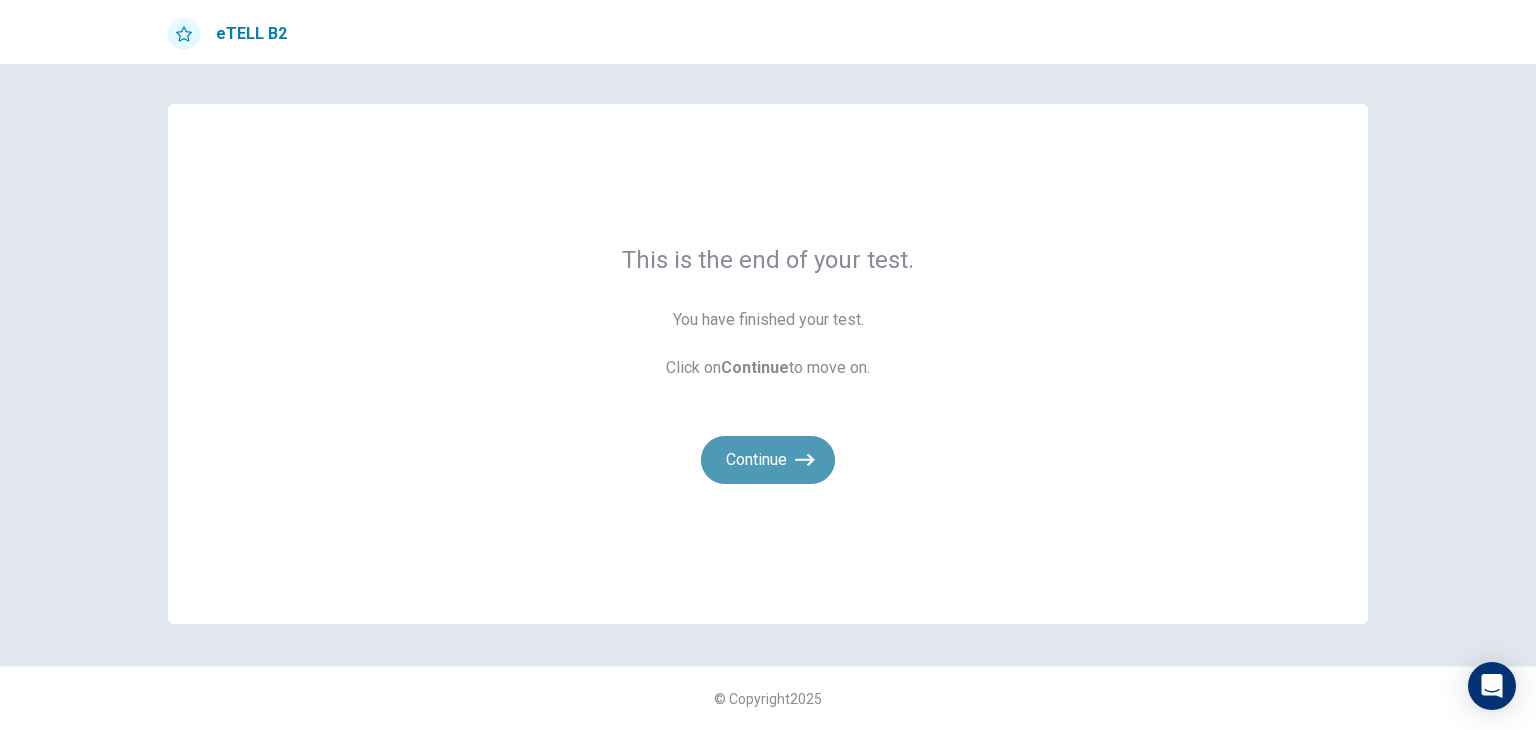click on "Continue" at bounding box center [768, 460] 